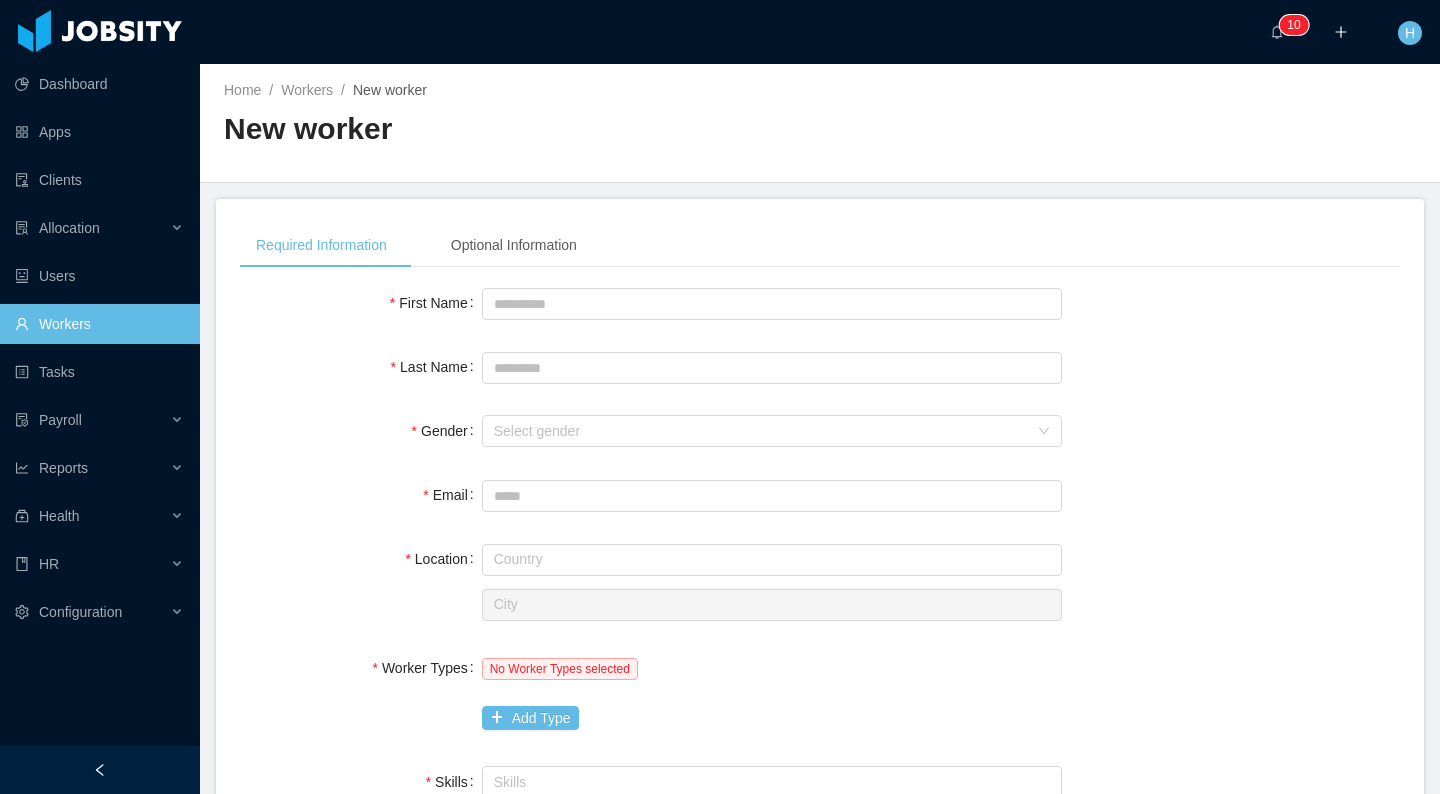 scroll, scrollTop: 0, scrollLeft: 0, axis: both 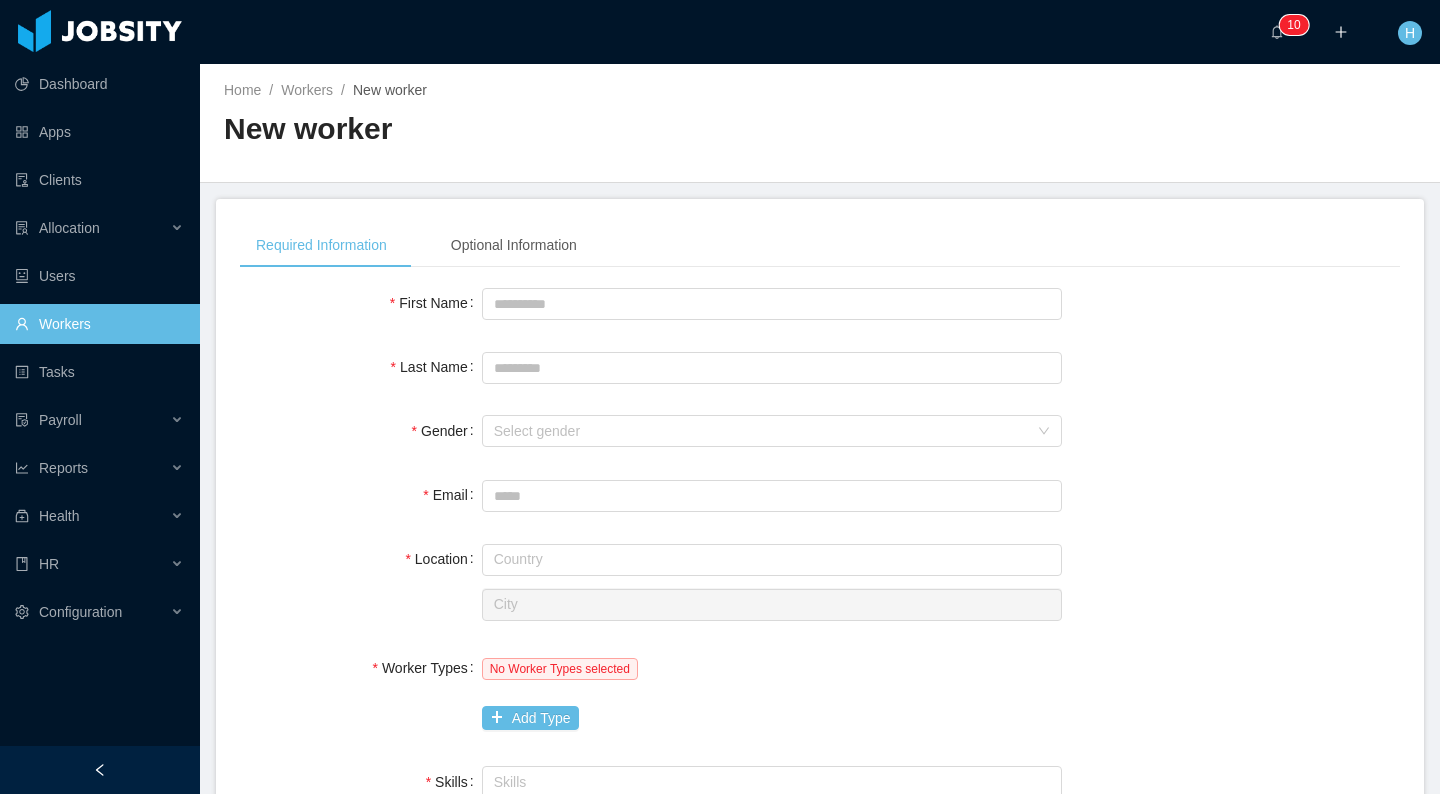 click on "**********" at bounding box center [820, 804] 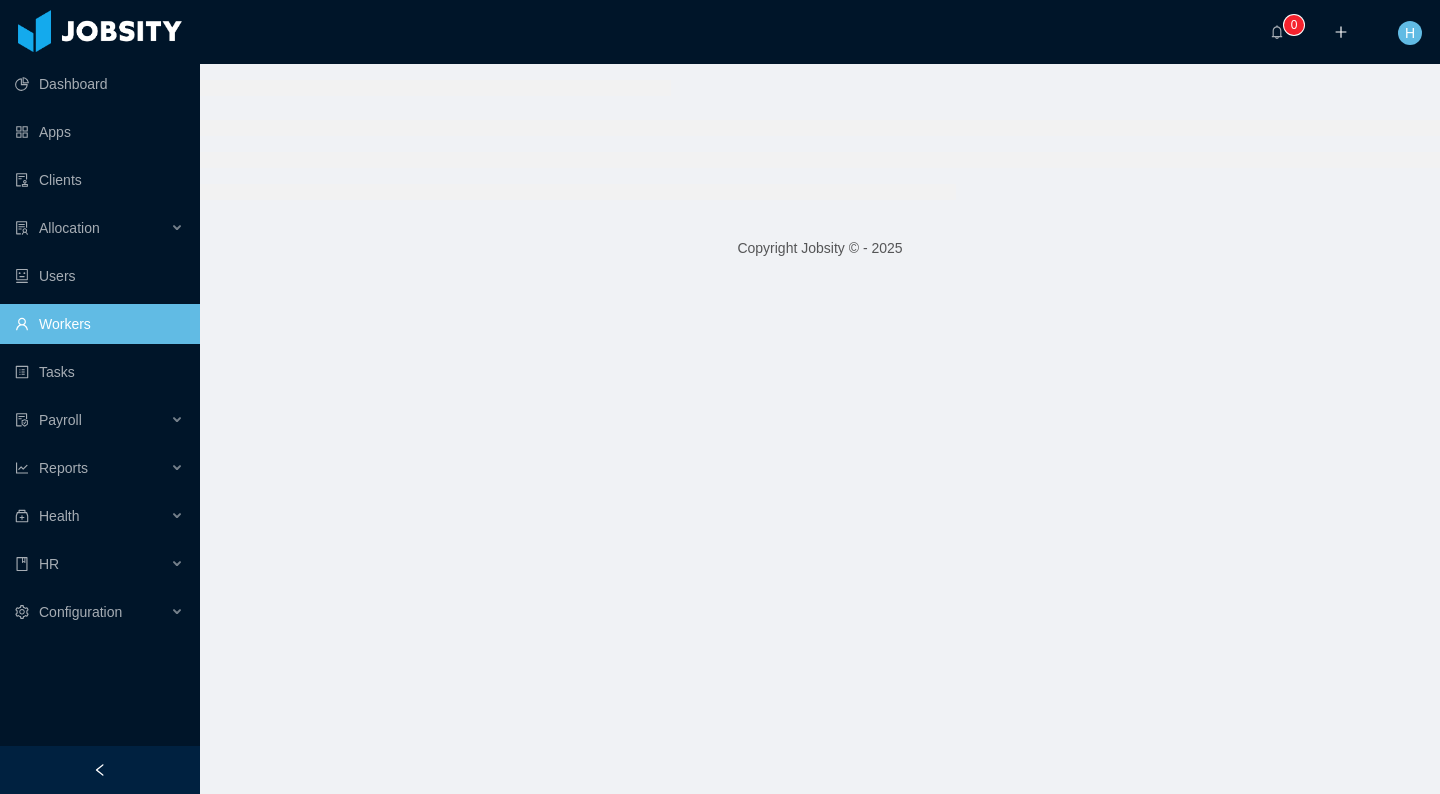 scroll, scrollTop: 0, scrollLeft: 0, axis: both 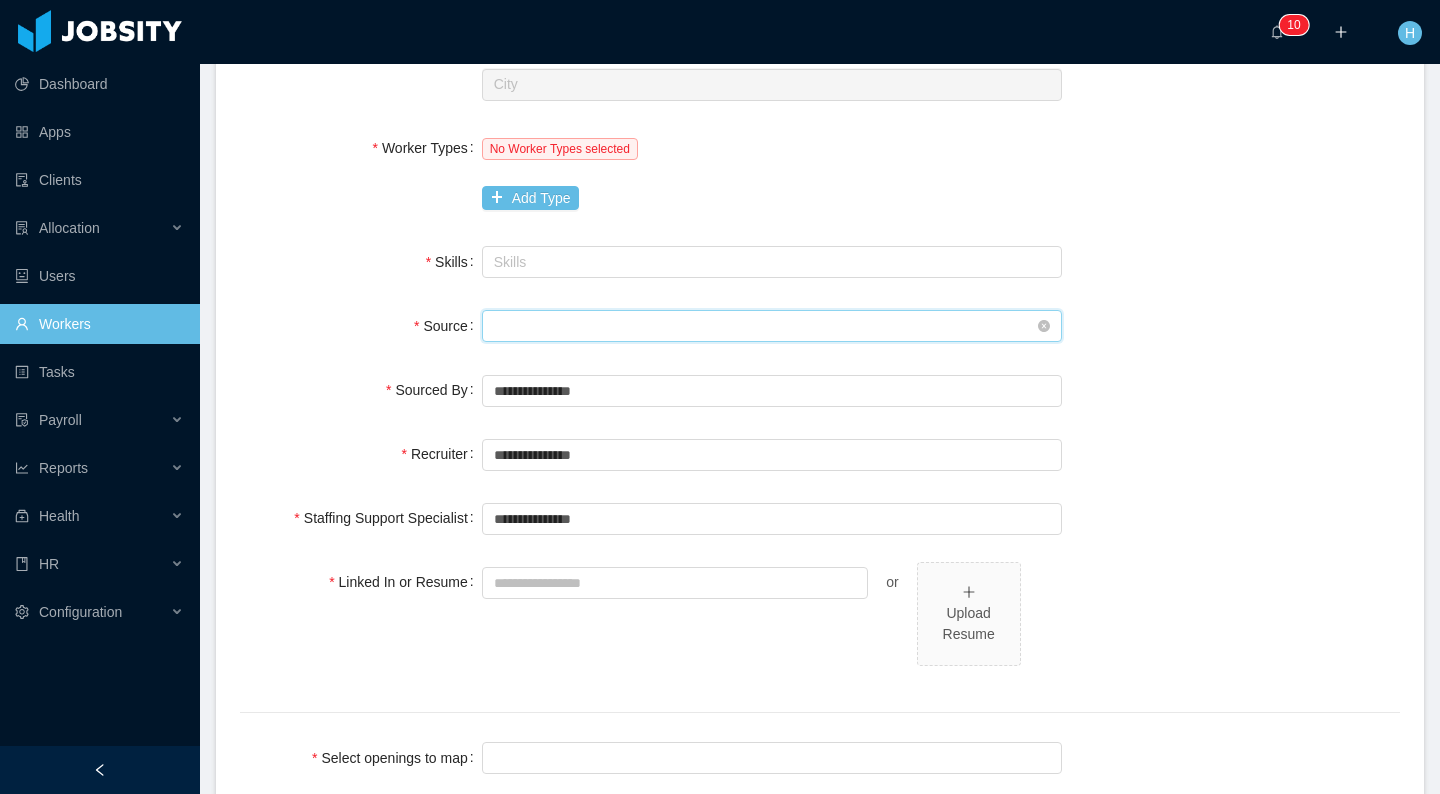 click on "Seniority" at bounding box center (765, 326) 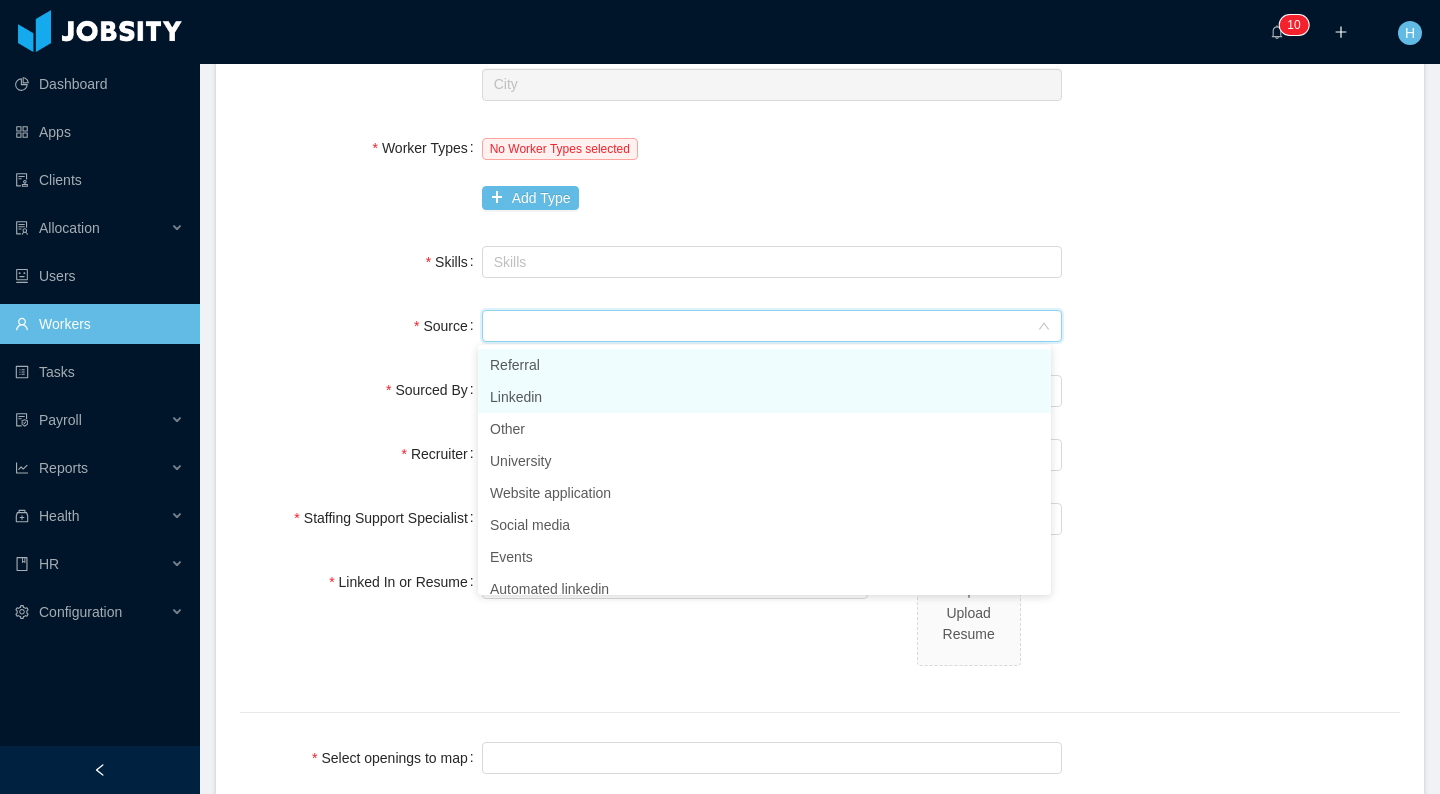 click on "Referral" at bounding box center [764, 365] 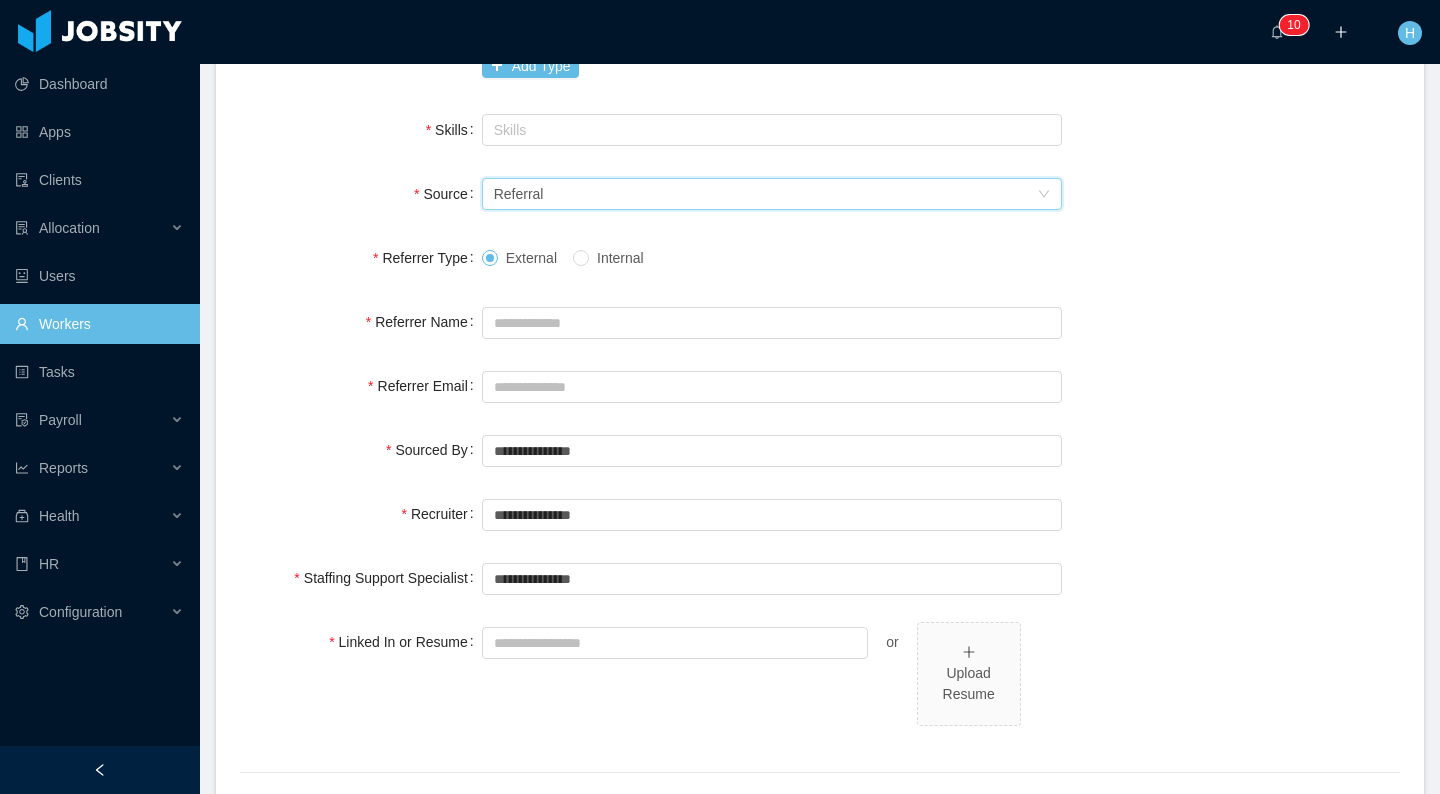 scroll, scrollTop: 892, scrollLeft: 0, axis: vertical 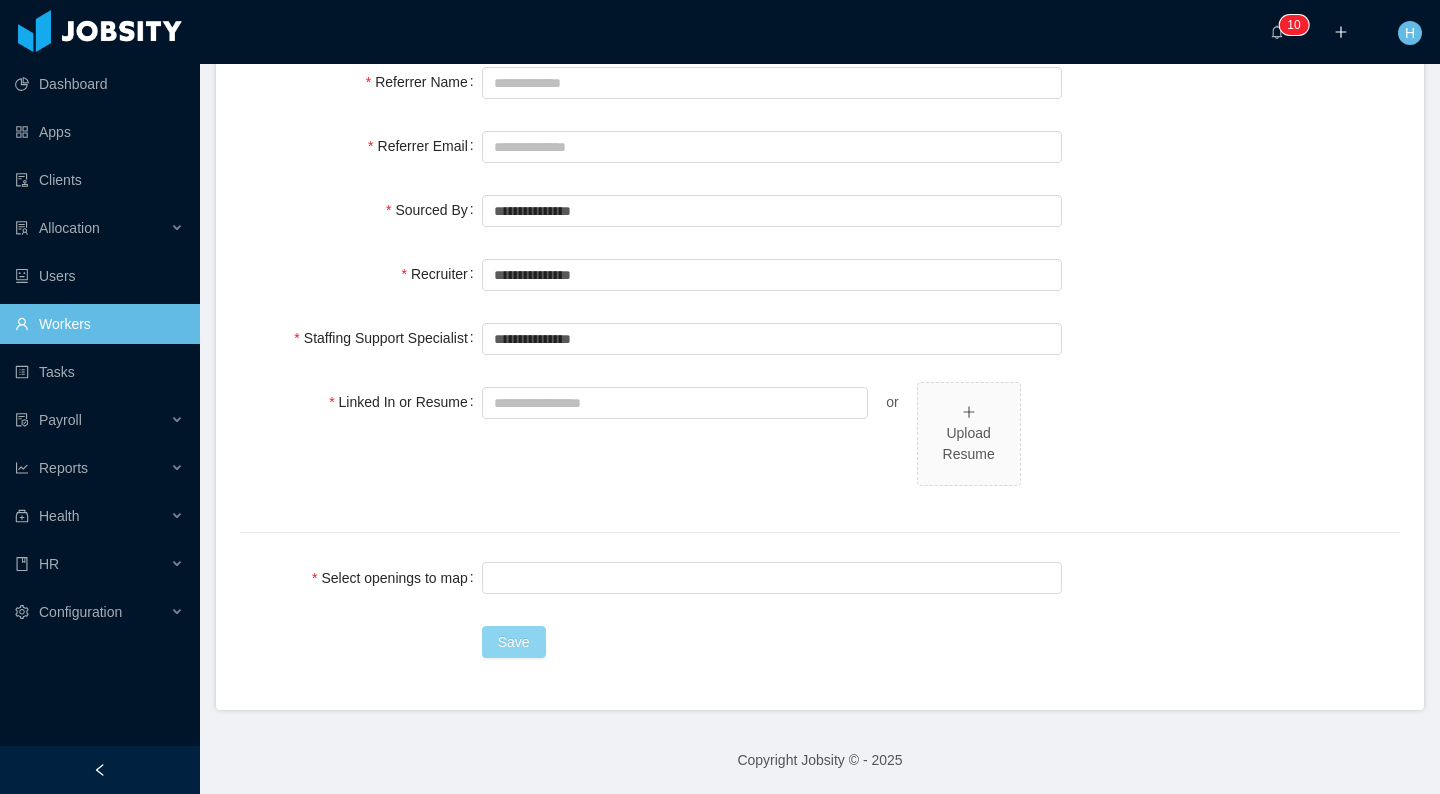 click on "Save" at bounding box center [514, 642] 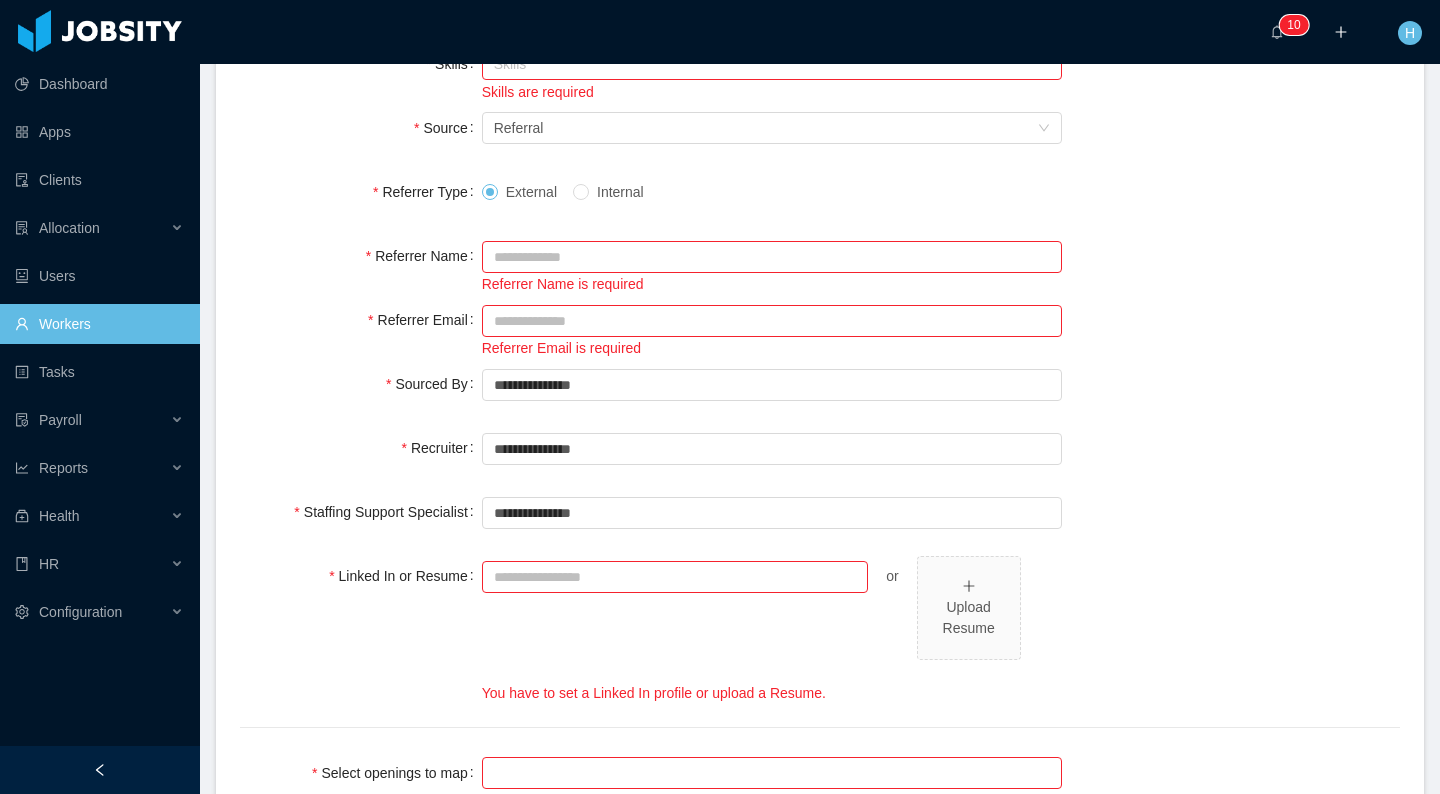 scroll, scrollTop: 738, scrollLeft: 0, axis: vertical 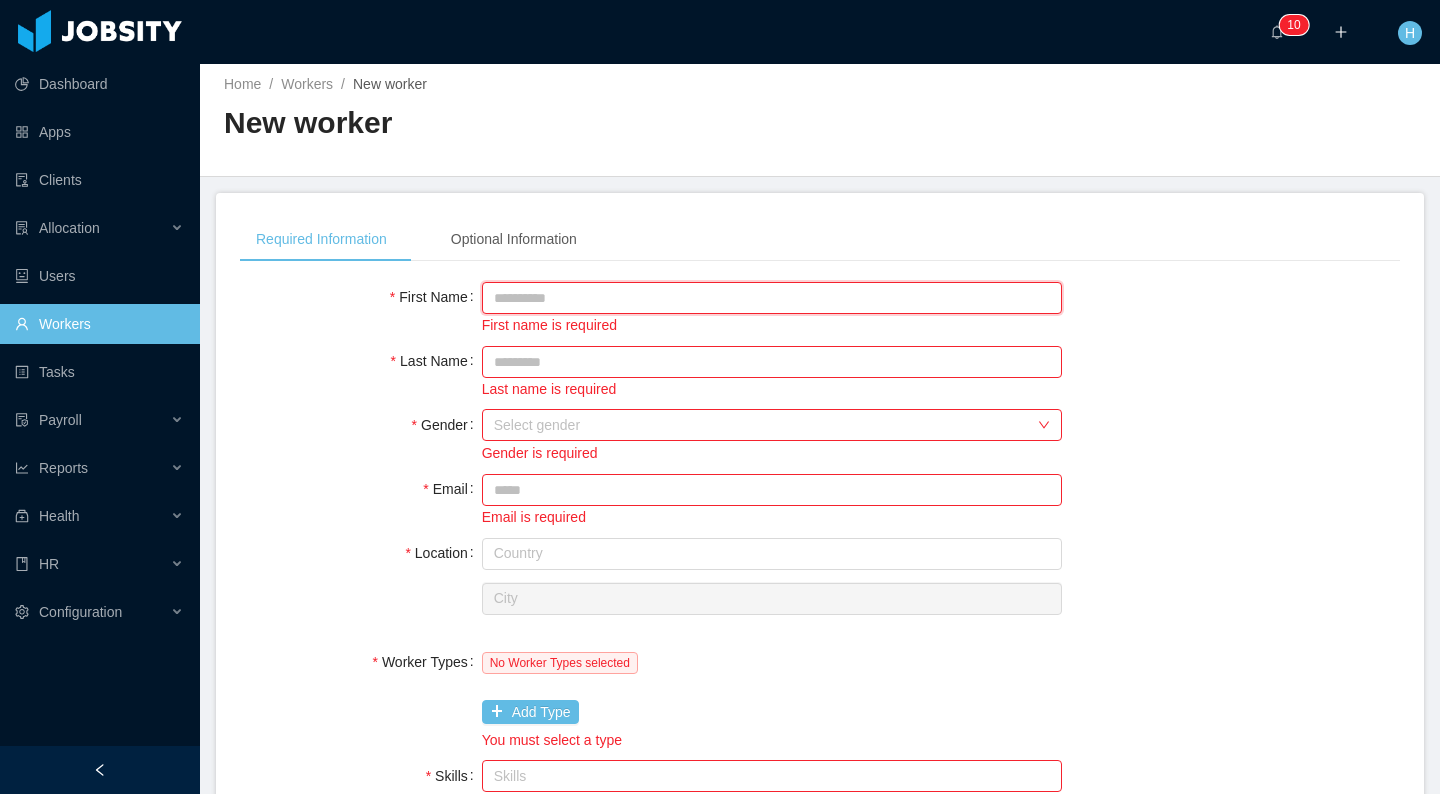 click on "First Name" at bounding box center (772, 298) 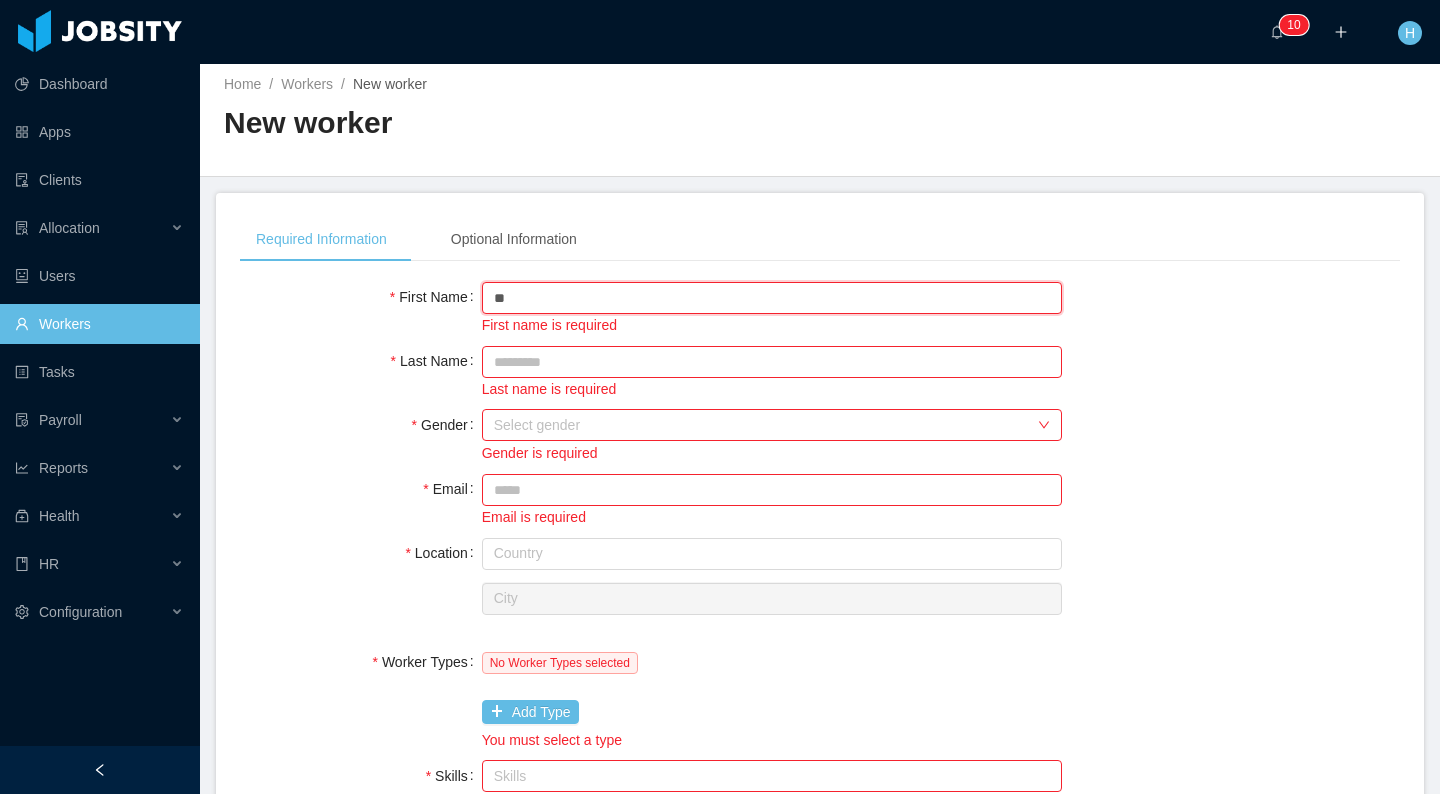 type on "*" 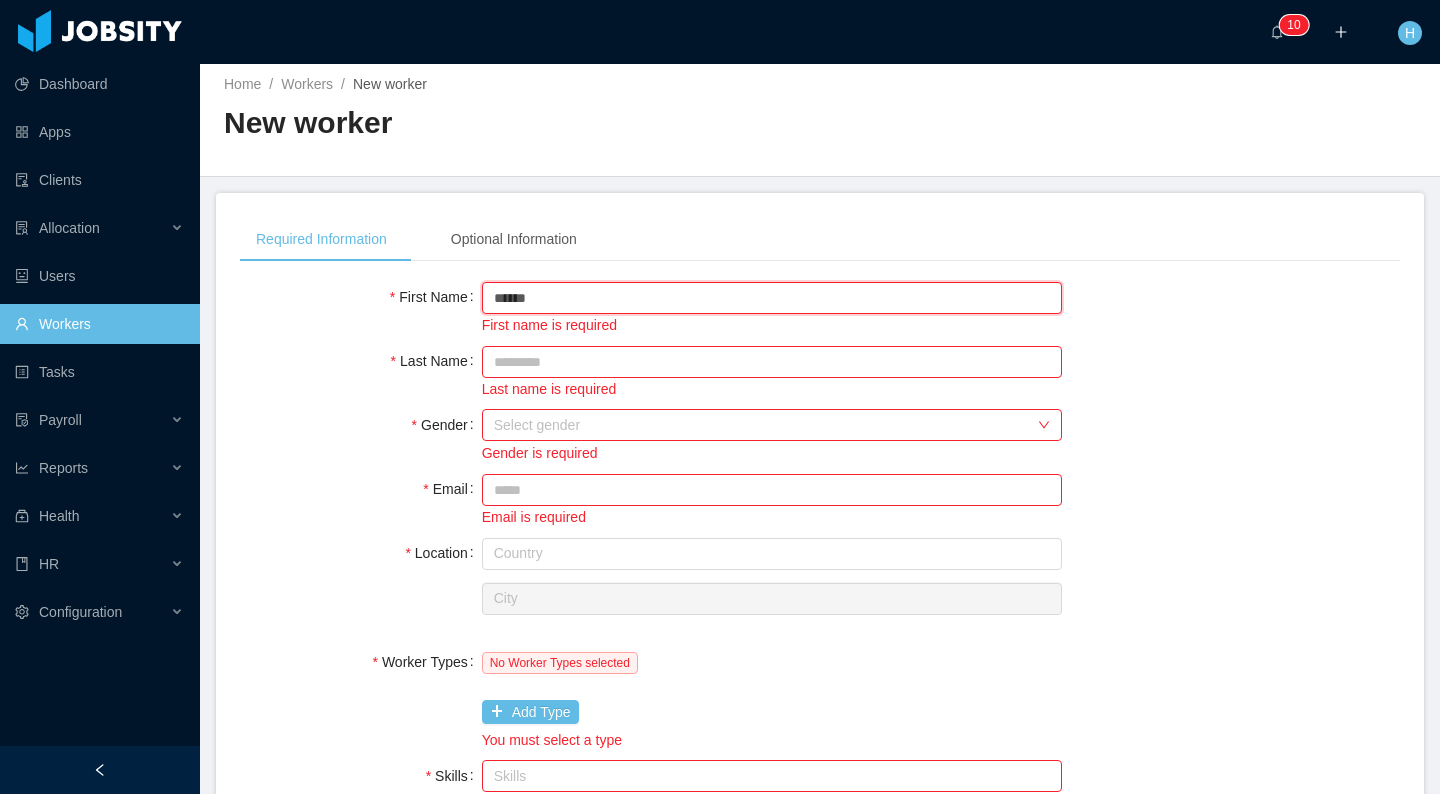 type on "******" 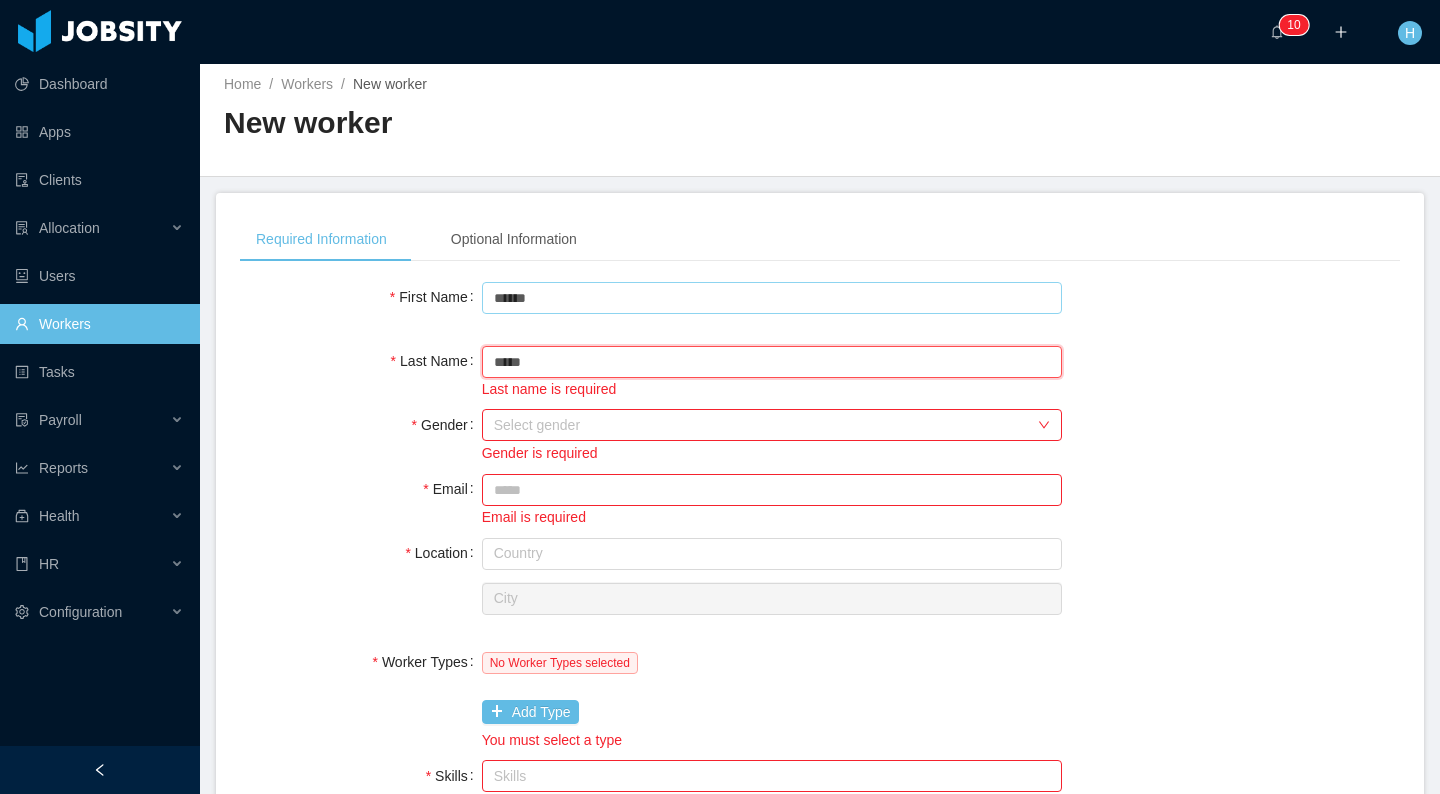 type on "*****" 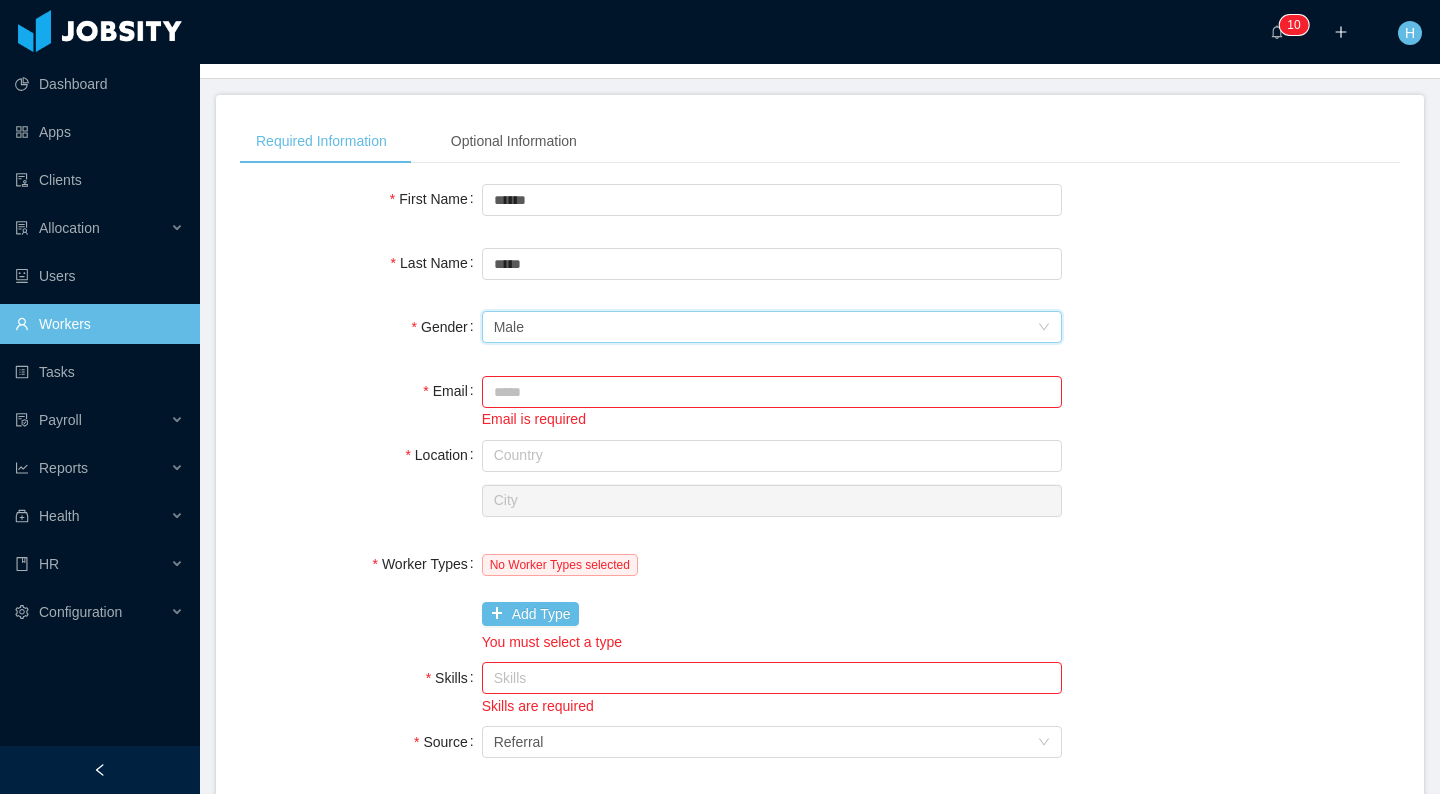 scroll, scrollTop: 260, scrollLeft: 0, axis: vertical 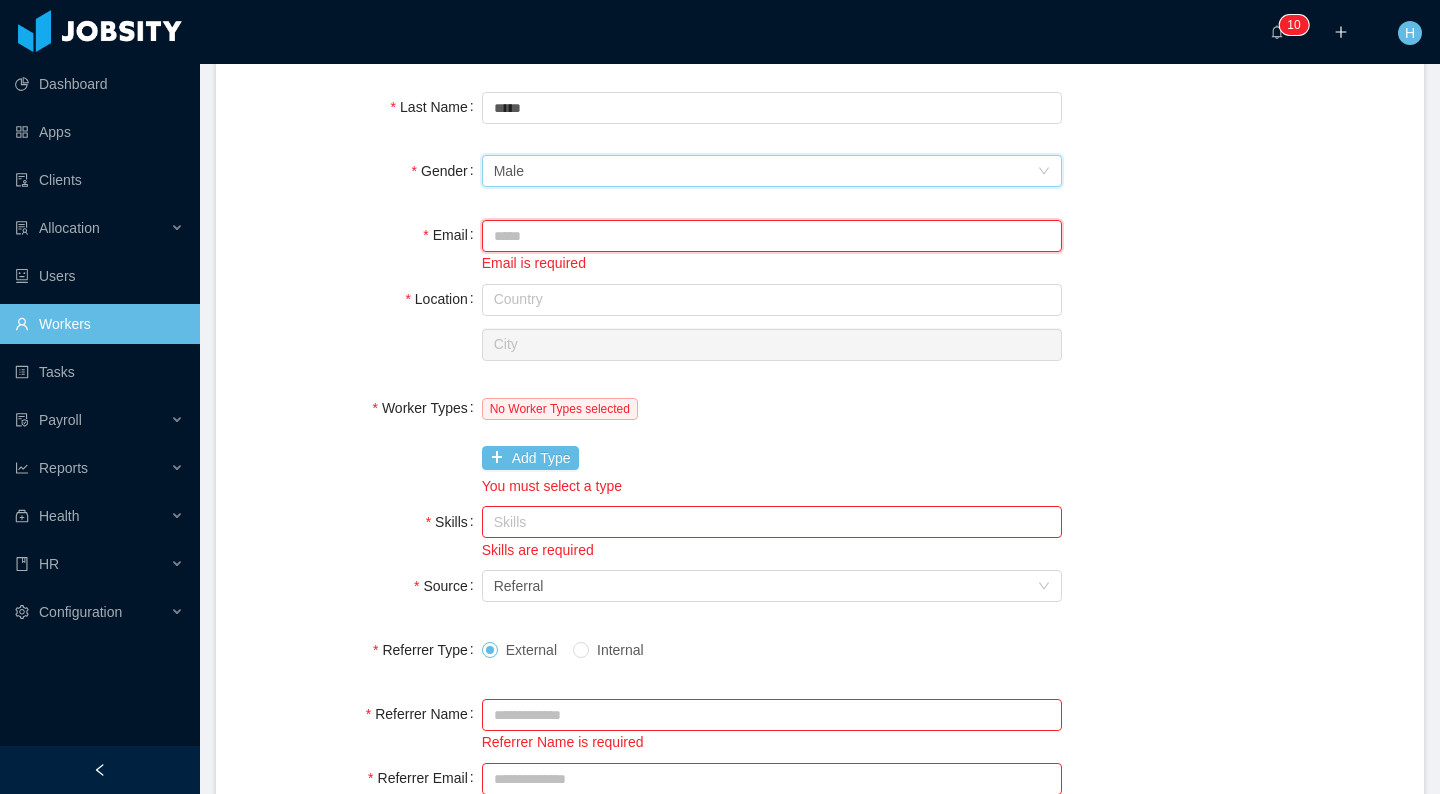 click on "Email" at bounding box center [772, 236] 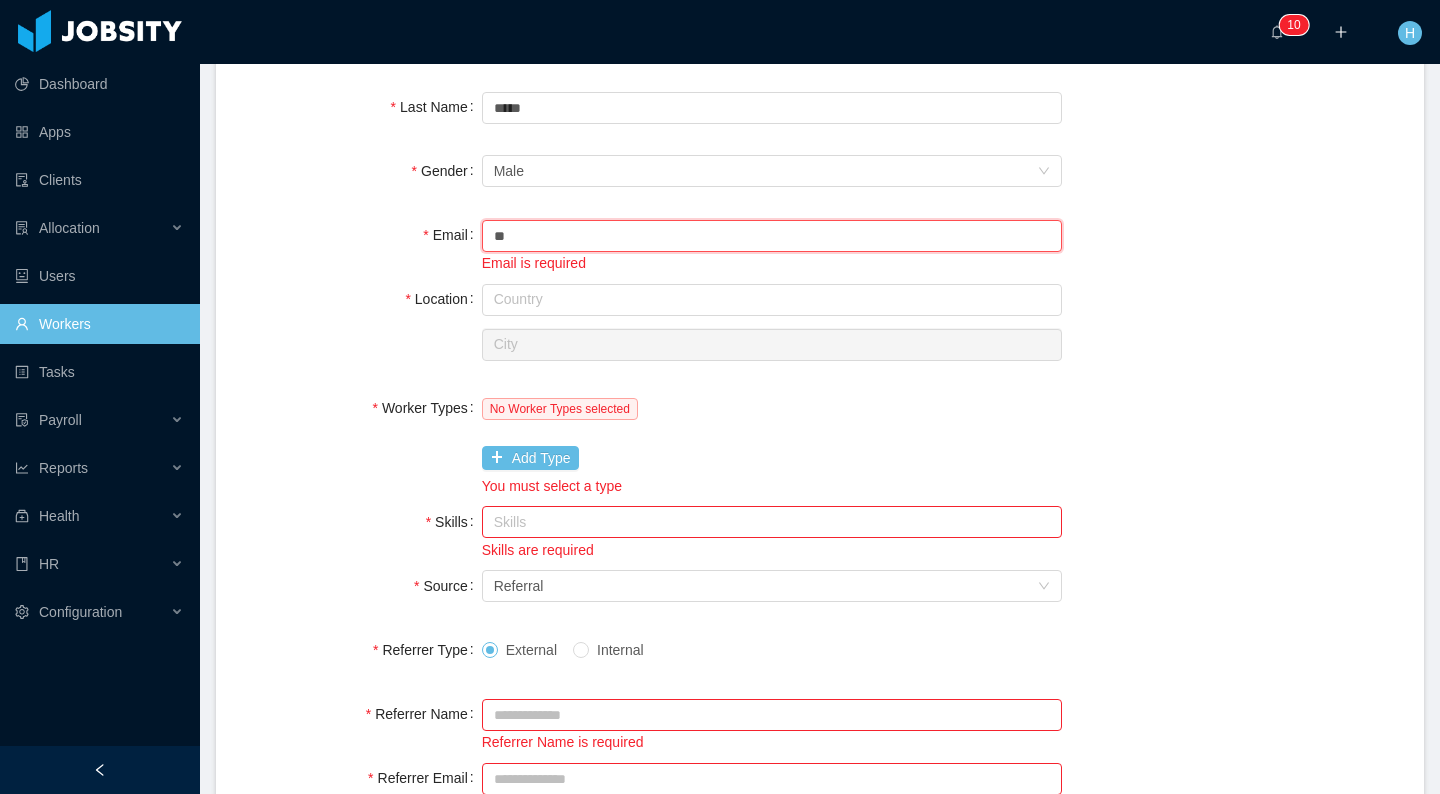 type on "*" 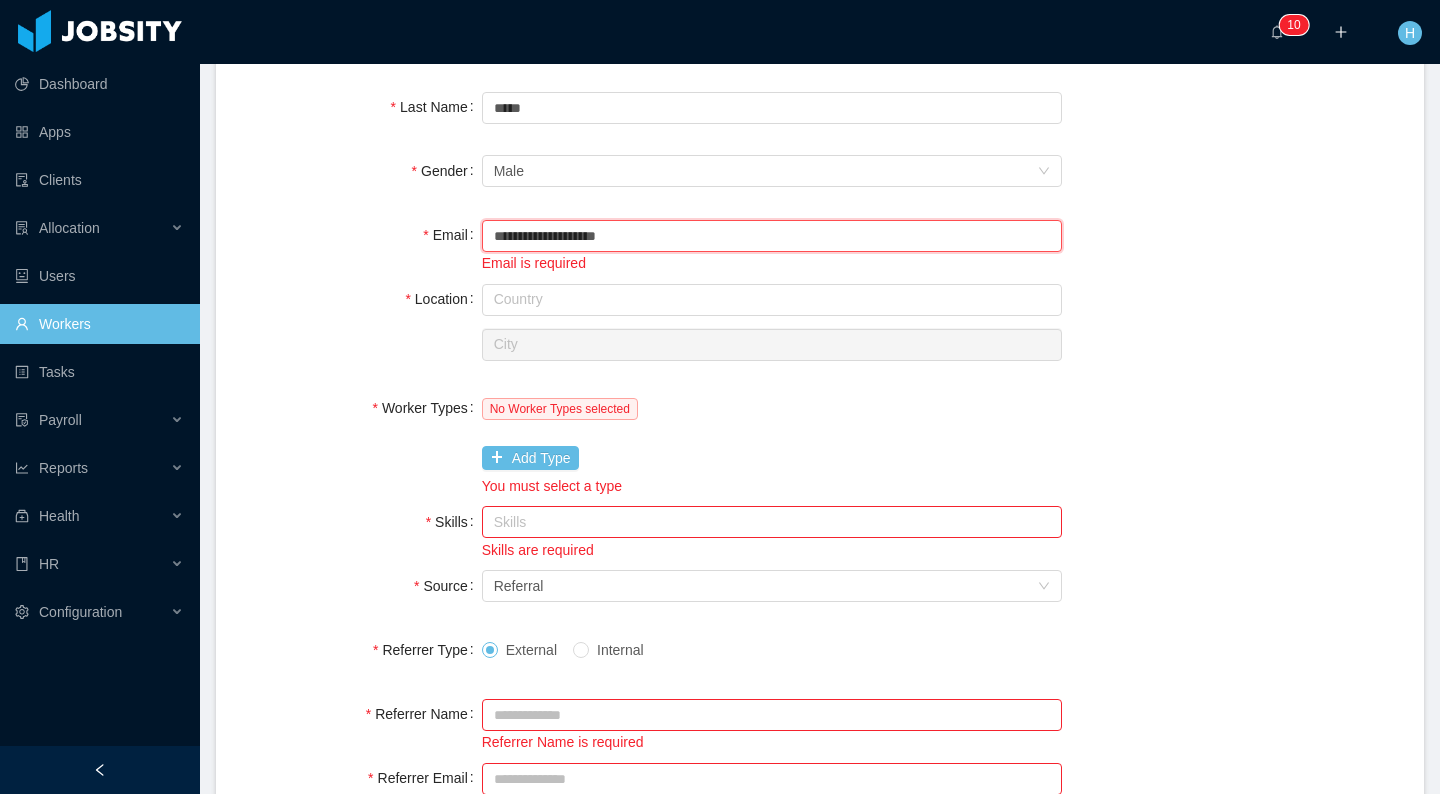 type on "**********" 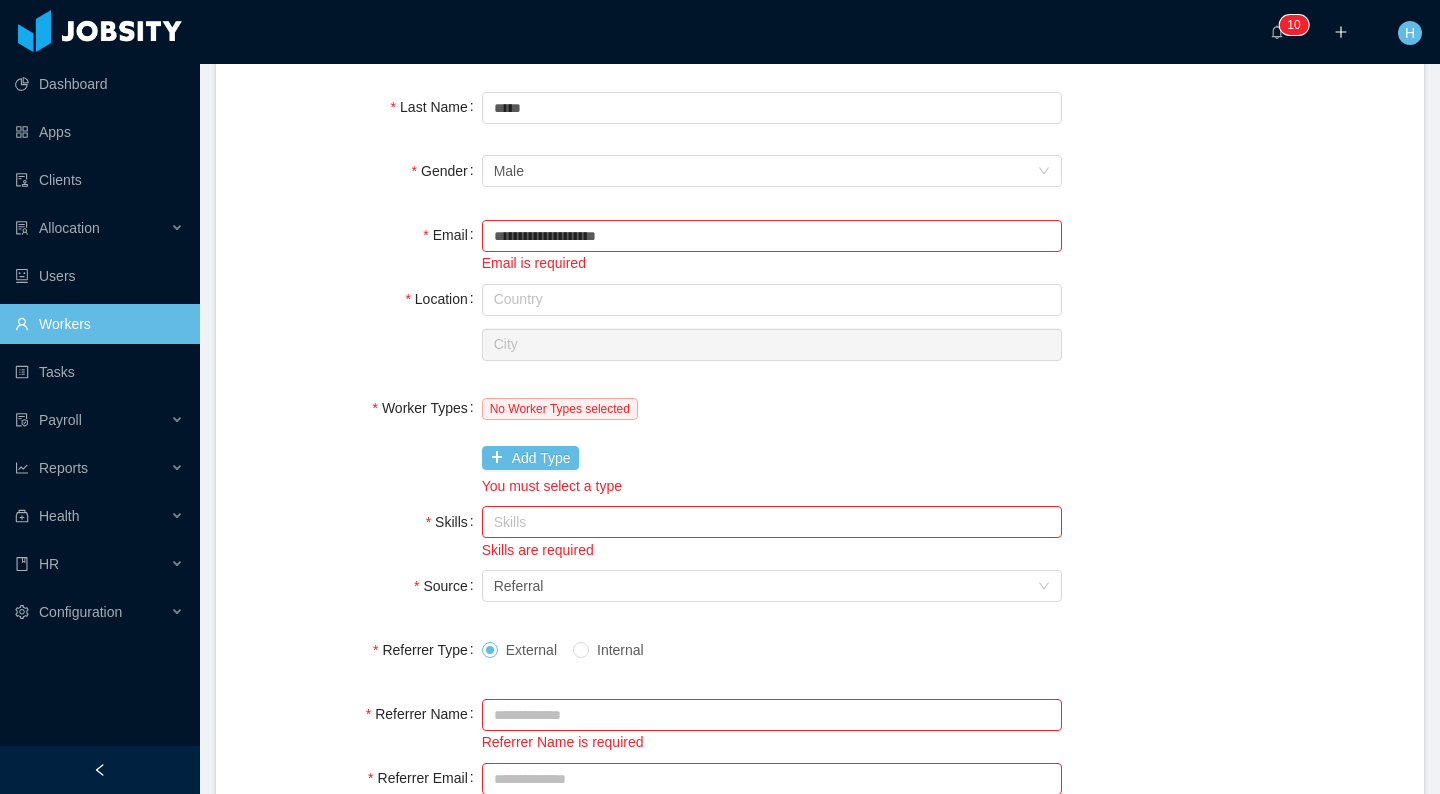 click on "Skills Skills   Skills are required" at bounding box center (820, 531) 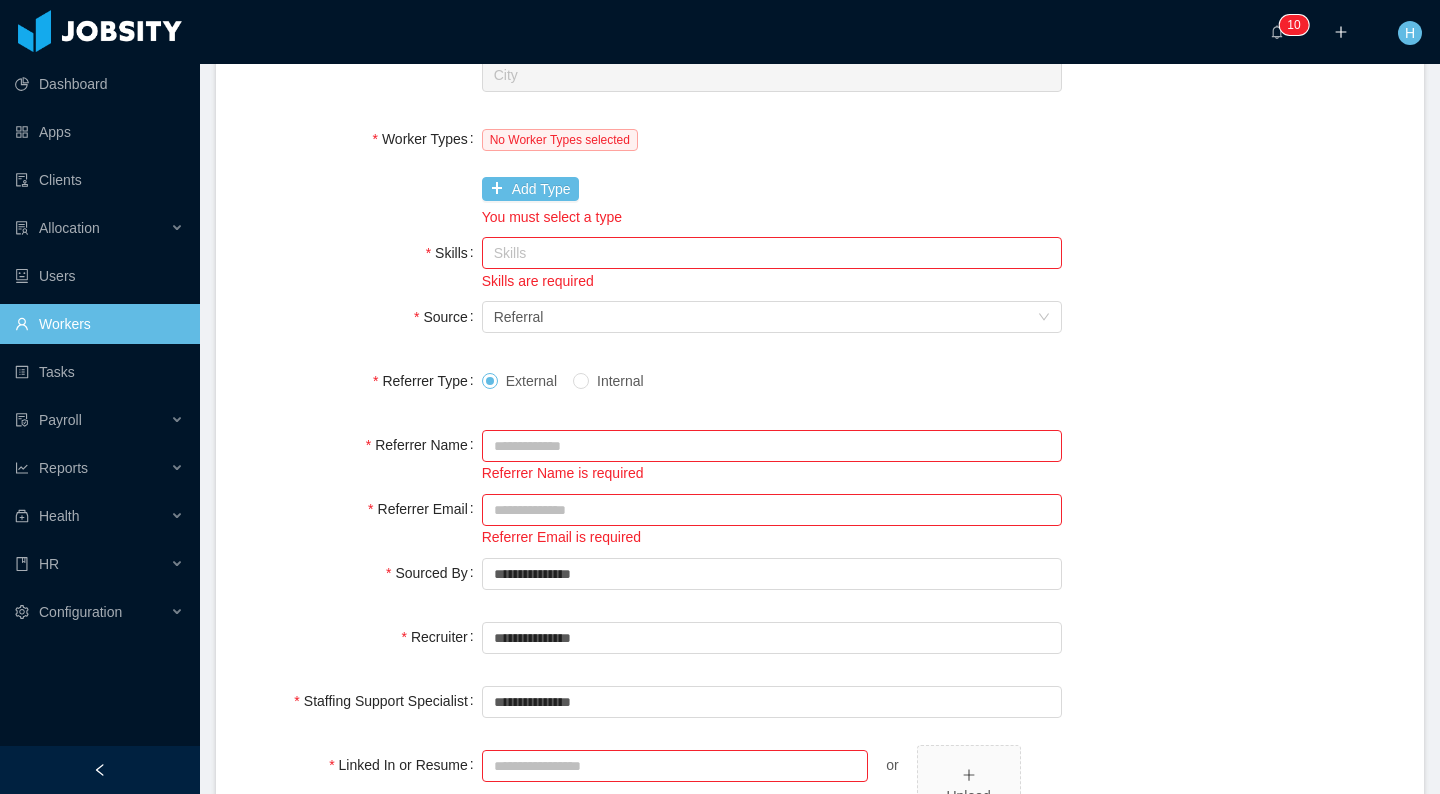 scroll, scrollTop: 598, scrollLeft: 0, axis: vertical 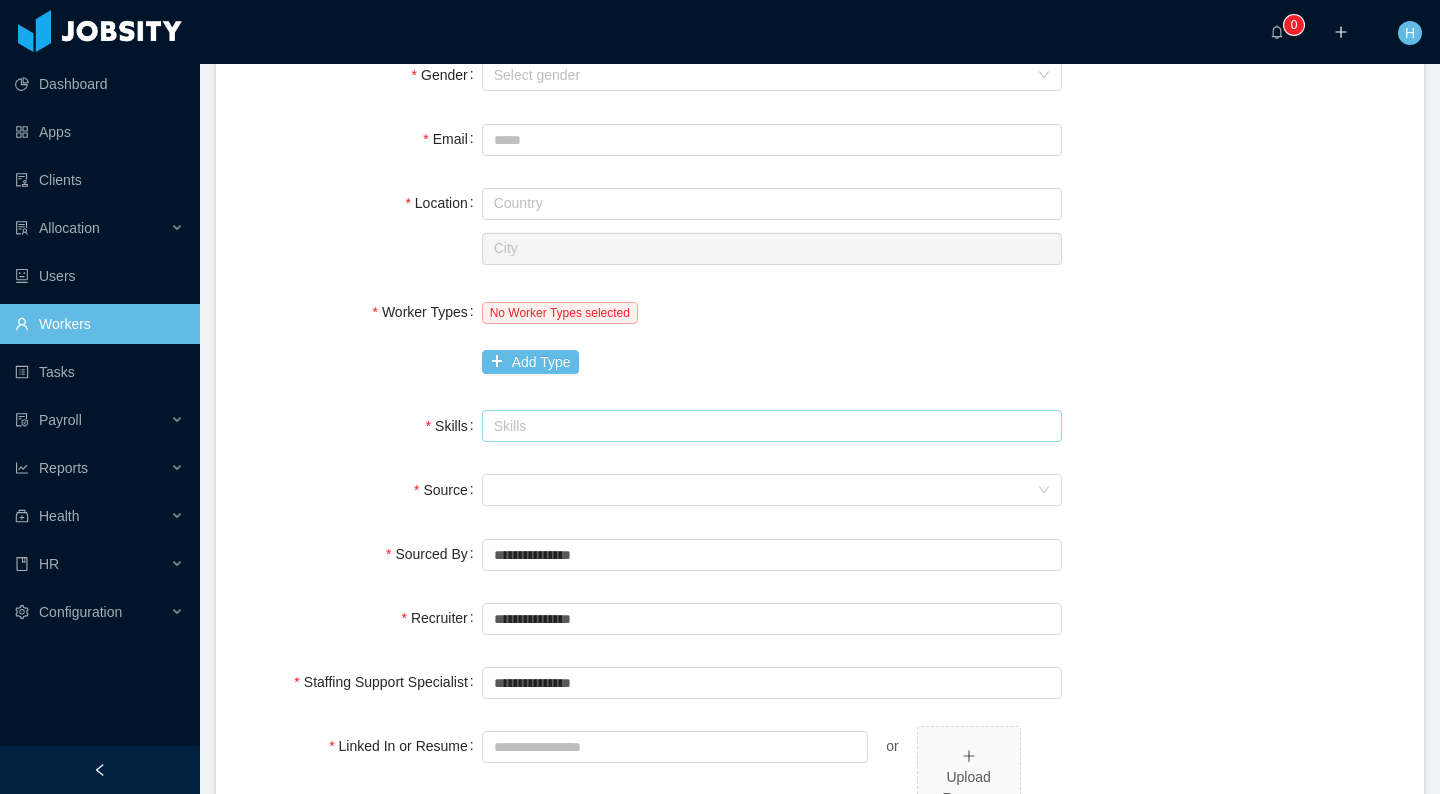 click on "Skills" at bounding box center [763, 426] 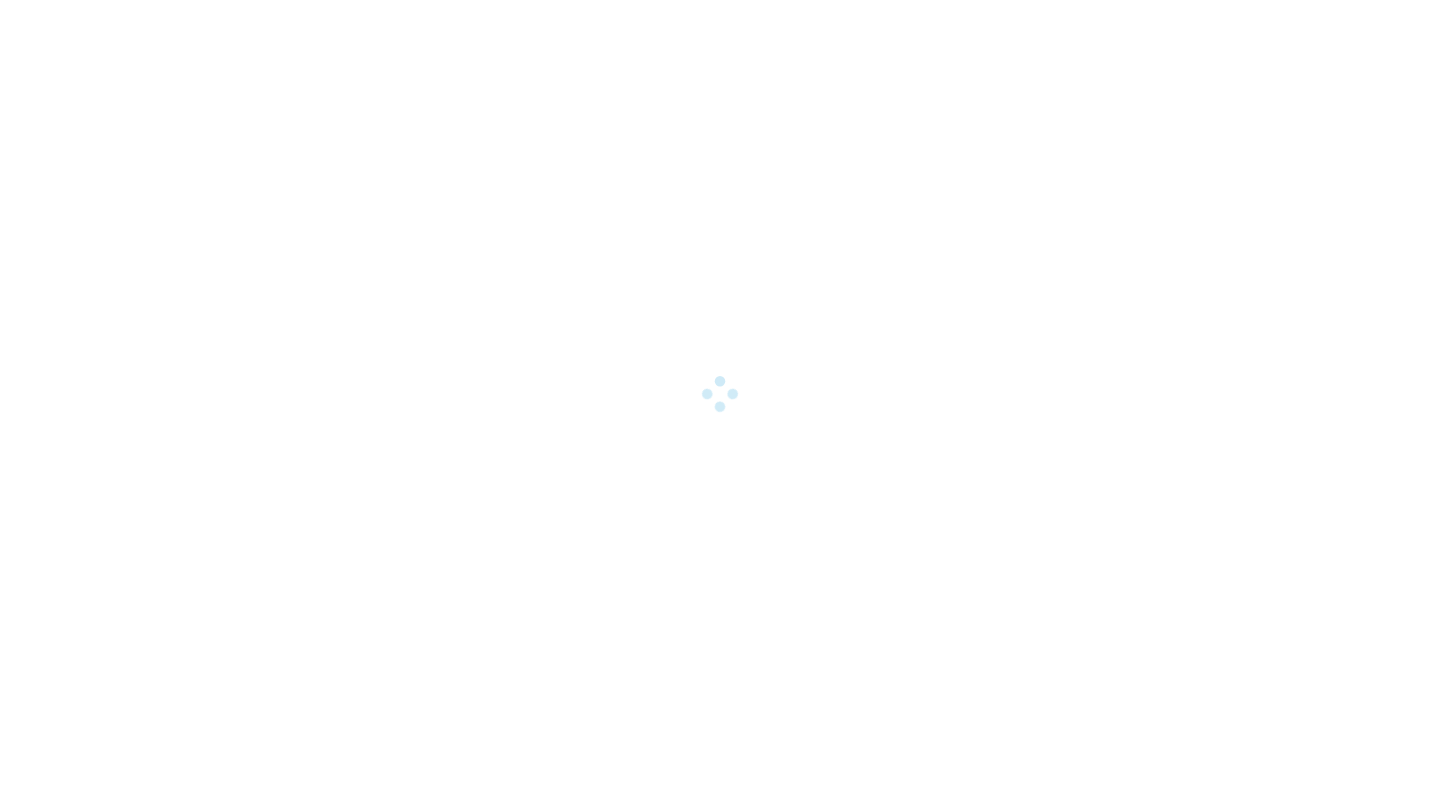 scroll, scrollTop: 0, scrollLeft: 0, axis: both 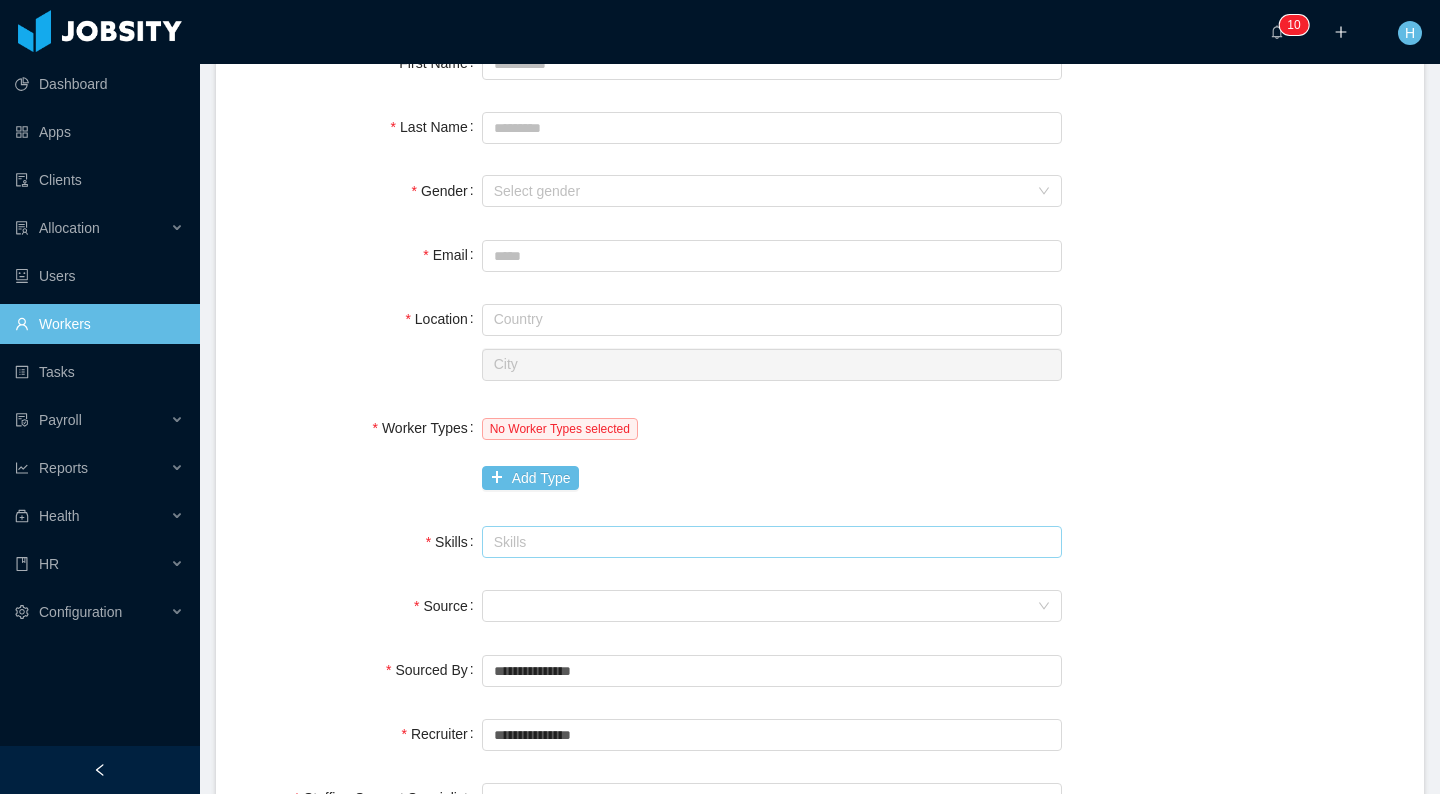 click on "Skills" at bounding box center [763, 542] 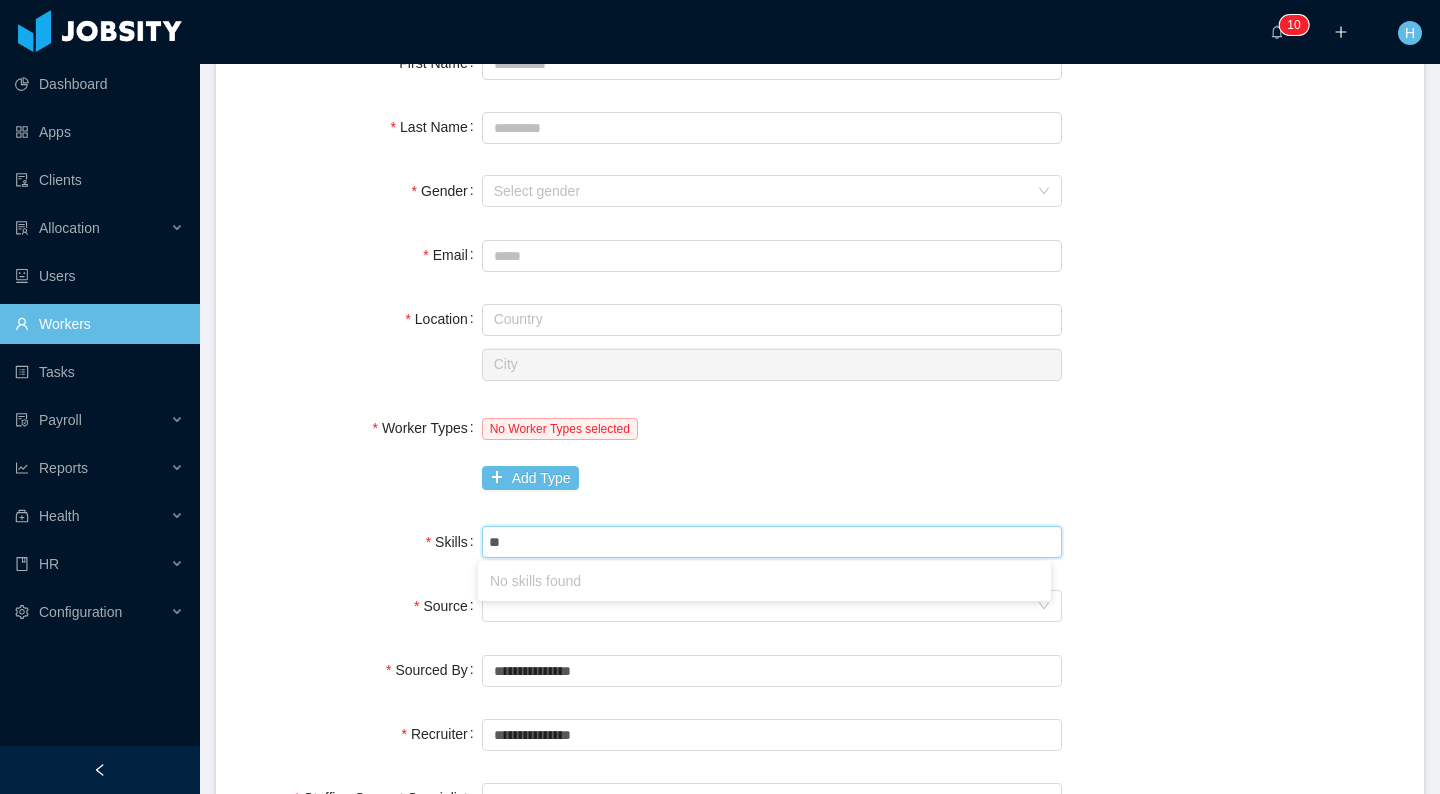 type on "*" 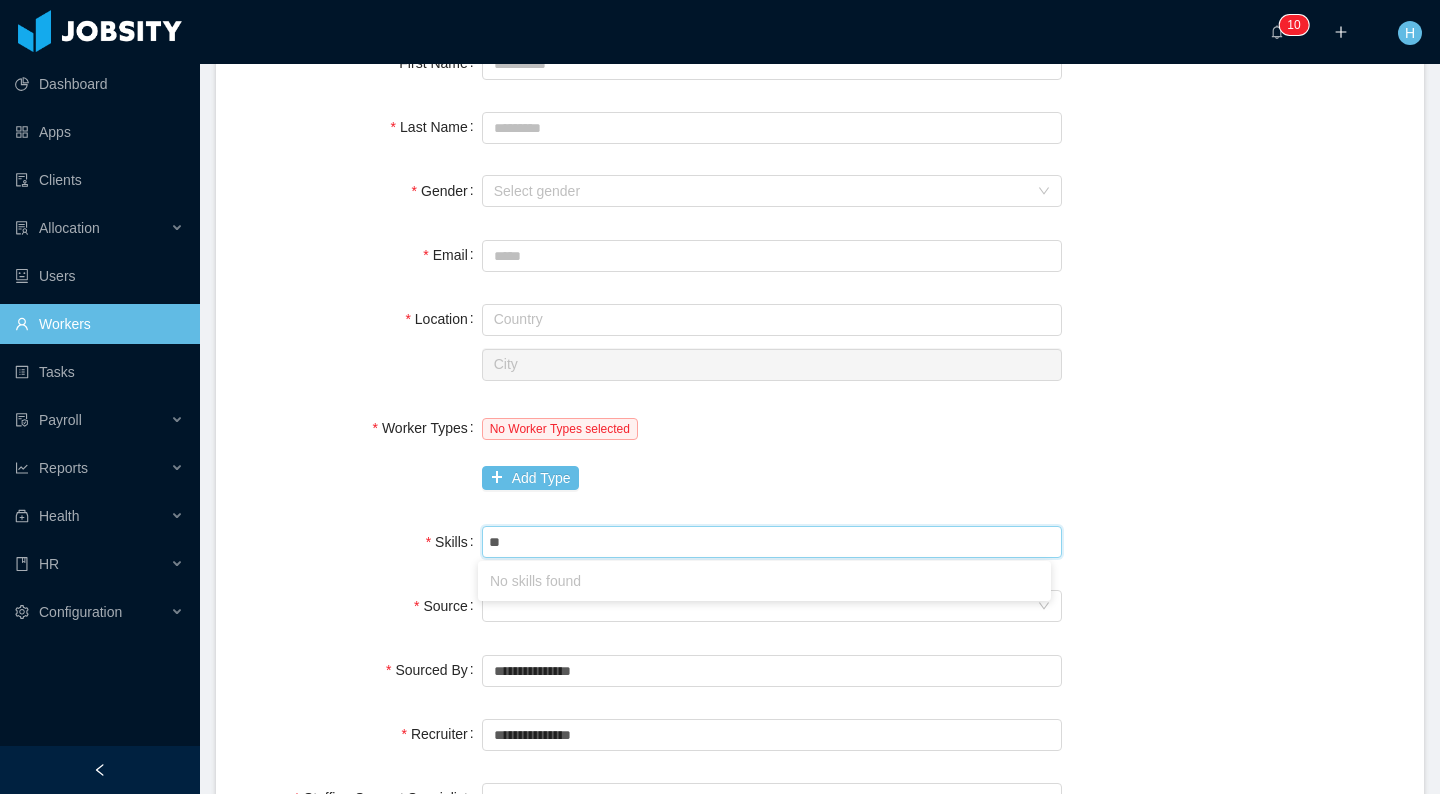 type on "*" 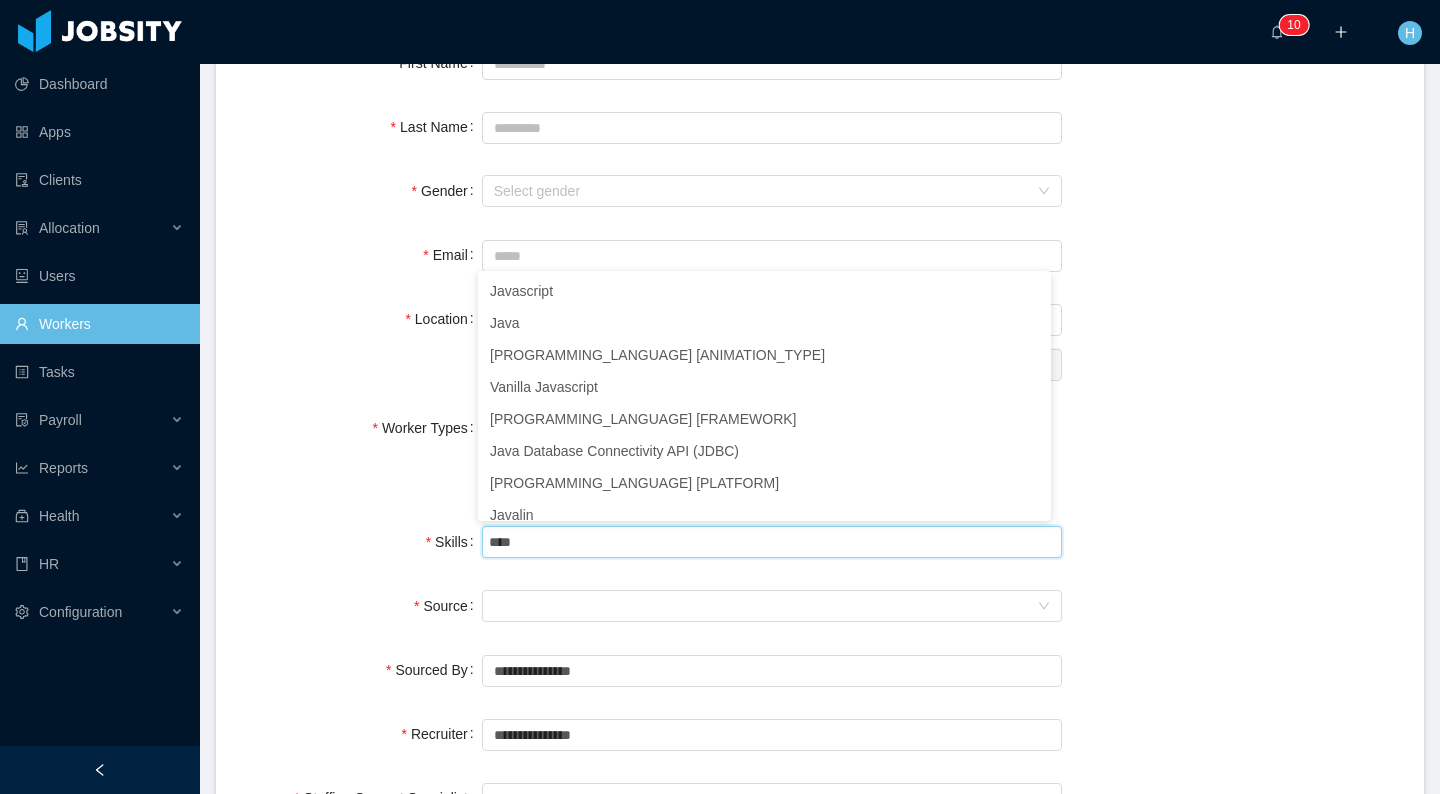 type on "****" 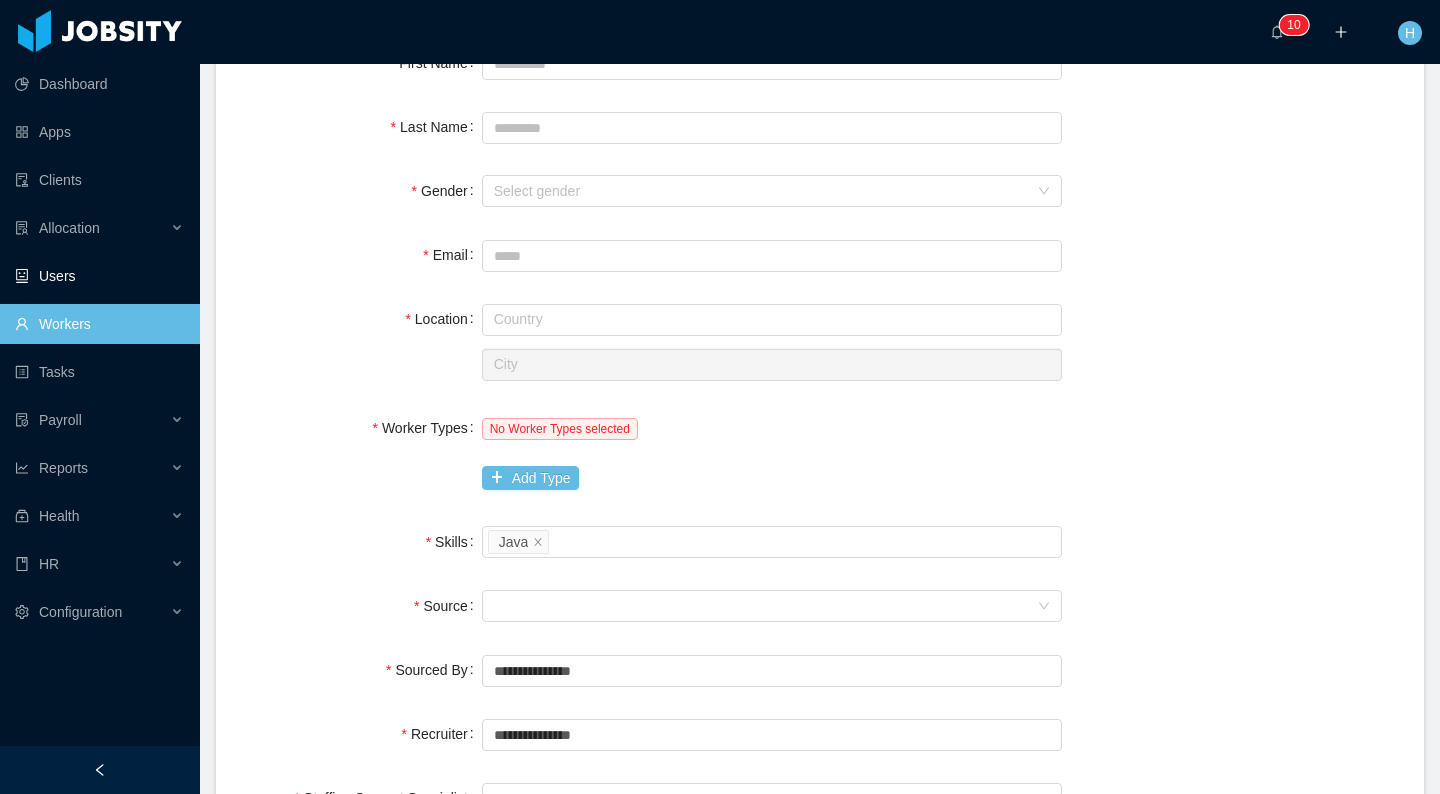 scroll, scrollTop: 0, scrollLeft: 0, axis: both 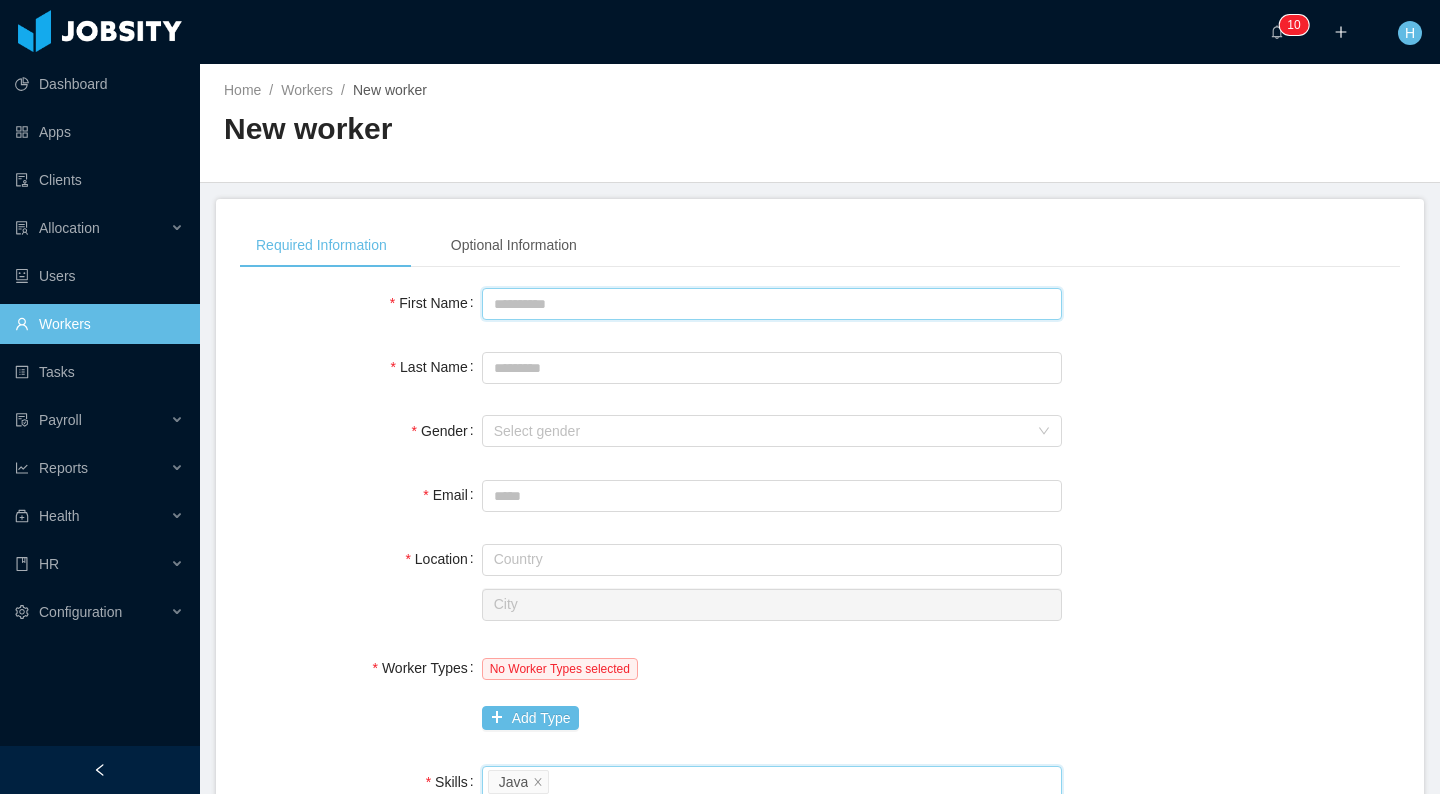 click on "First Name" at bounding box center [772, 304] 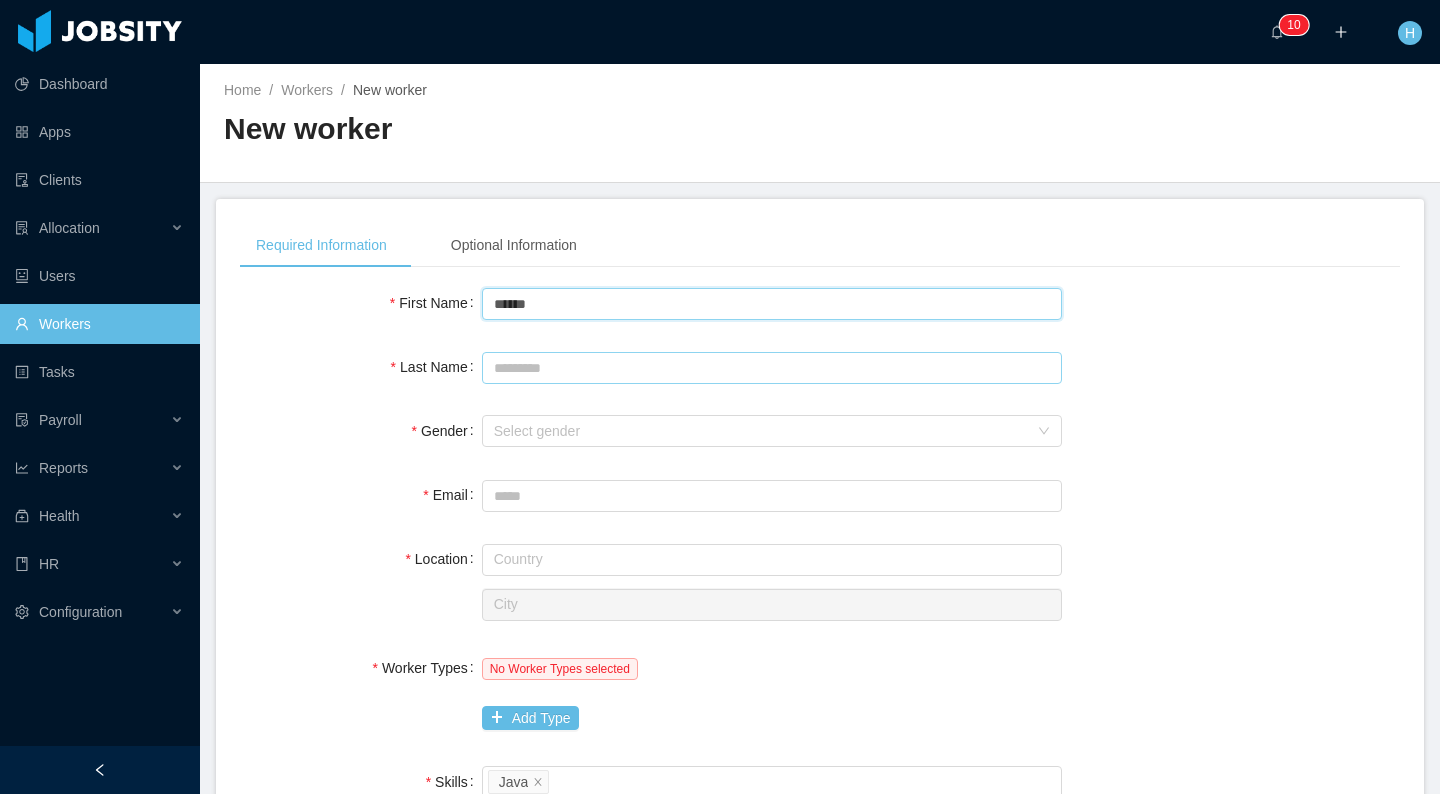 type on "******" 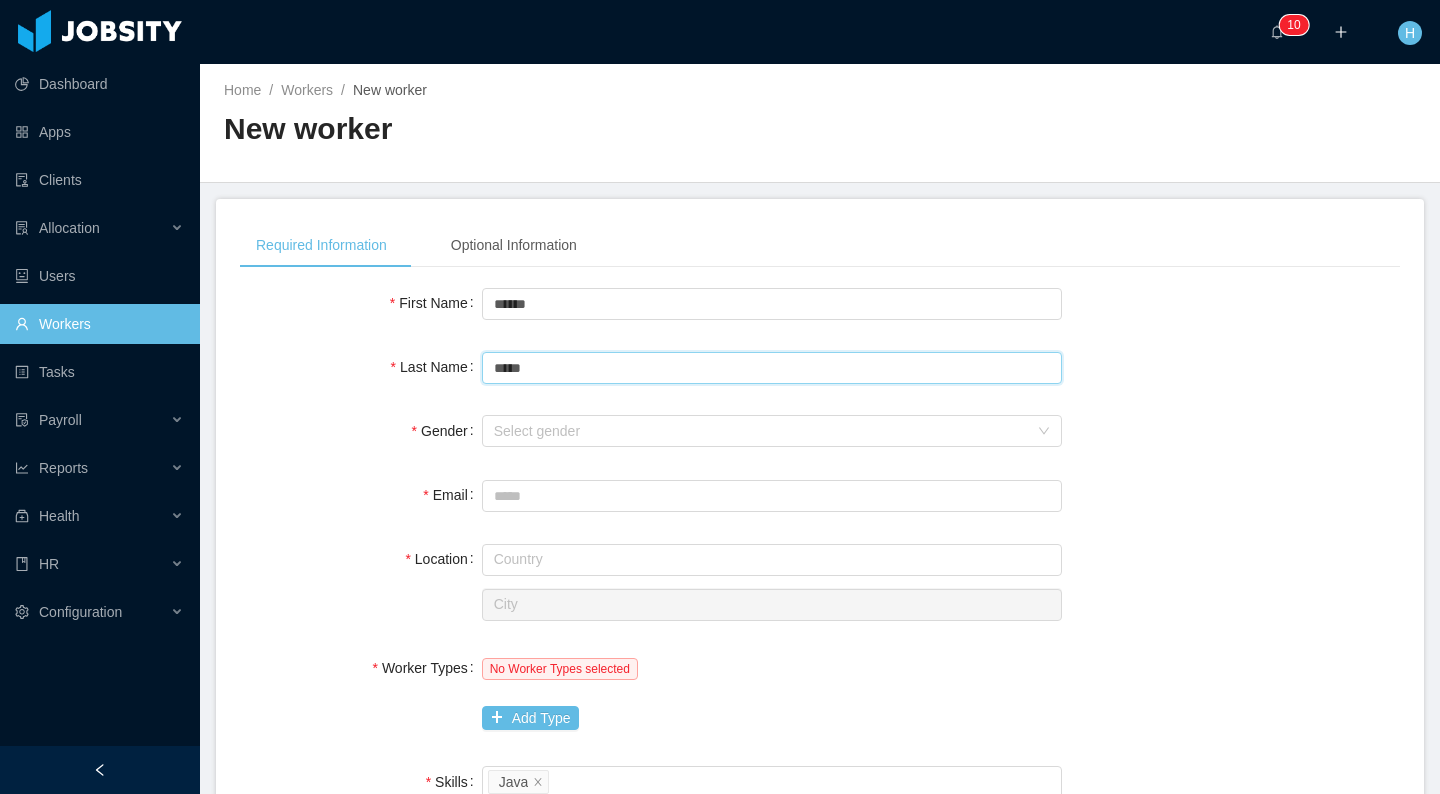 type on "*****" 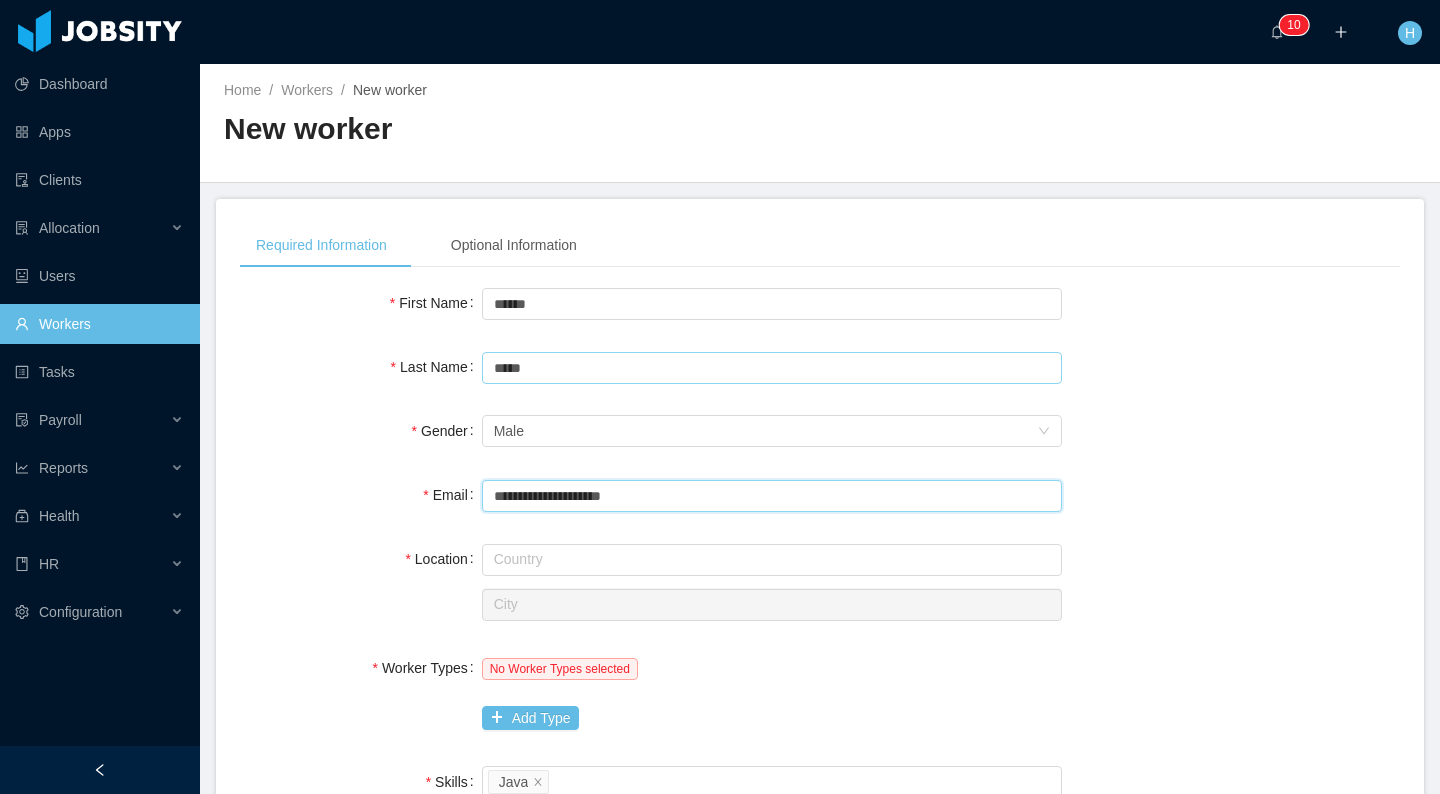 type on "**********" 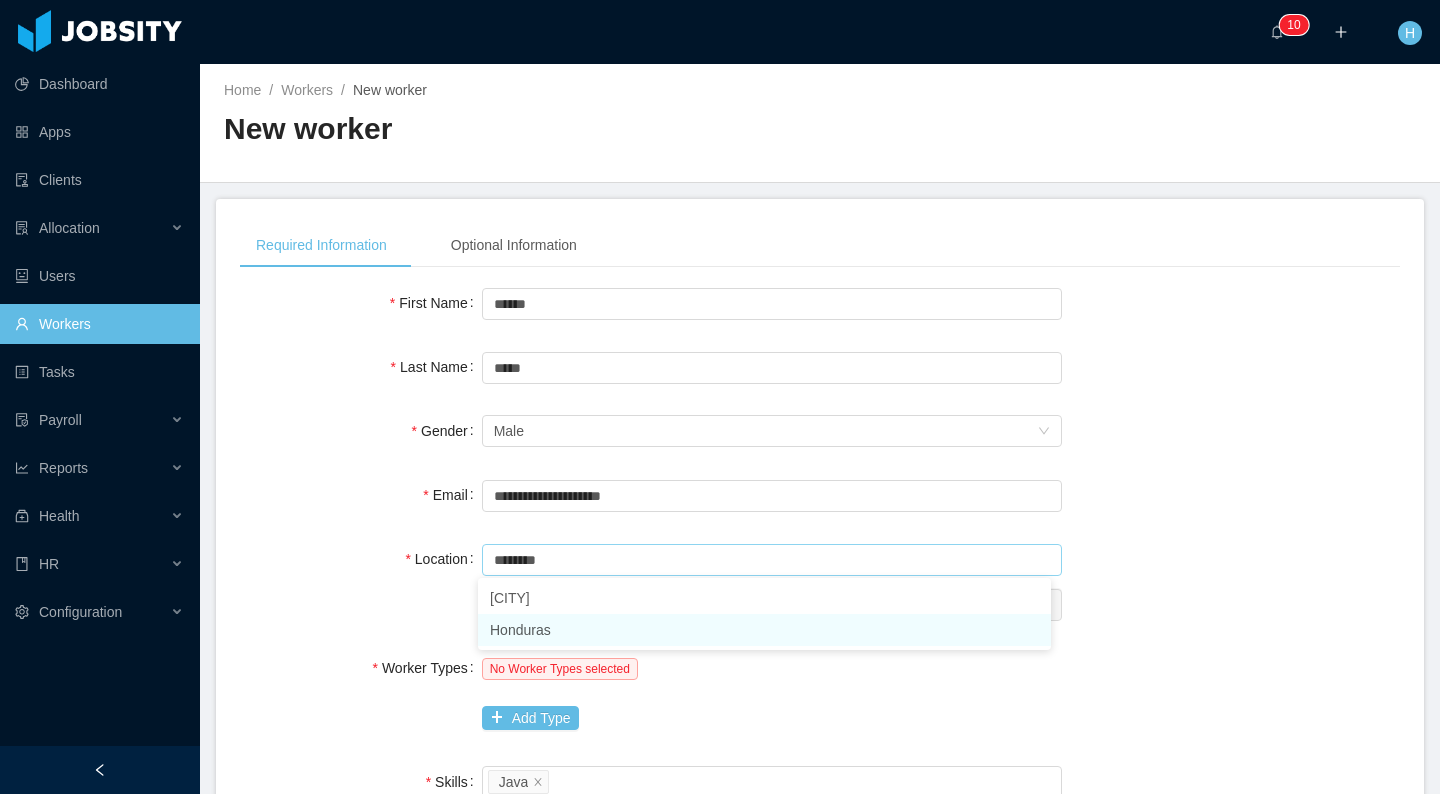 click on "Honduras" at bounding box center [764, 630] 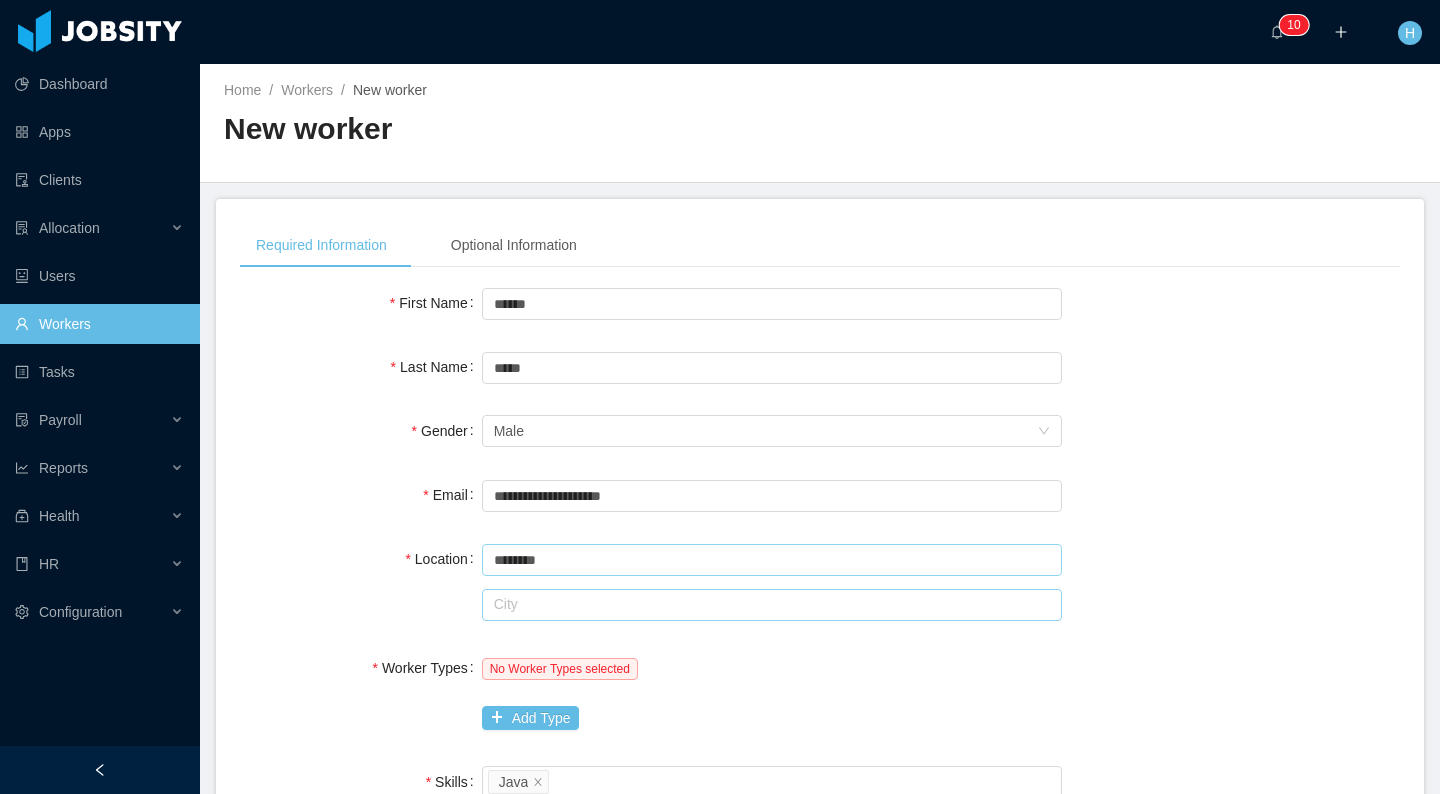 type on "********" 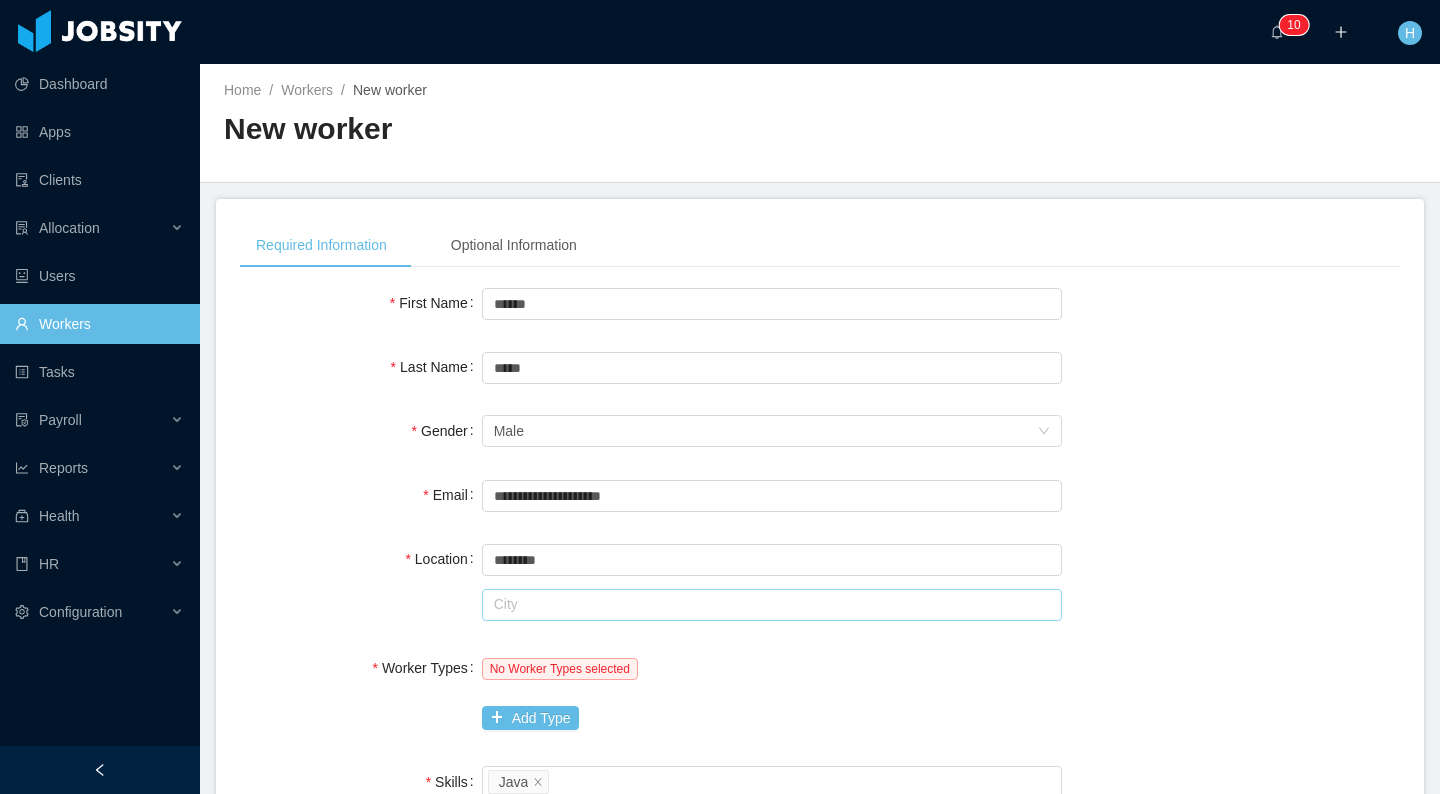 click at bounding box center (772, 605) 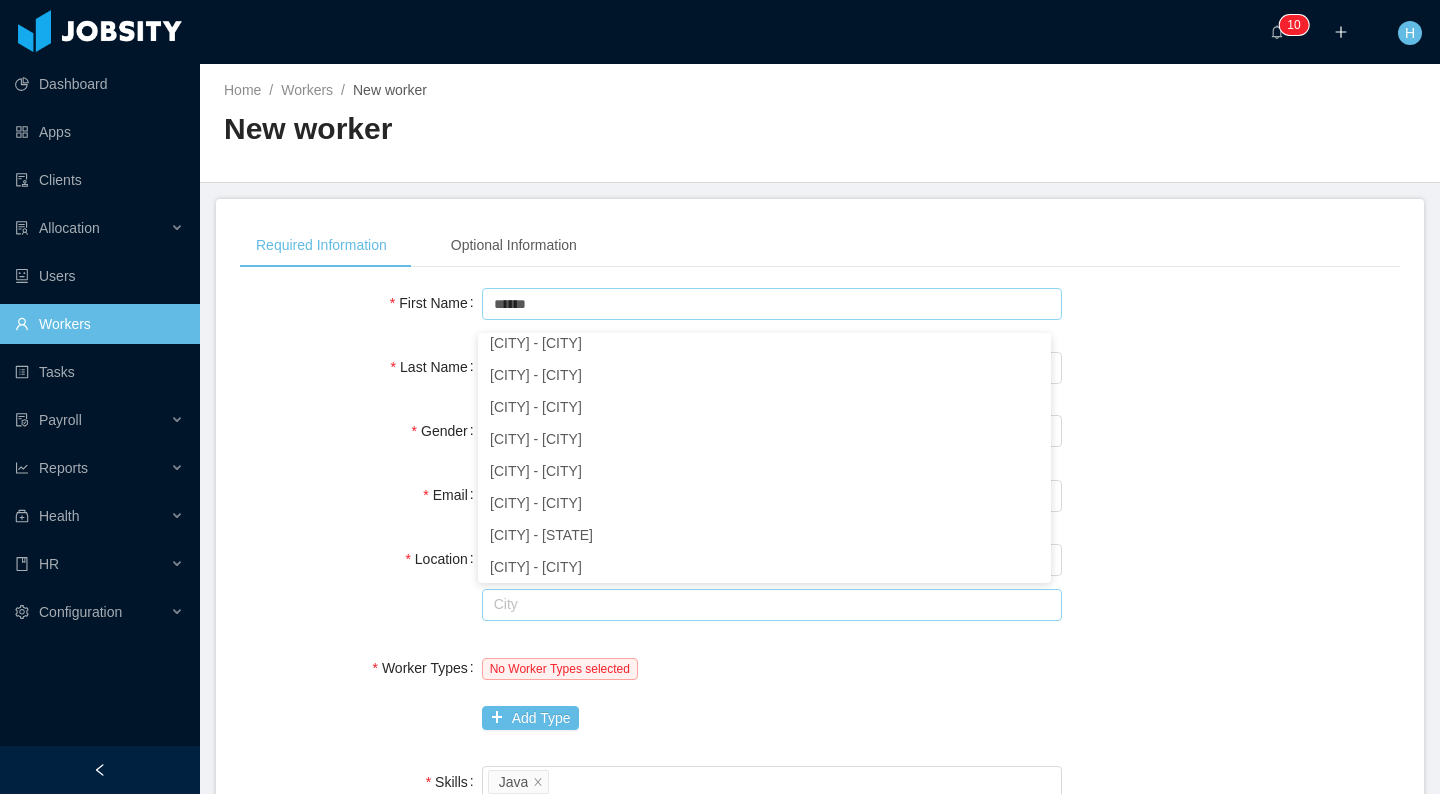 scroll, scrollTop: 4, scrollLeft: 0, axis: vertical 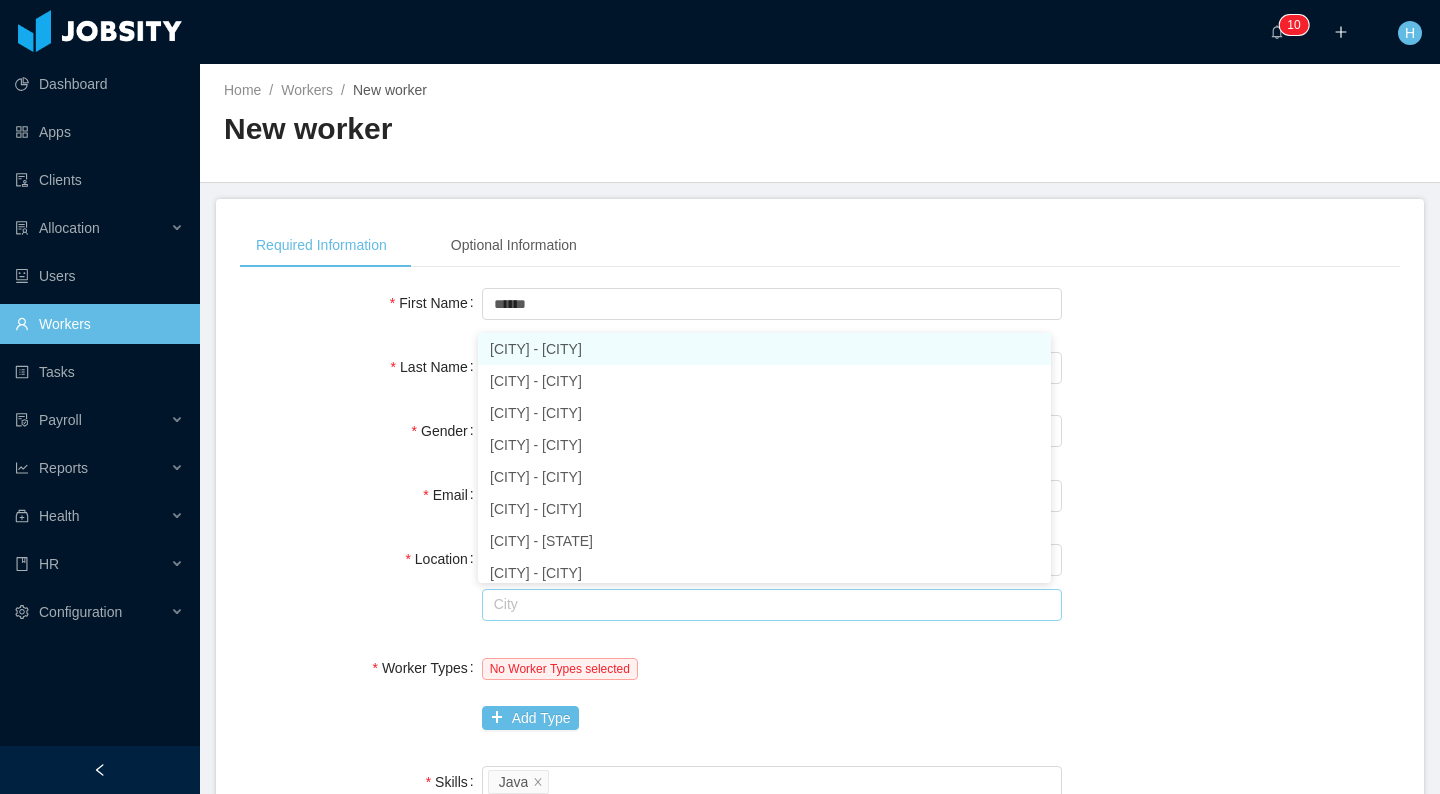click on "Tegucigalpa - Francisco Morazán" at bounding box center (764, 349) 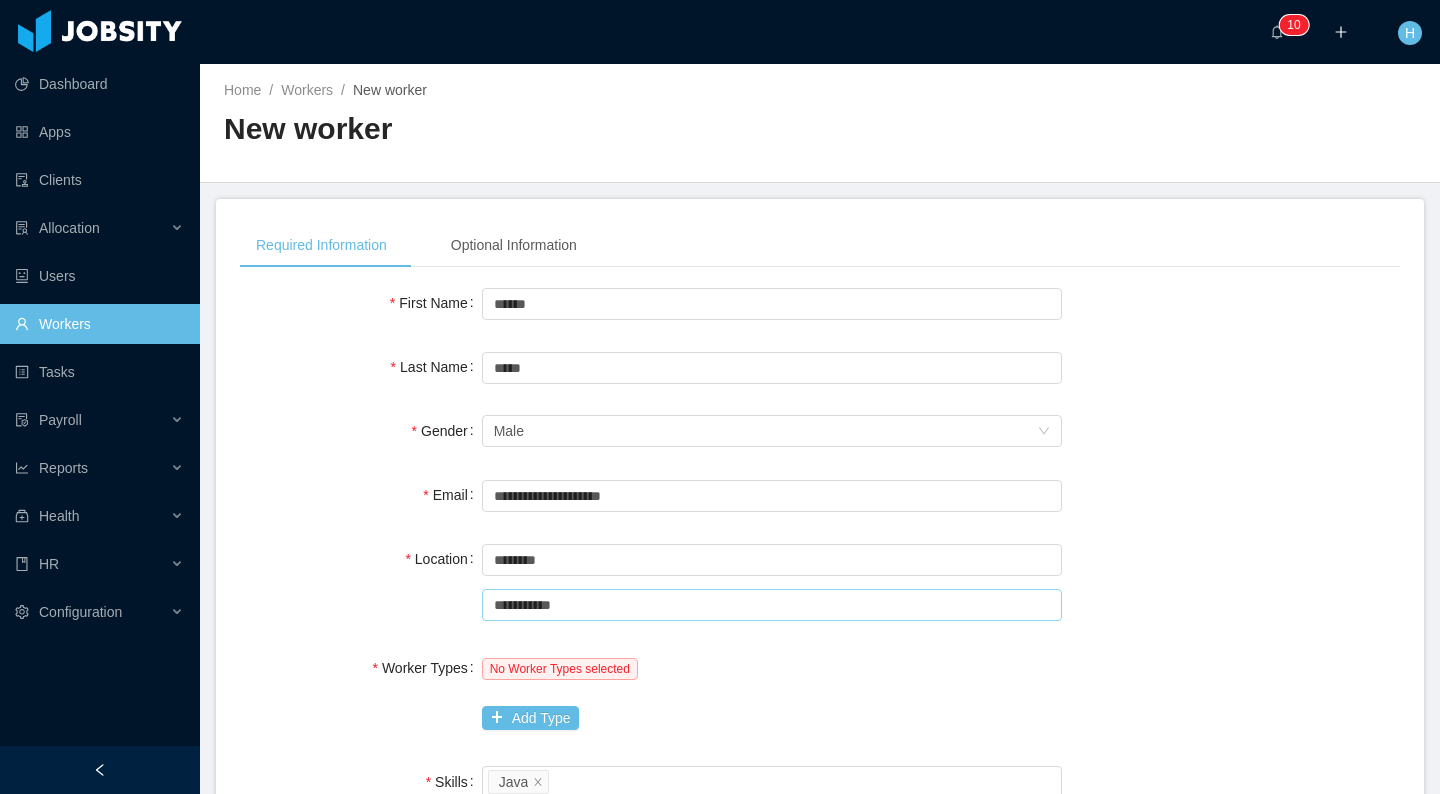 scroll, scrollTop: 302, scrollLeft: 0, axis: vertical 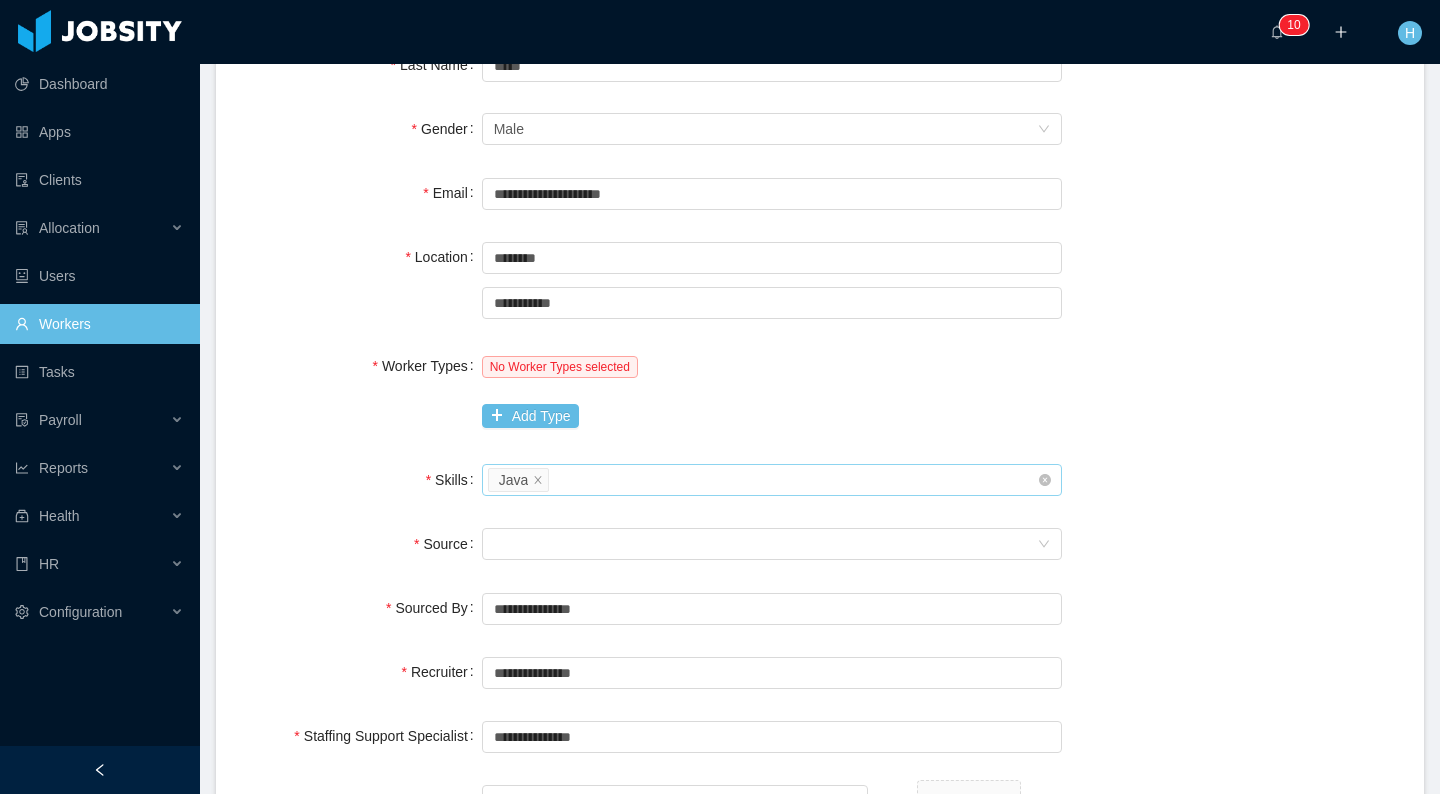 click on "Skills" at bounding box center (558, 480) 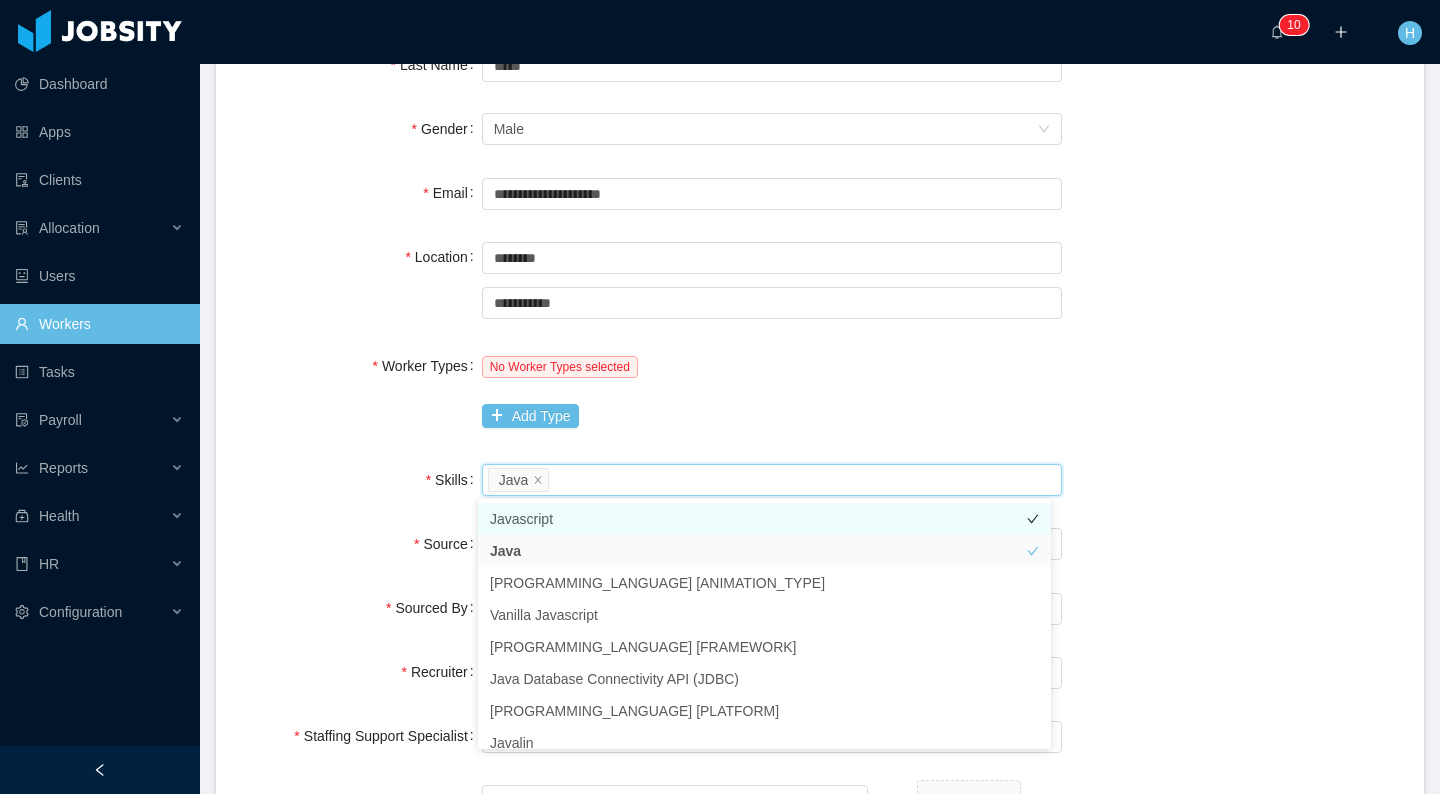 click on "Javascript" at bounding box center (764, 519) 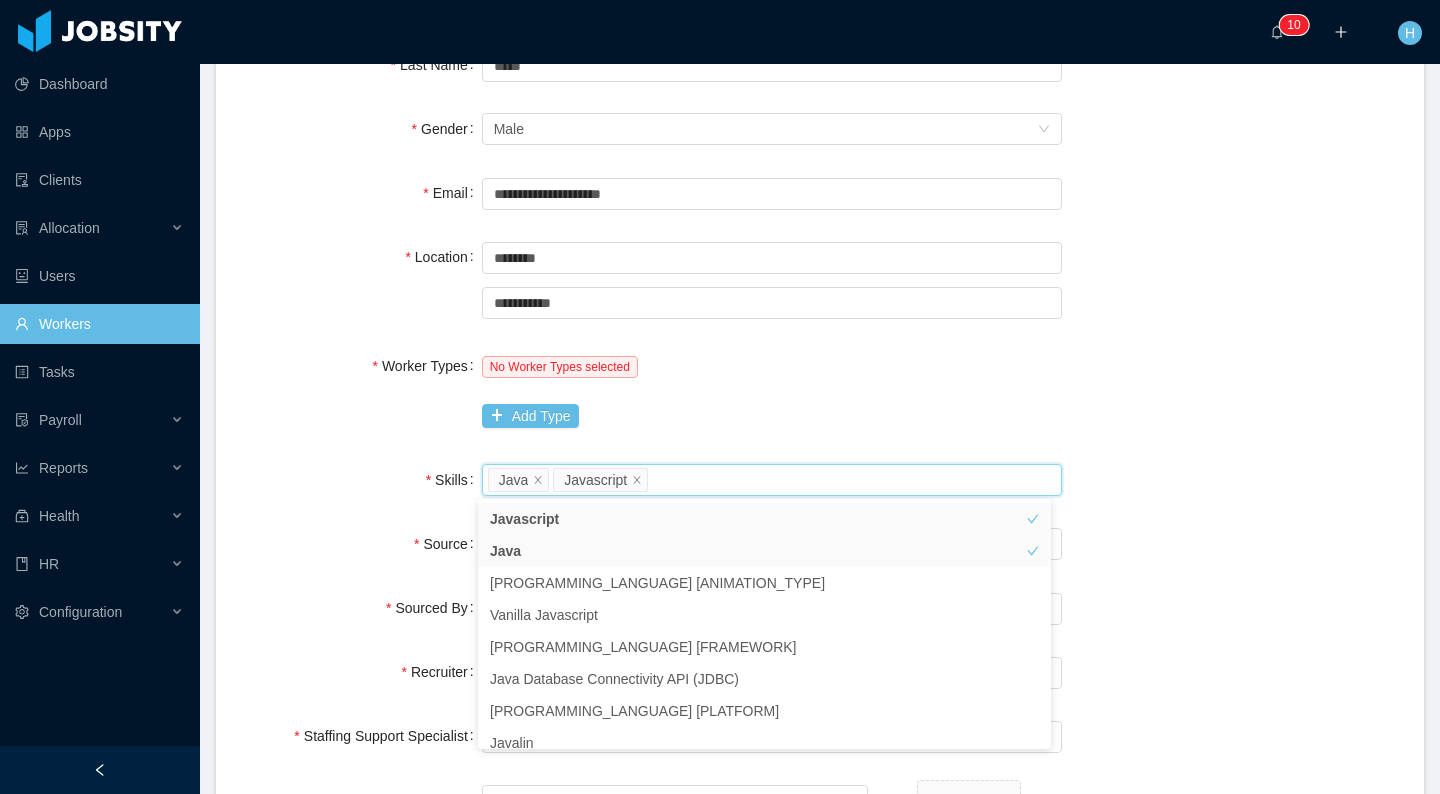 click on "**********" at bounding box center (820, 500) 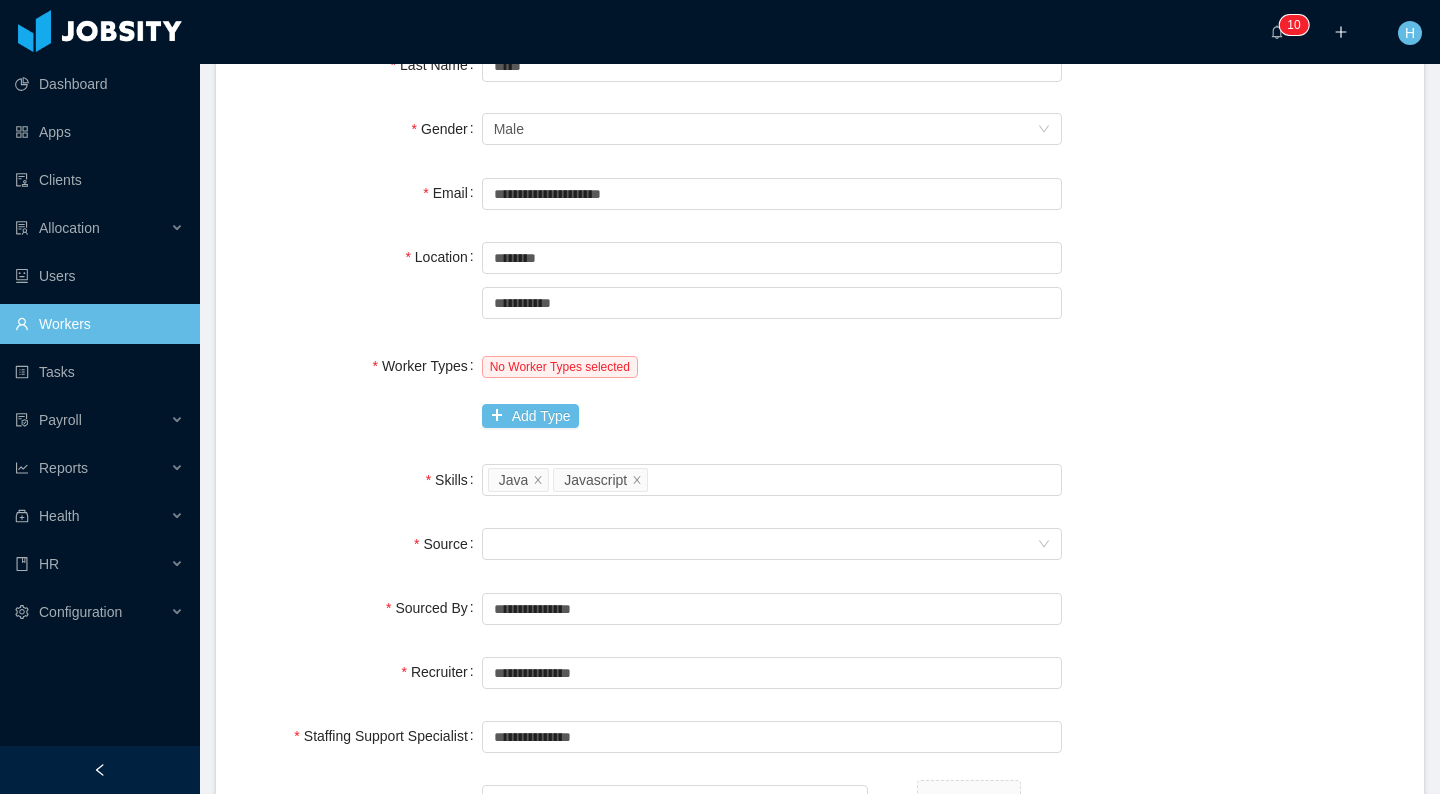 scroll, scrollTop: 419, scrollLeft: 0, axis: vertical 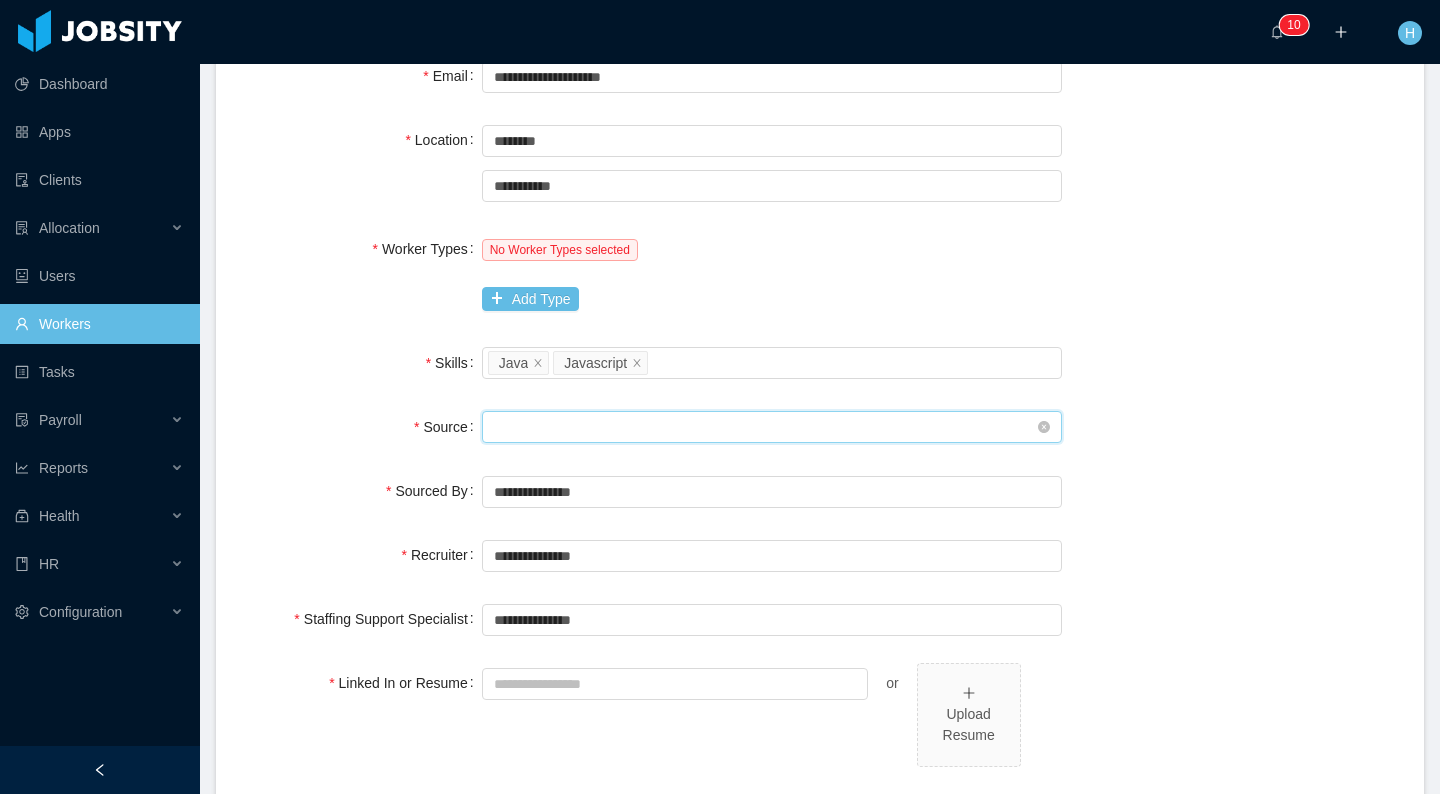 click on "Seniority" at bounding box center [765, 427] 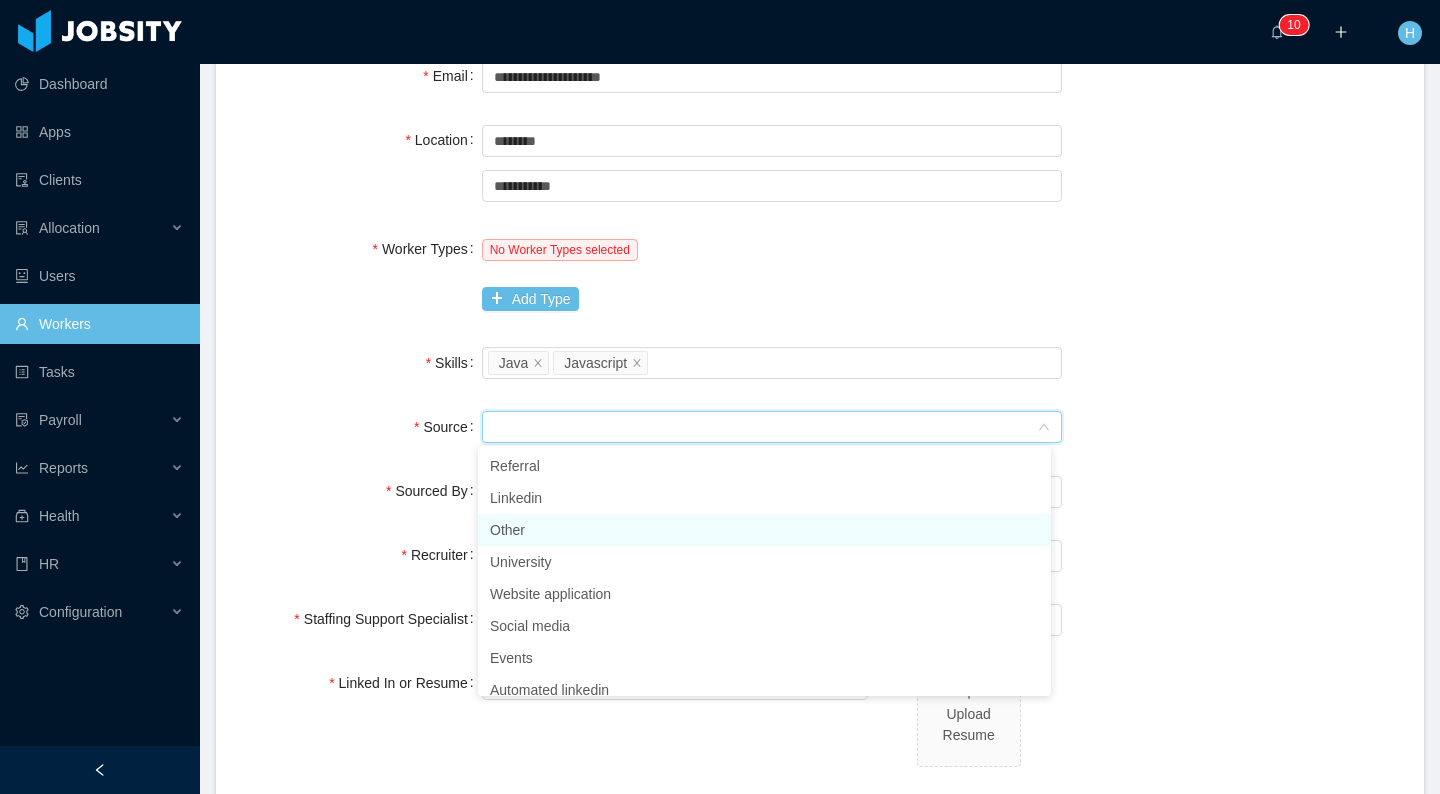 click on "Other" at bounding box center (764, 530) 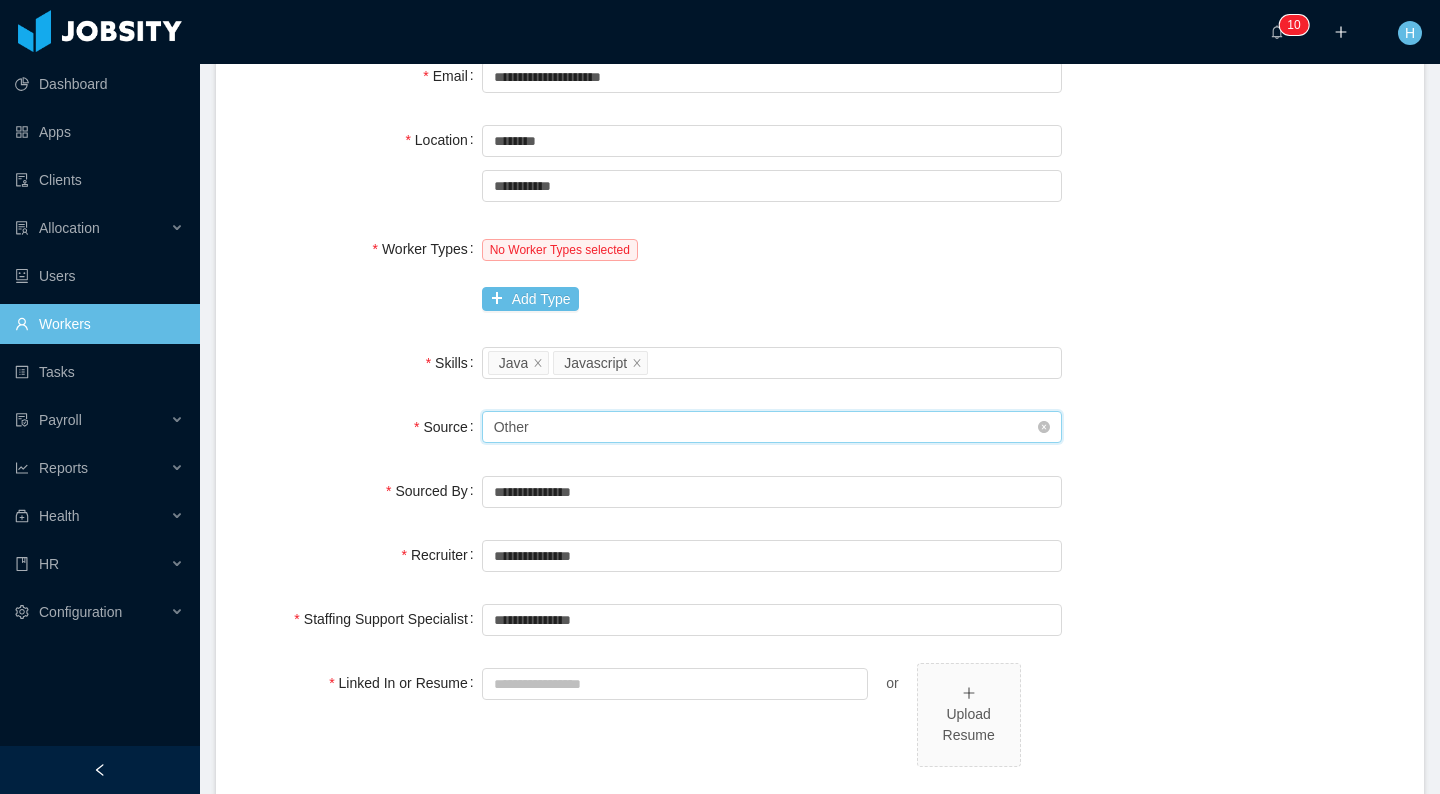 click on "Seniority Other" at bounding box center (765, 427) 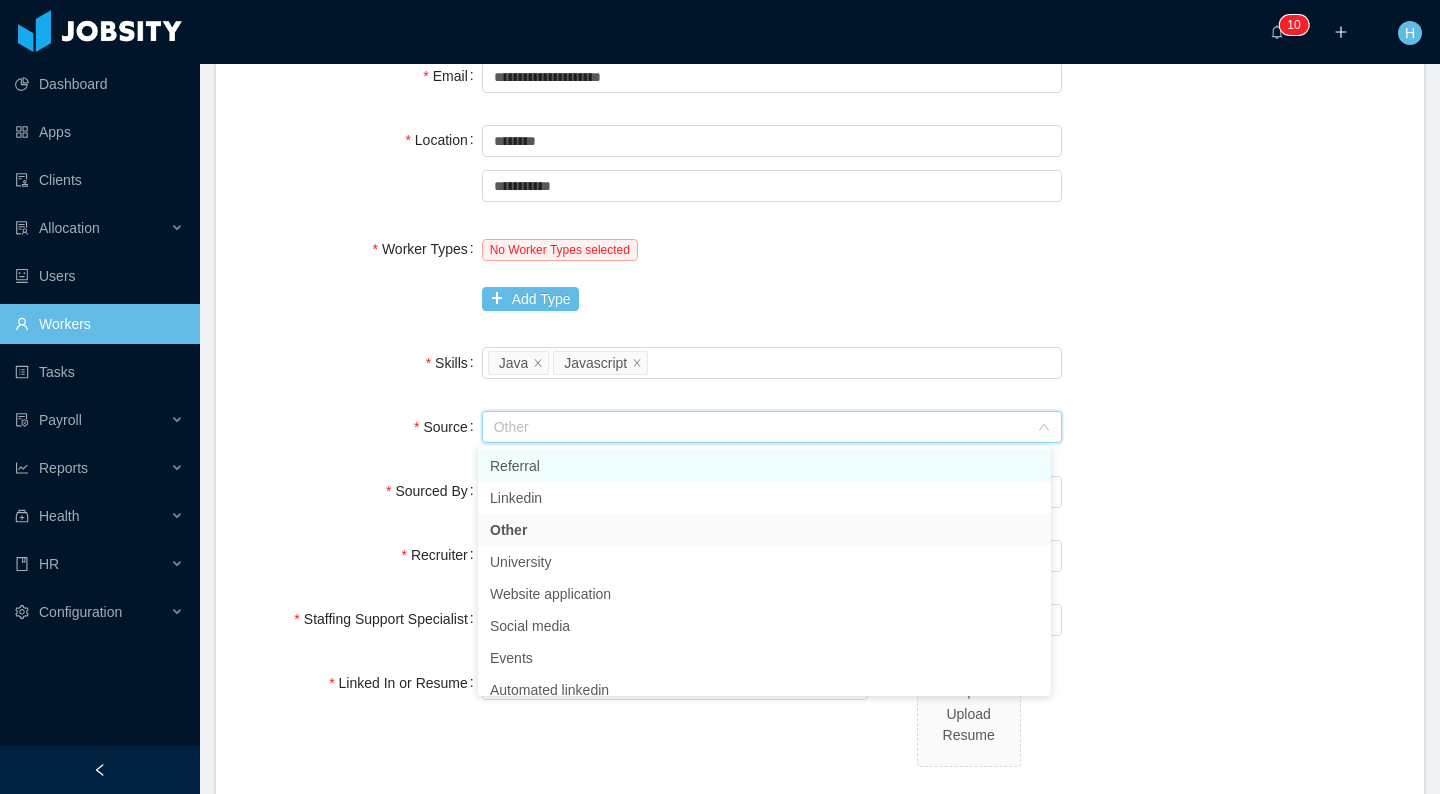 click on "Referral" at bounding box center (764, 466) 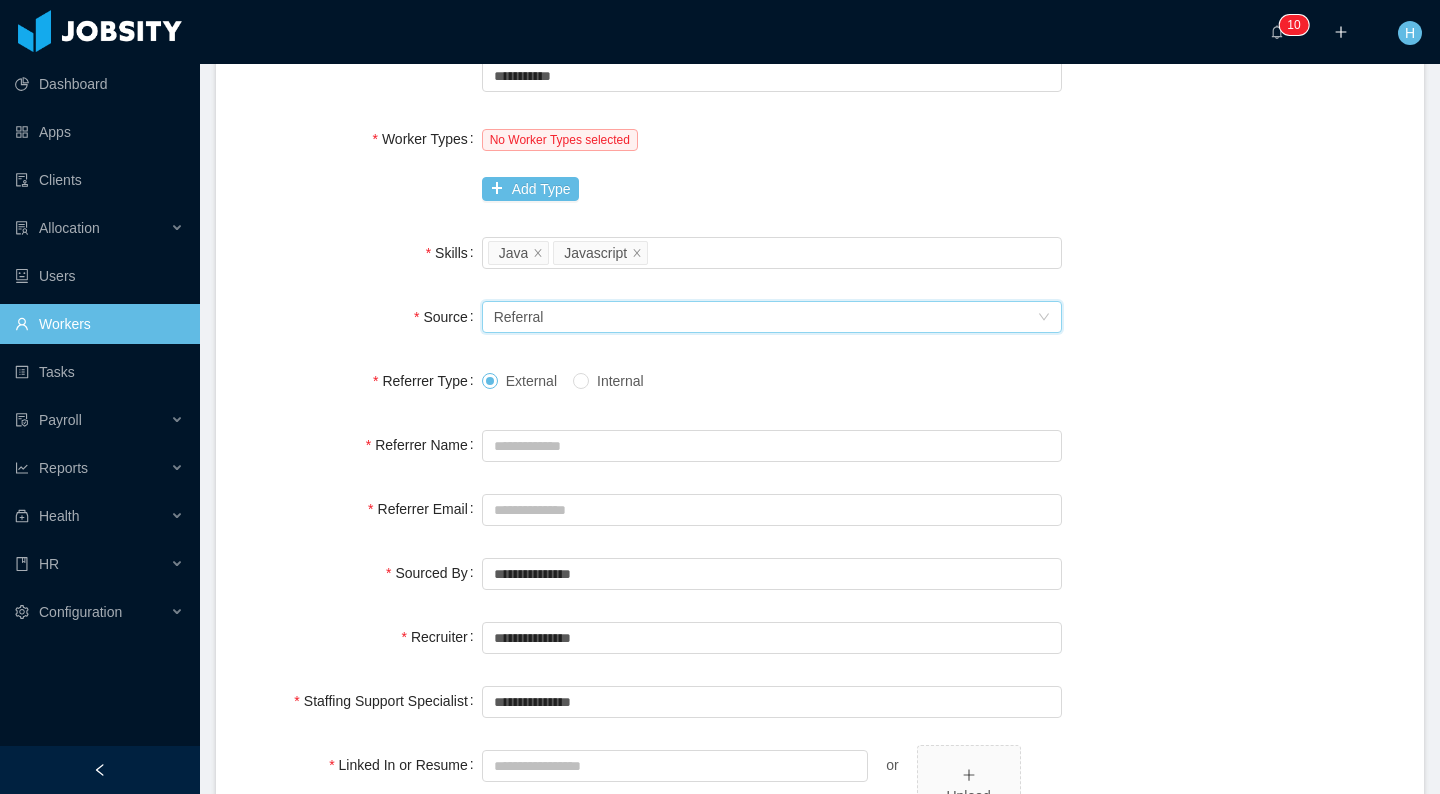 scroll, scrollTop: 542, scrollLeft: 0, axis: vertical 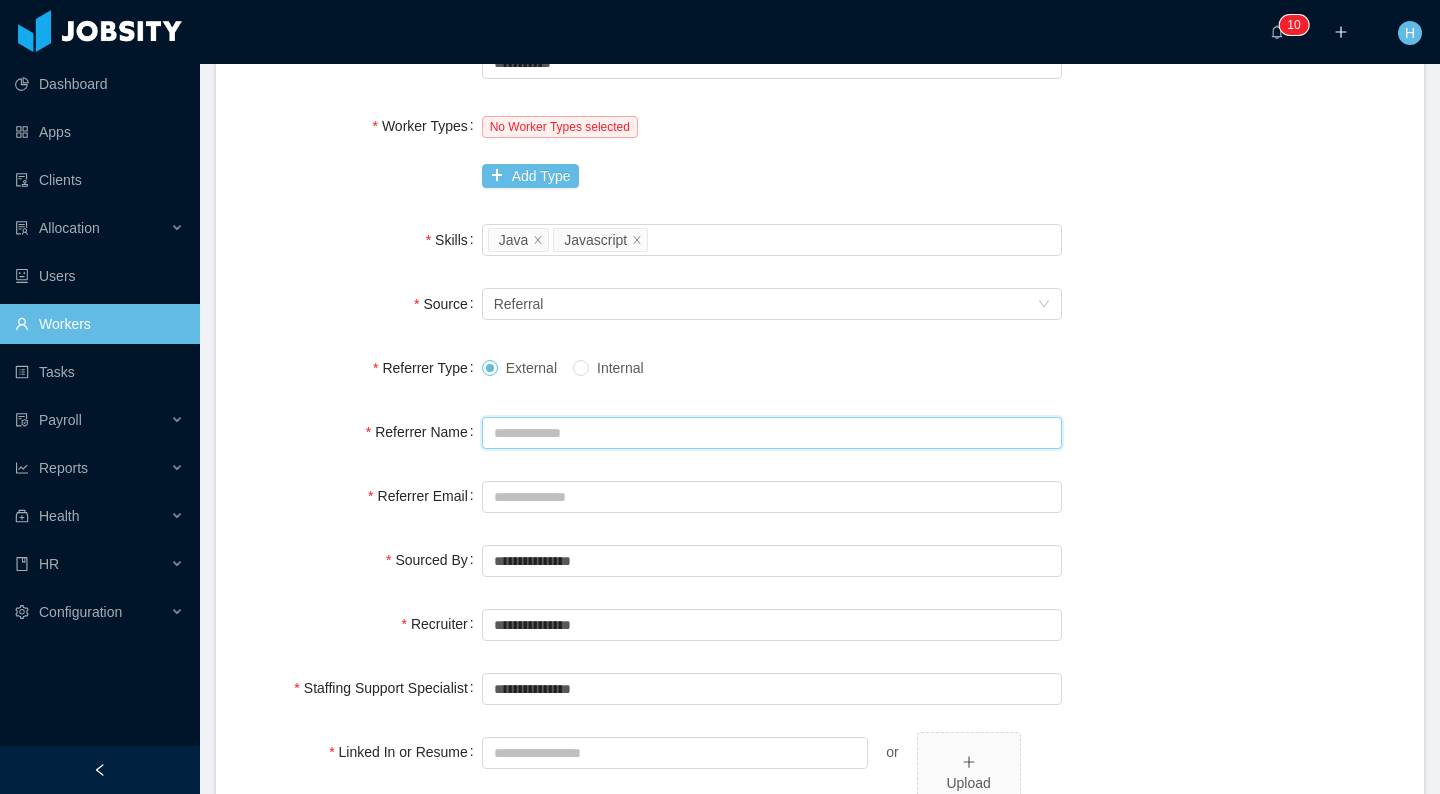 click on "Referrer Name" at bounding box center [772, 433] 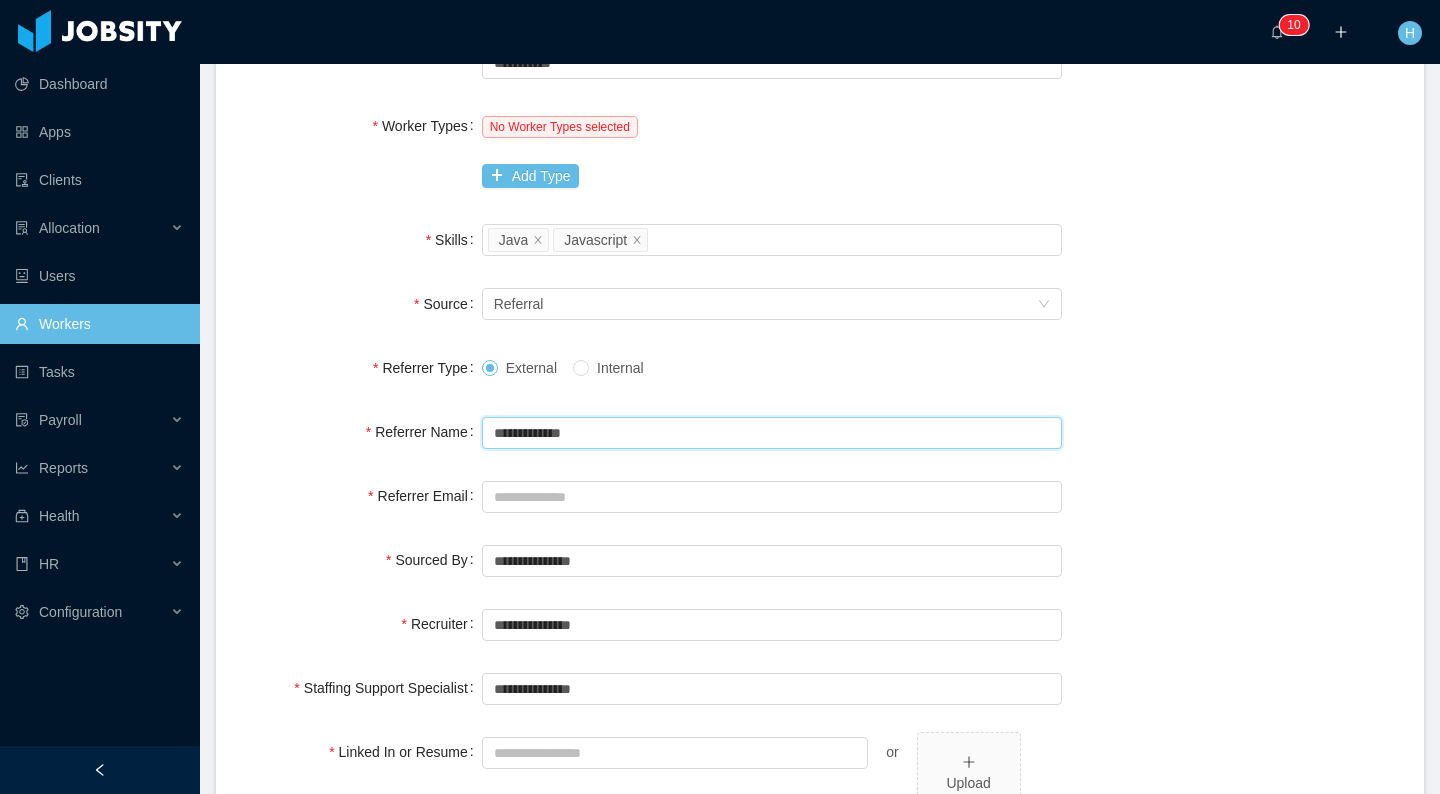 type on "**********" 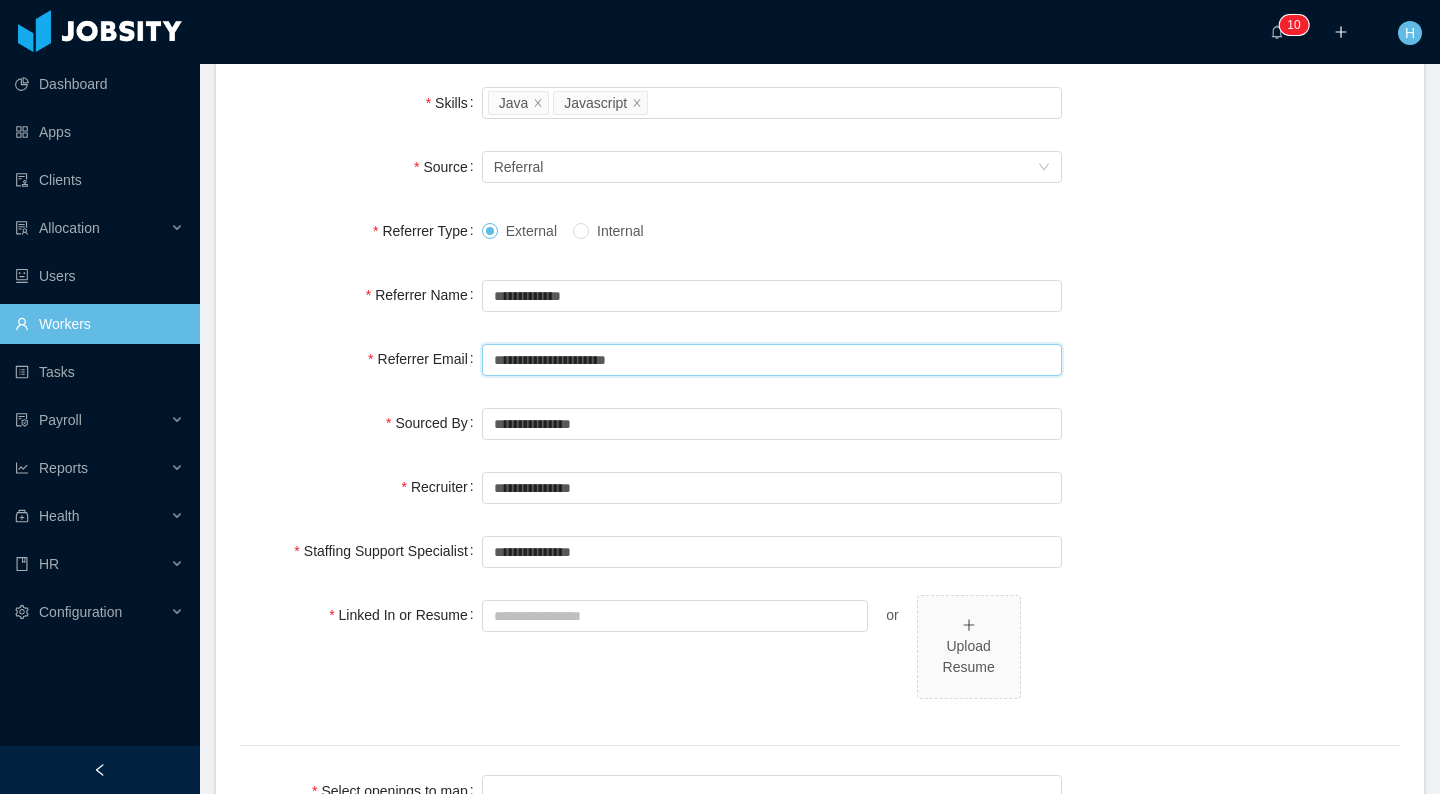 scroll, scrollTop: 758, scrollLeft: 0, axis: vertical 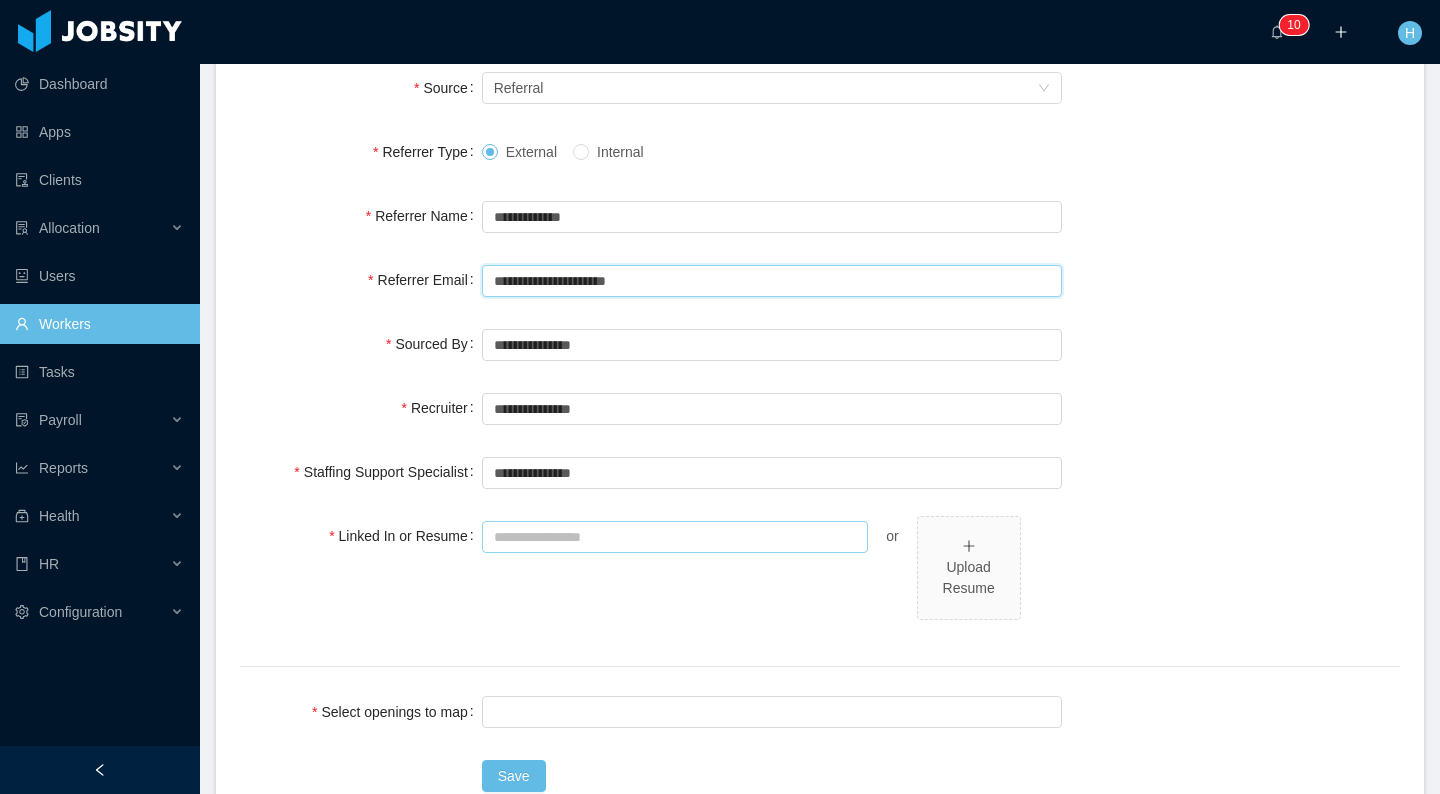 type on "**********" 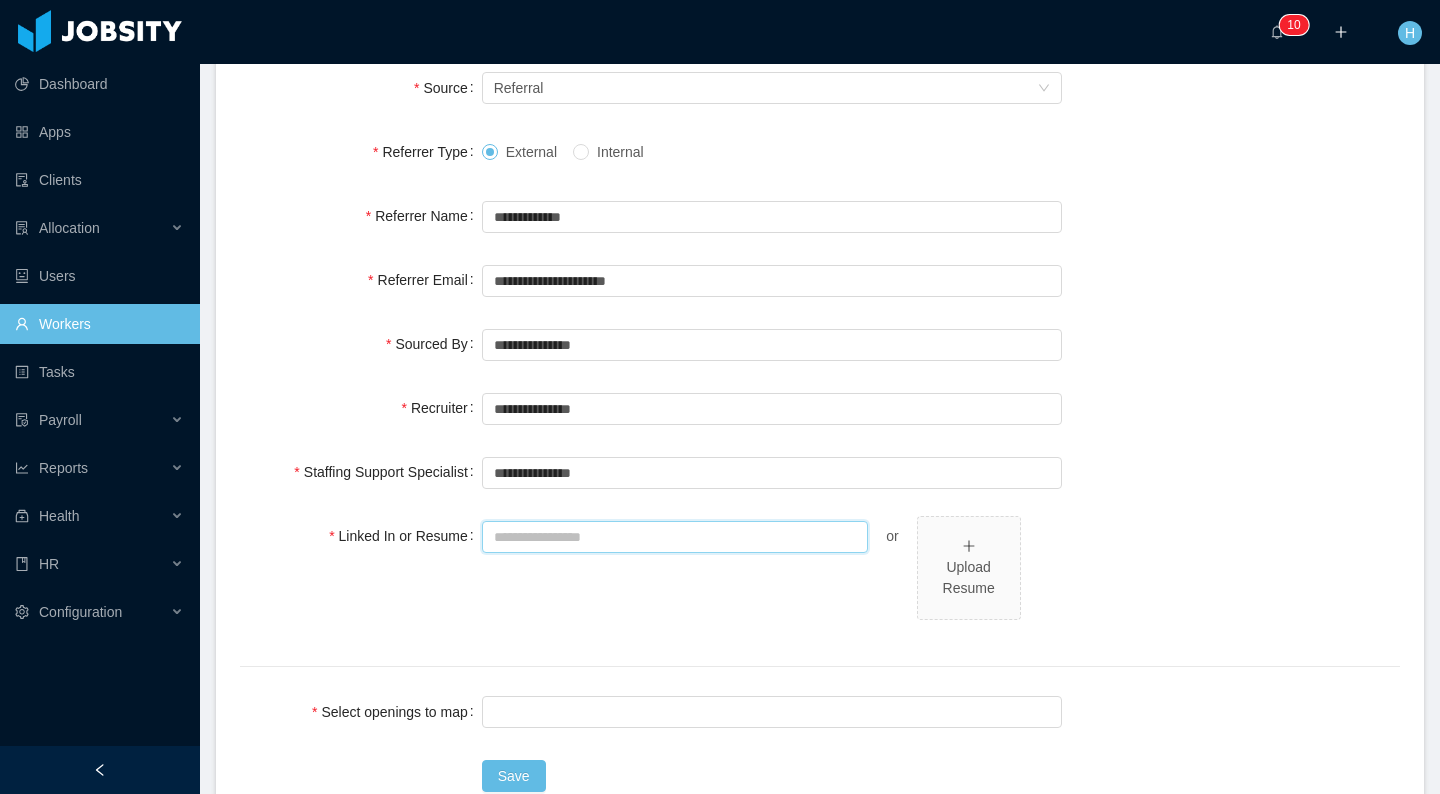 click on "Linked In or Resume" at bounding box center [675, 537] 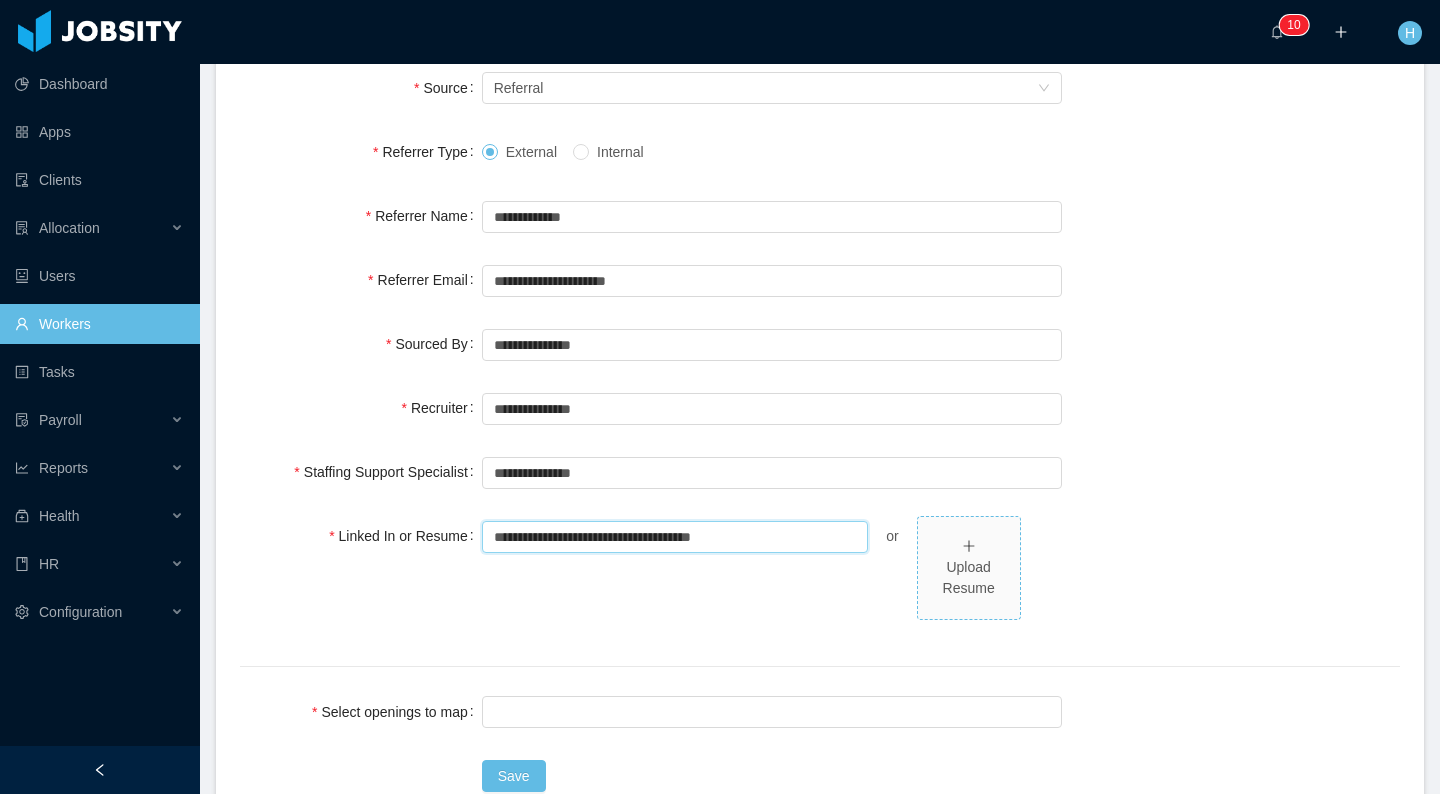 scroll, scrollTop: 892, scrollLeft: 0, axis: vertical 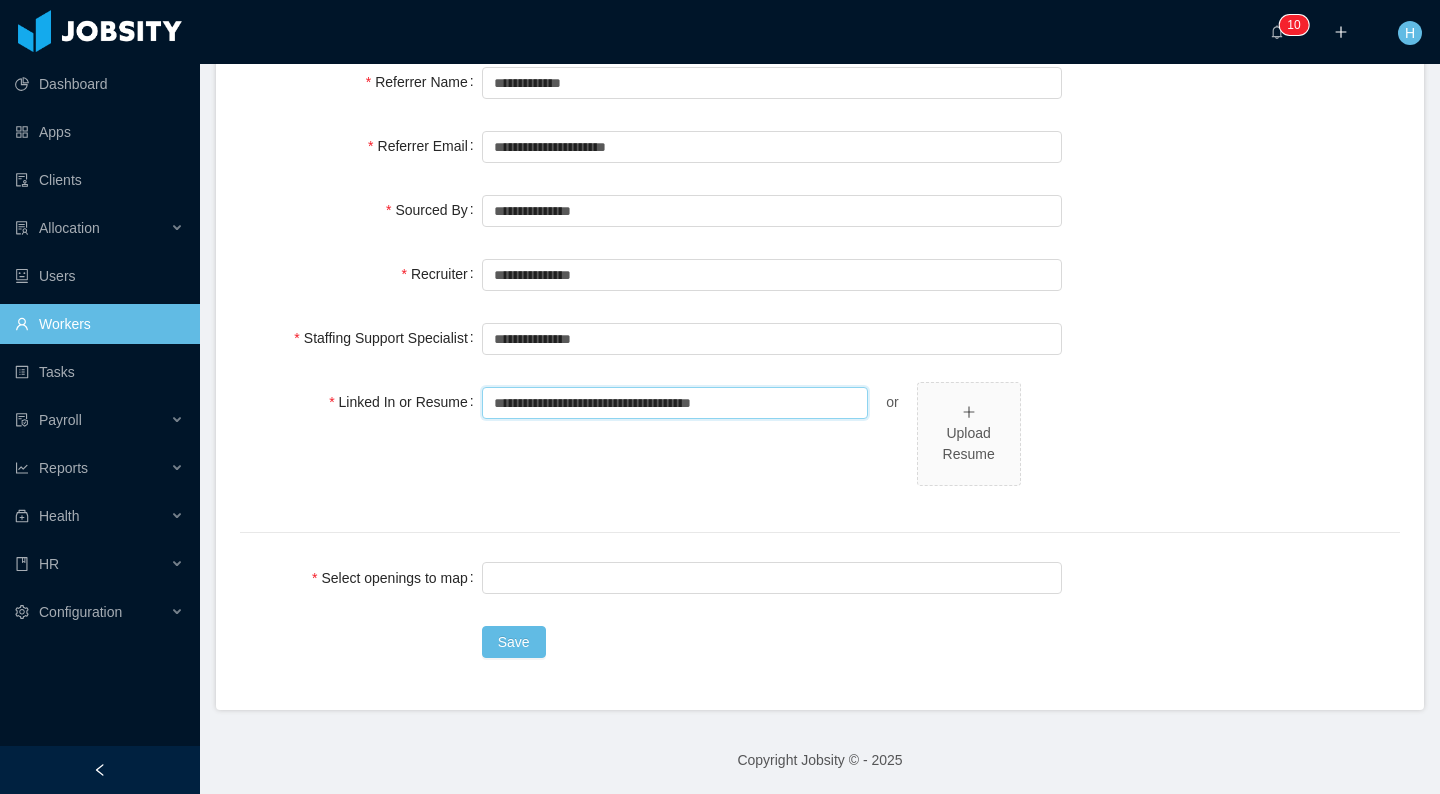 click on "**********" at bounding box center (675, 403) 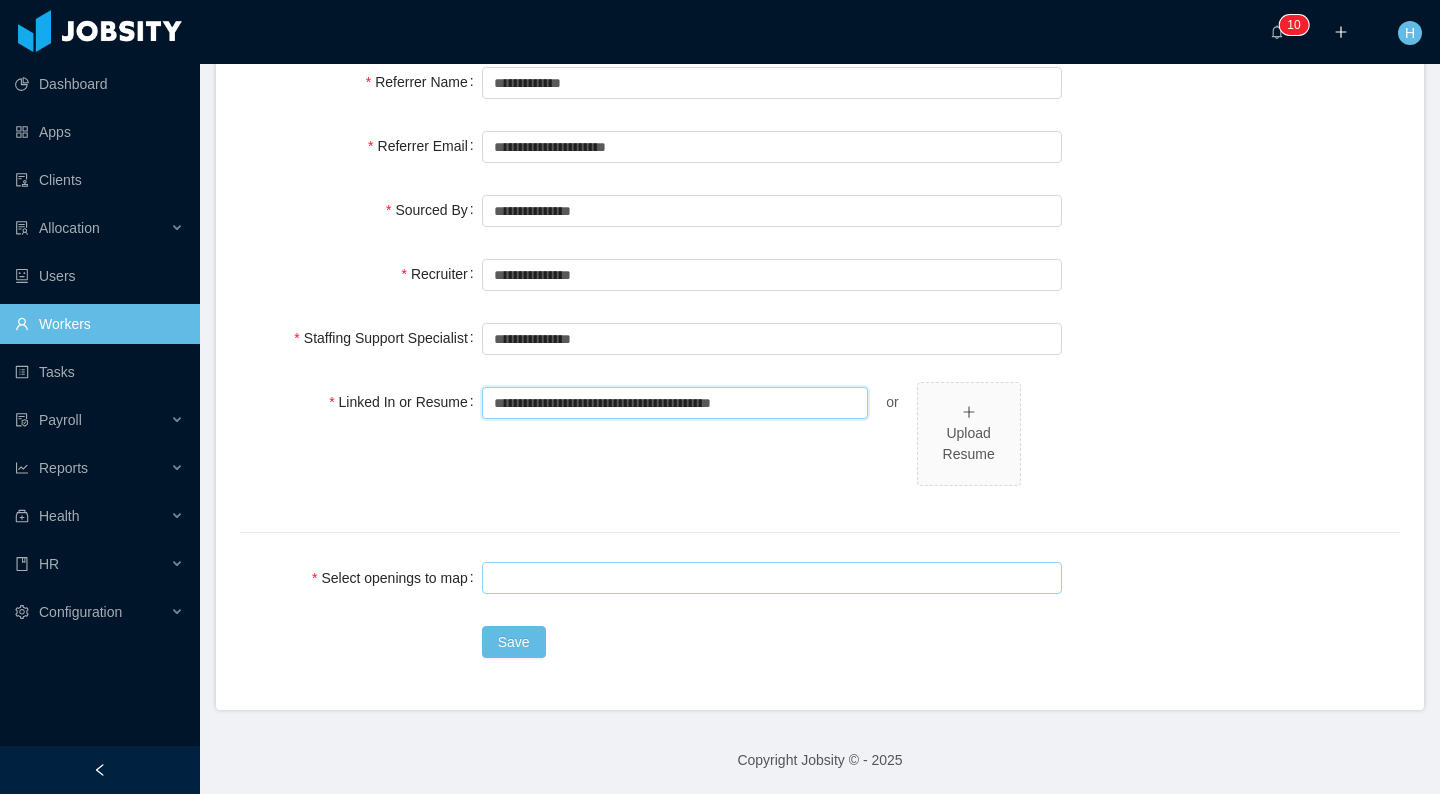 type on "**********" 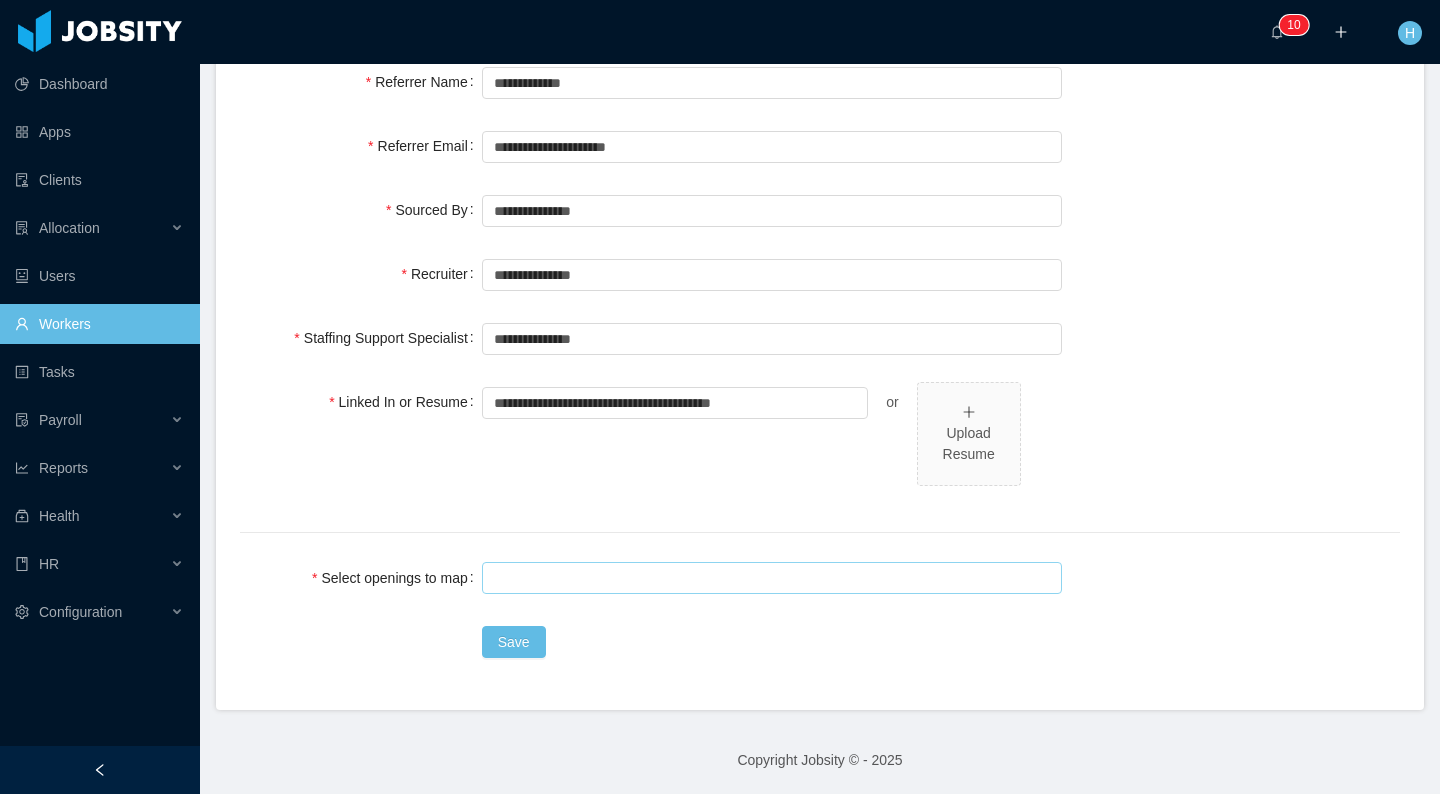 click at bounding box center (769, 578) 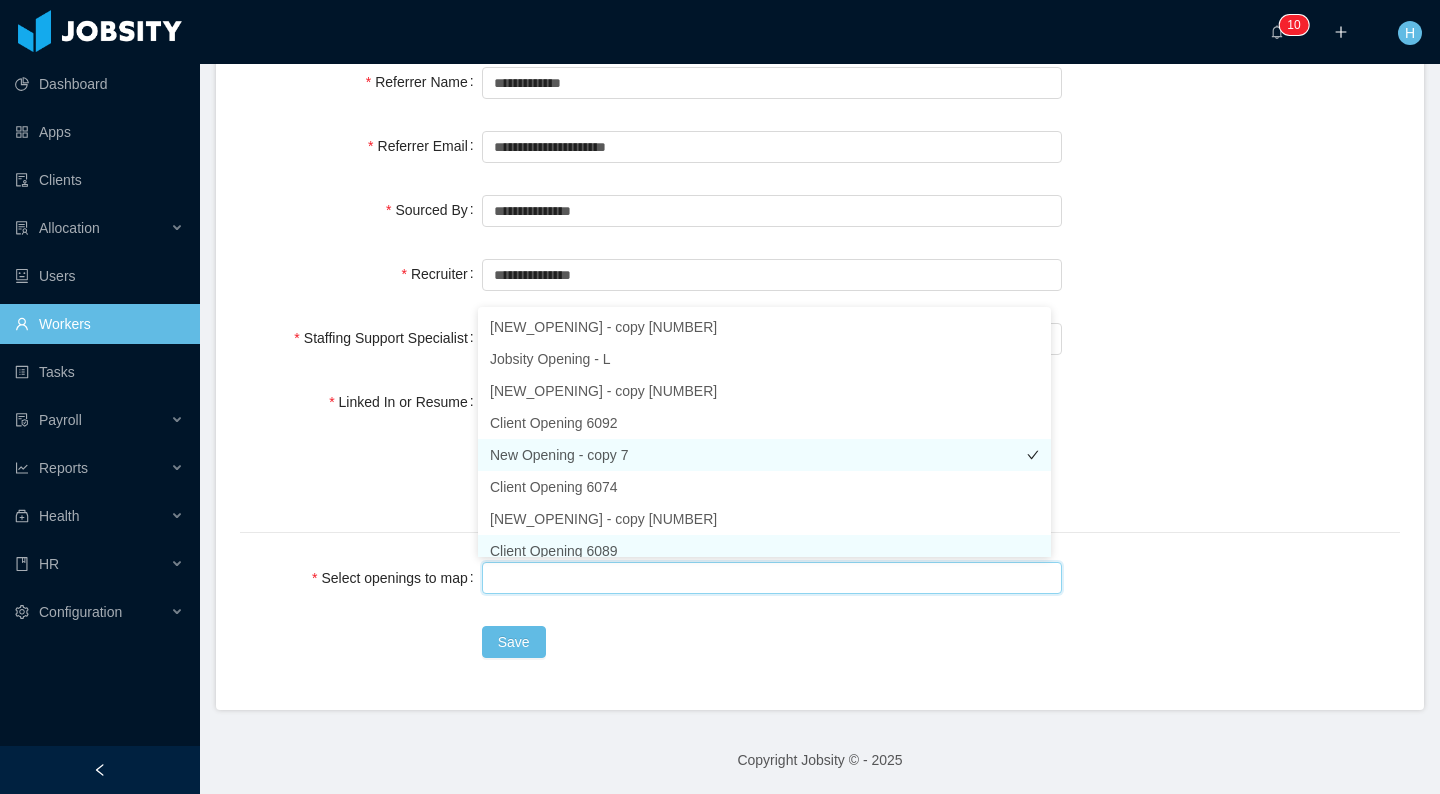 scroll, scrollTop: 10, scrollLeft: 0, axis: vertical 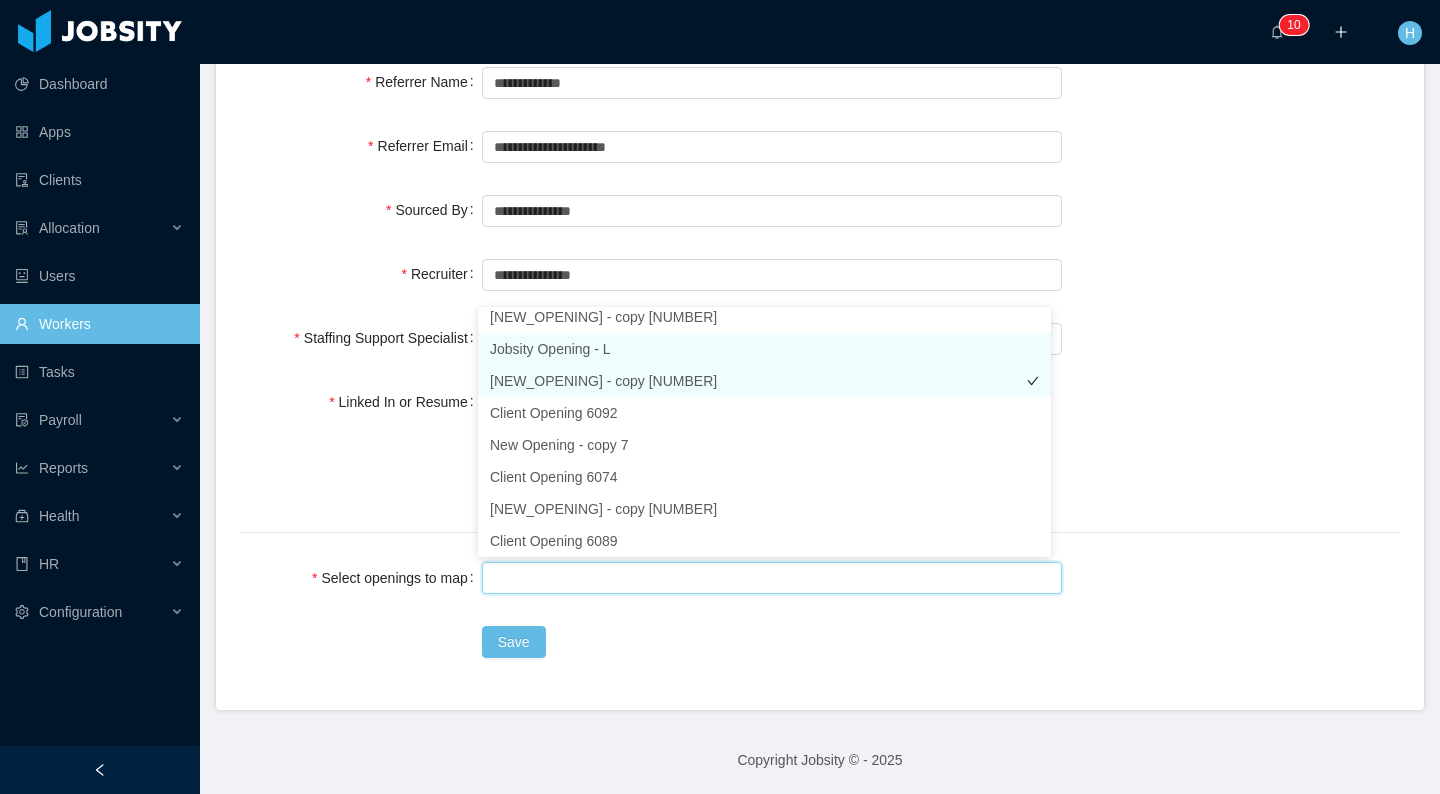 drag, startPoint x: 603, startPoint y: 355, endPoint x: 628, endPoint y: 383, distance: 37.536648 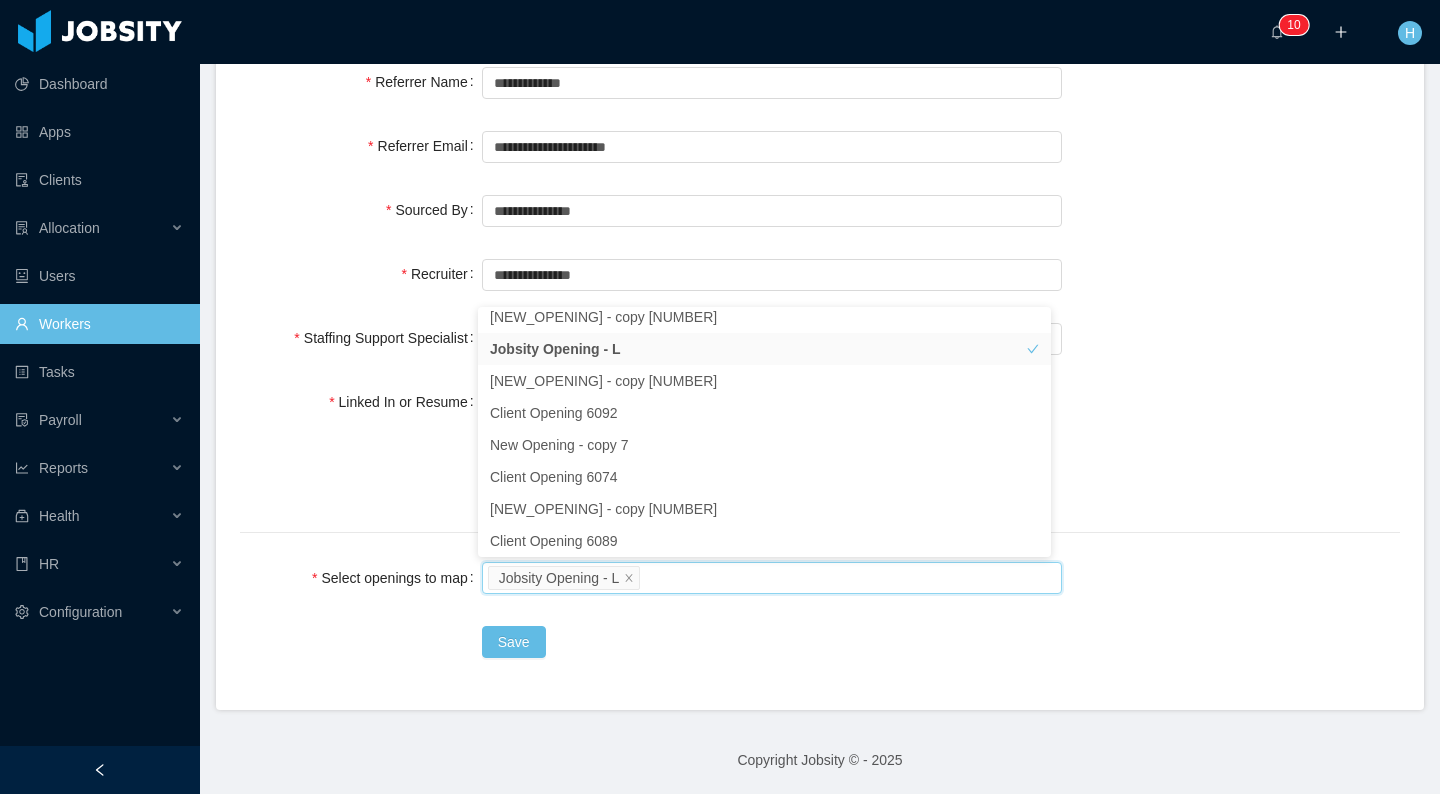 click on "**********" at bounding box center (820, 445) 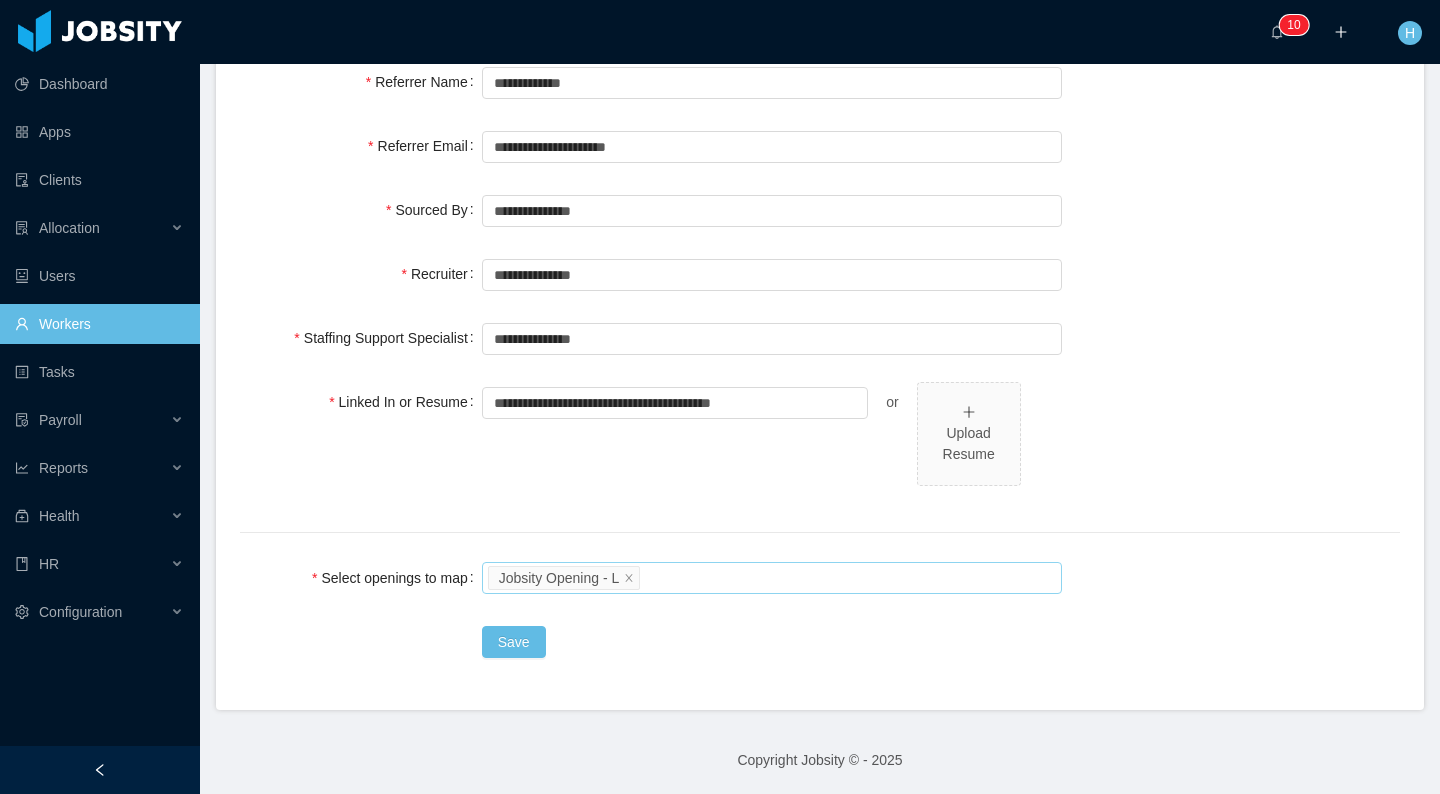 click on "Jobsity Opening - L" at bounding box center (769, 578) 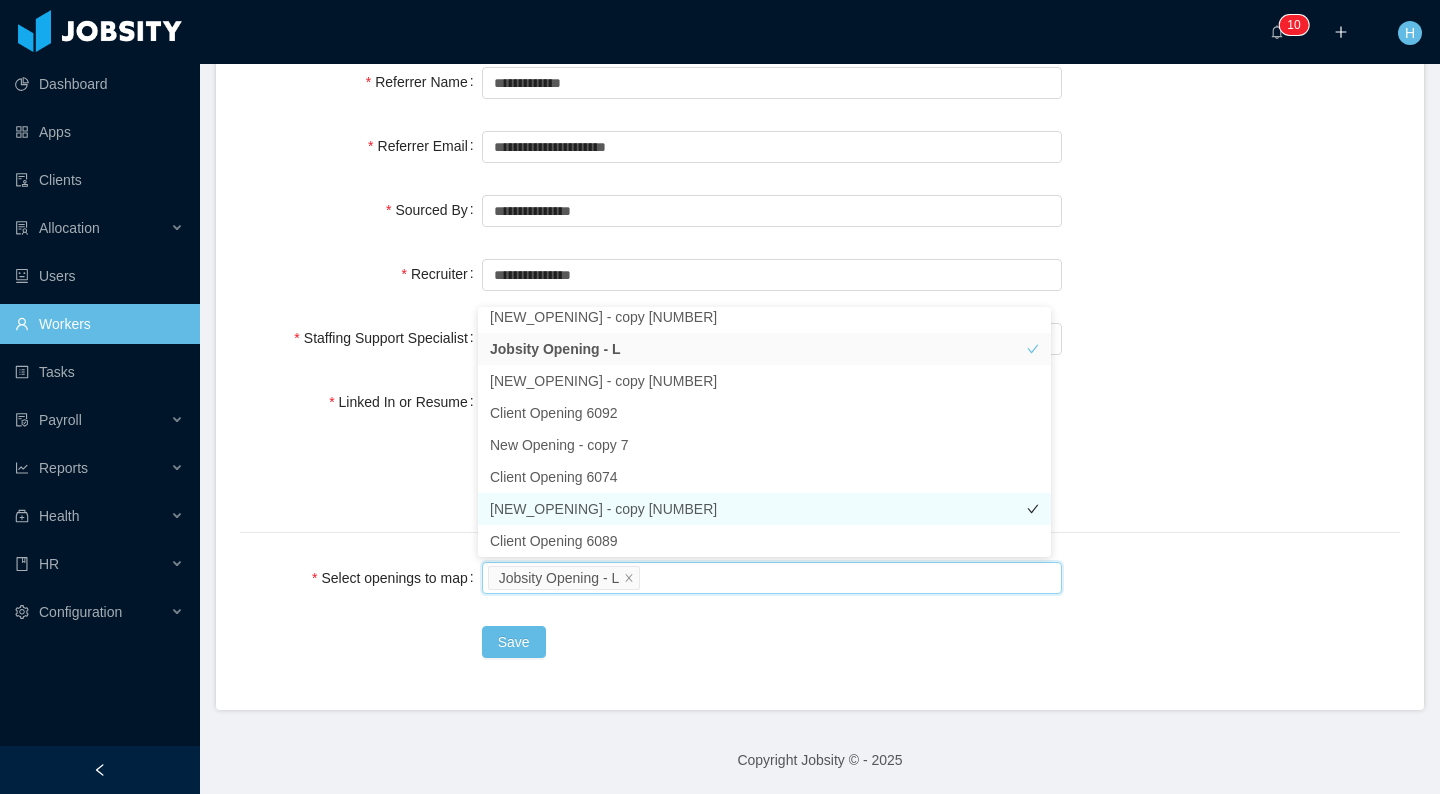 click on "New Opening - copy 6" at bounding box center (764, 509) 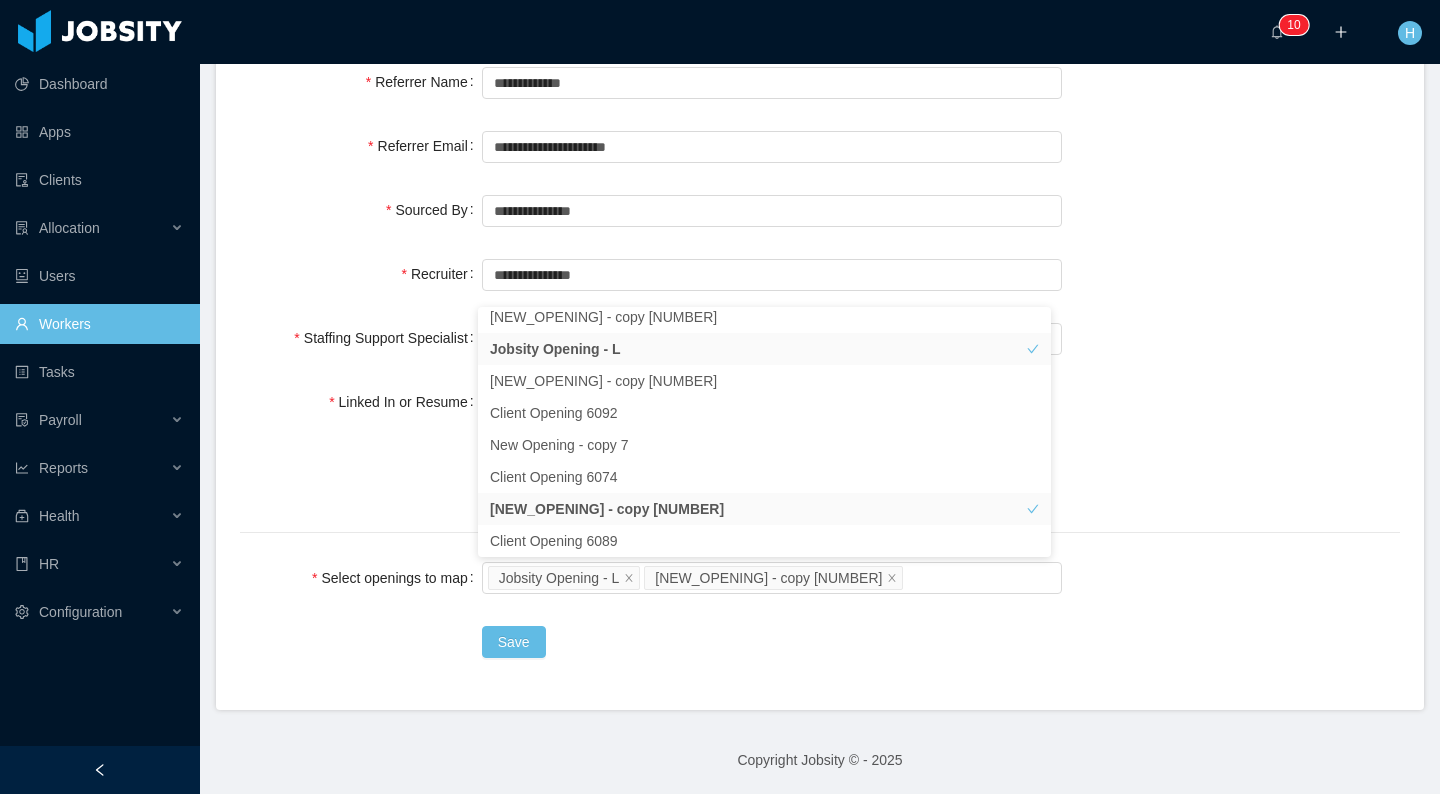 click on "**********" at bounding box center [820, 445] 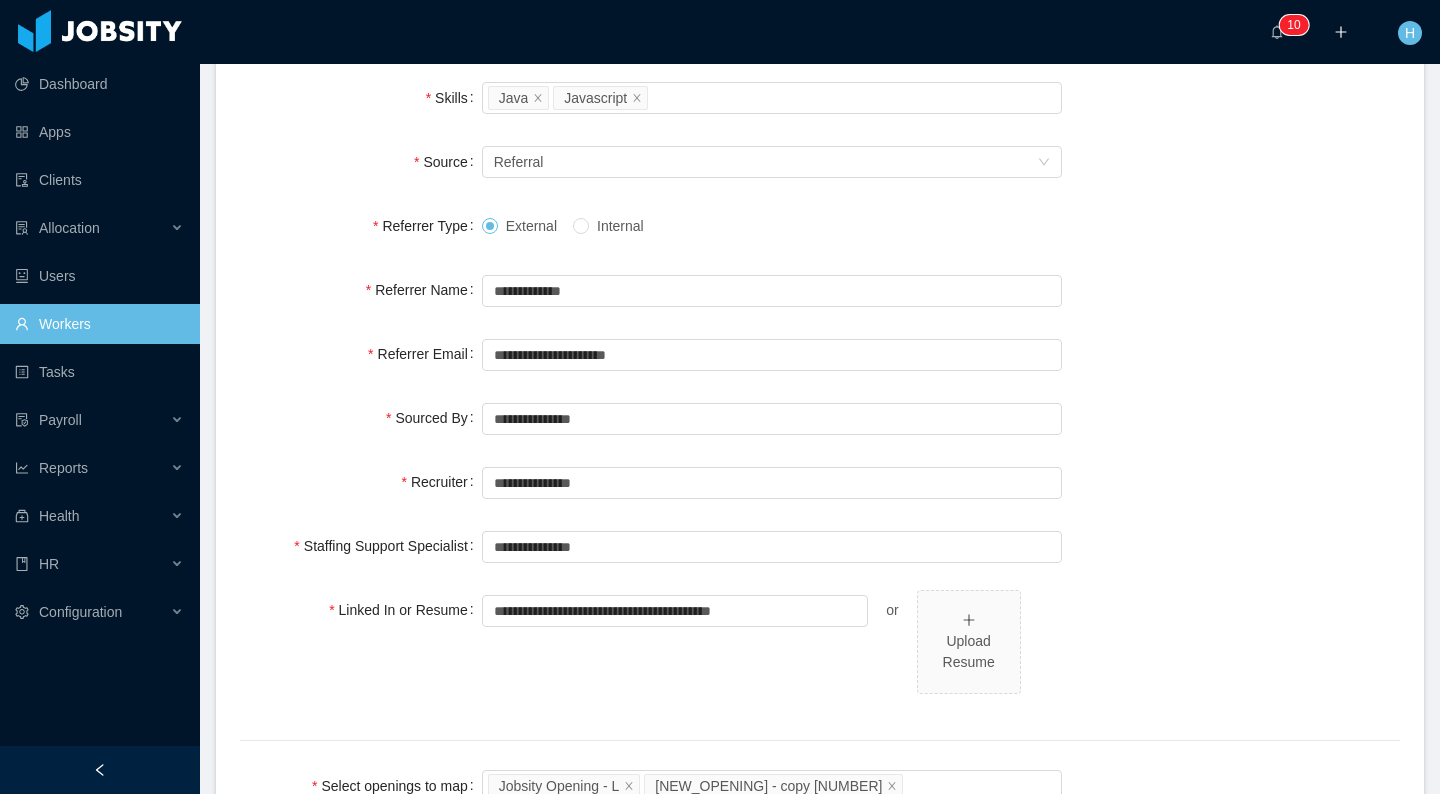 scroll, scrollTop: 804, scrollLeft: 0, axis: vertical 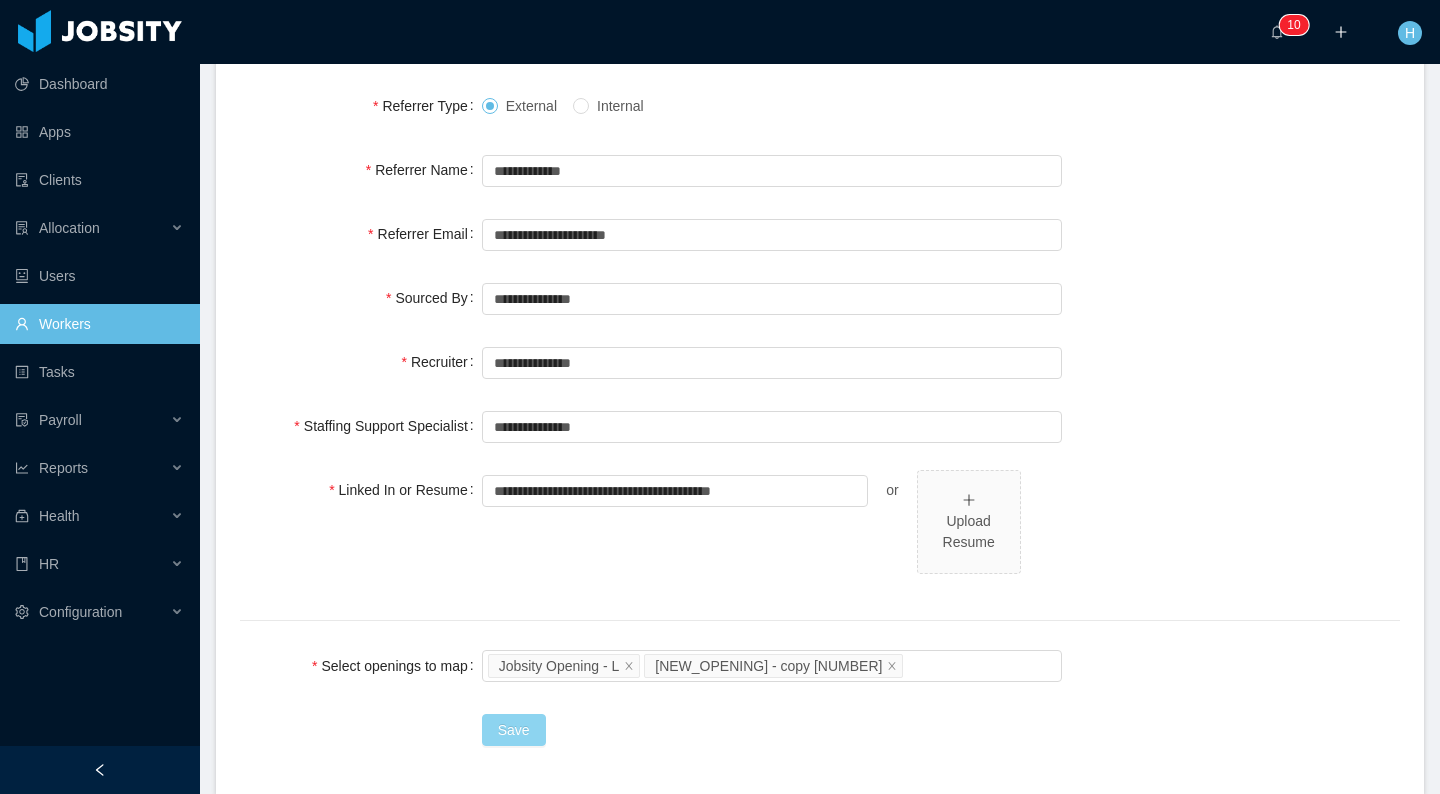 click on "Save" at bounding box center (514, 730) 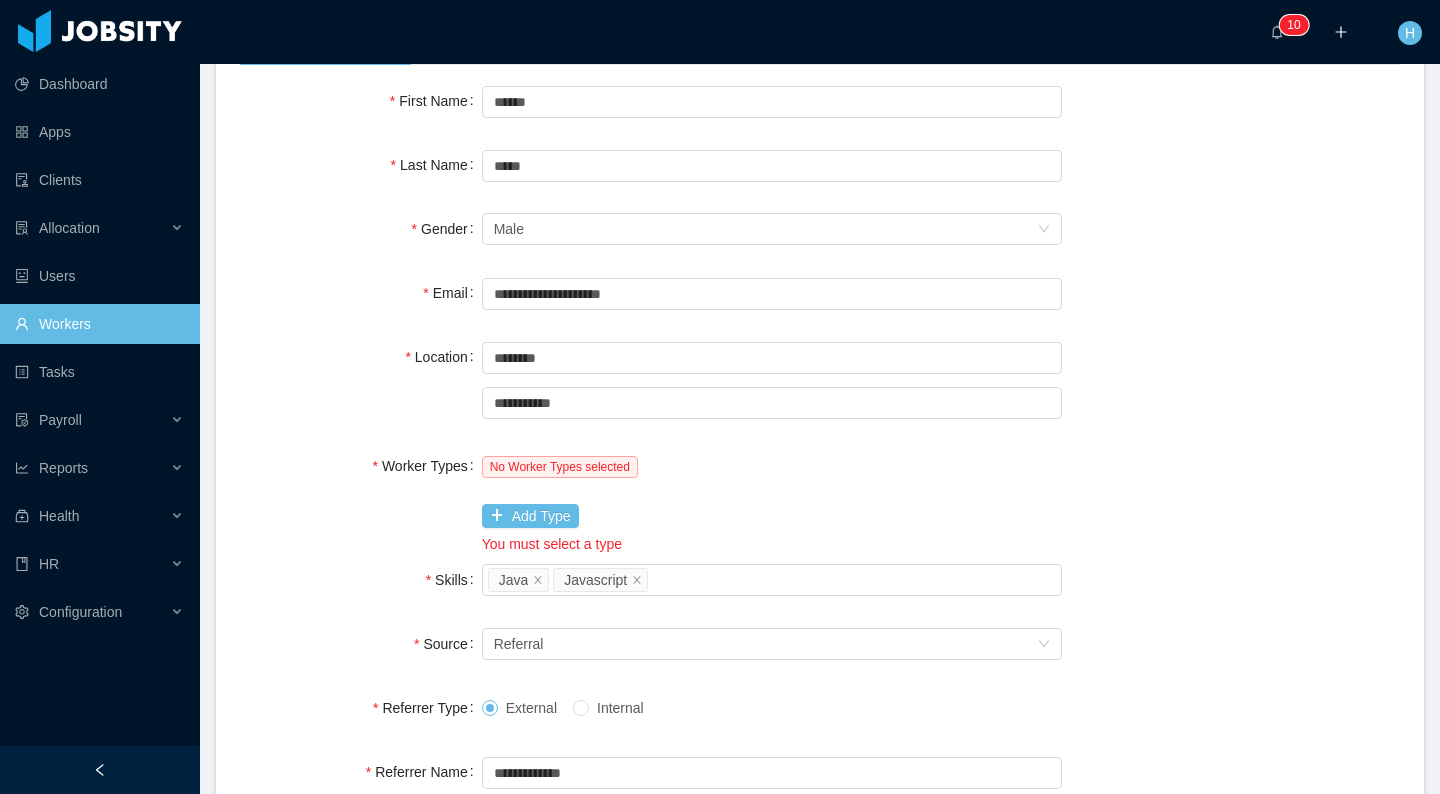 scroll, scrollTop: 204, scrollLeft: 0, axis: vertical 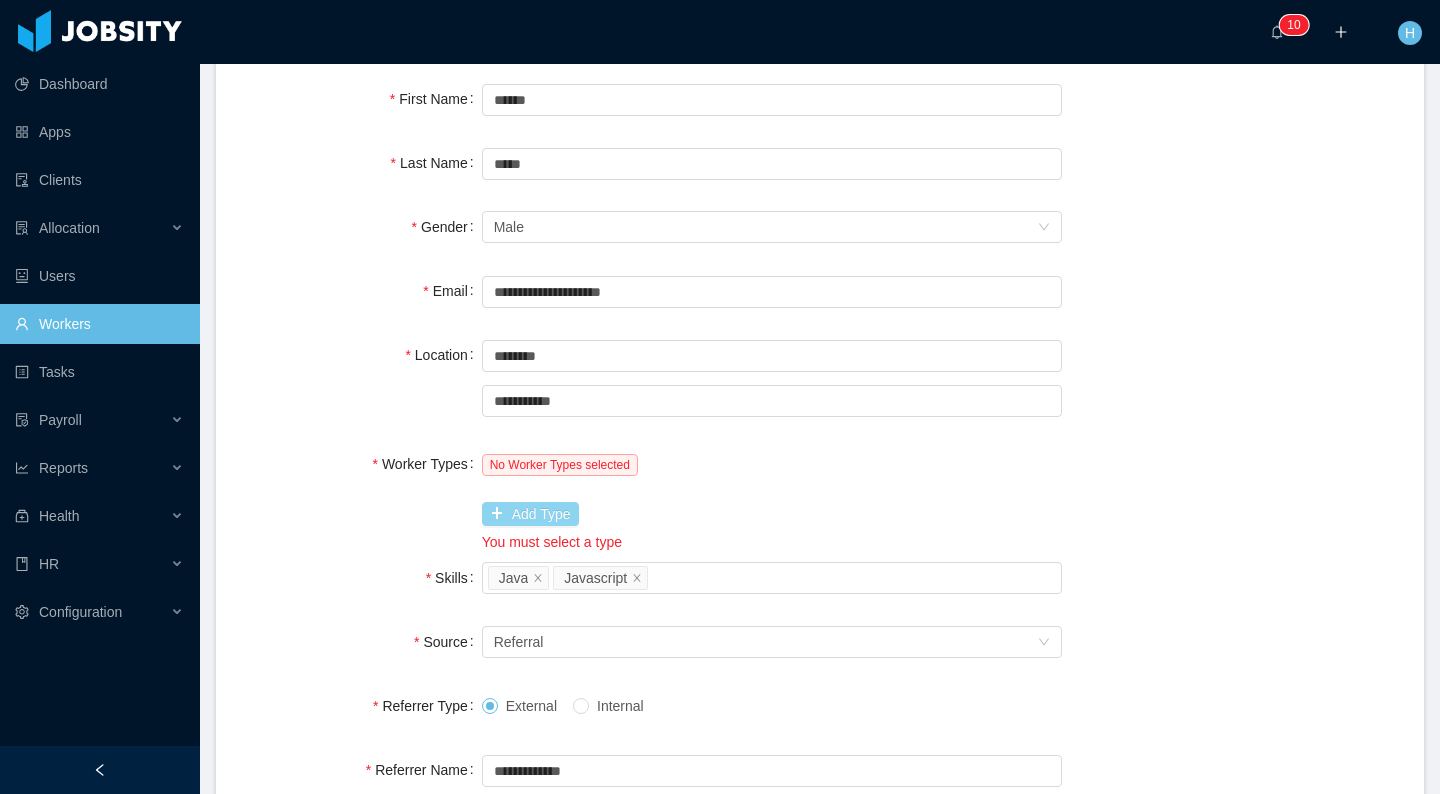 click on "Add Type" at bounding box center [530, 514] 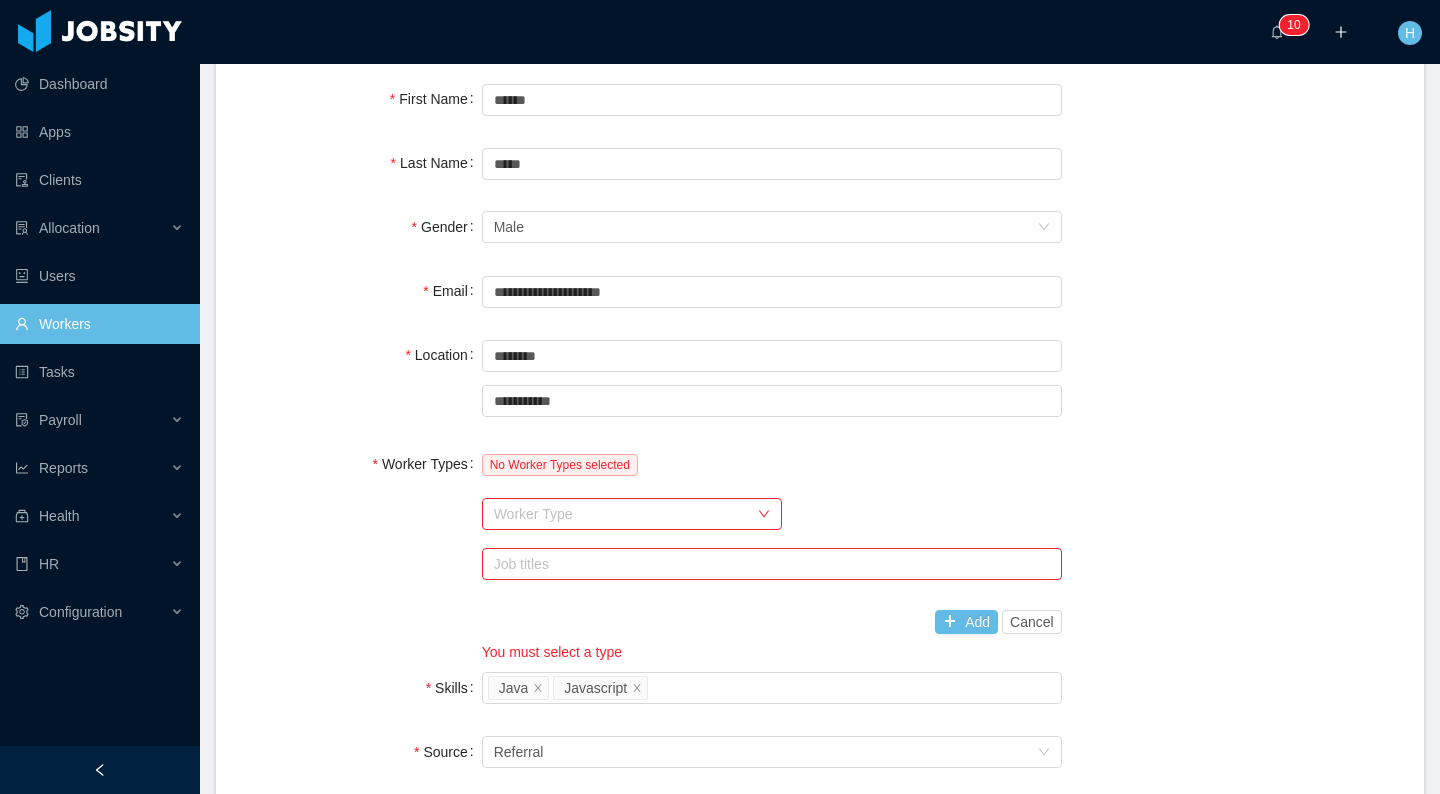 click on "Worker Type" at bounding box center [621, 514] 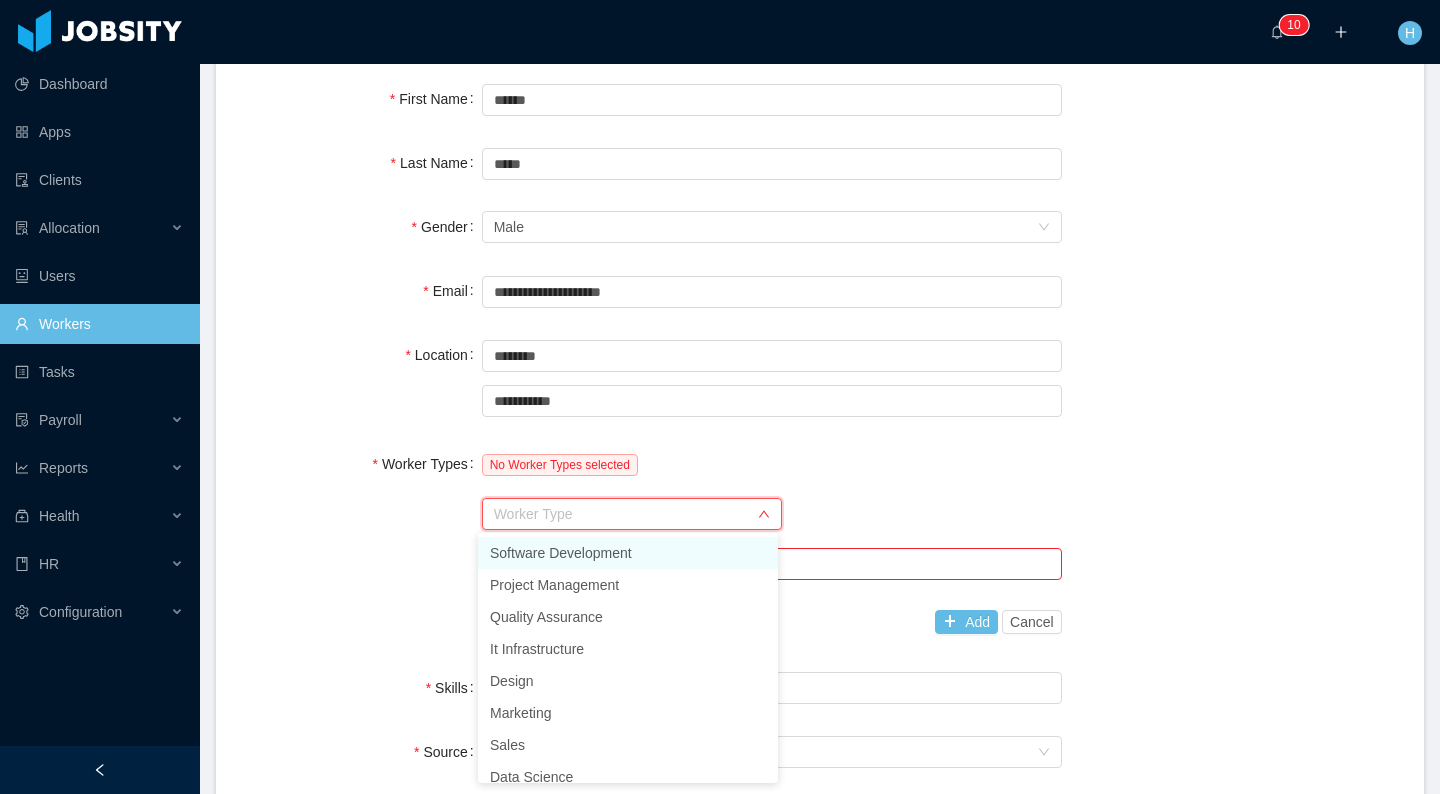 click on "Software Development" at bounding box center [628, 553] 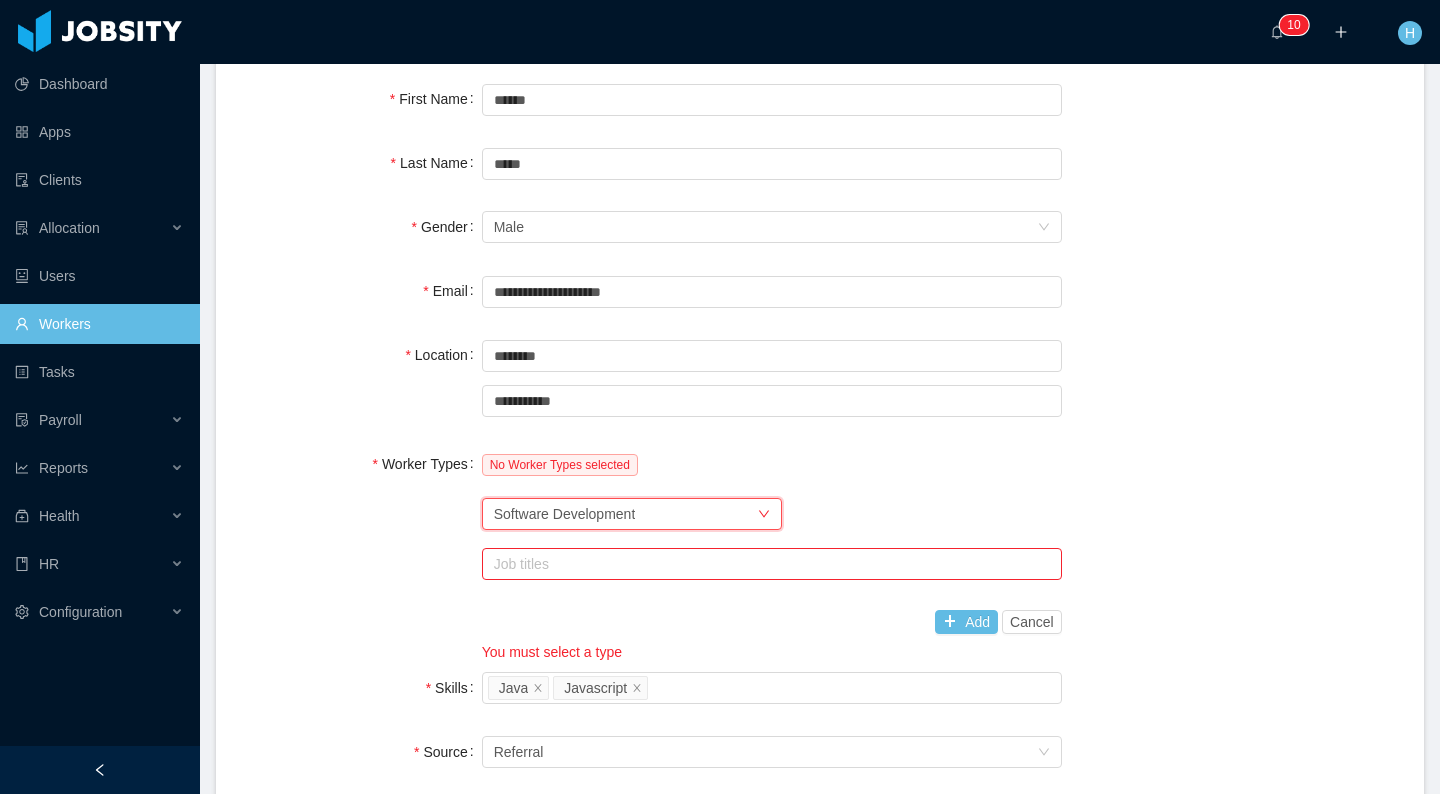 click on "Job titles" at bounding box center (767, 564) 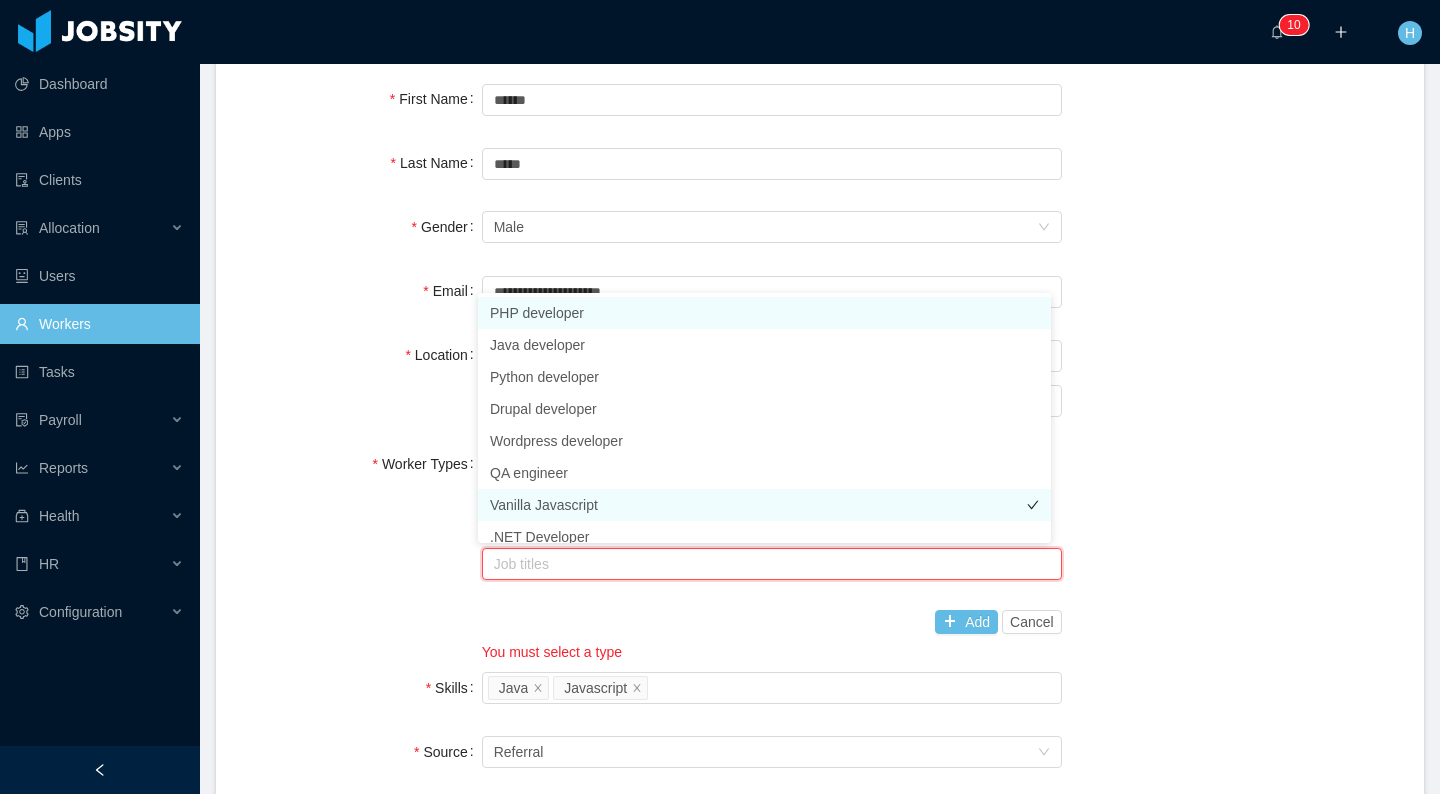 scroll, scrollTop: 10, scrollLeft: 0, axis: vertical 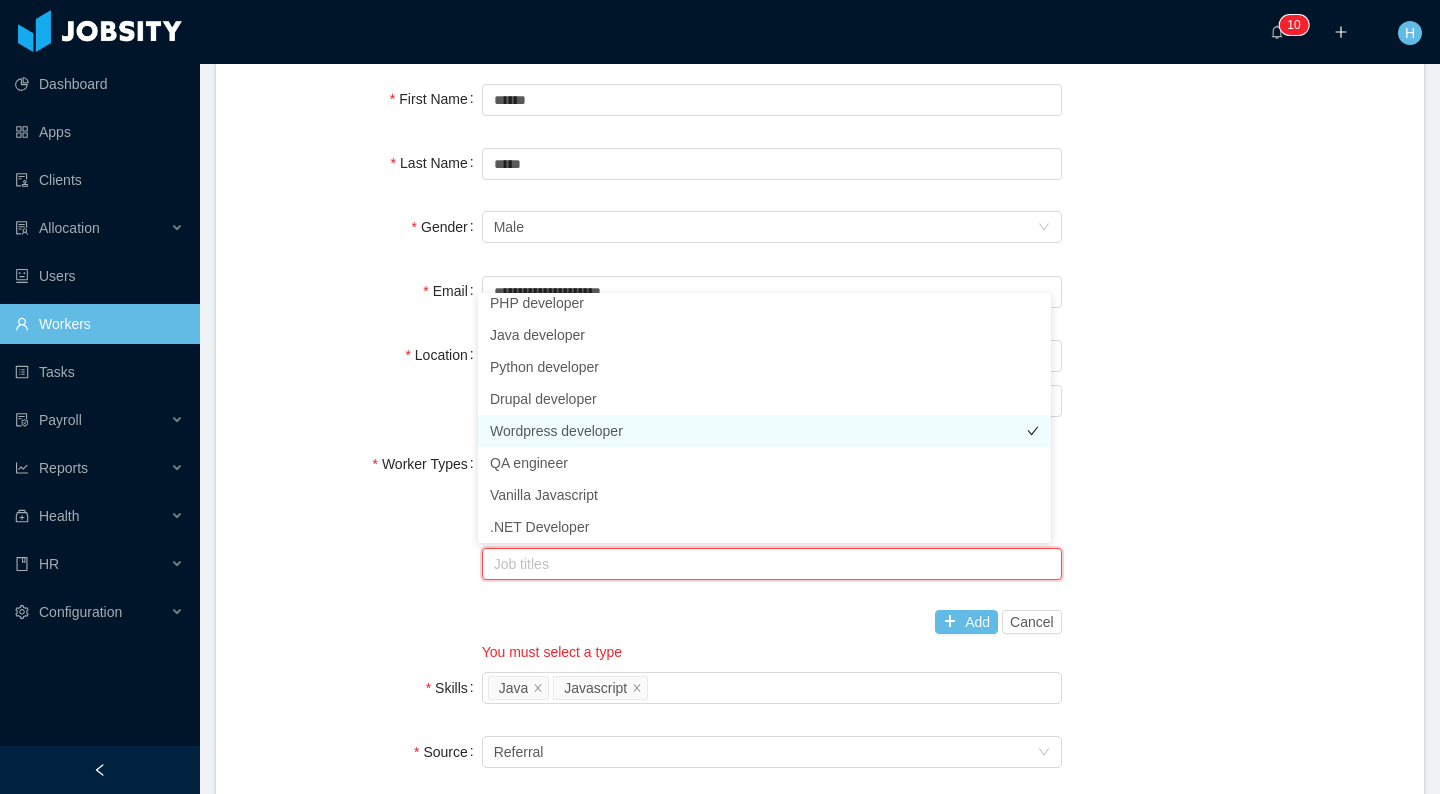 click on "Wordpress developer" at bounding box center (764, 431) 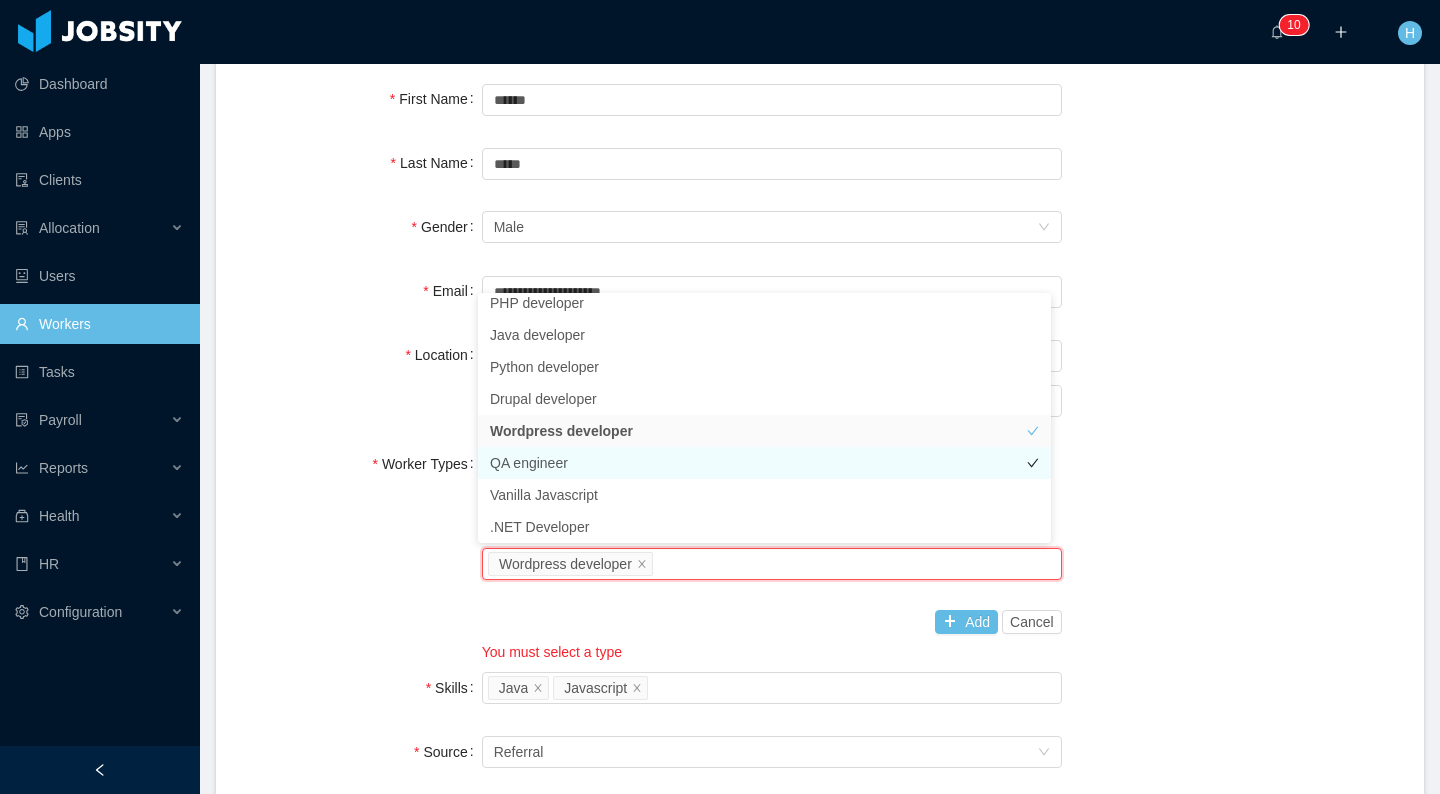 click on "QA engineer" at bounding box center (764, 463) 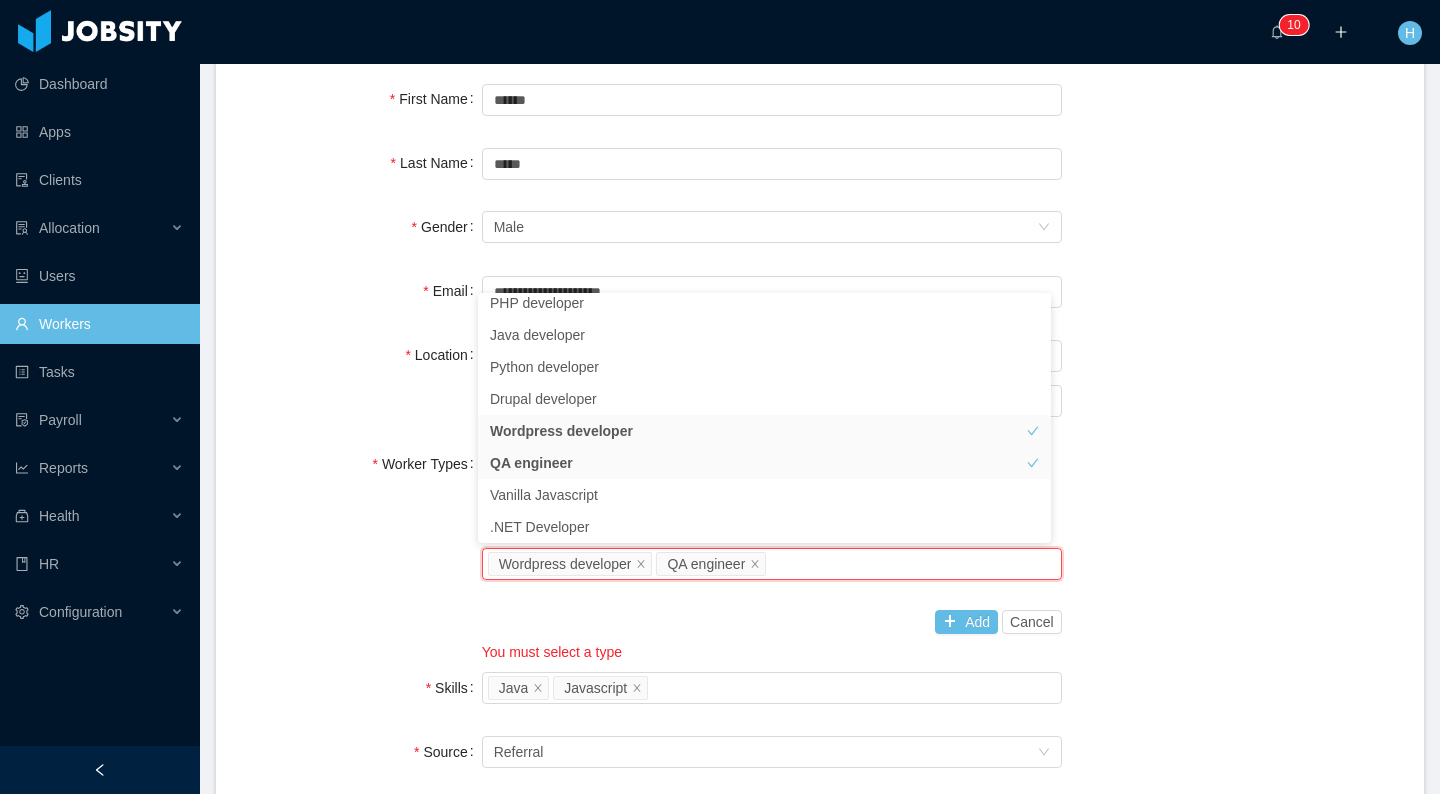 click on "Worker Types No Worker Types selected Worker Type Software Development   Job titles Wordpress developer QA engineer   Add   Cancel You must select a type" at bounding box center [820, 553] 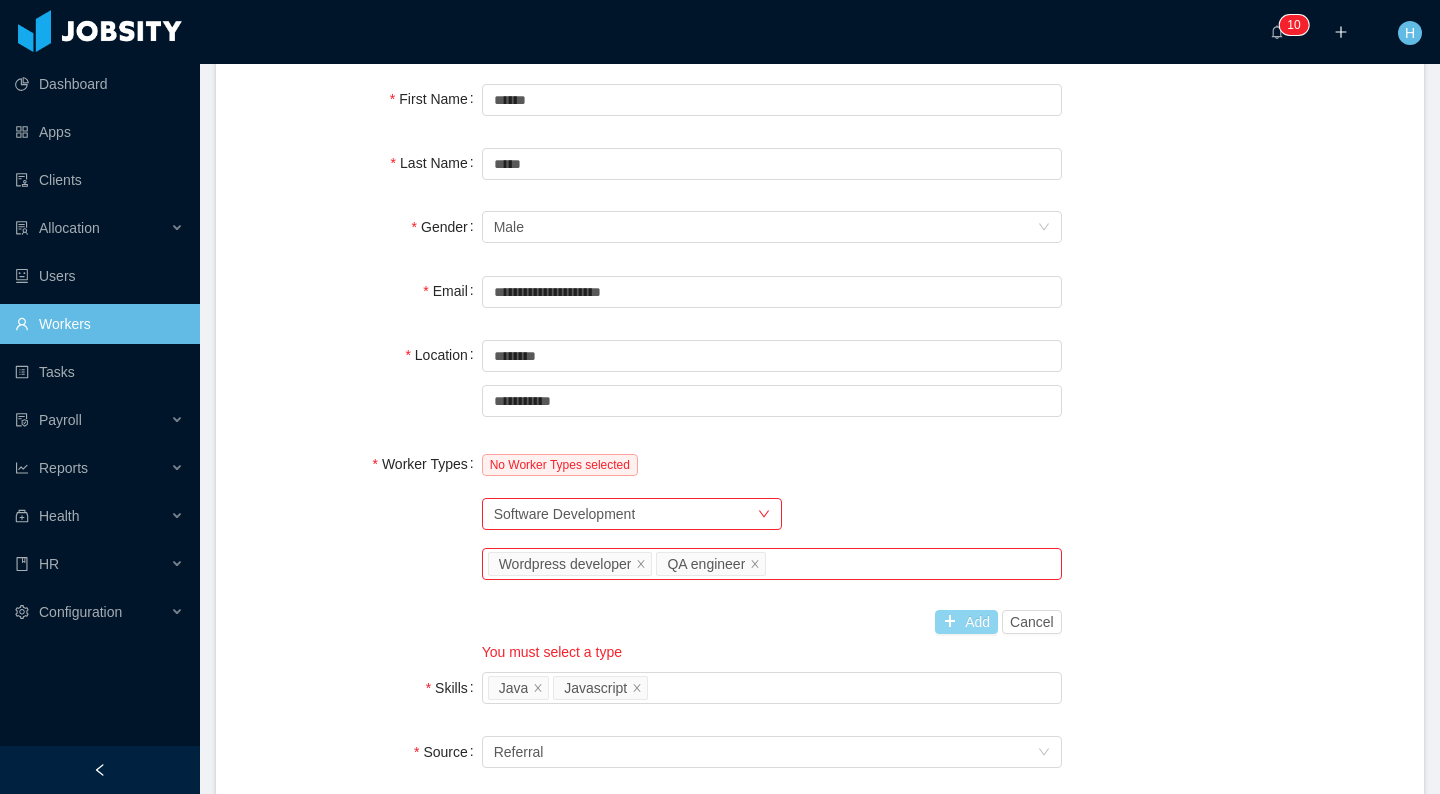click on "Add" at bounding box center (966, 622) 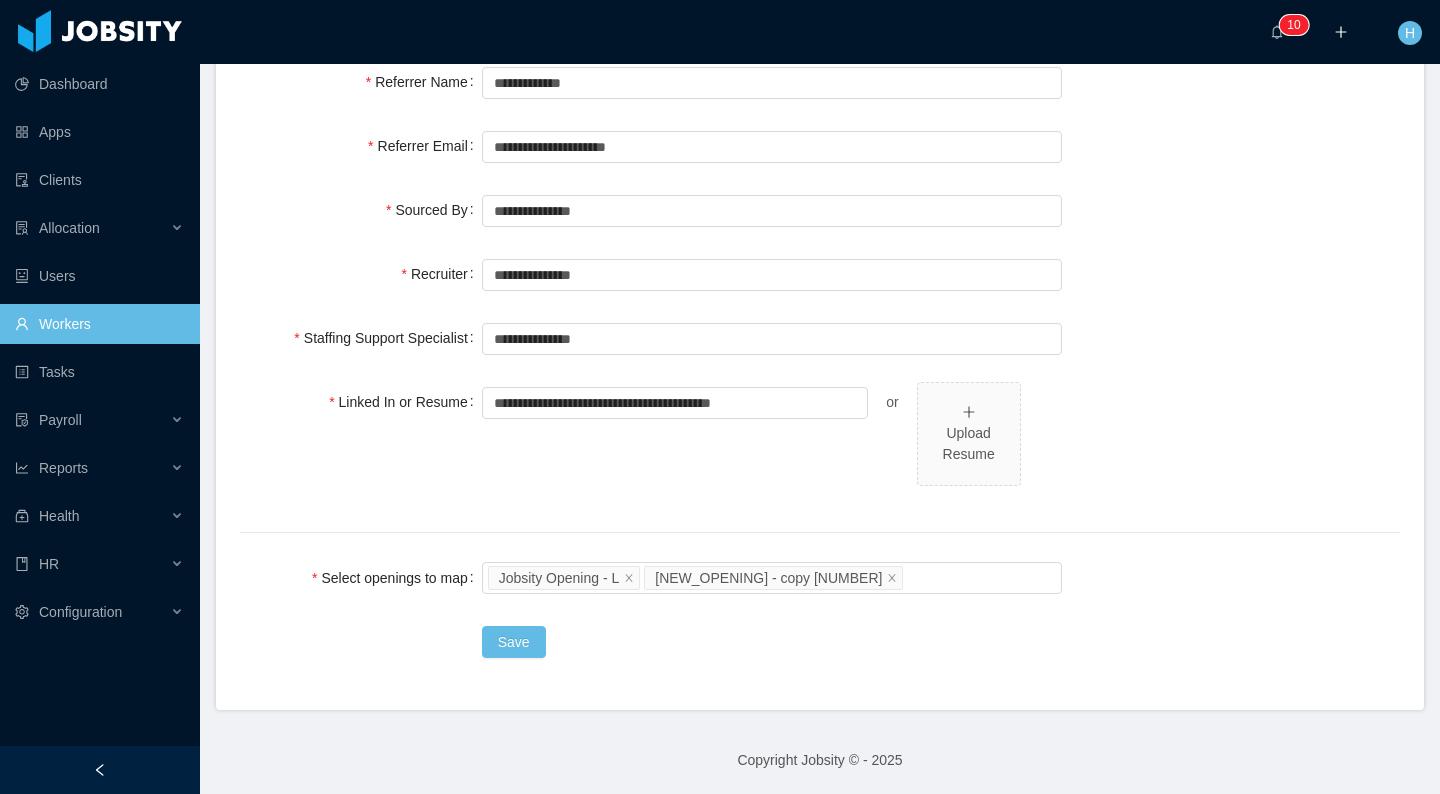 scroll, scrollTop: 915, scrollLeft: 0, axis: vertical 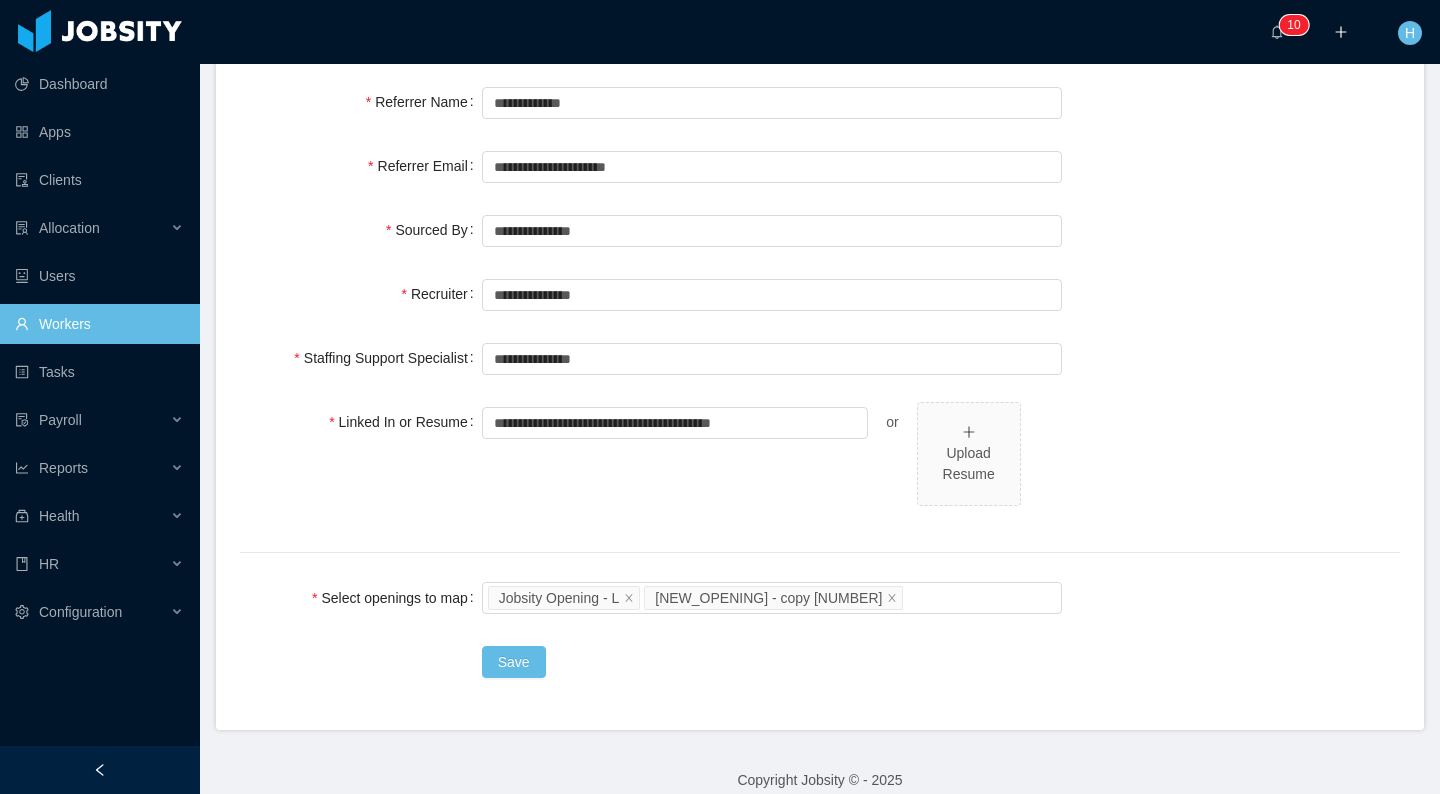 click on "Save" at bounding box center (772, 662) 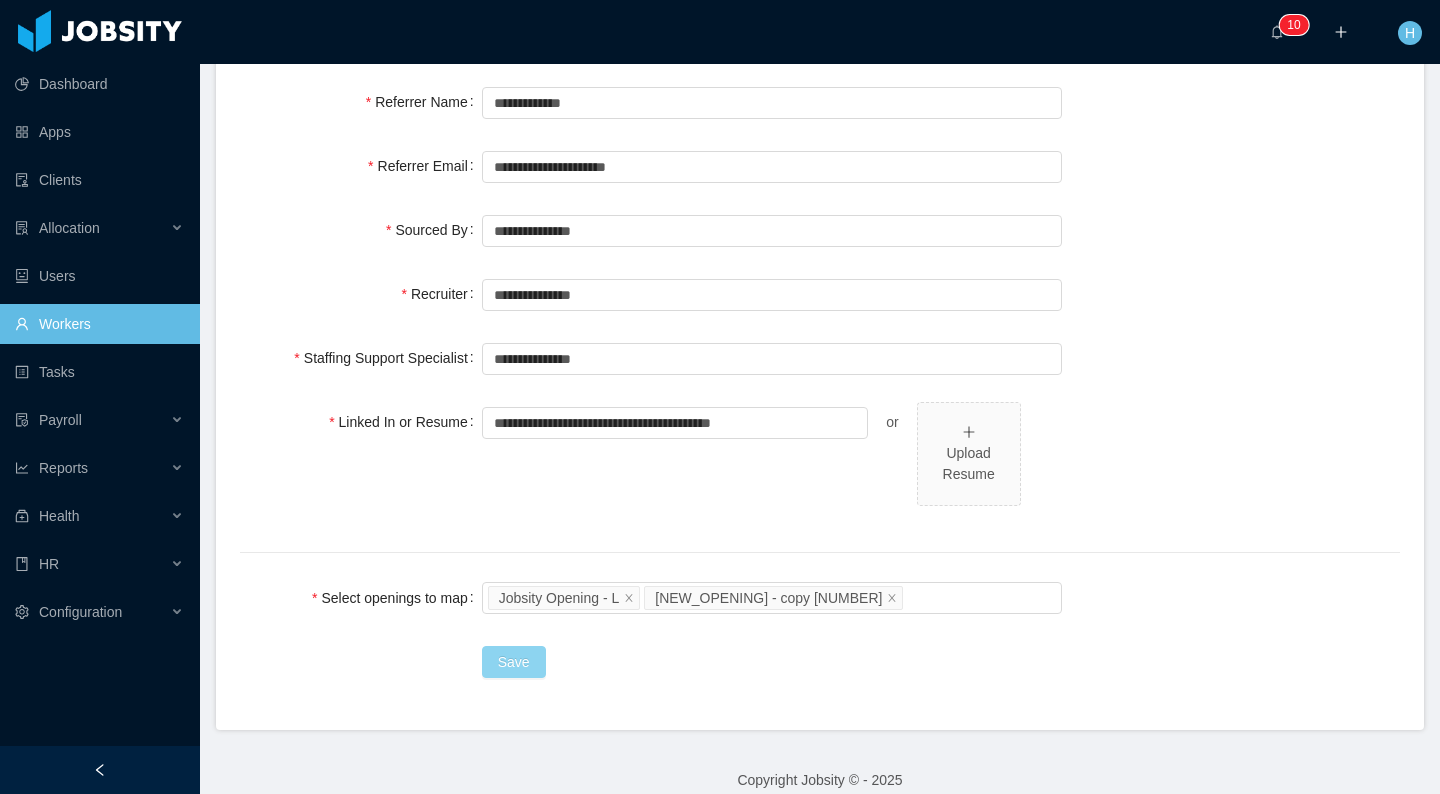 click on "Save" at bounding box center [514, 662] 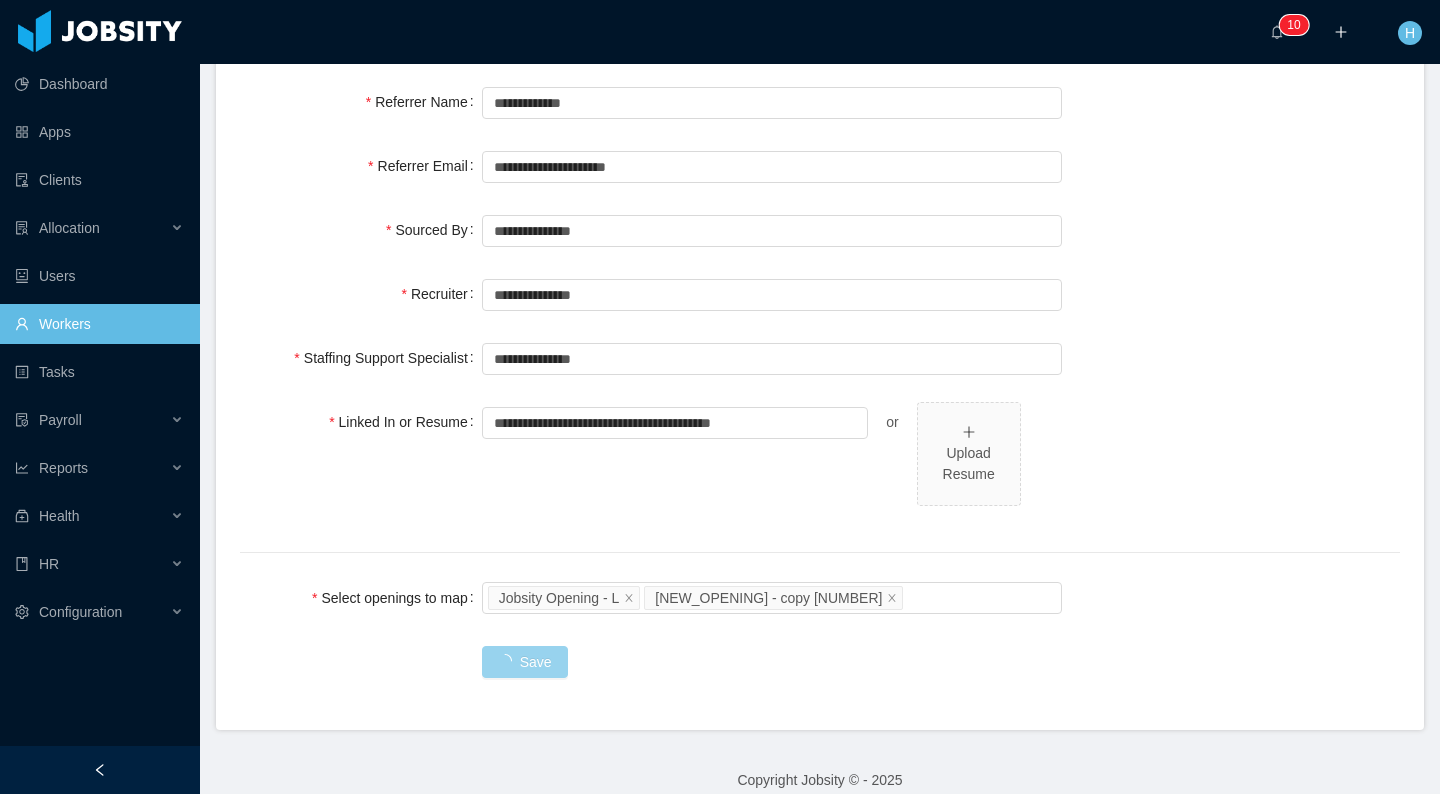 scroll, scrollTop: 0, scrollLeft: 0, axis: both 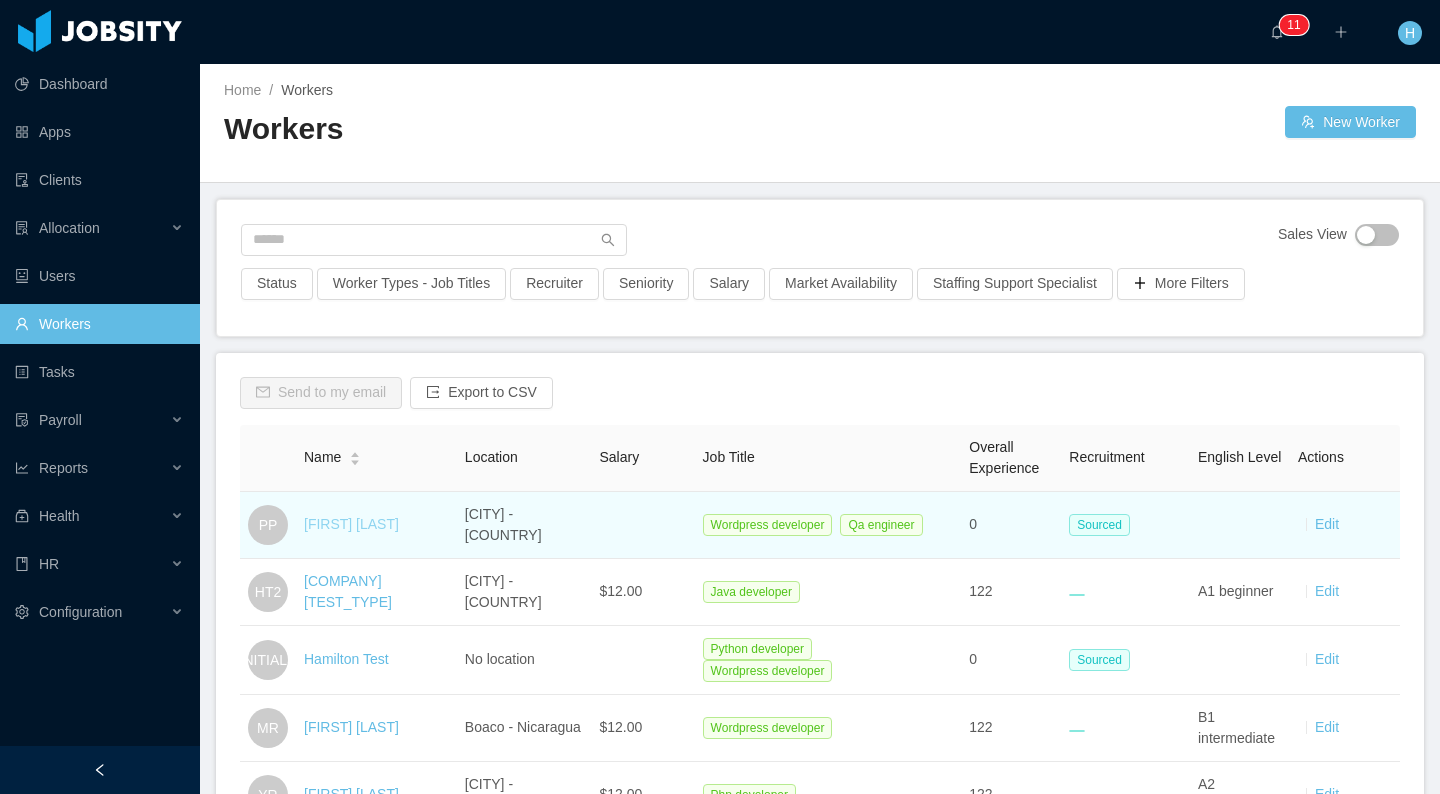 click on "Pepito Perez" at bounding box center [351, 524] 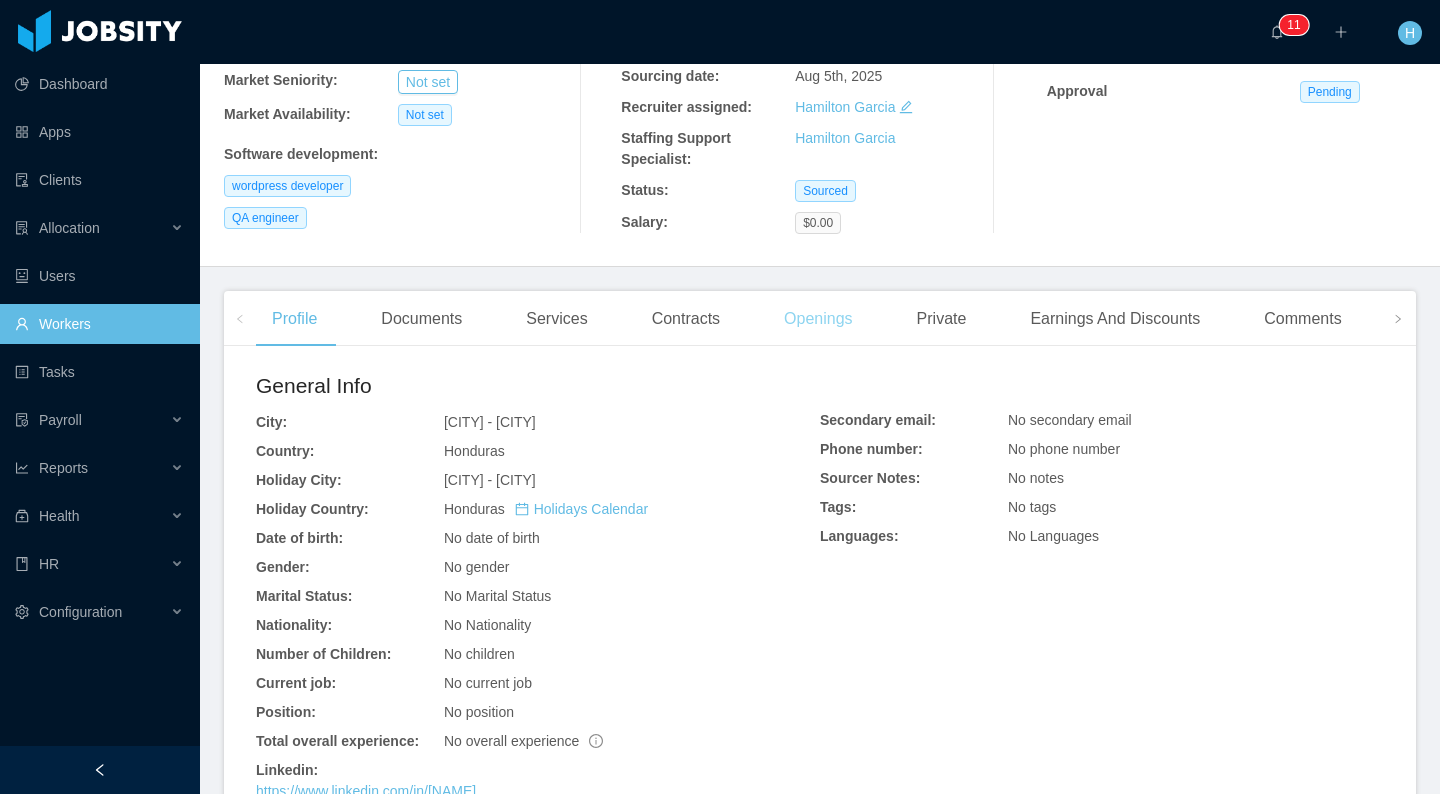 scroll, scrollTop: 549, scrollLeft: 0, axis: vertical 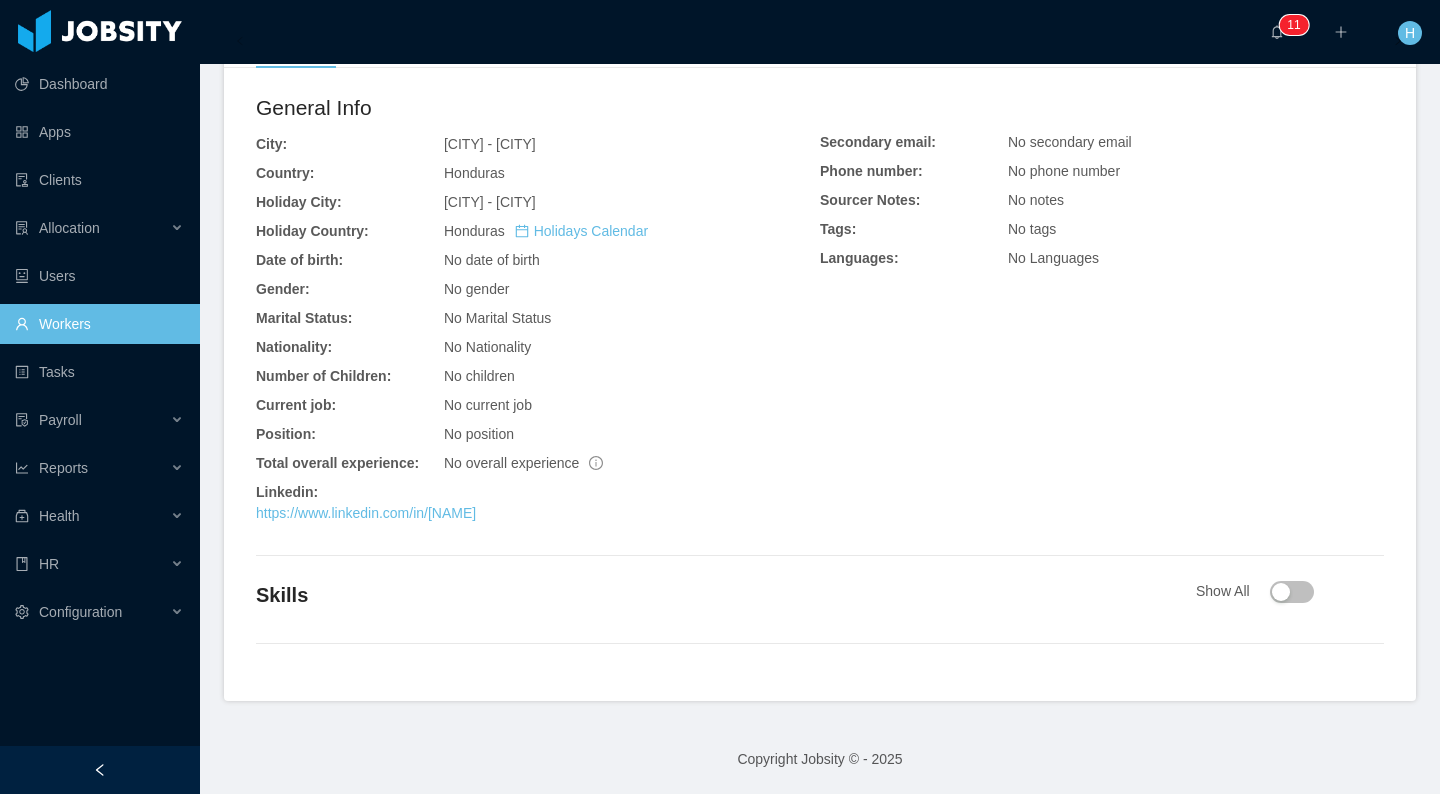 click at bounding box center [1292, 592] 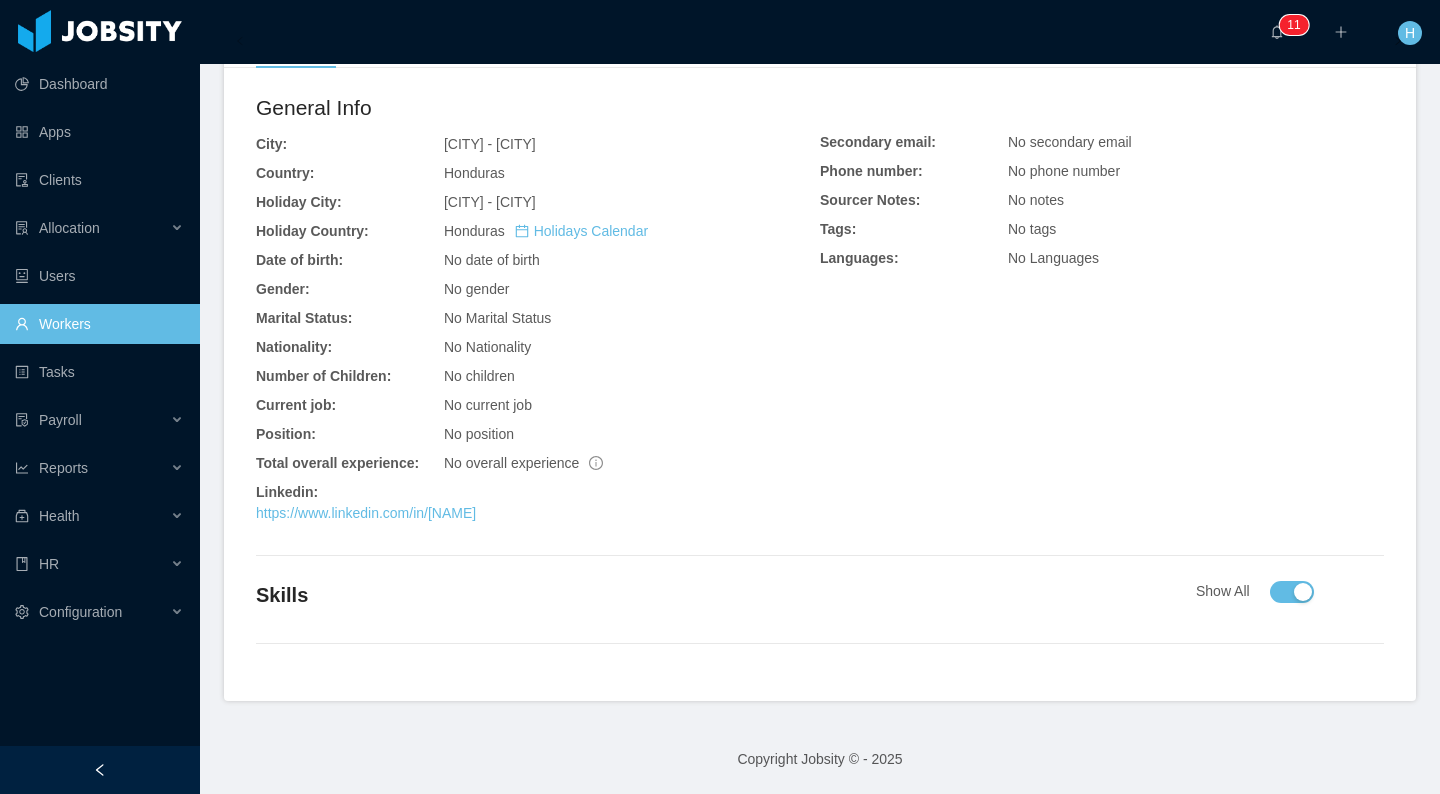 click at bounding box center (1292, 592) 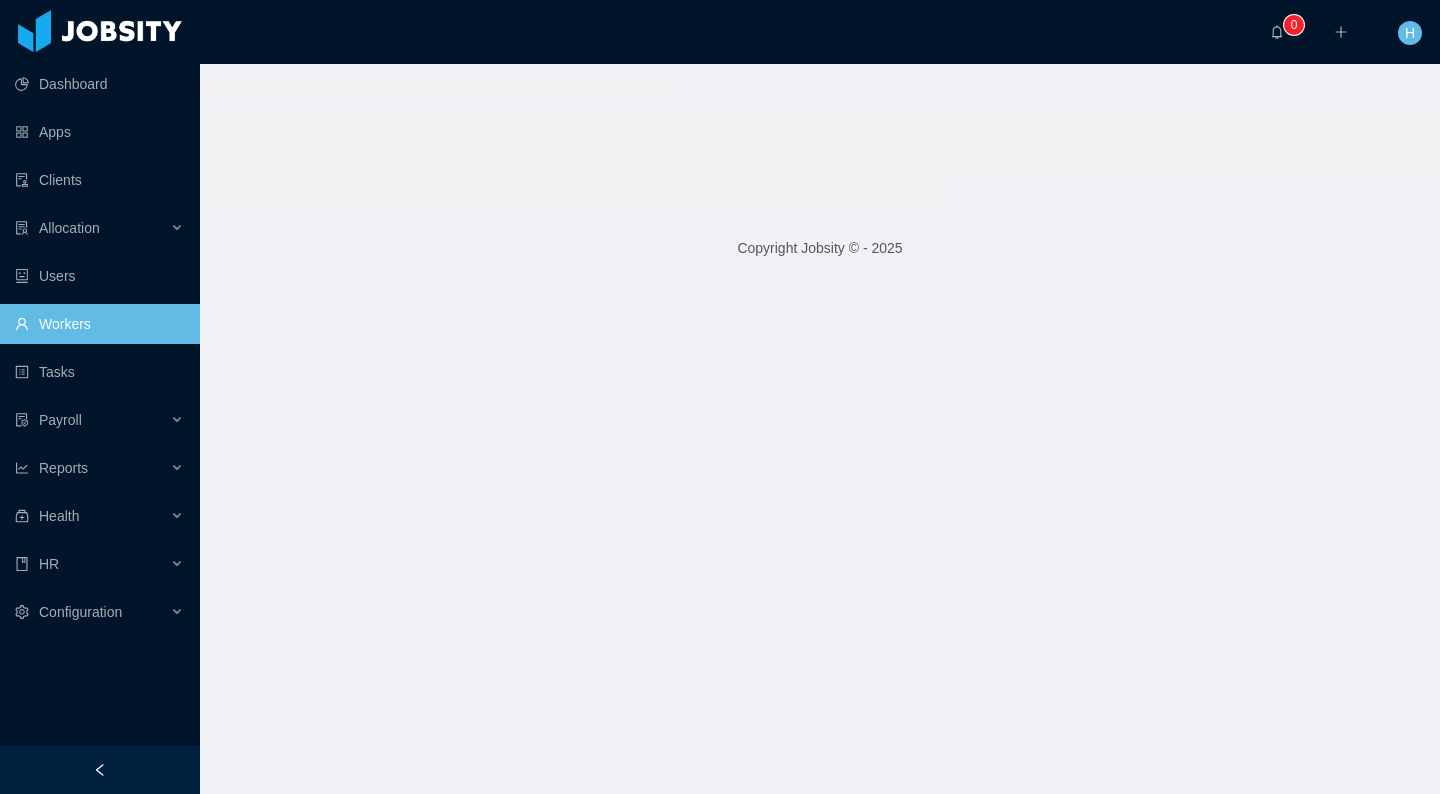 scroll, scrollTop: 0, scrollLeft: 0, axis: both 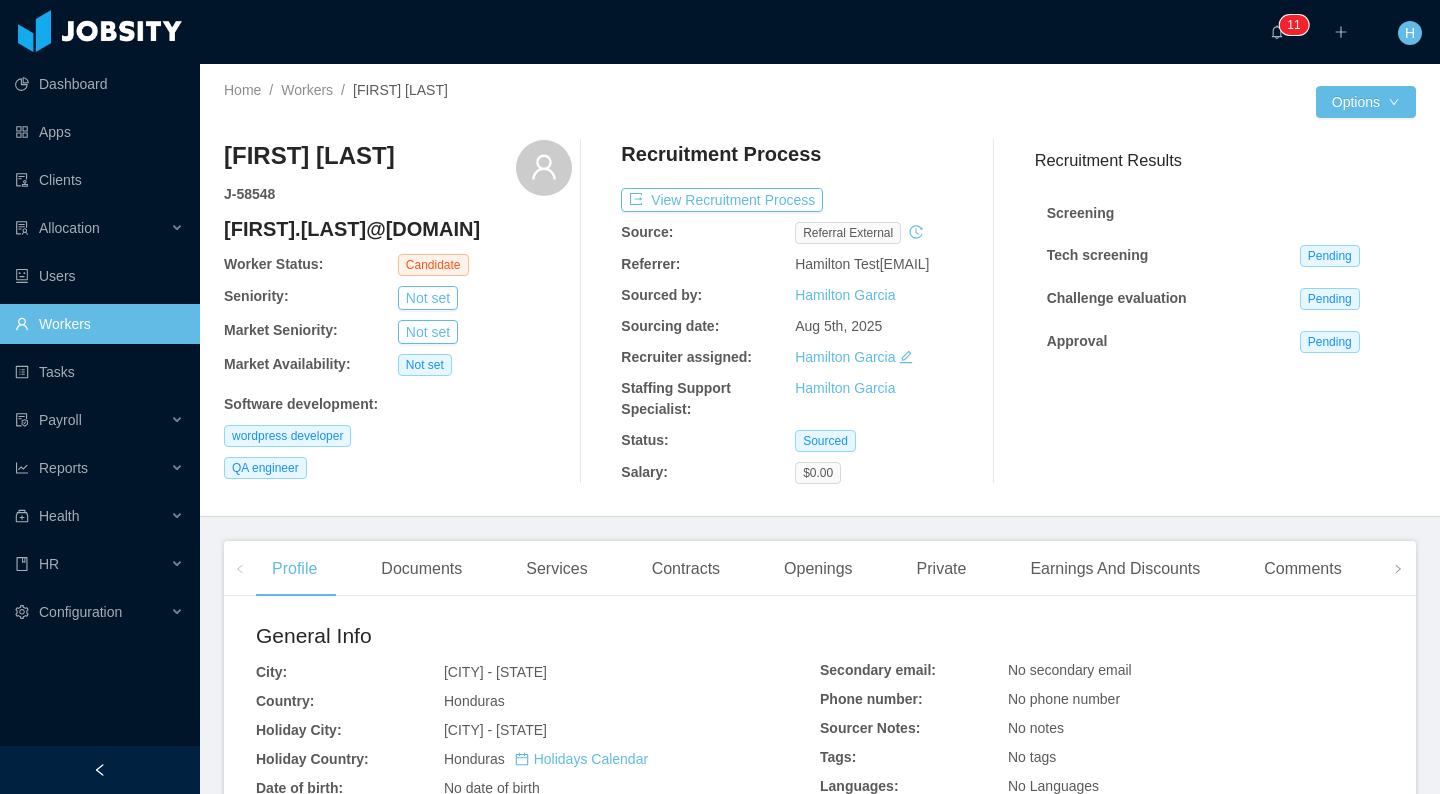 click on "Workers" at bounding box center [99, 324] 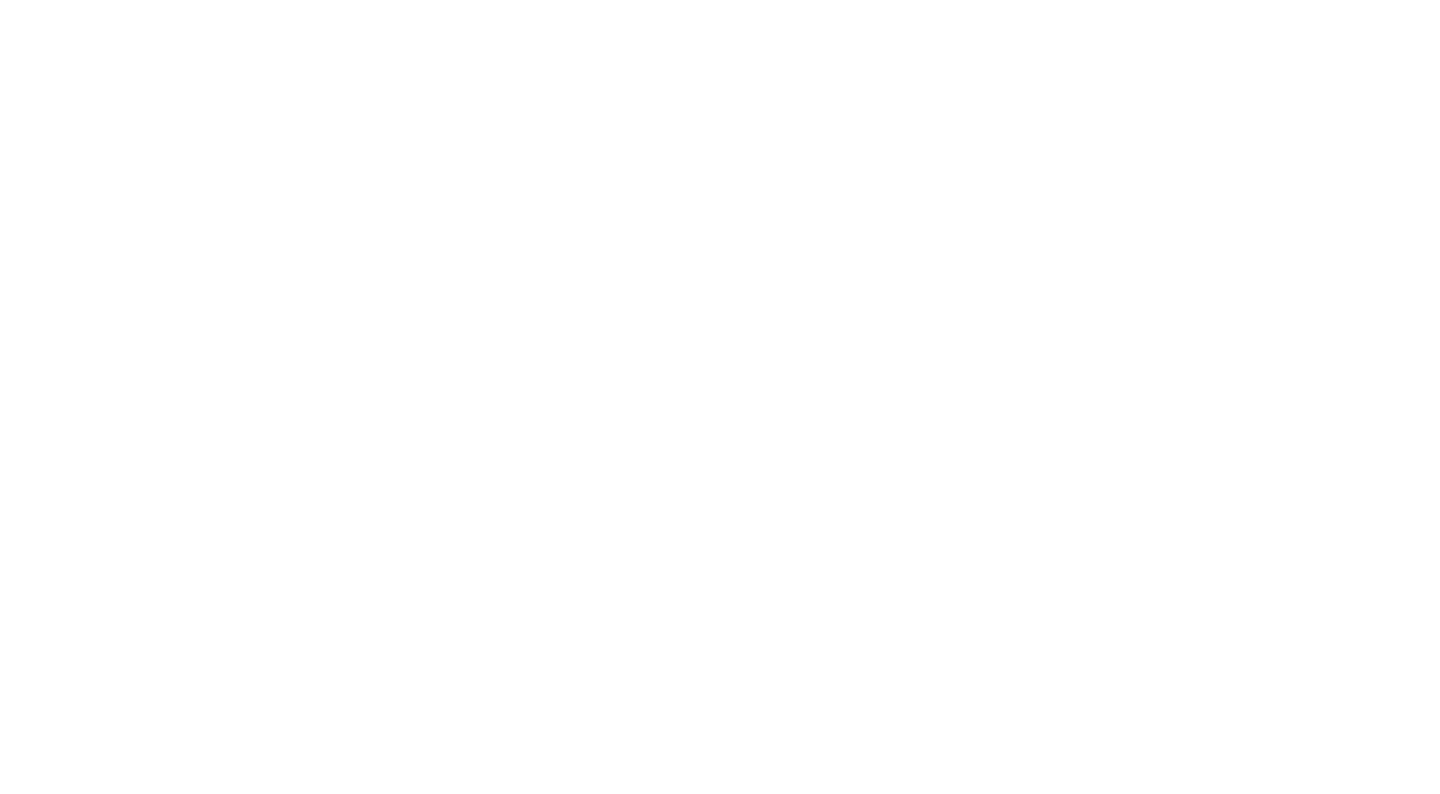 scroll, scrollTop: 0, scrollLeft: 0, axis: both 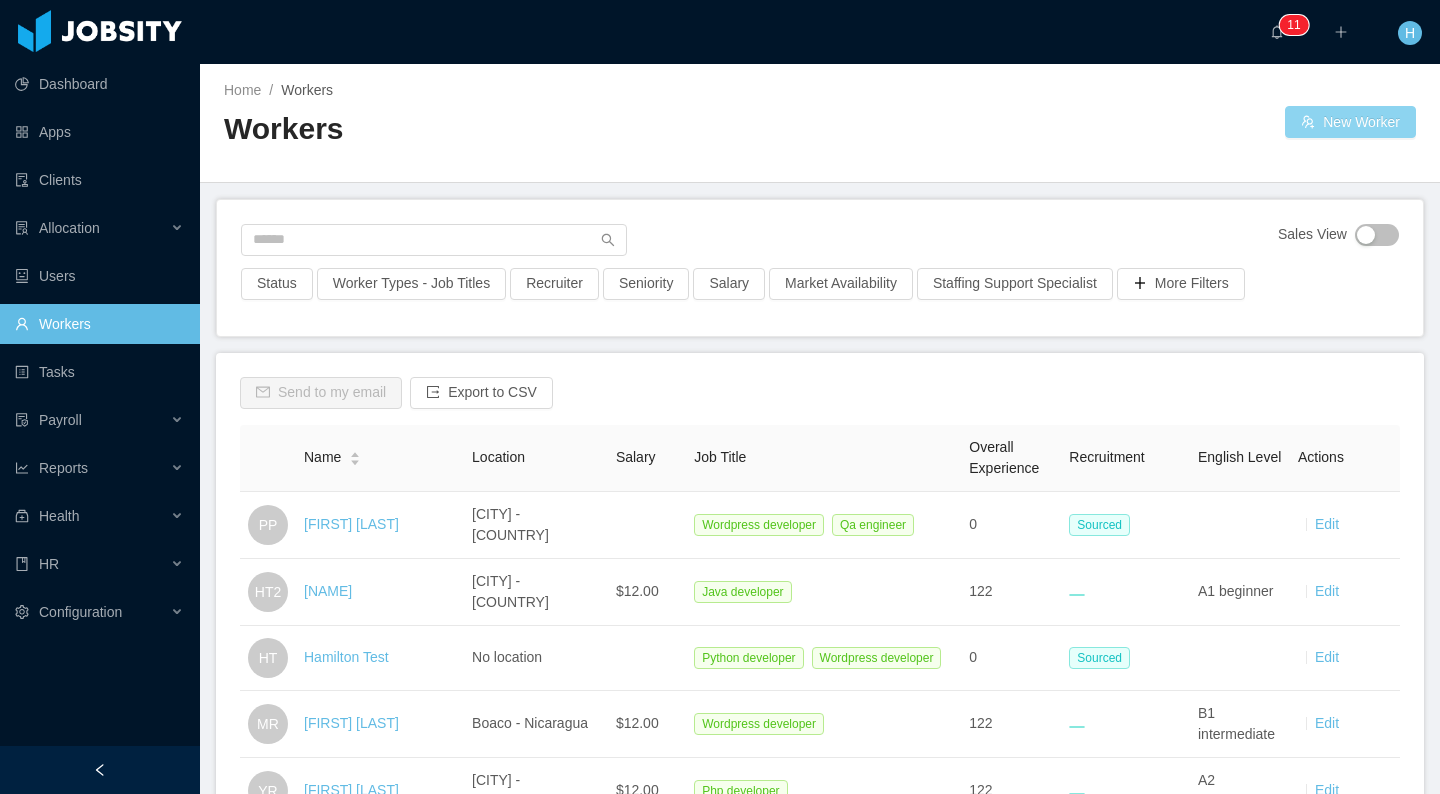 click on "New Worker" at bounding box center (1350, 122) 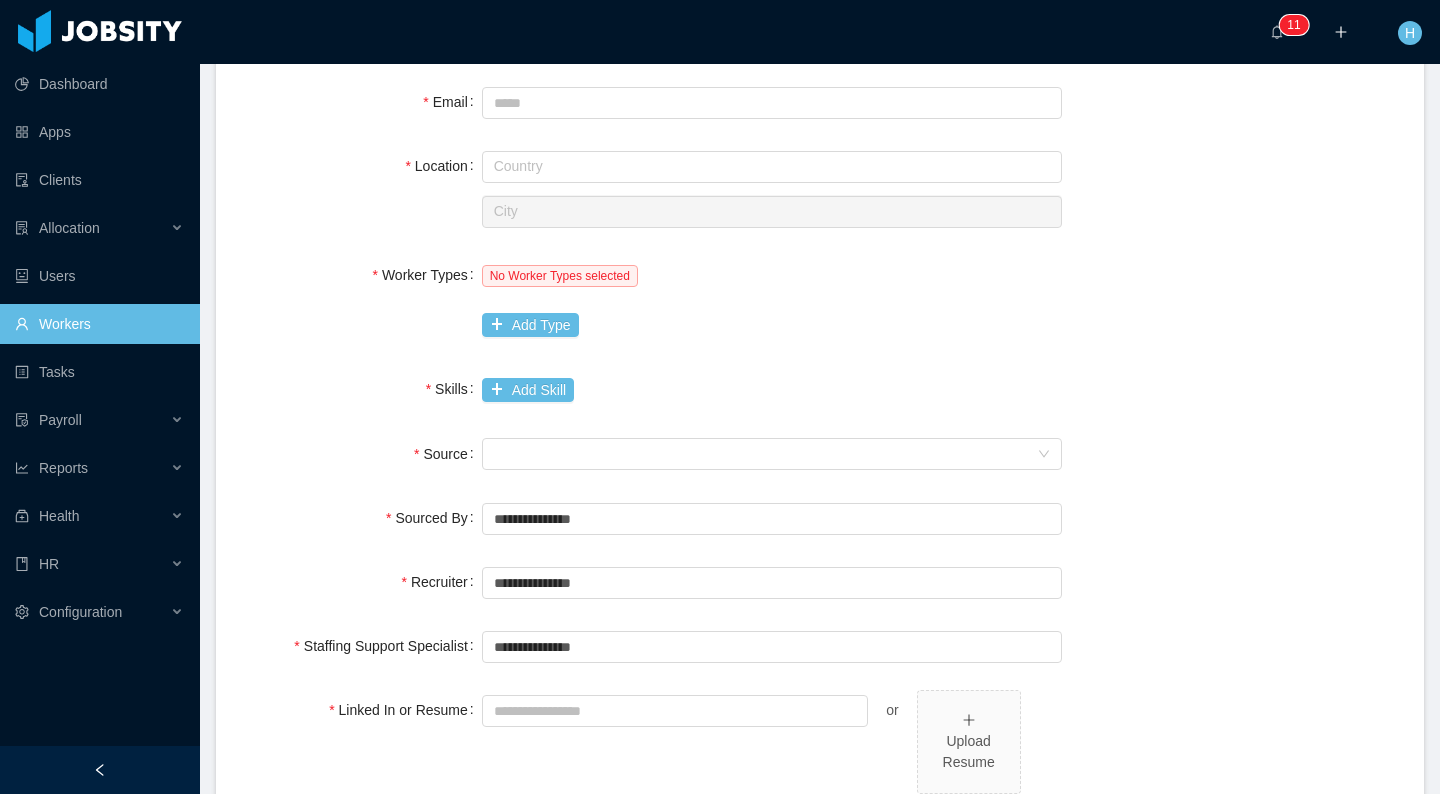 scroll, scrollTop: 364, scrollLeft: 0, axis: vertical 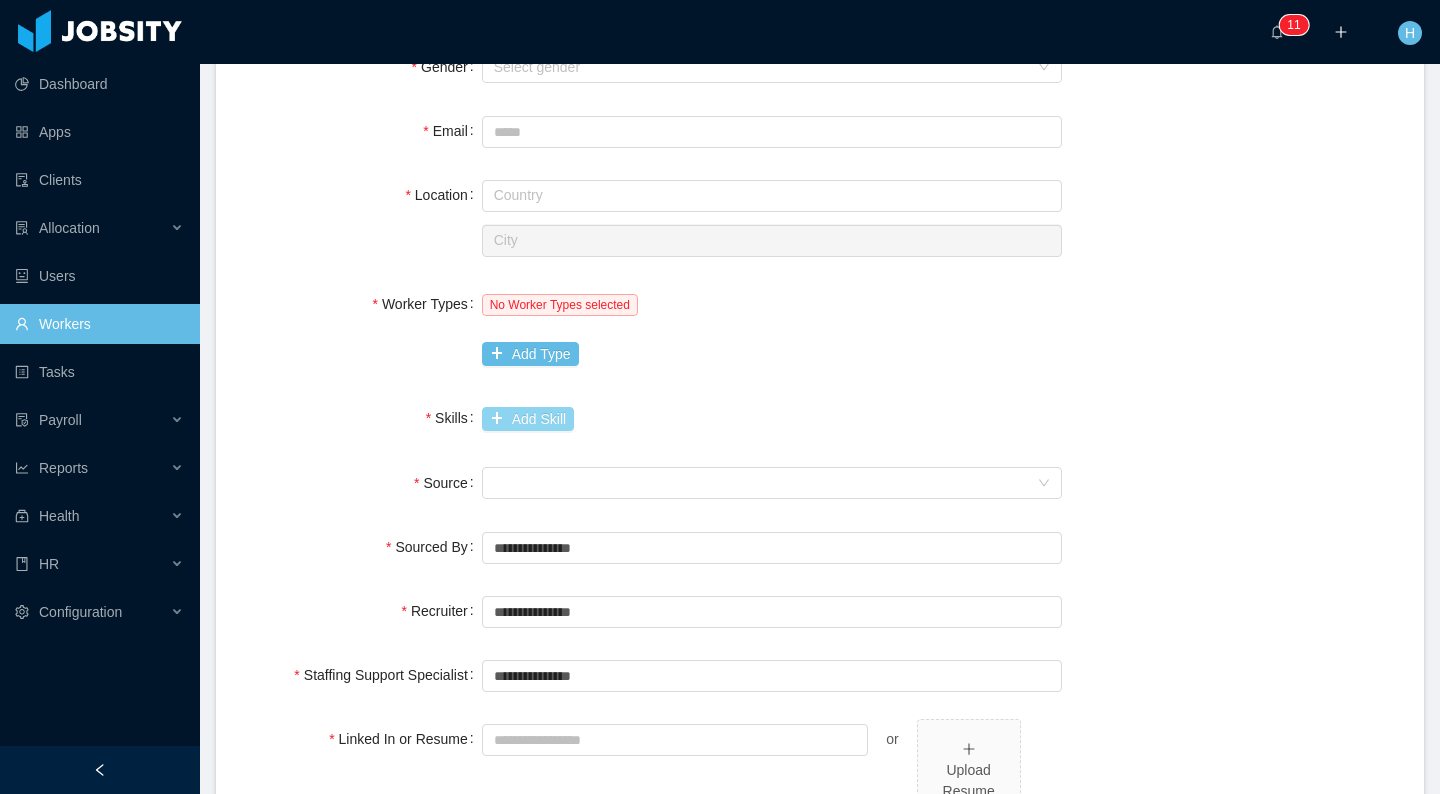 click on "Add Skill" at bounding box center (528, 419) 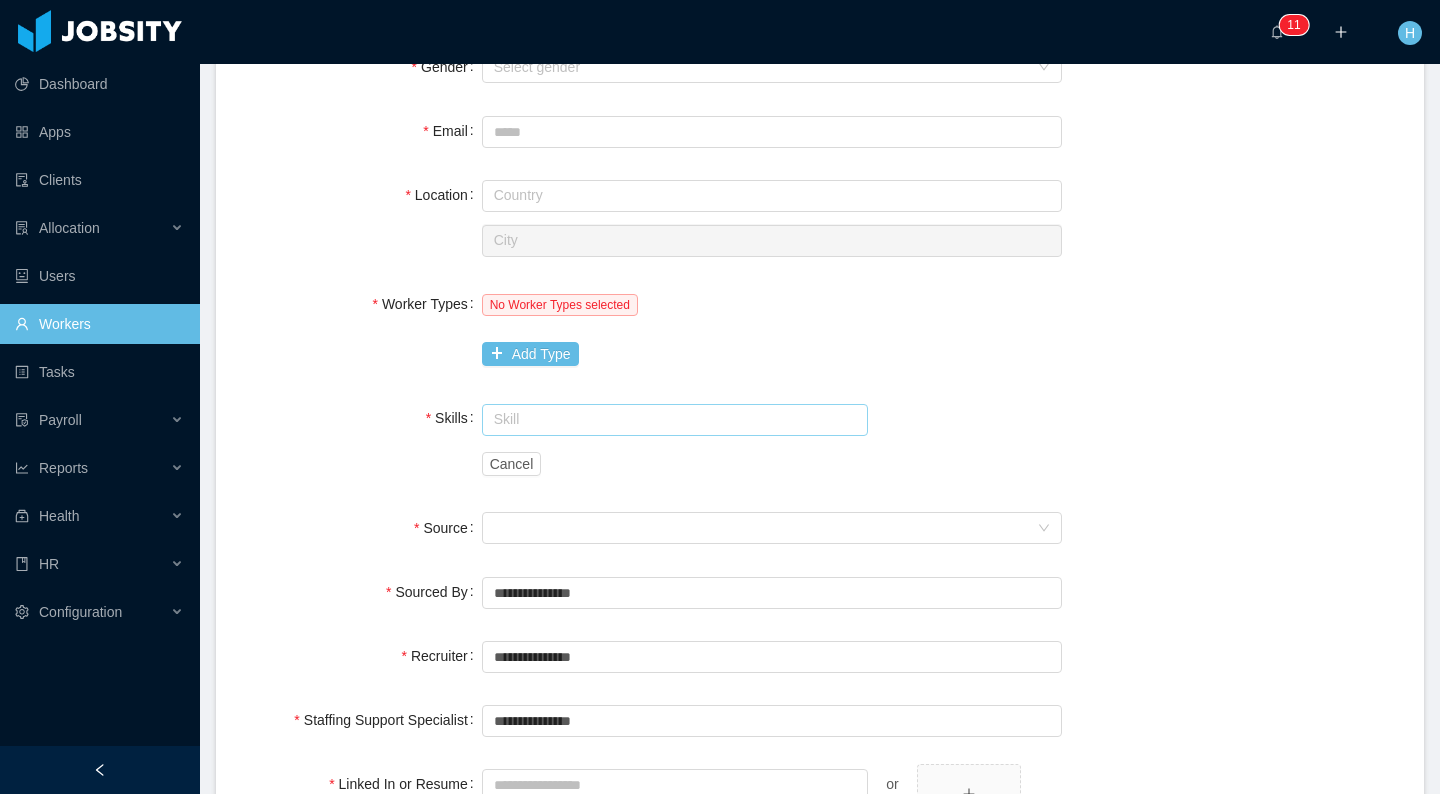 click at bounding box center [675, 420] 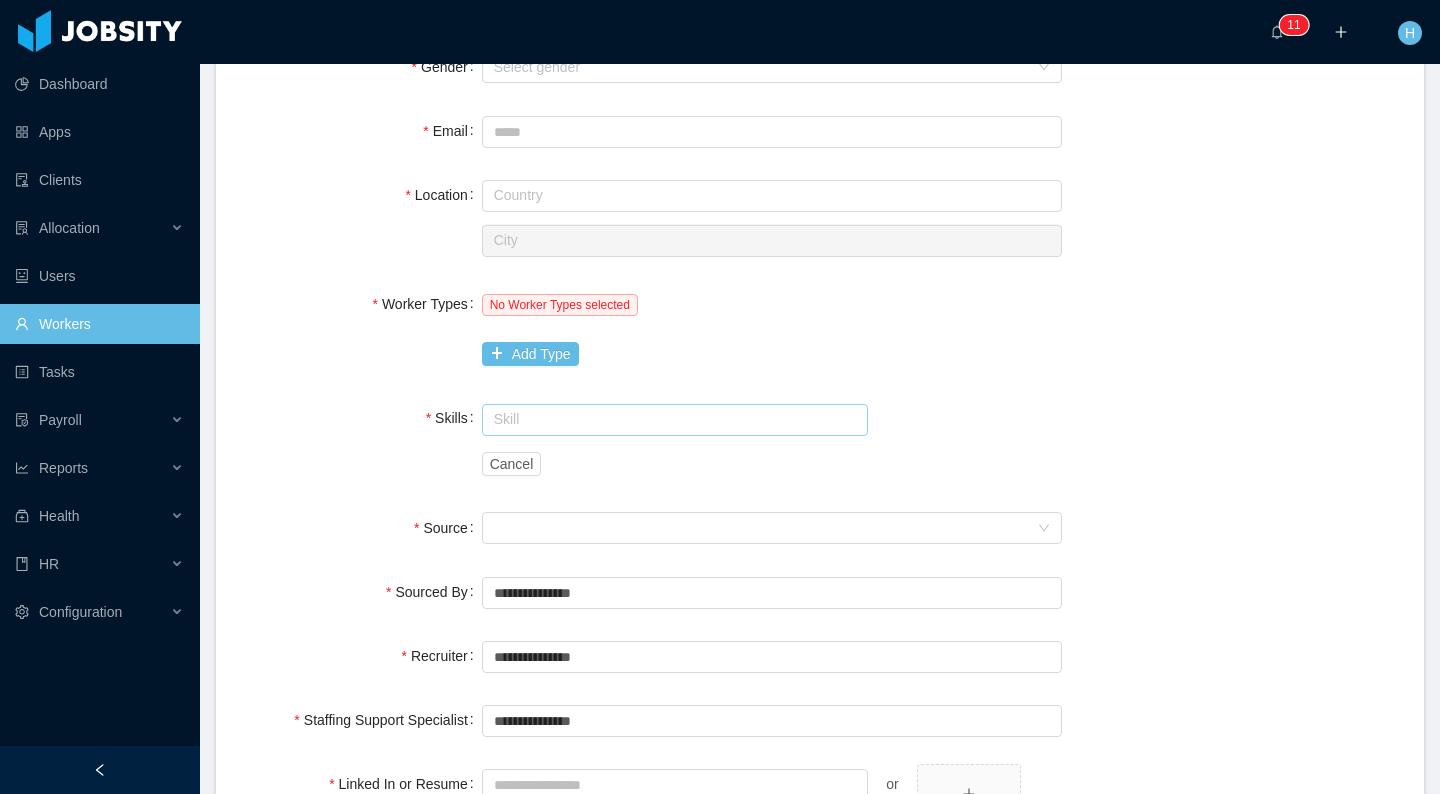 click at bounding box center [675, 420] 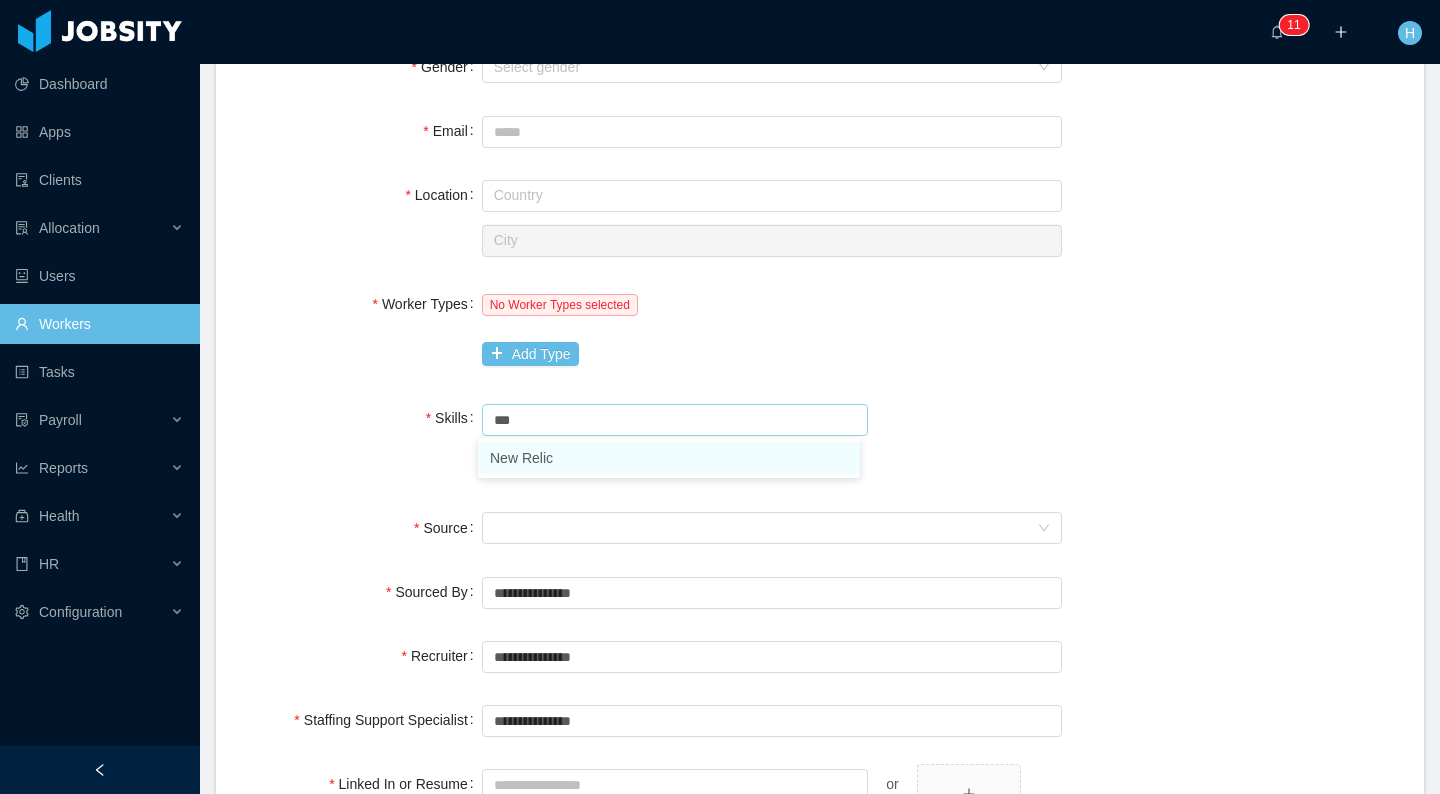 click on "New Relic" at bounding box center (669, 458) 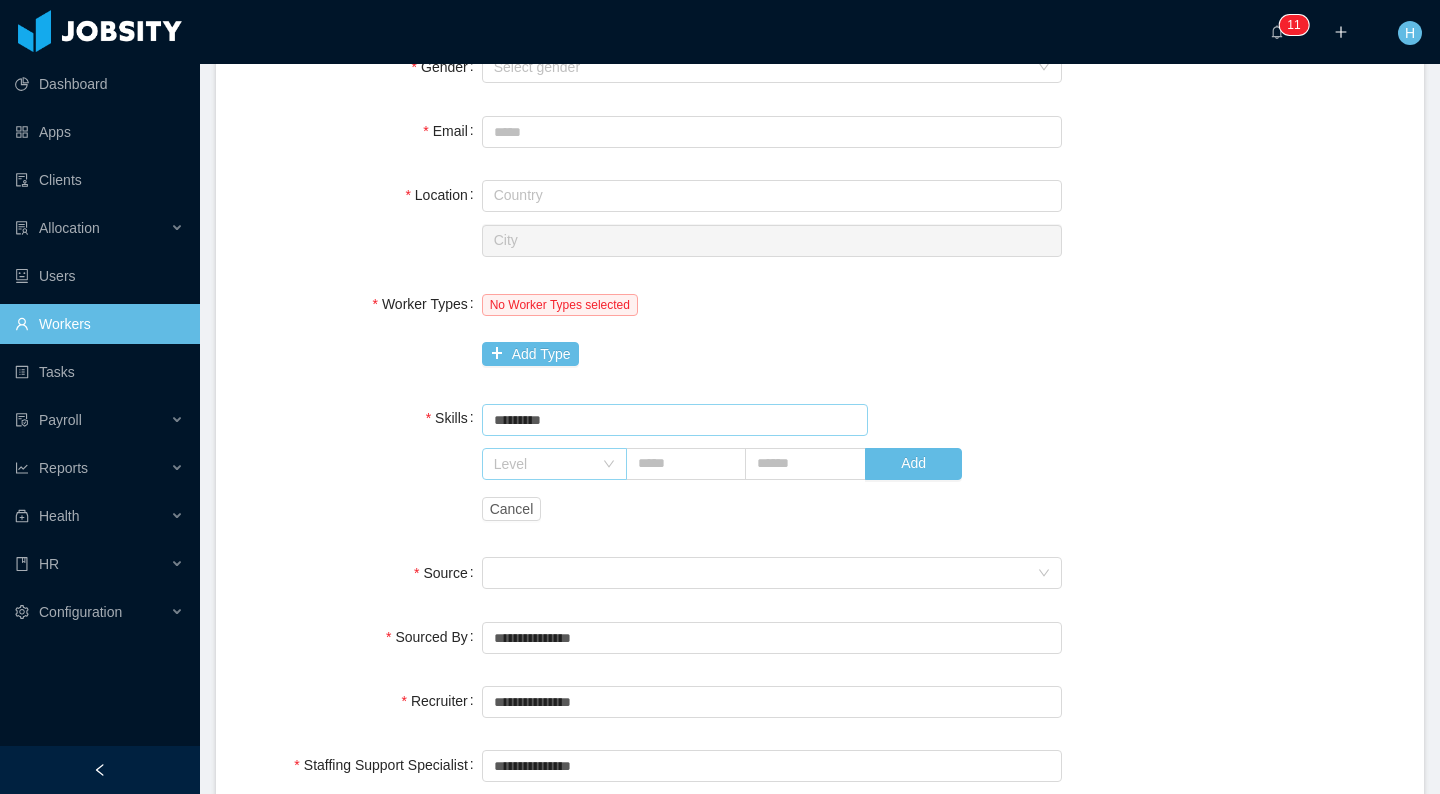 type on "*********" 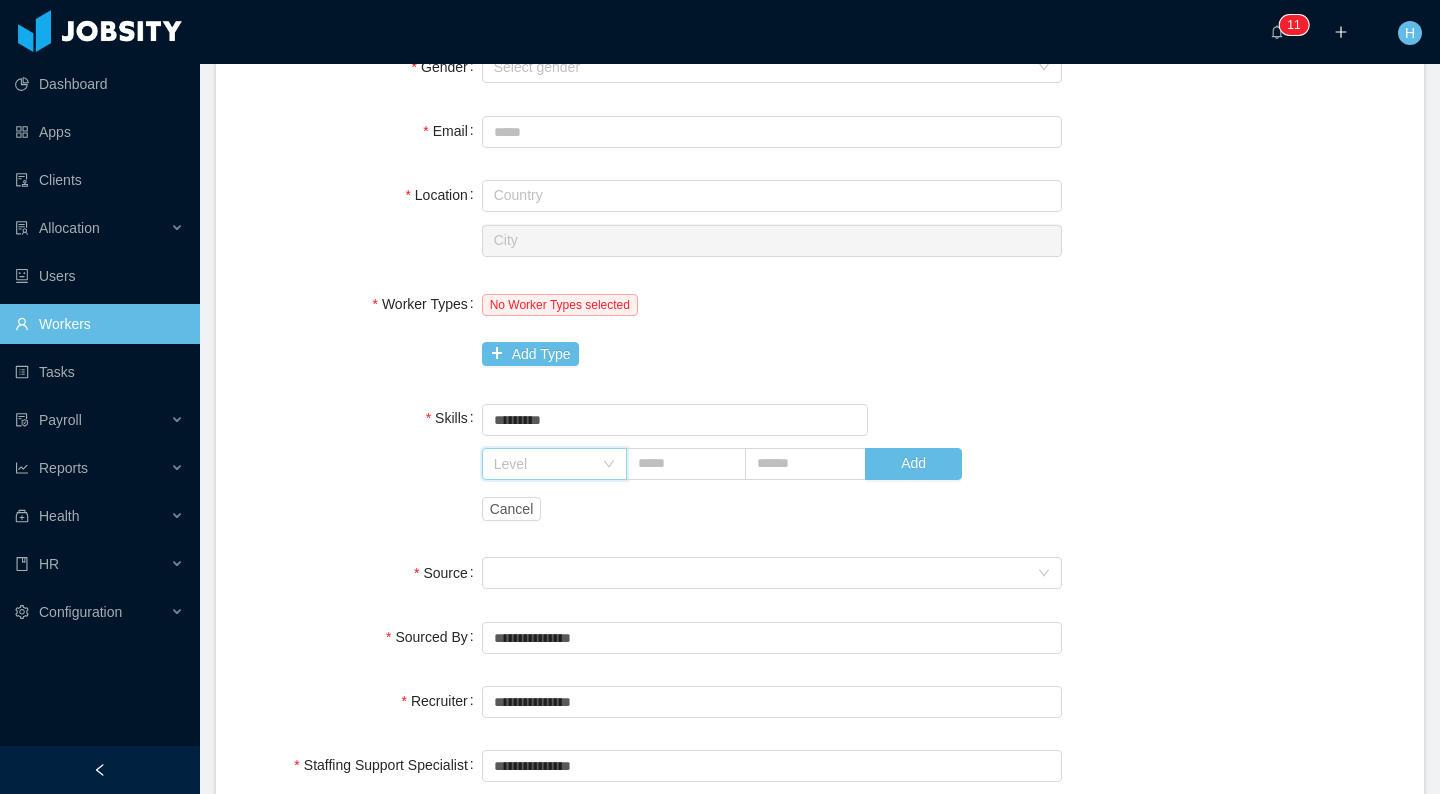 click 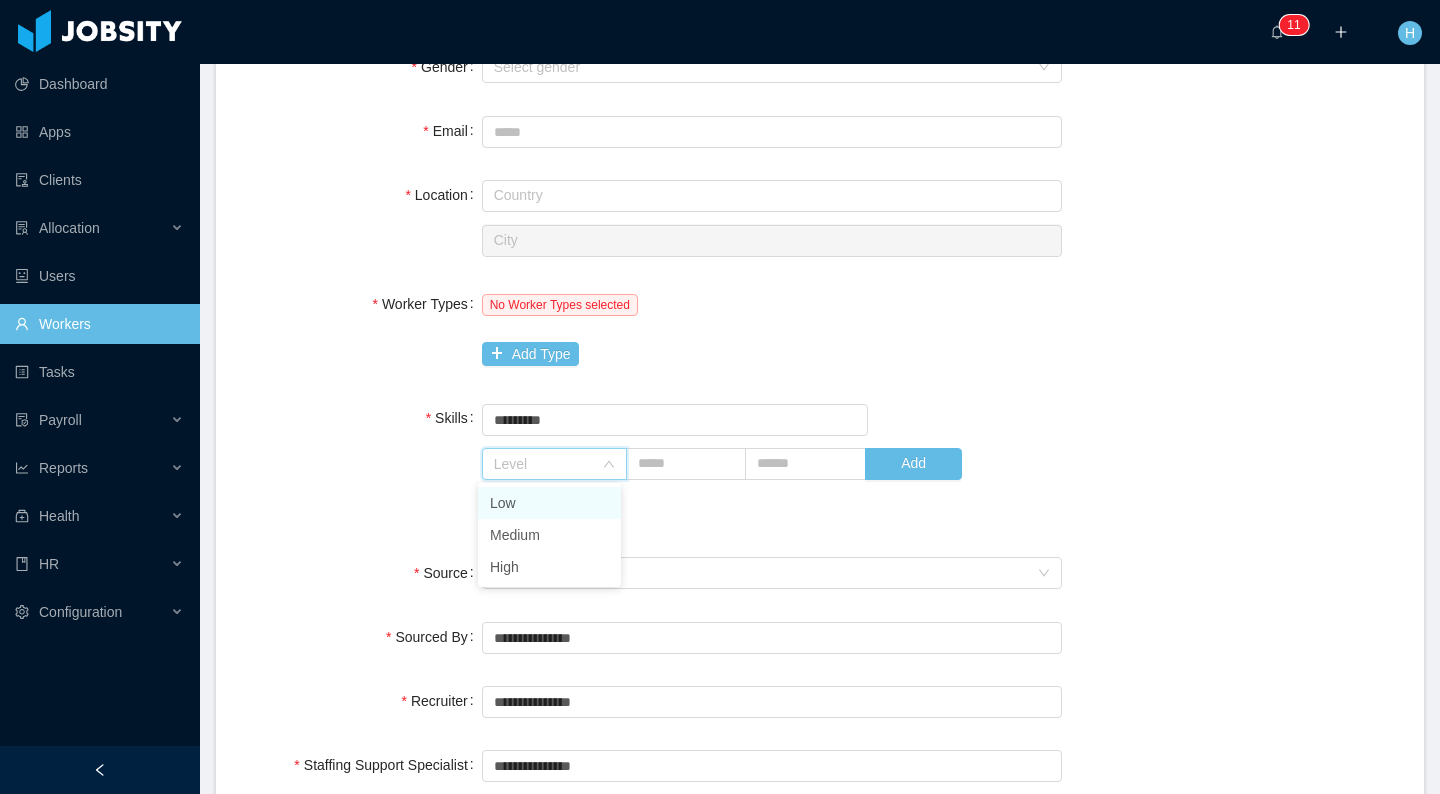 click on "Low" at bounding box center [549, 503] 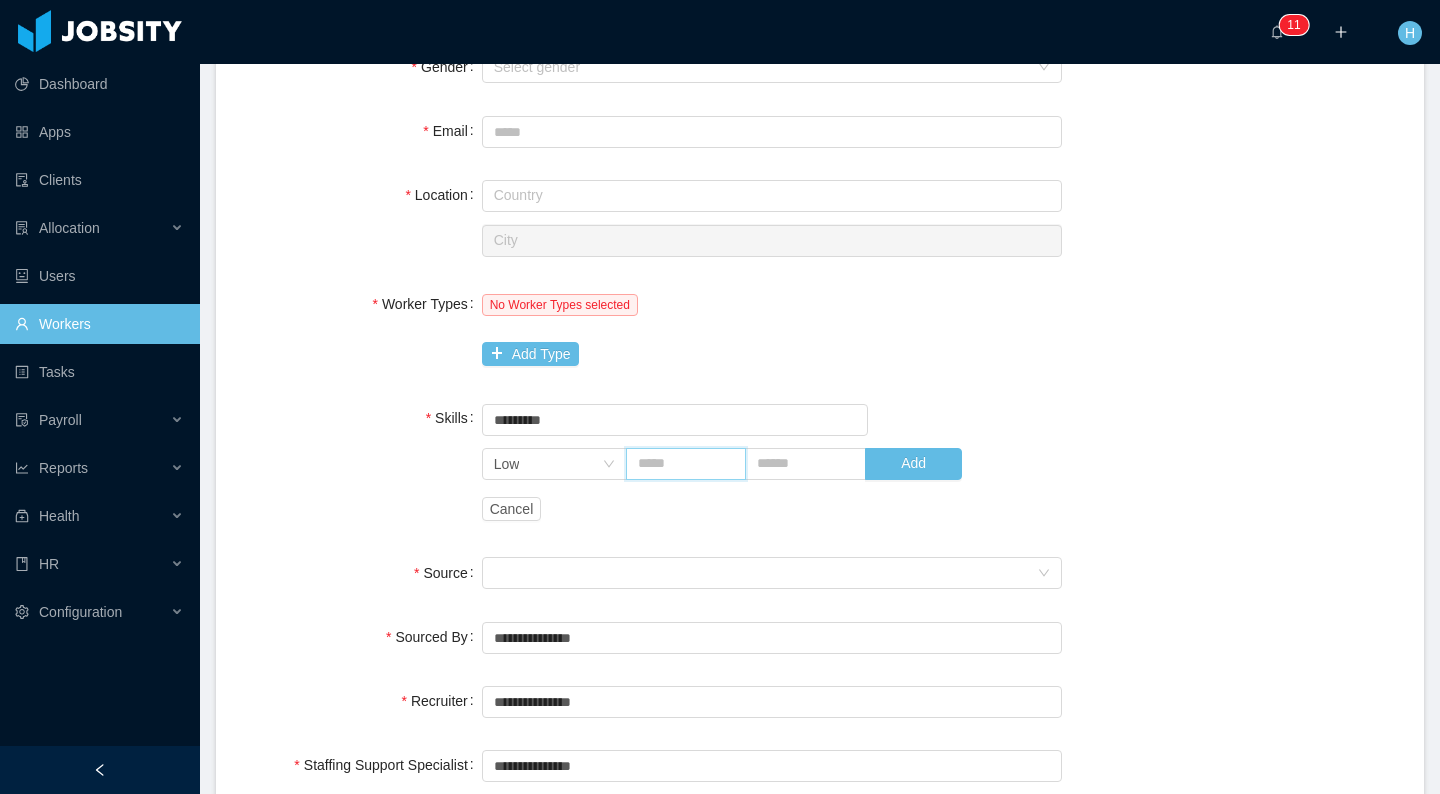 click at bounding box center [686, 464] 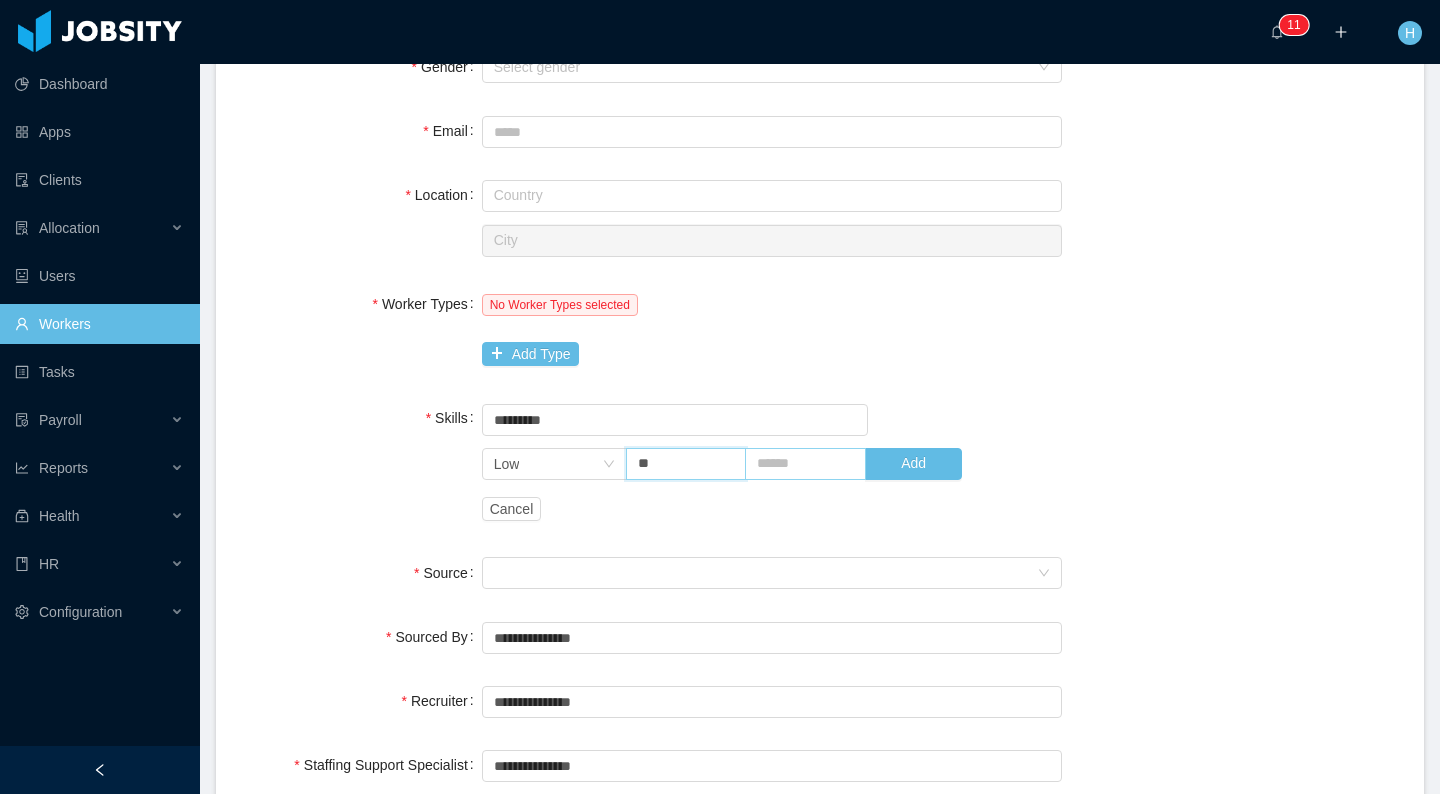 type on "**" 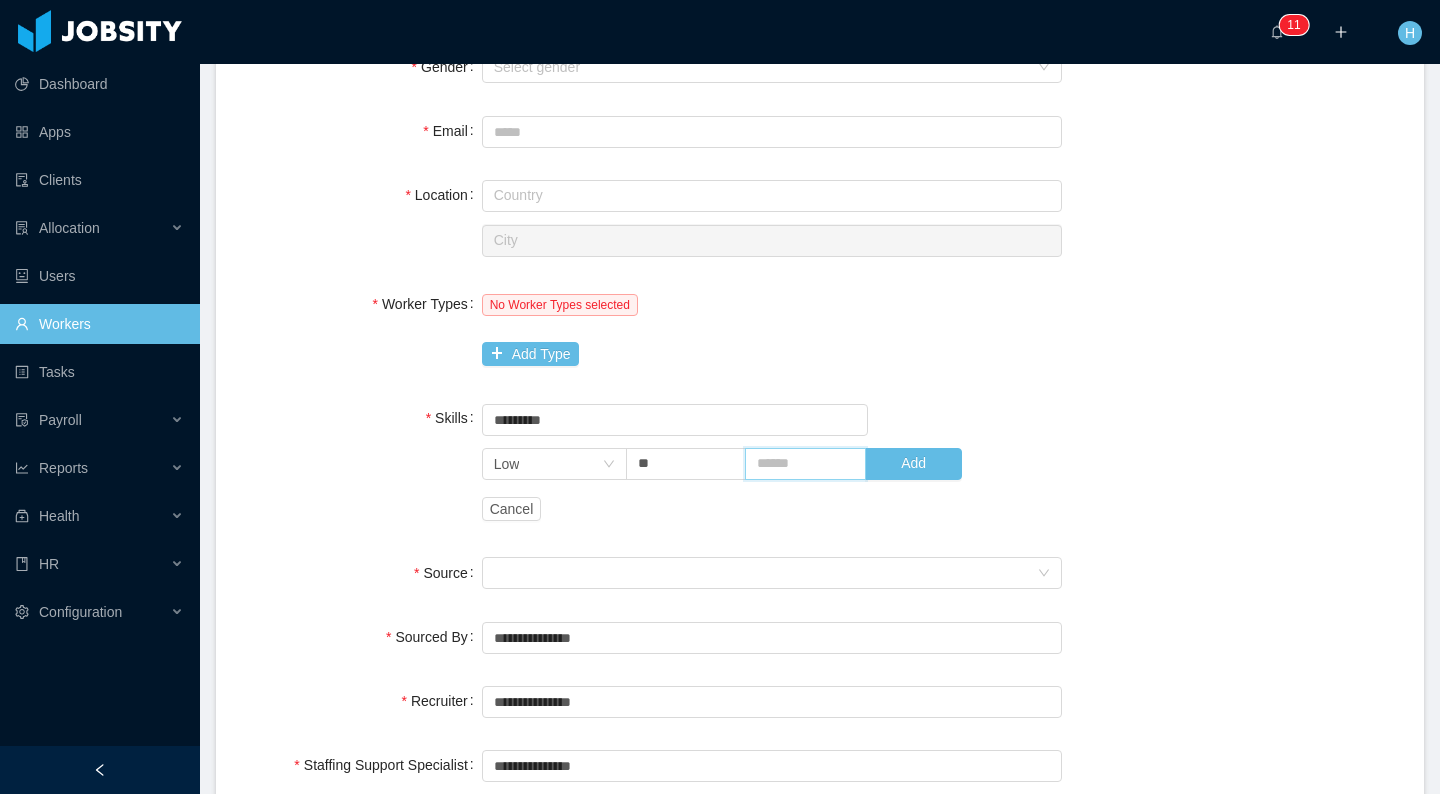 click at bounding box center (805, 464) 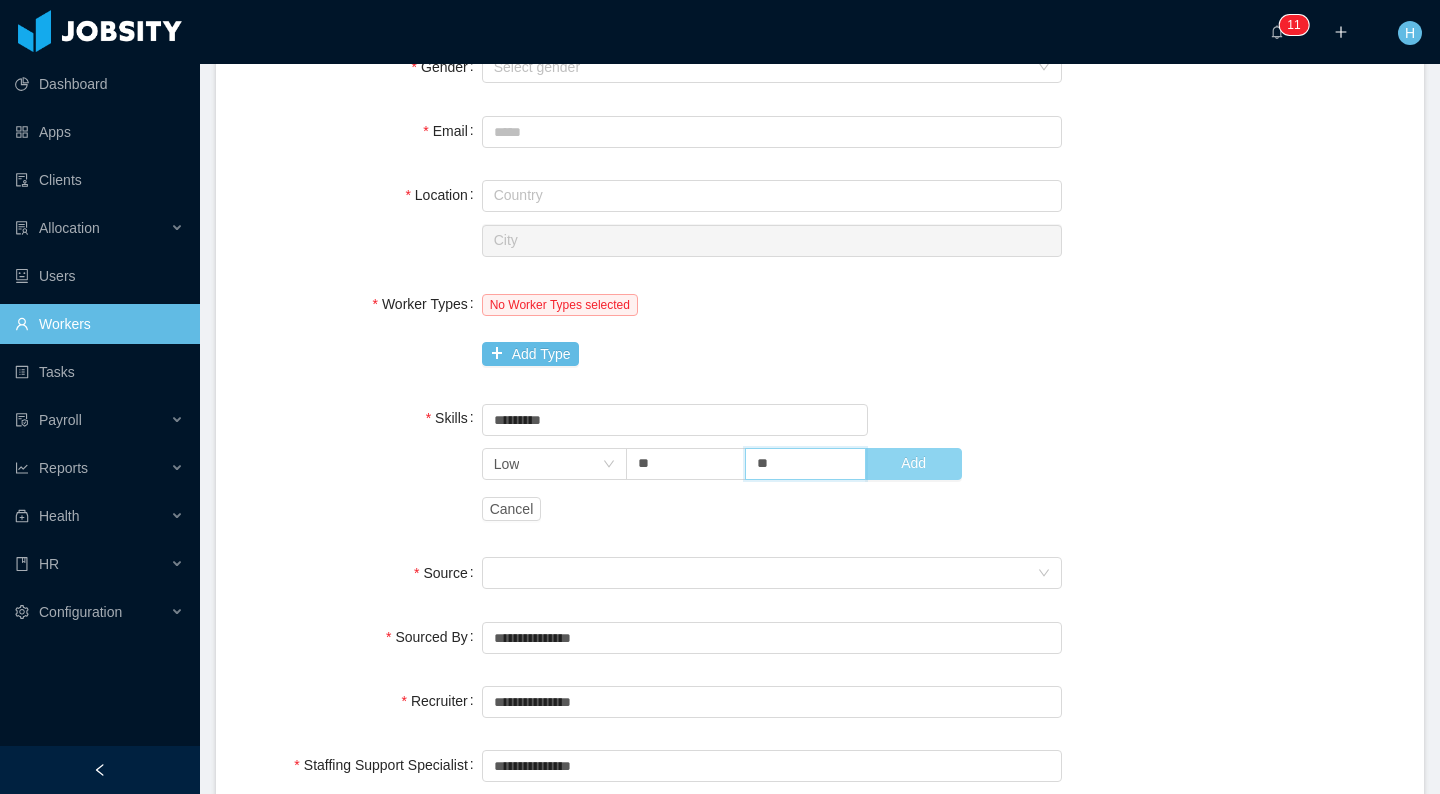 type on "**" 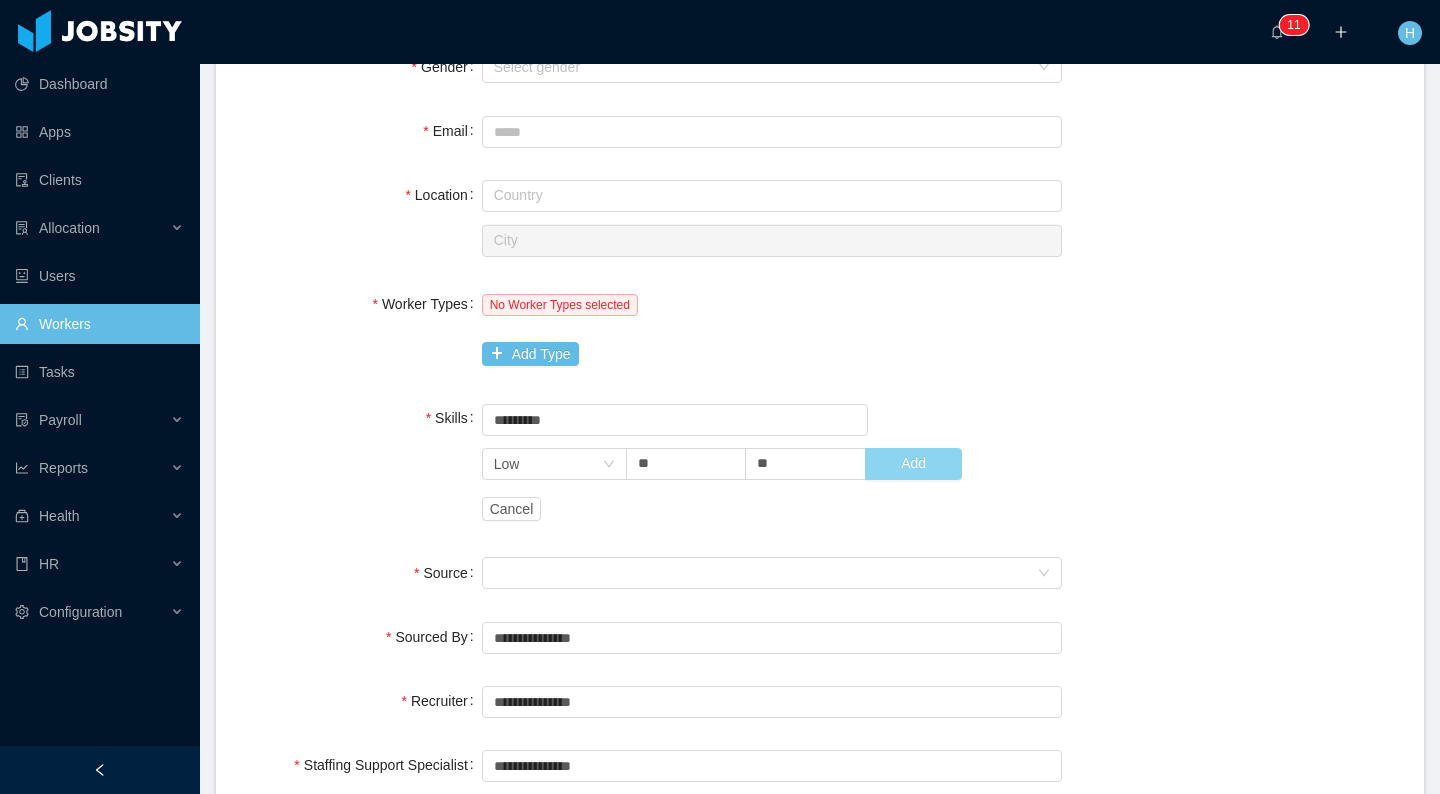 click on "Add" at bounding box center [913, 464] 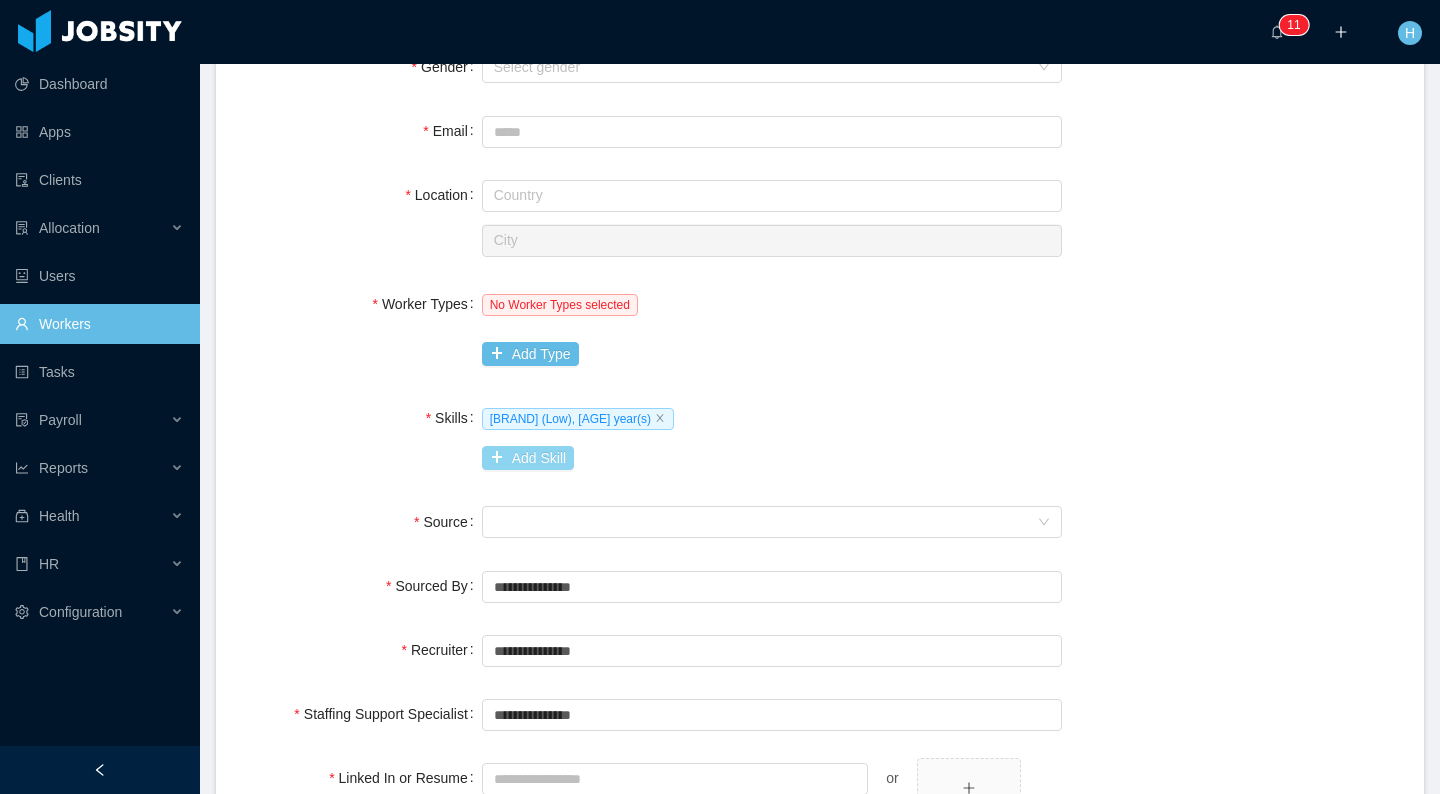 click on "Add Skill" at bounding box center (528, 458) 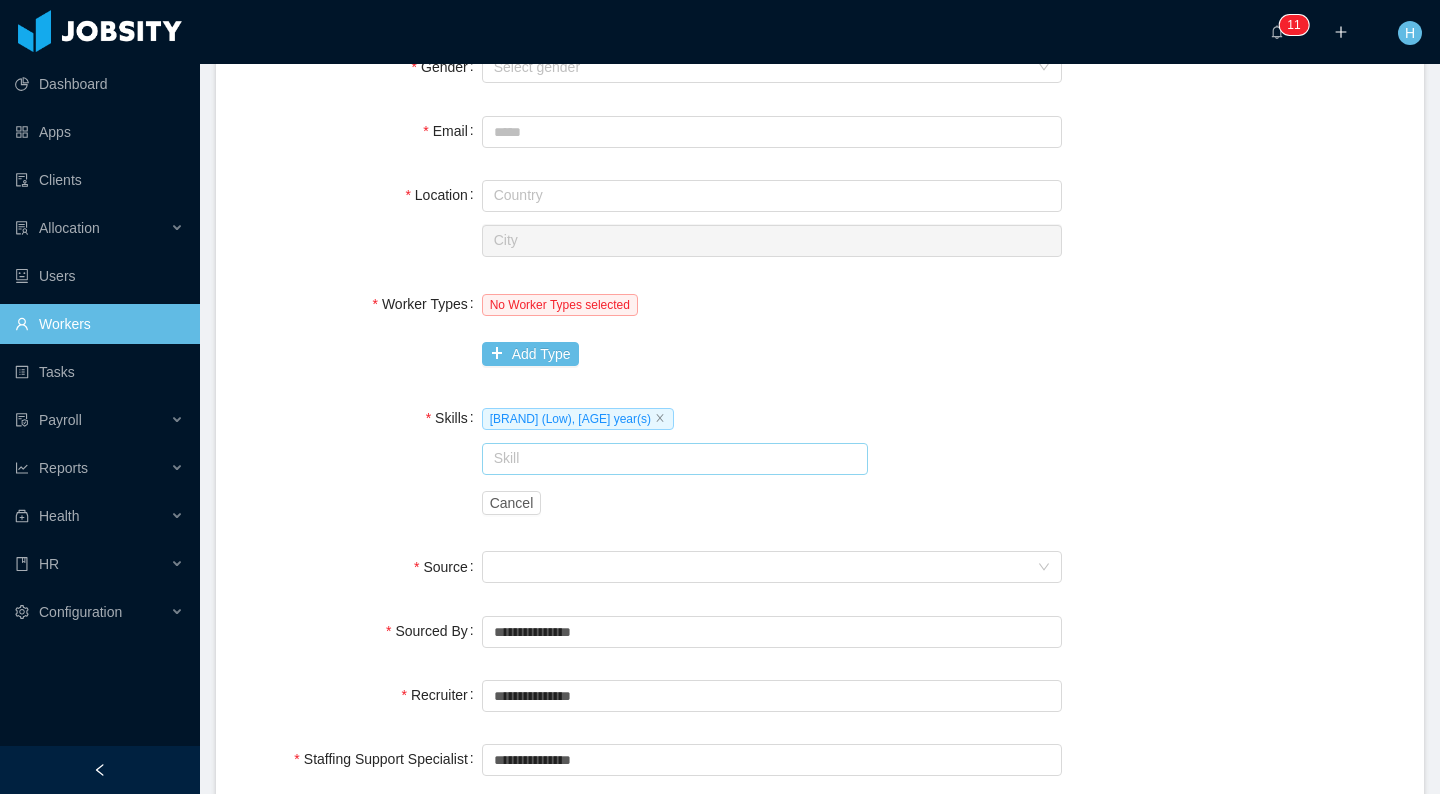 click at bounding box center (675, 459) 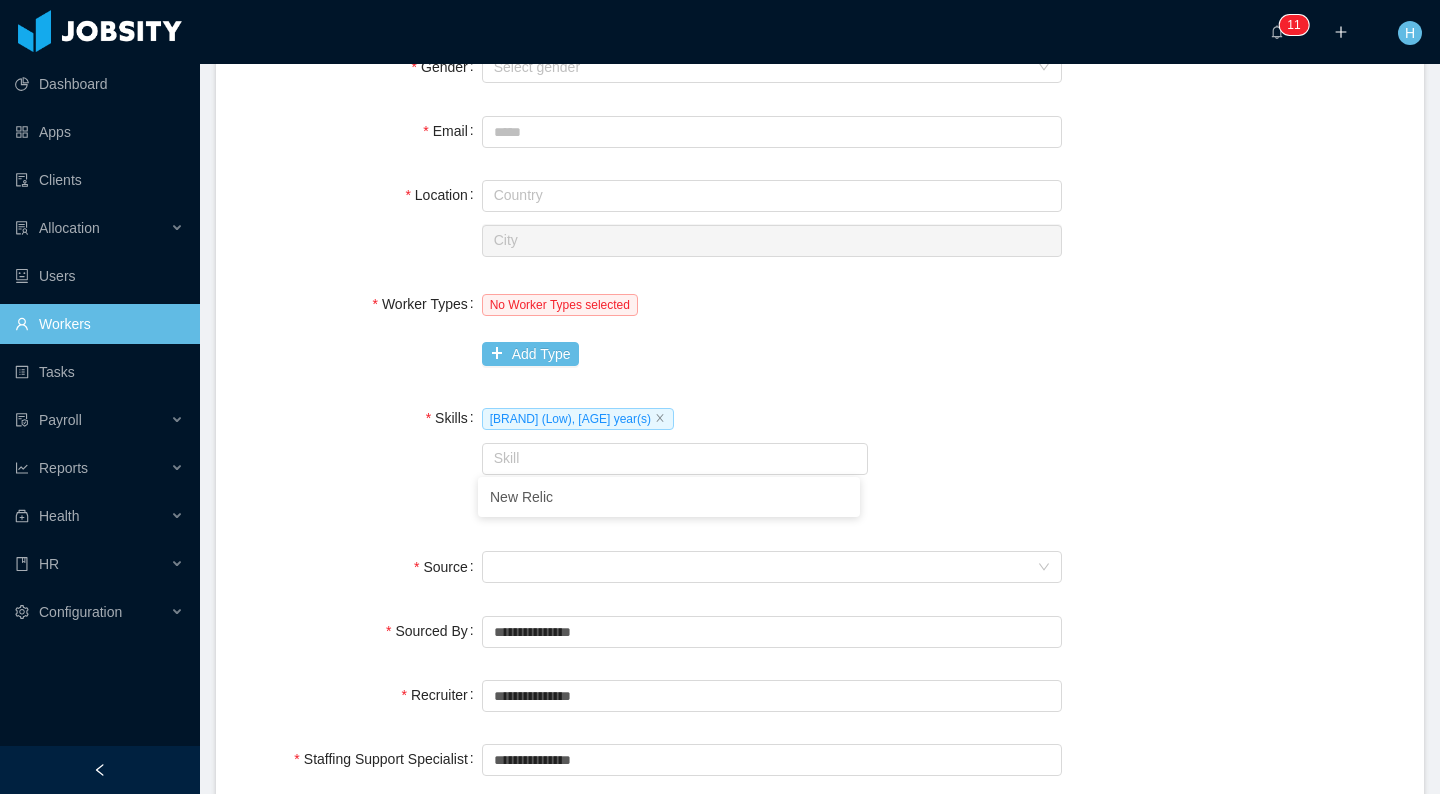 click on "Skills New Relic (Low), 12 year(s) Skill   Cancel" at bounding box center [820, 460] 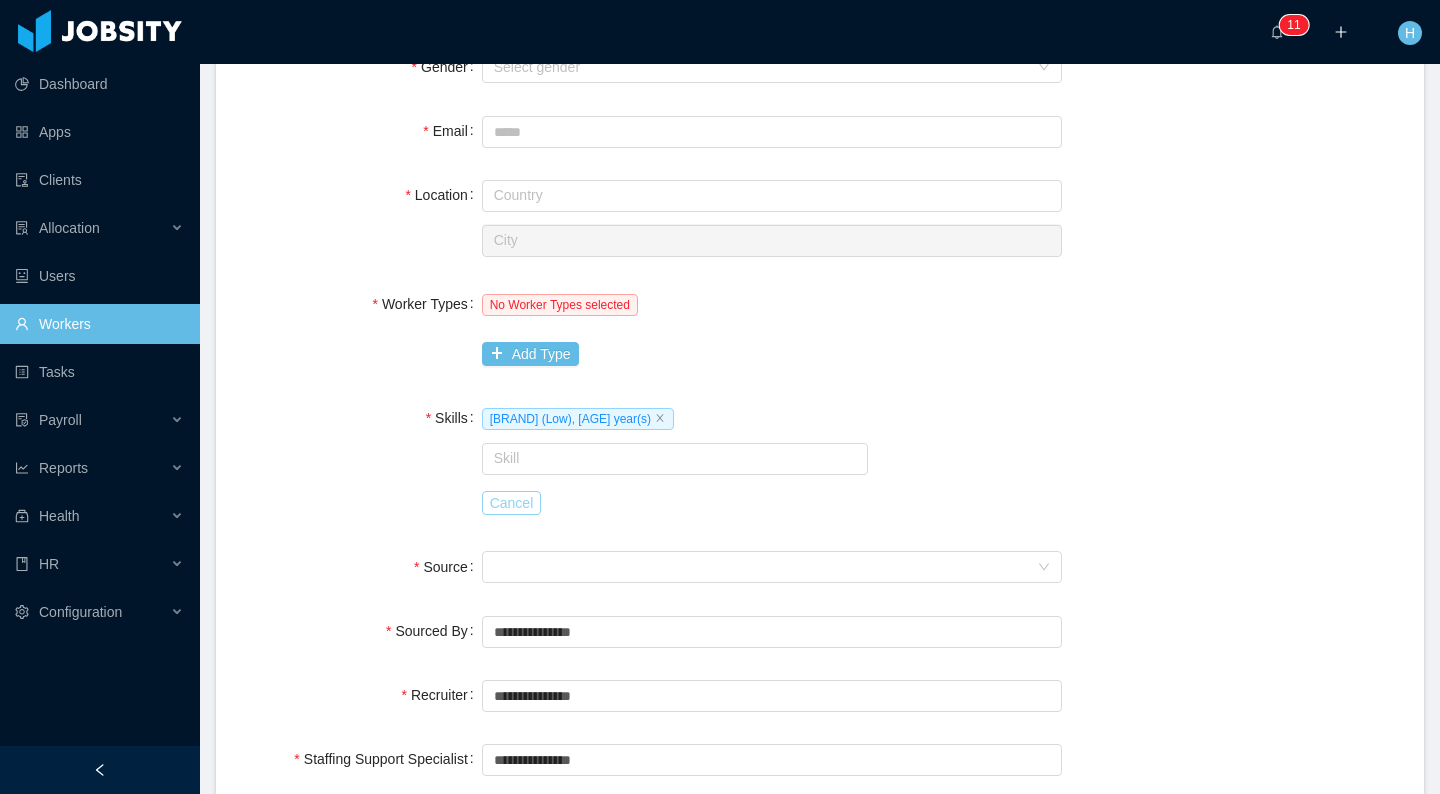 click on "Cancel" at bounding box center (512, 503) 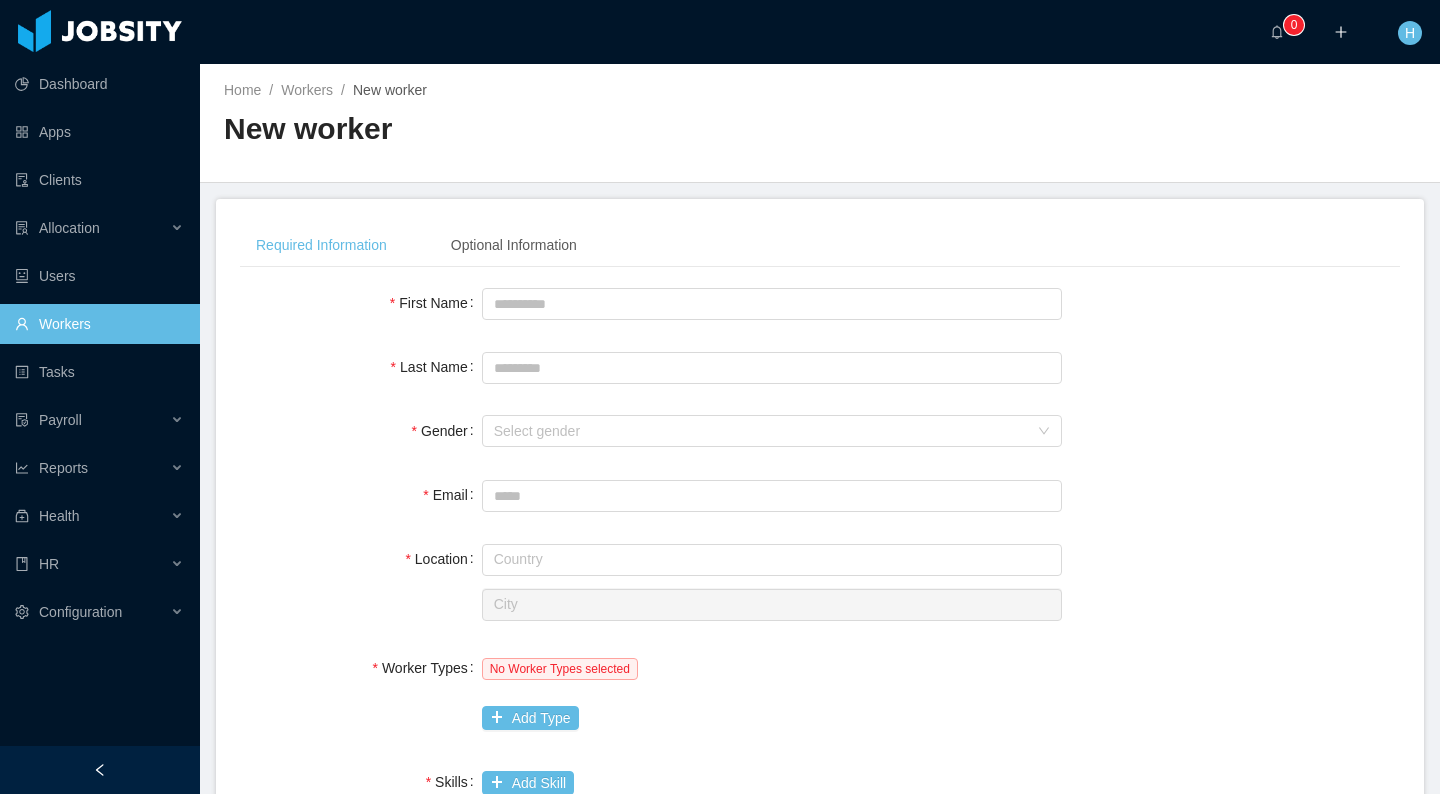 scroll, scrollTop: 0, scrollLeft: 0, axis: both 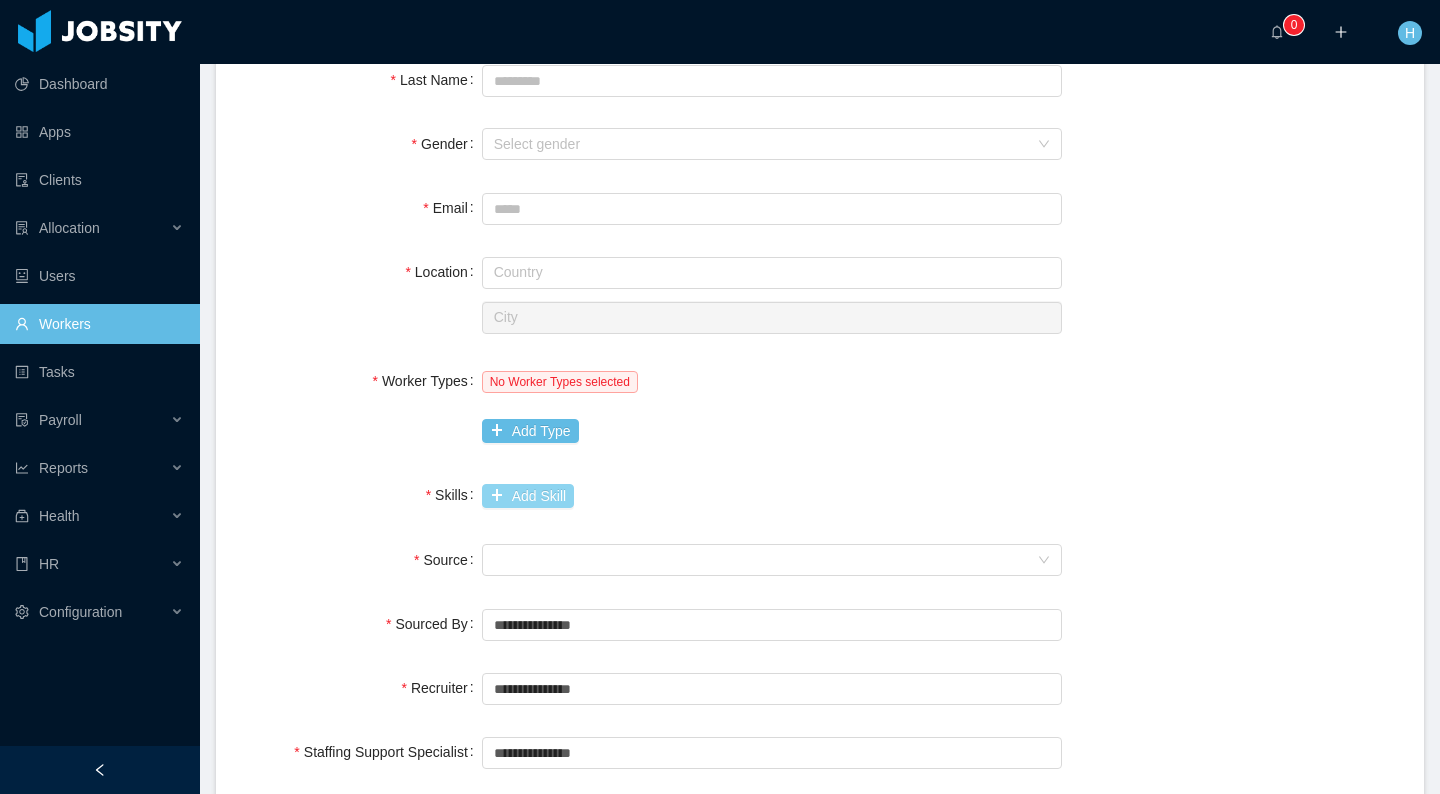 click on "Add Skill" at bounding box center (528, 496) 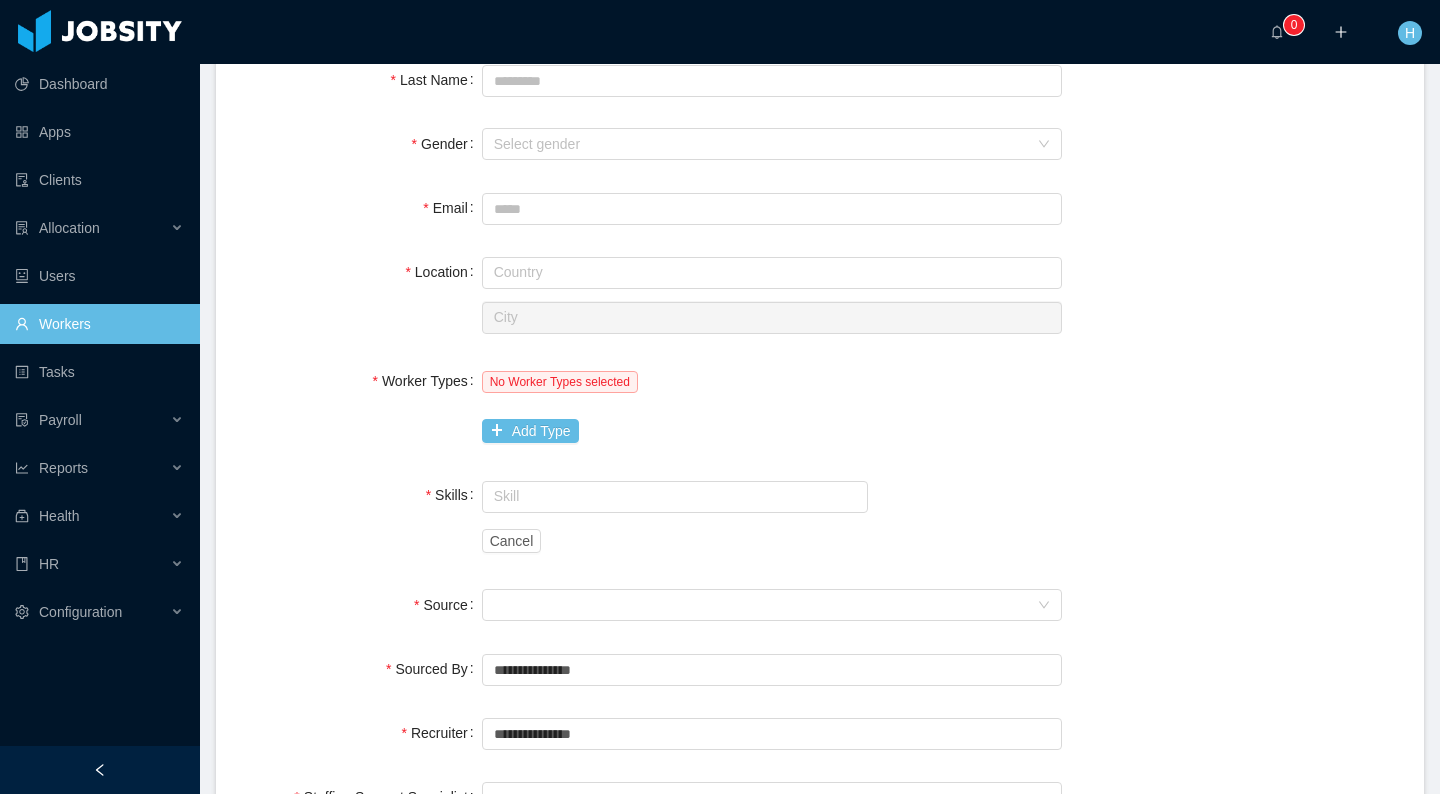 click at bounding box center (675, 497) 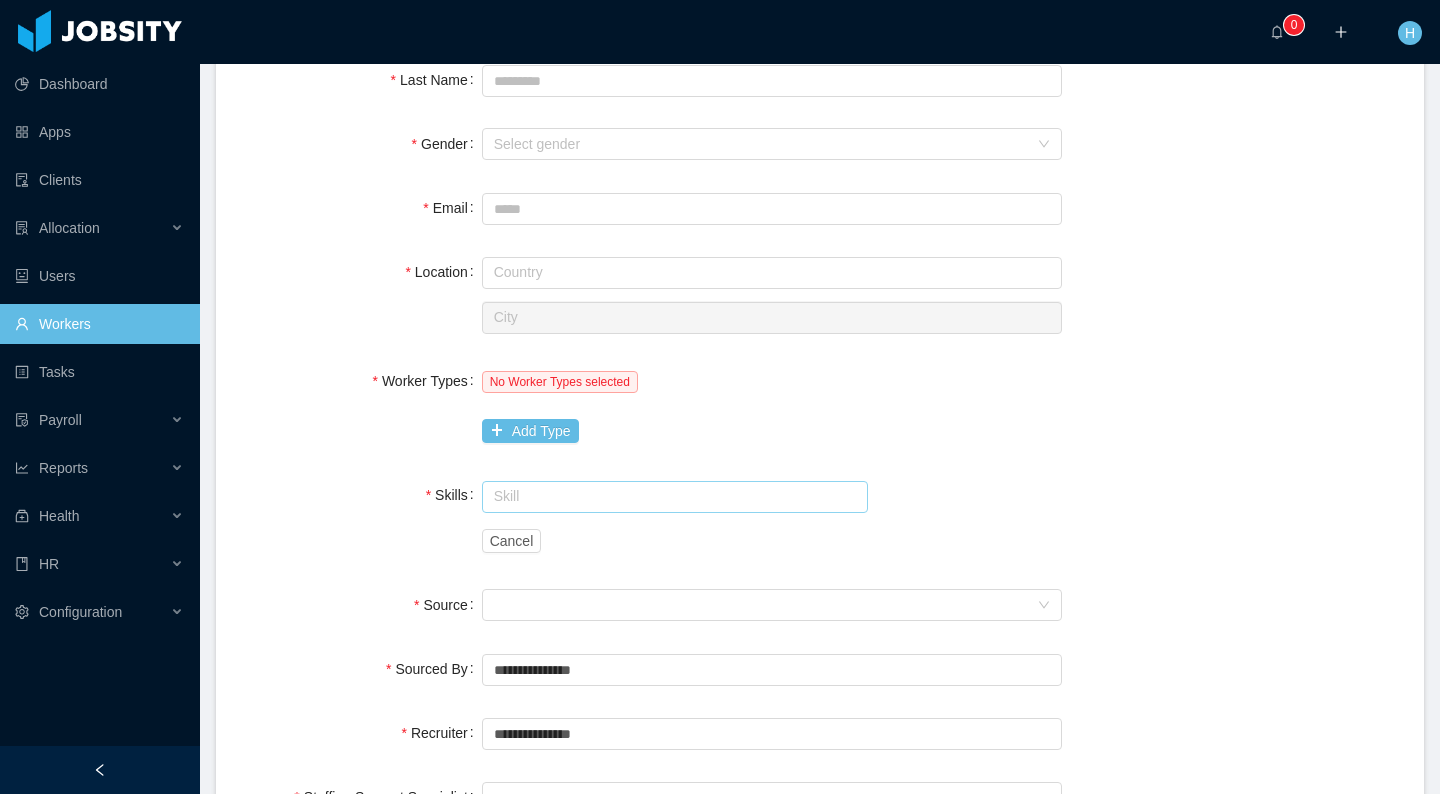 click at bounding box center [675, 497] 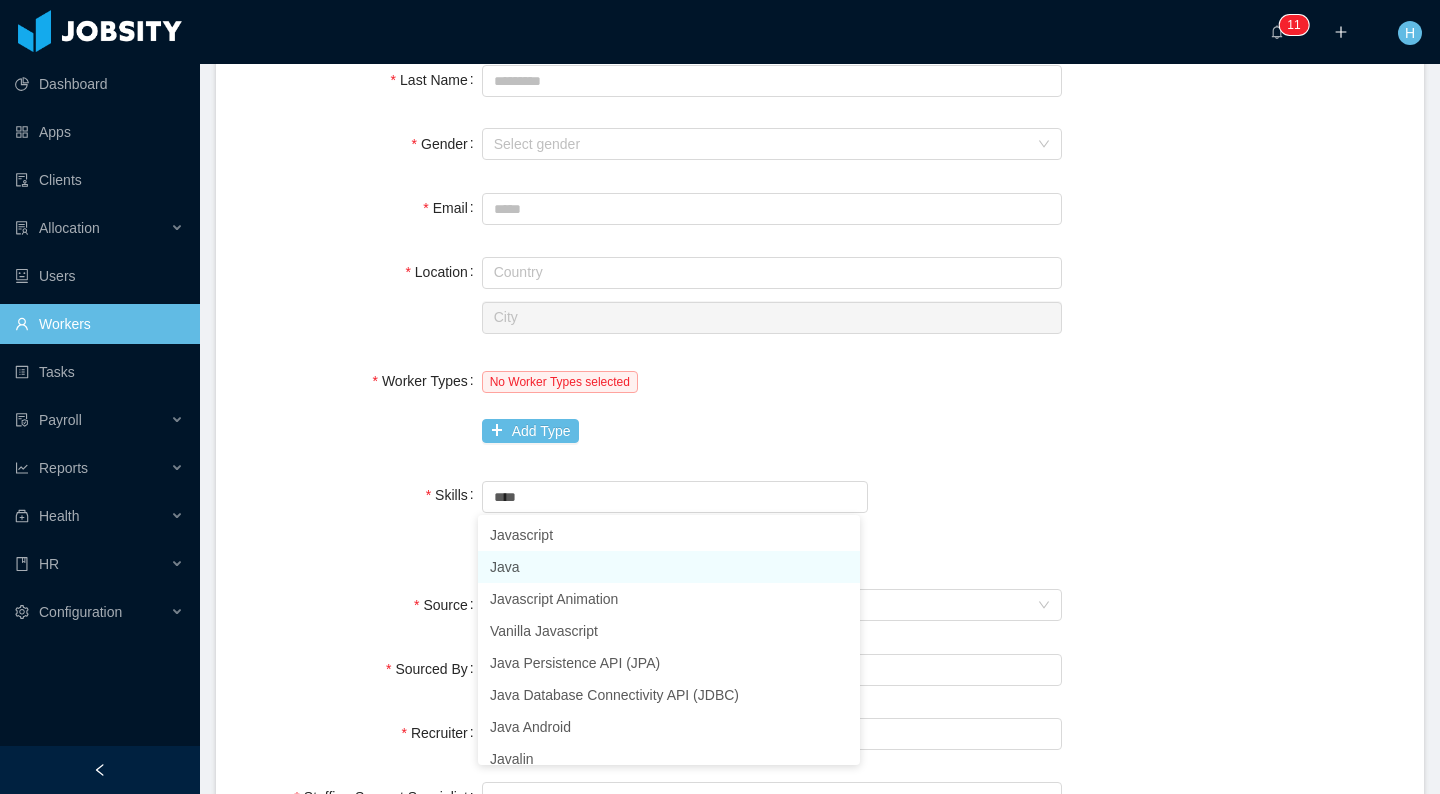 click on "Java" at bounding box center (669, 567) 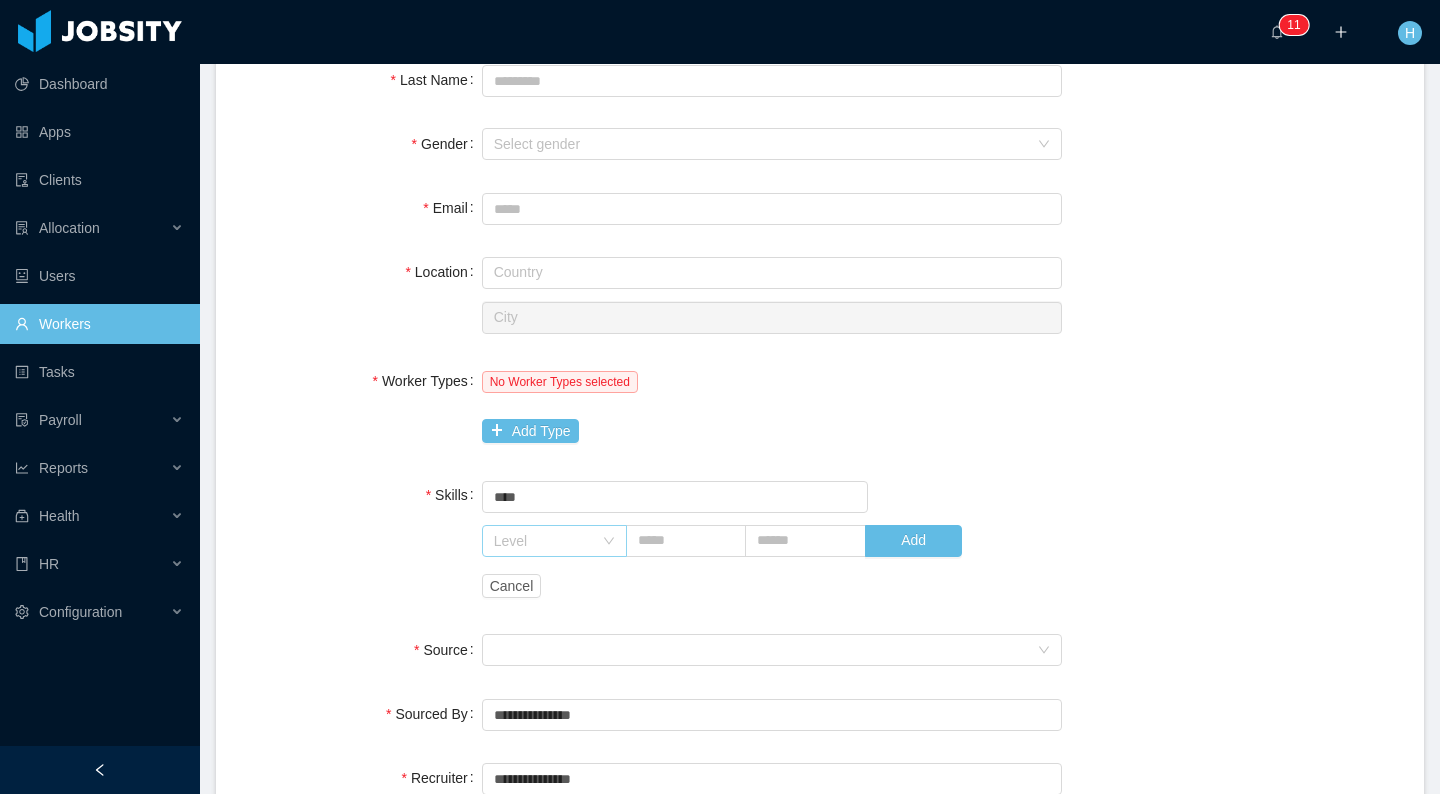type on "****" 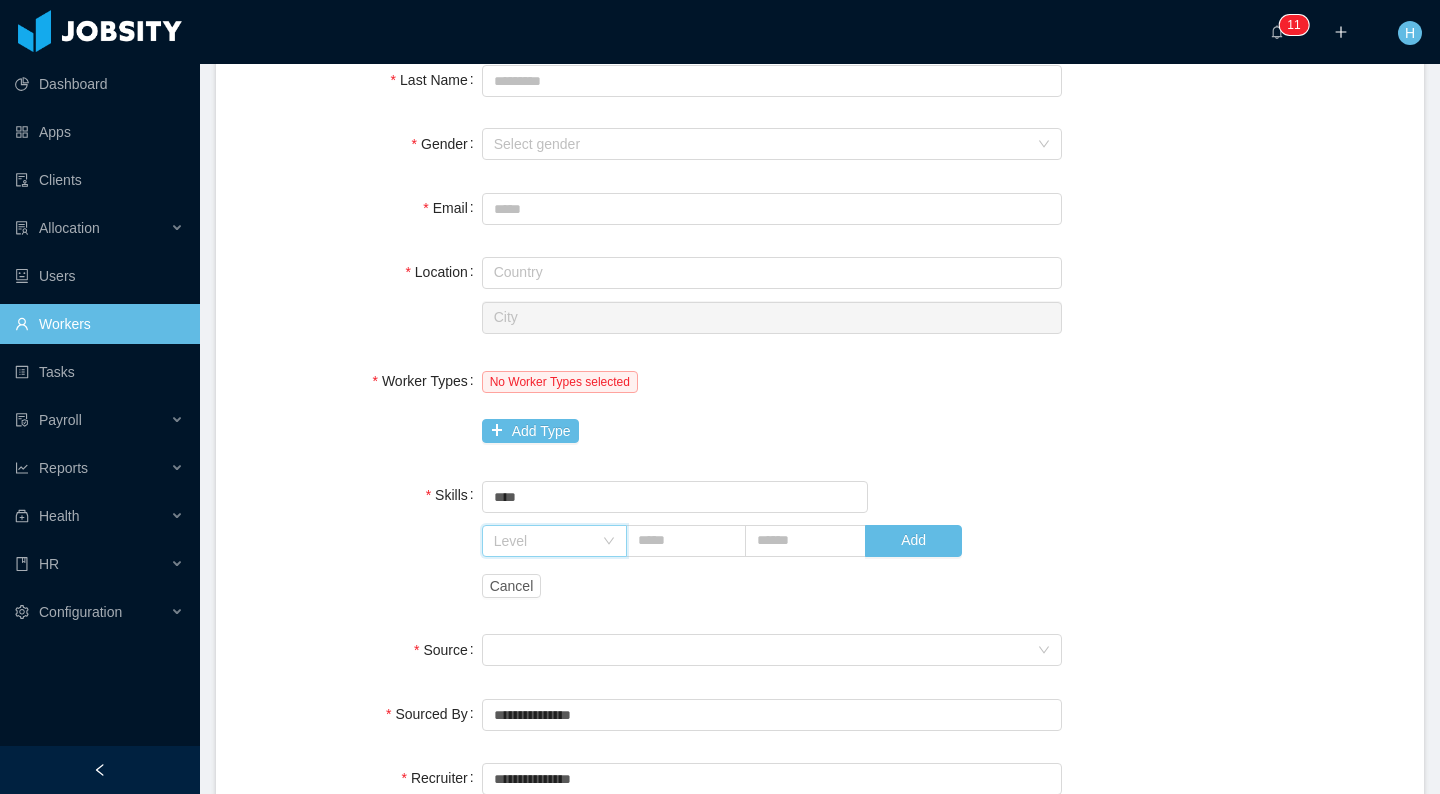click 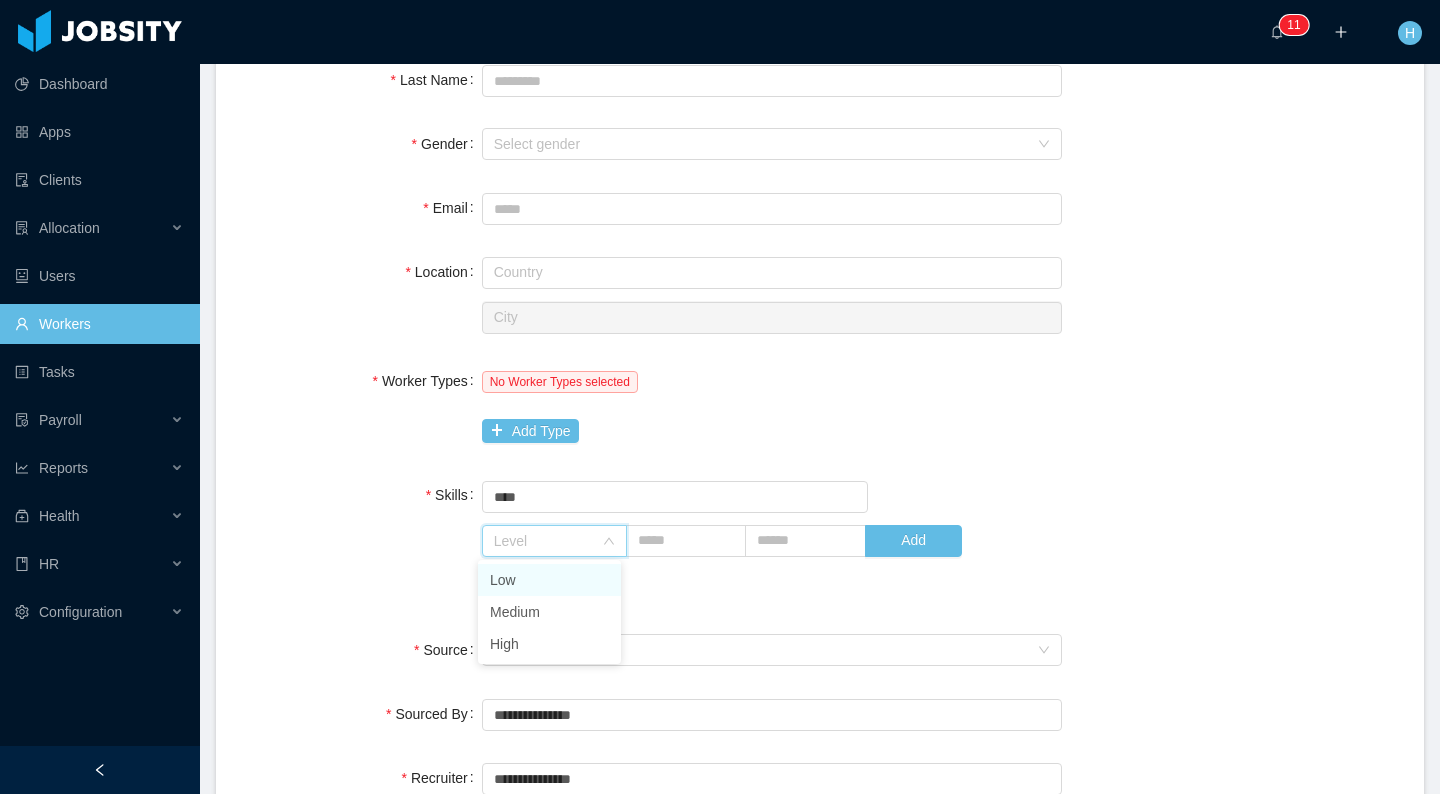 click on "Low" at bounding box center (549, 580) 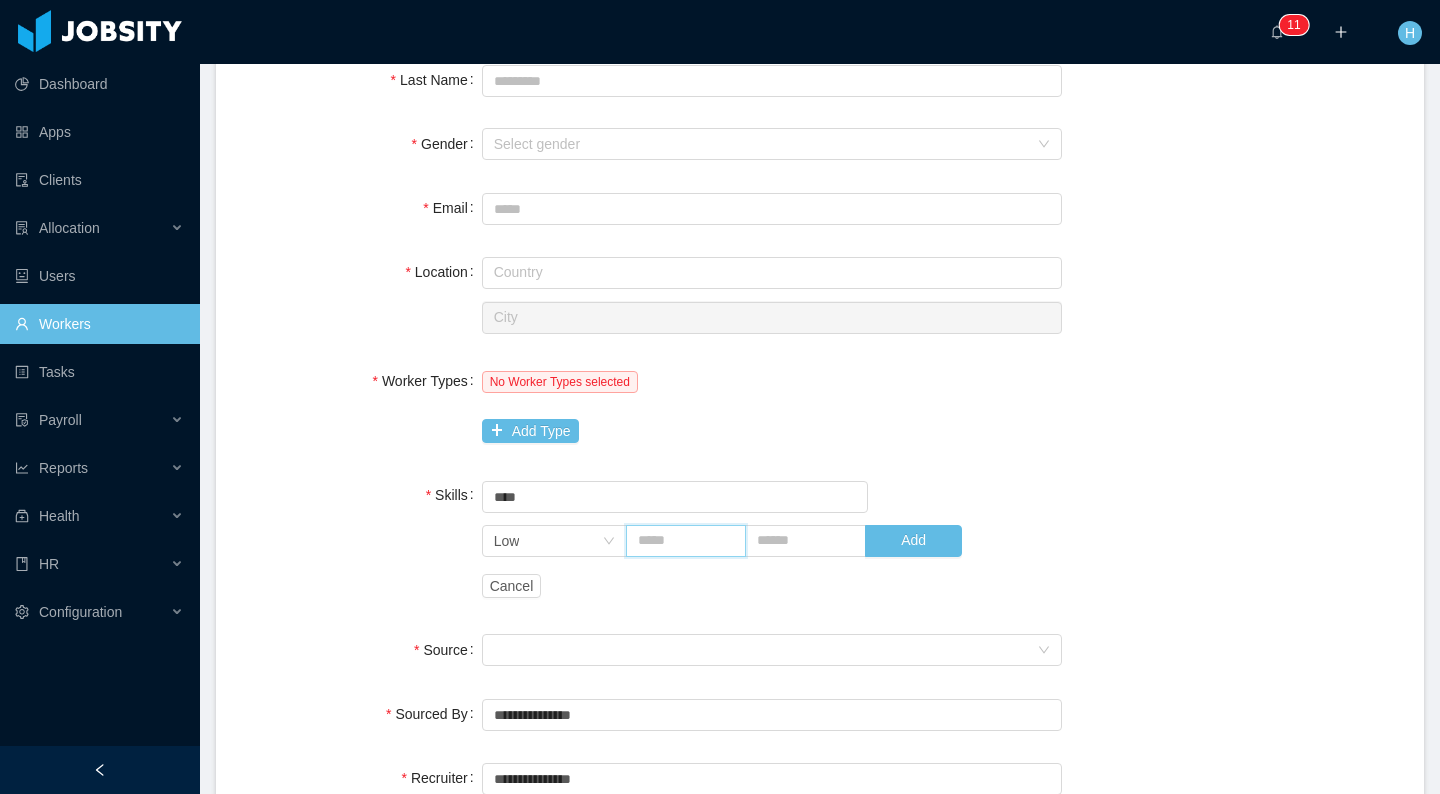 click at bounding box center (686, 541) 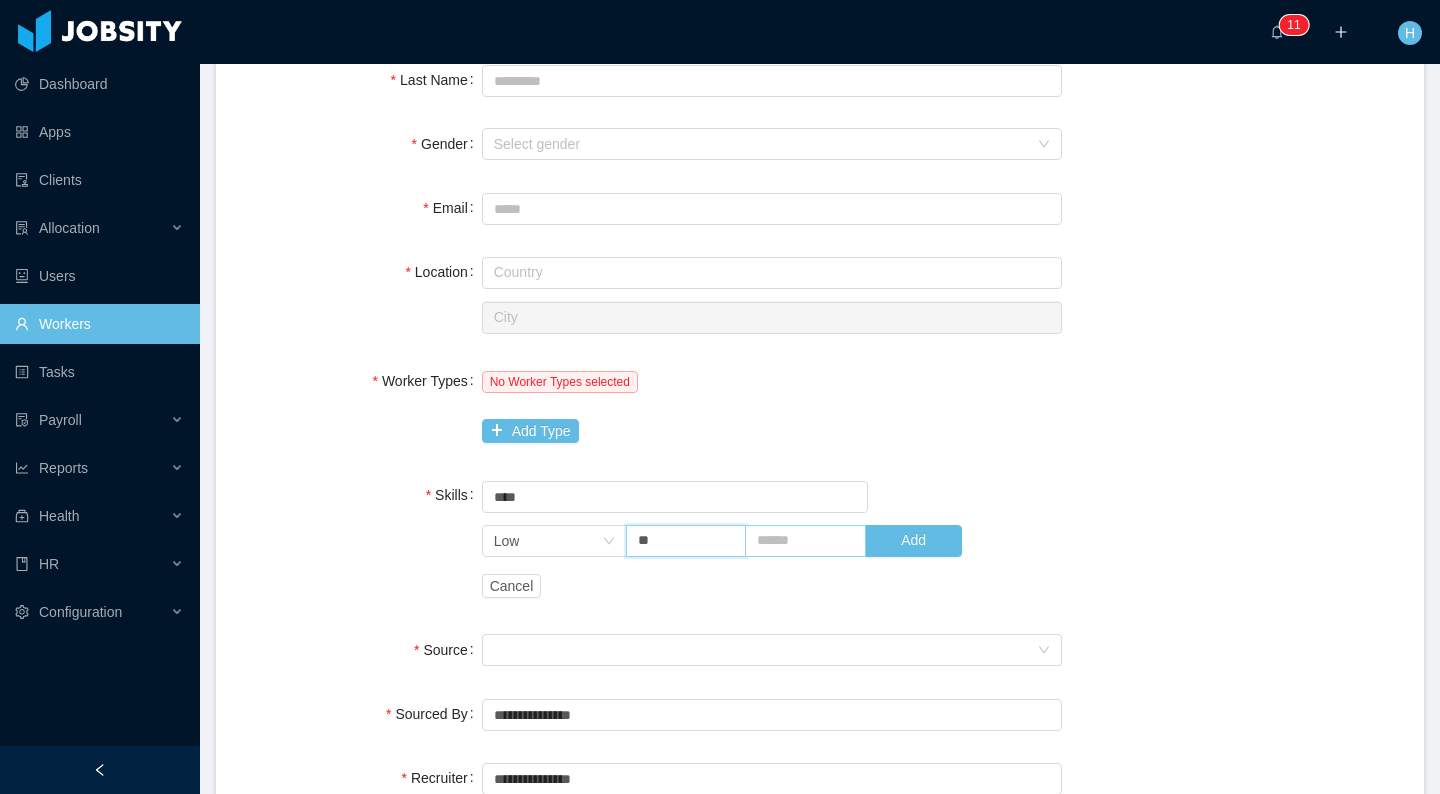 type on "**" 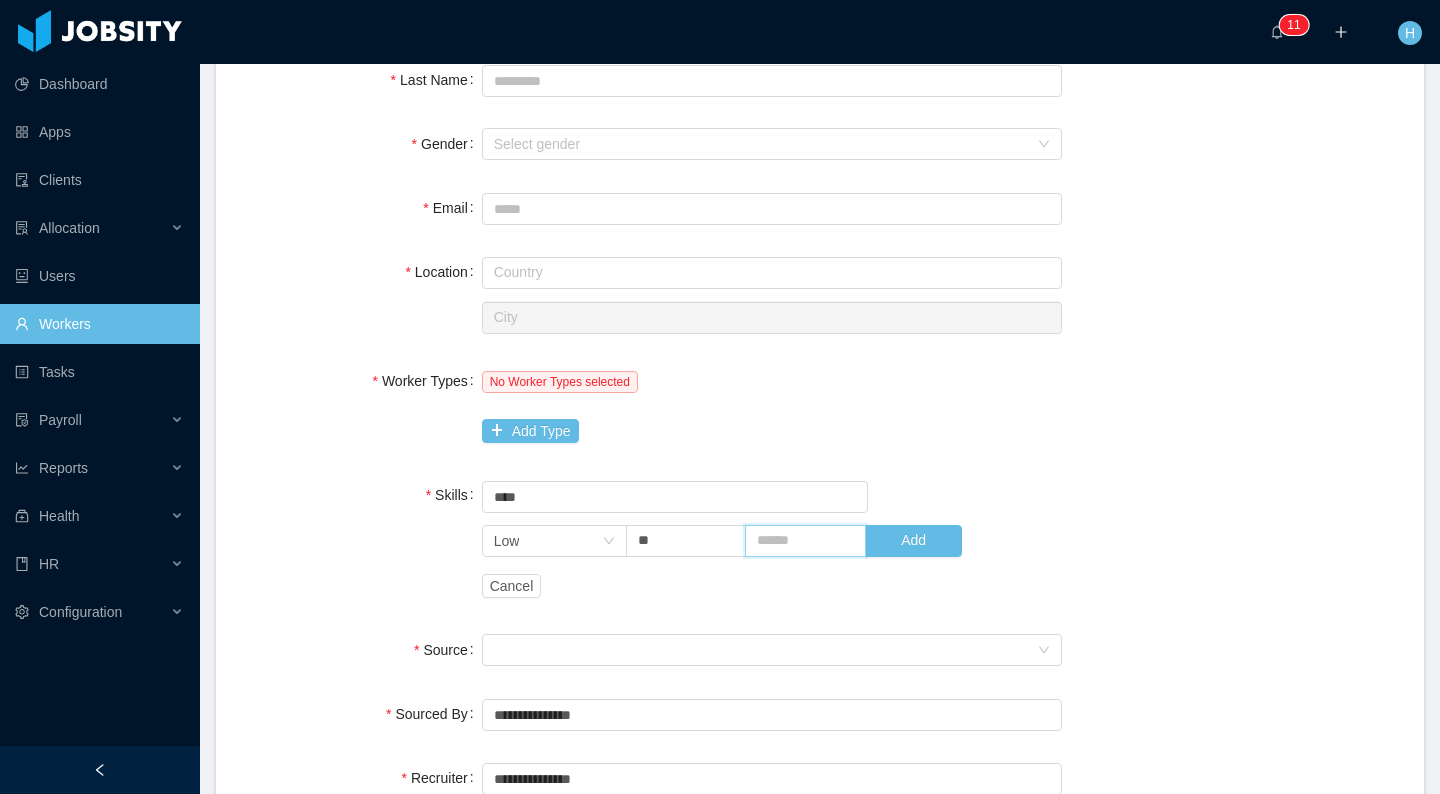 click at bounding box center [805, 541] 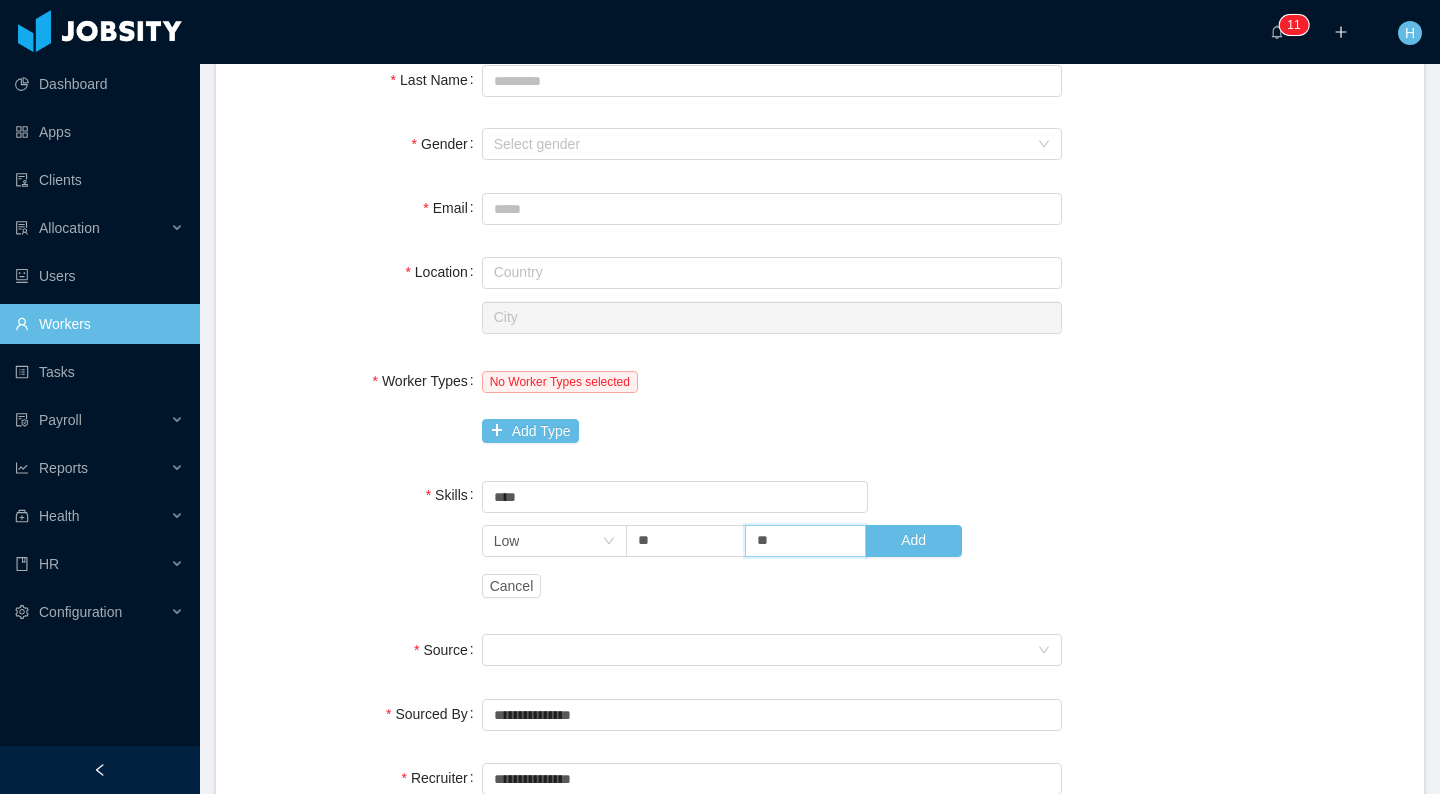 type on "*" 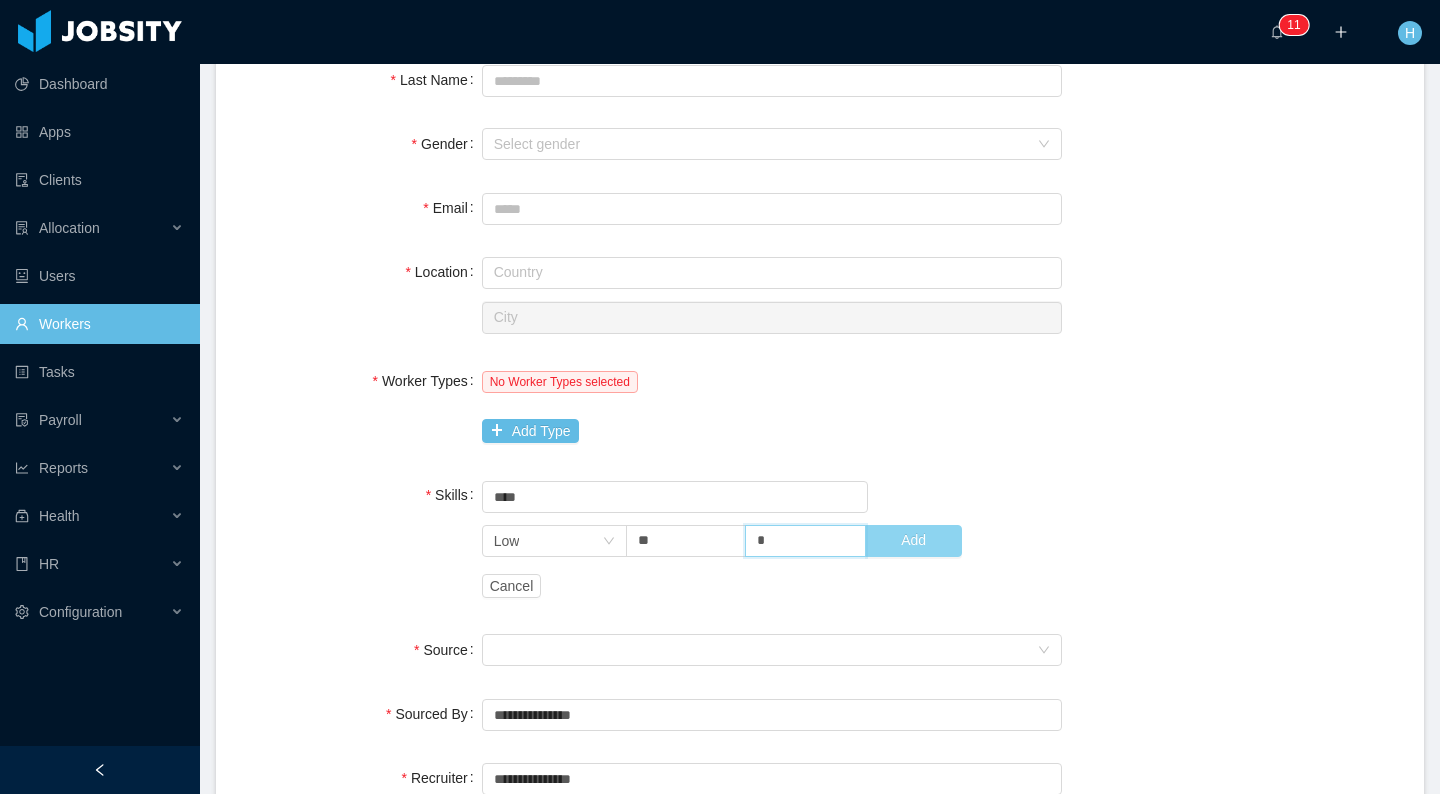 type on "*" 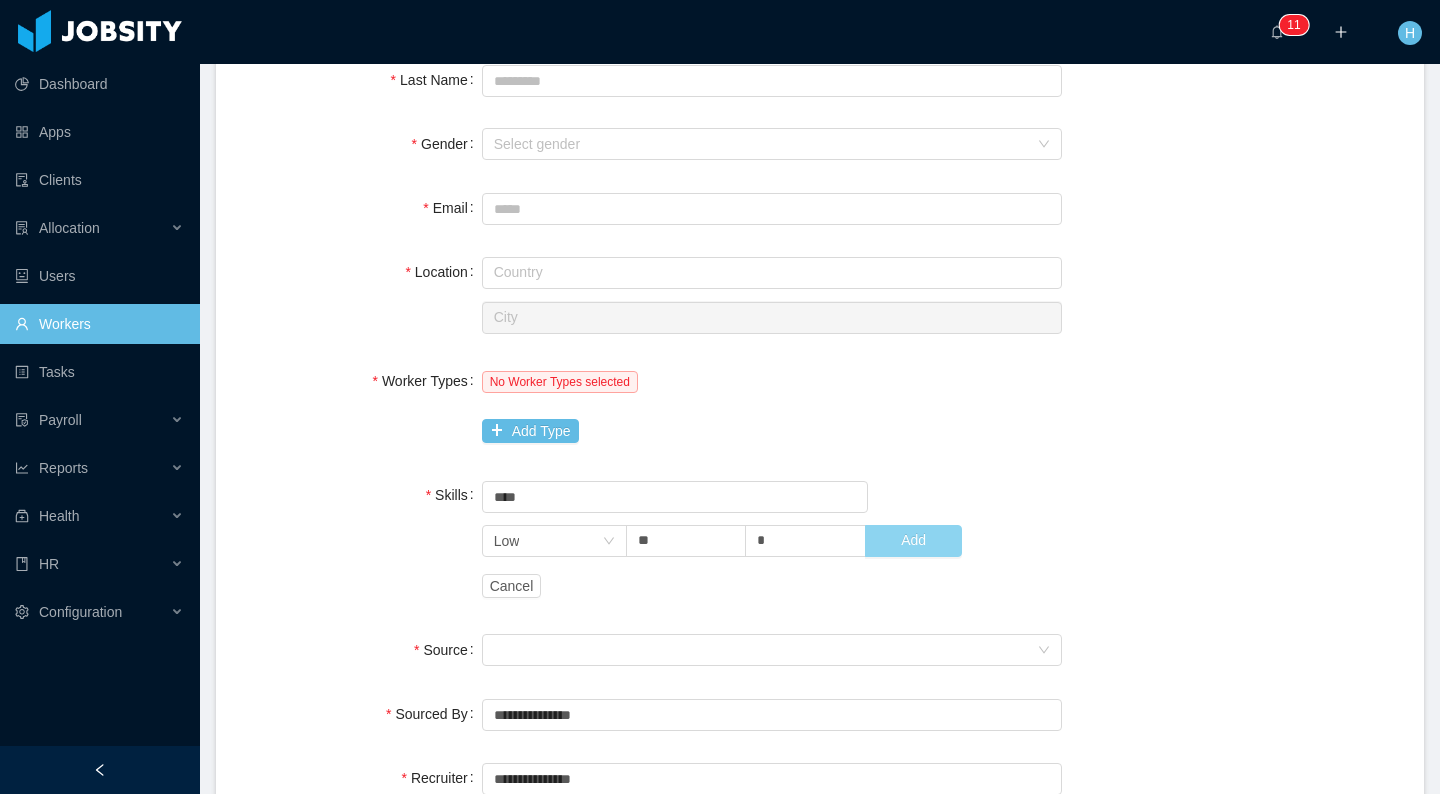 click on "Add" at bounding box center (913, 541) 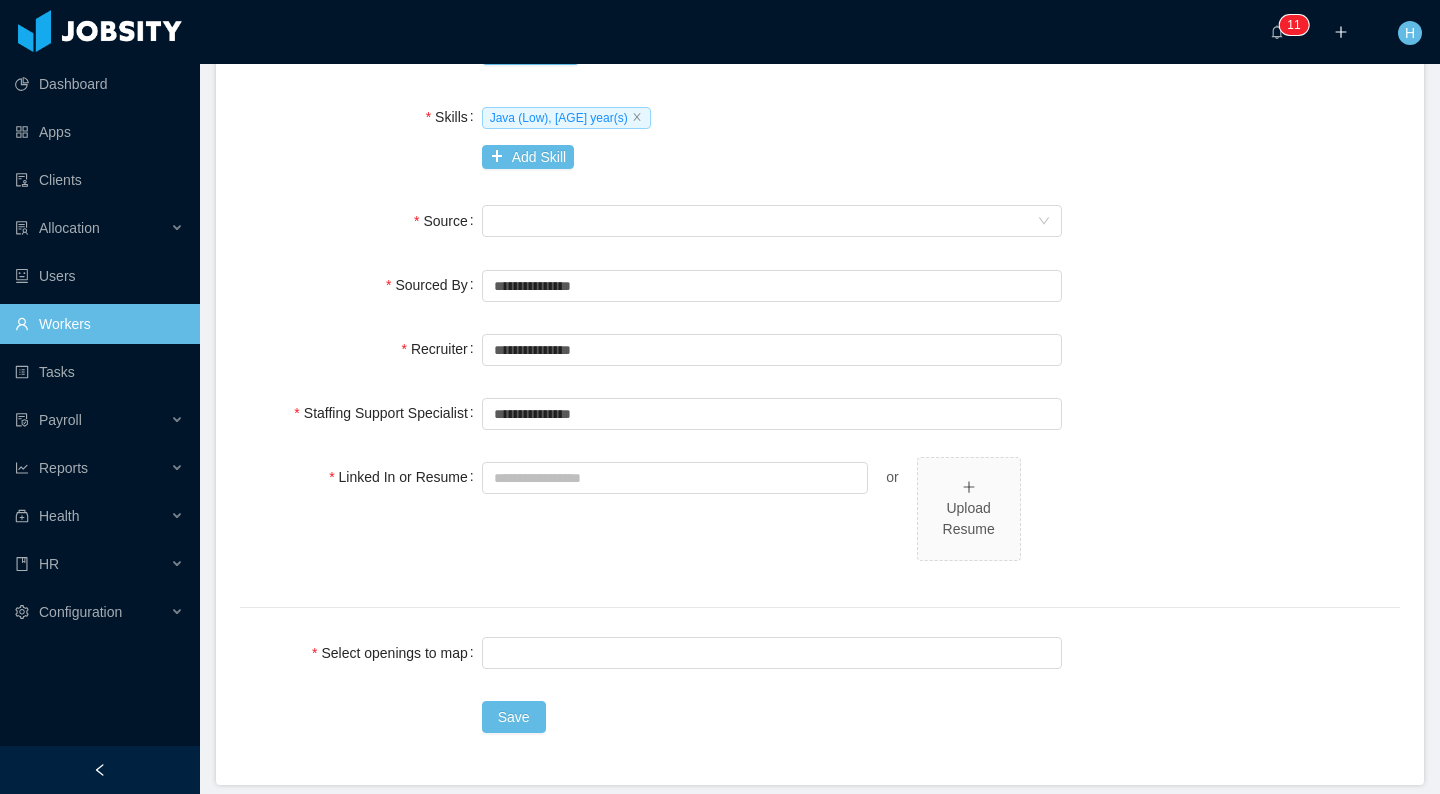 scroll, scrollTop: 740, scrollLeft: 0, axis: vertical 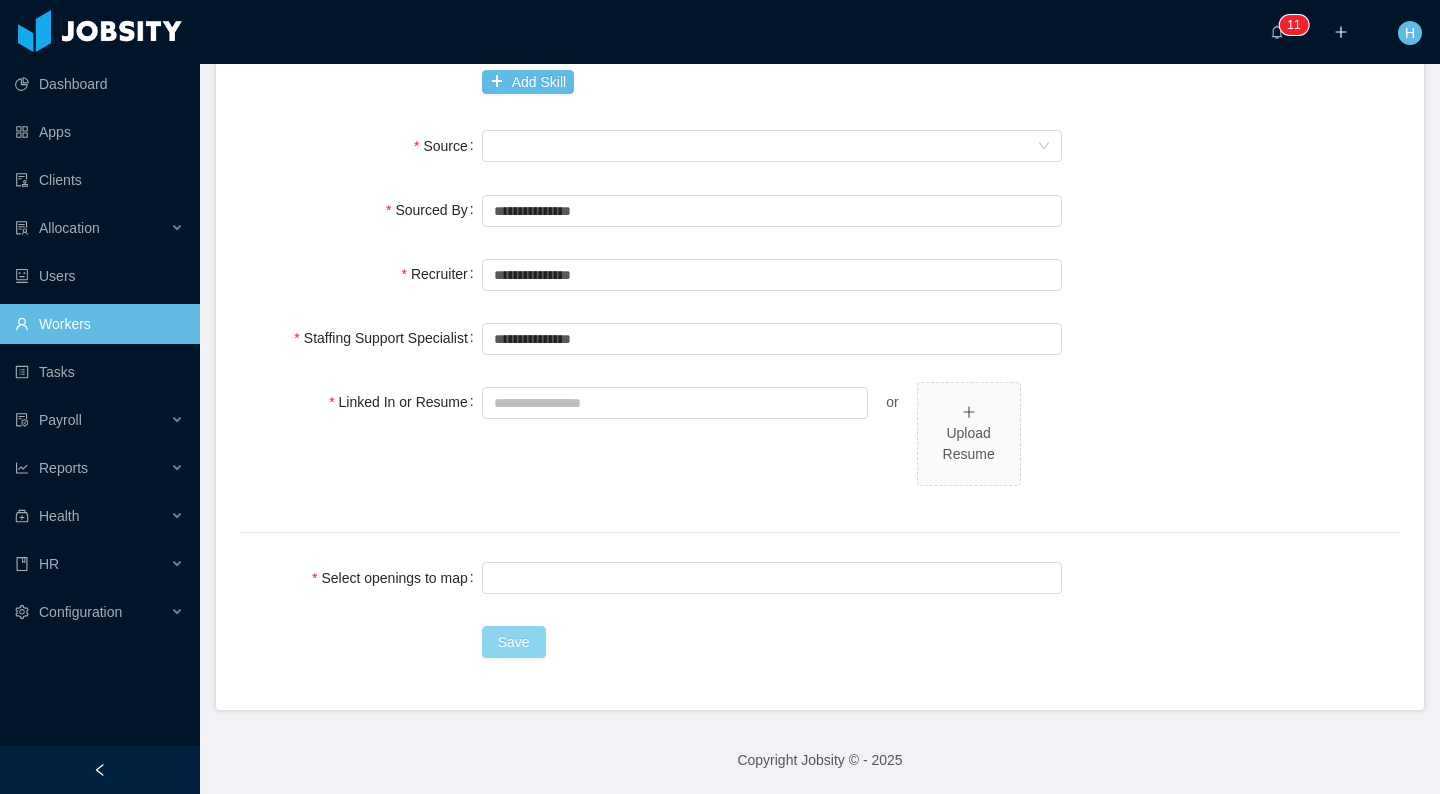 click on "Save" at bounding box center [514, 642] 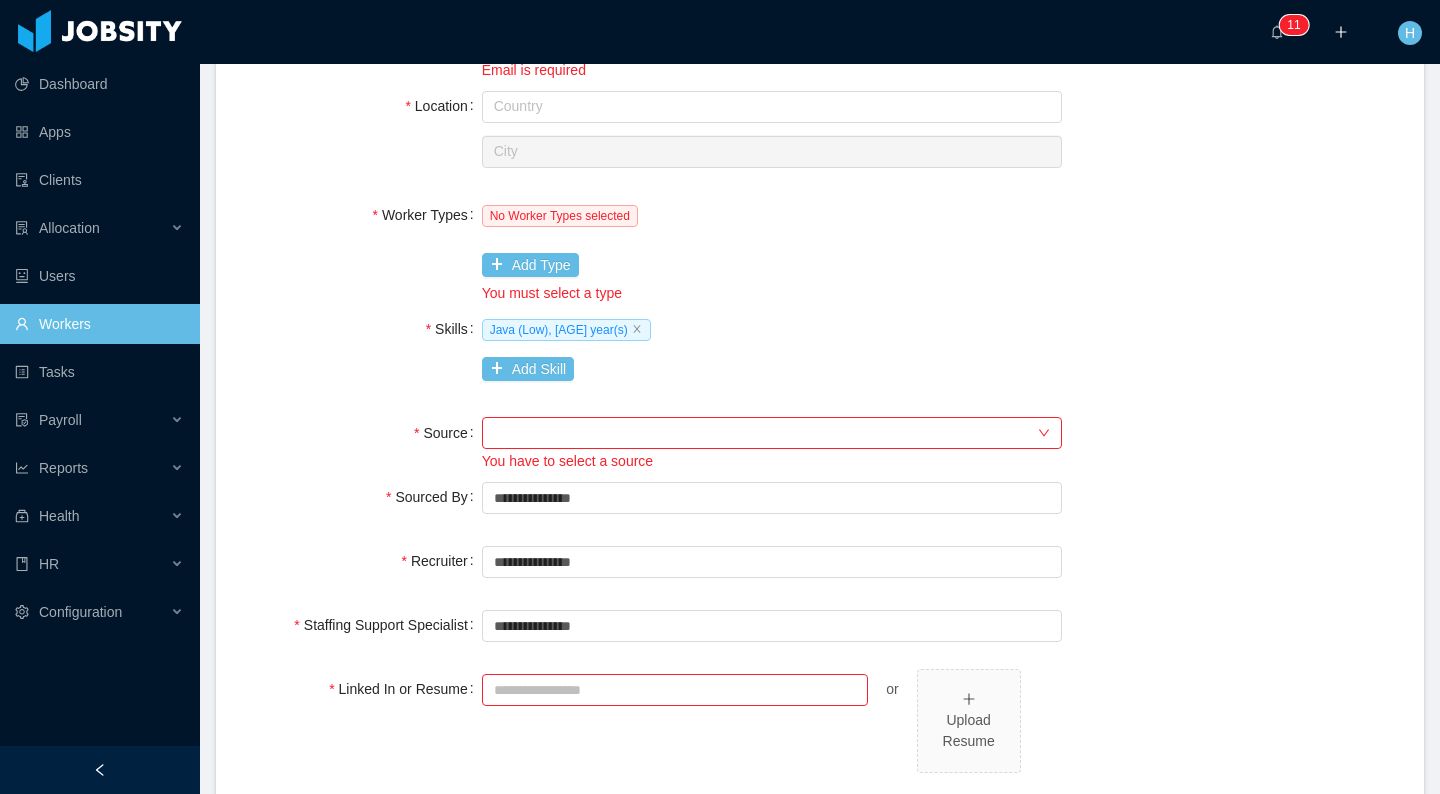 scroll, scrollTop: 319, scrollLeft: 0, axis: vertical 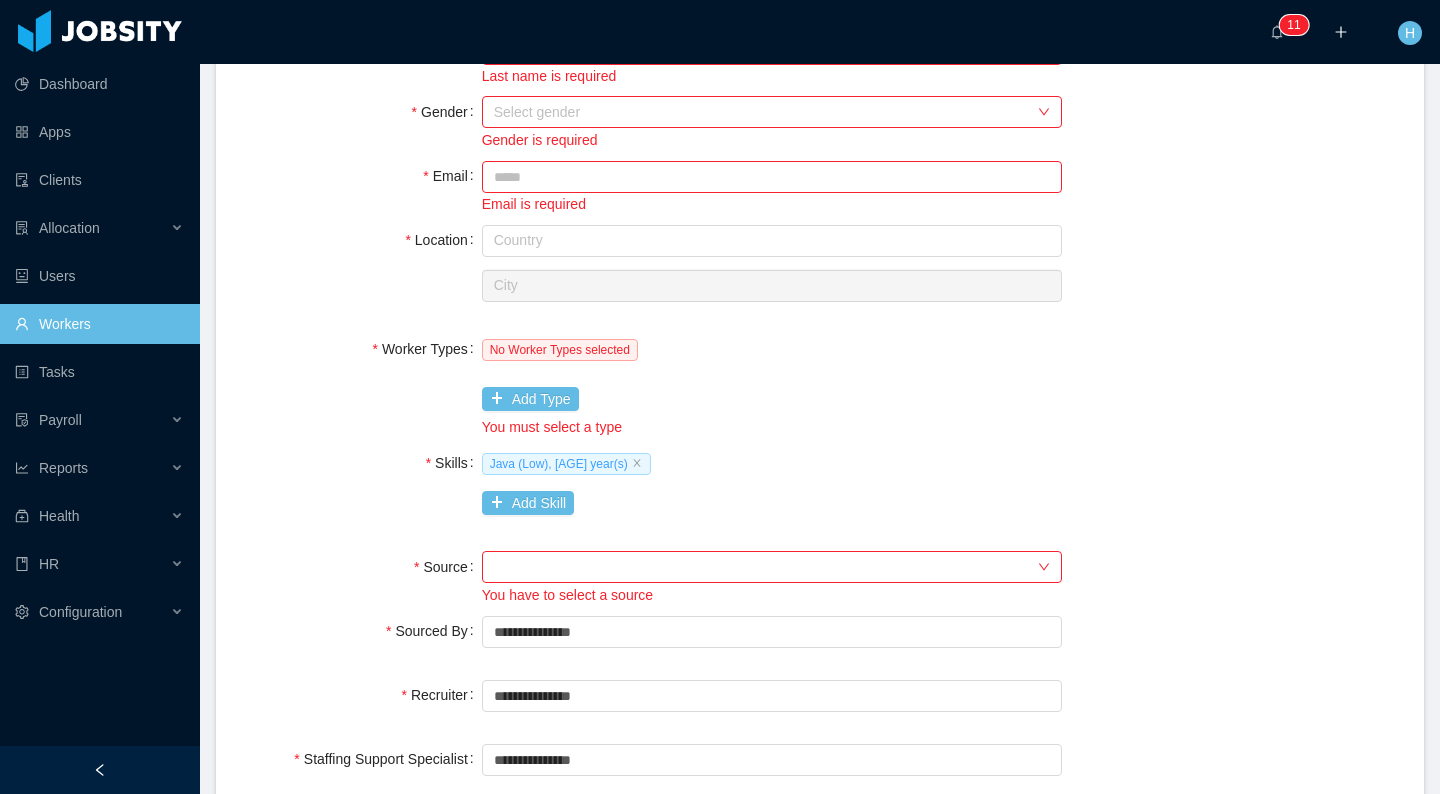 click on "Java (Low), 12 year(s)" at bounding box center [566, 464] 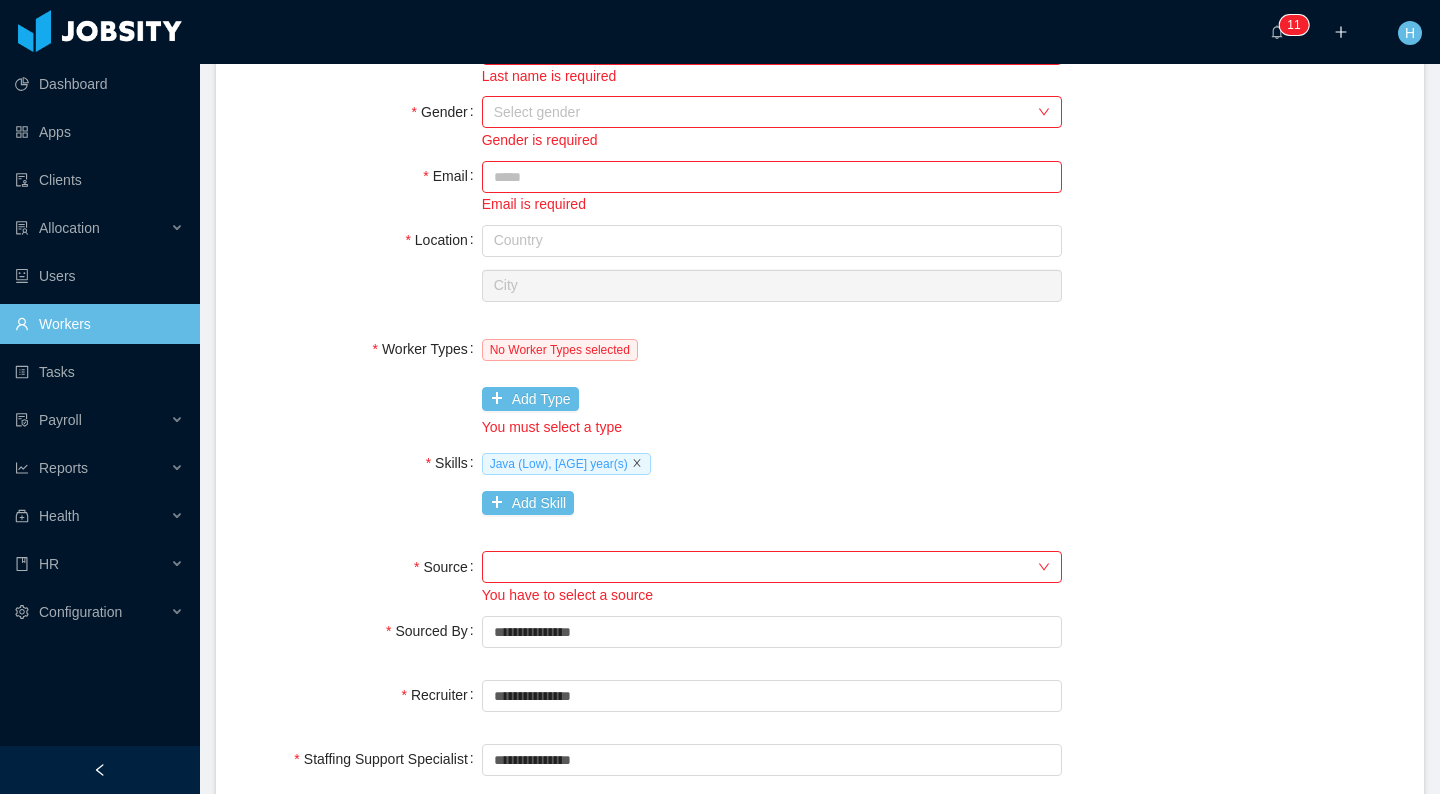 click 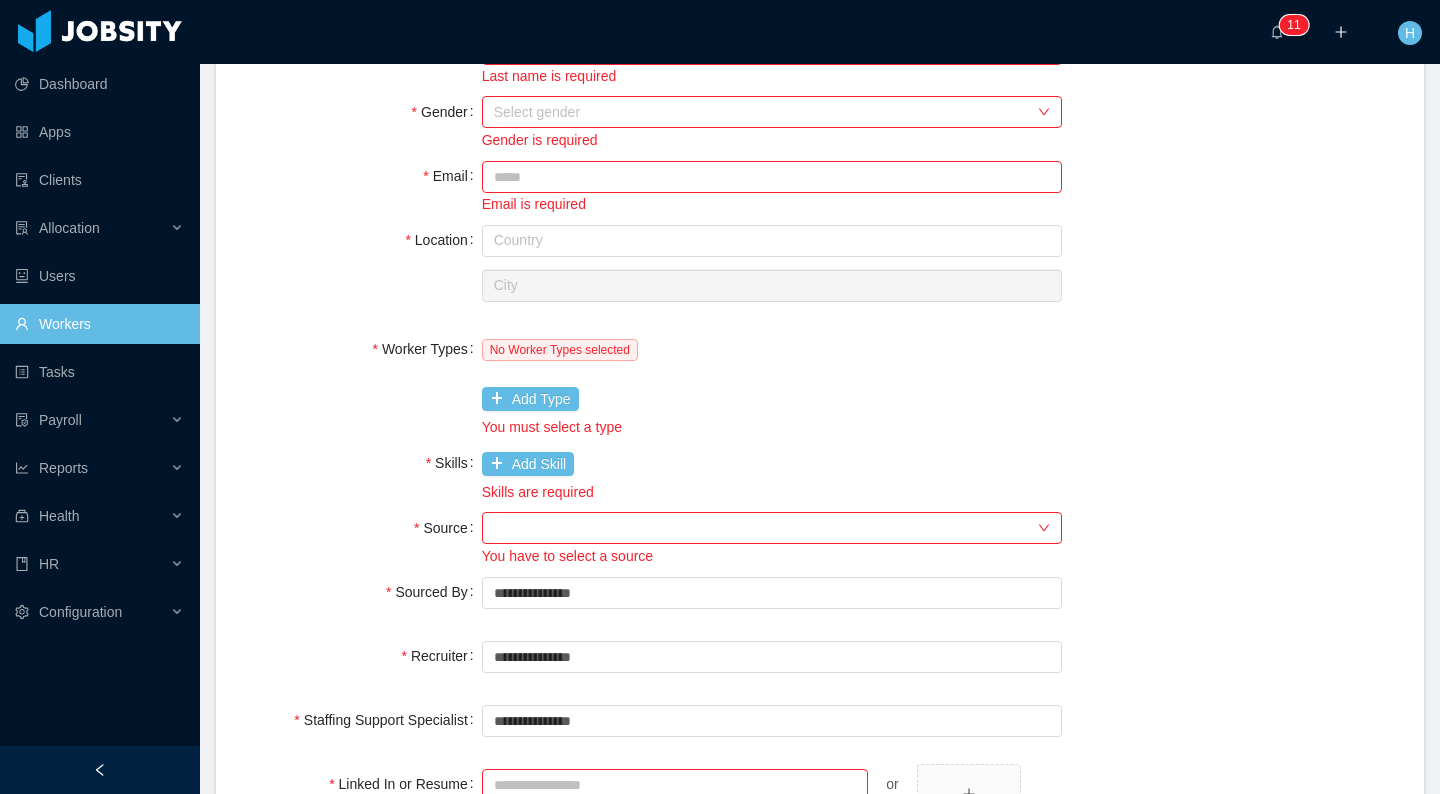 click on "Add Skill" at bounding box center (772, 463) 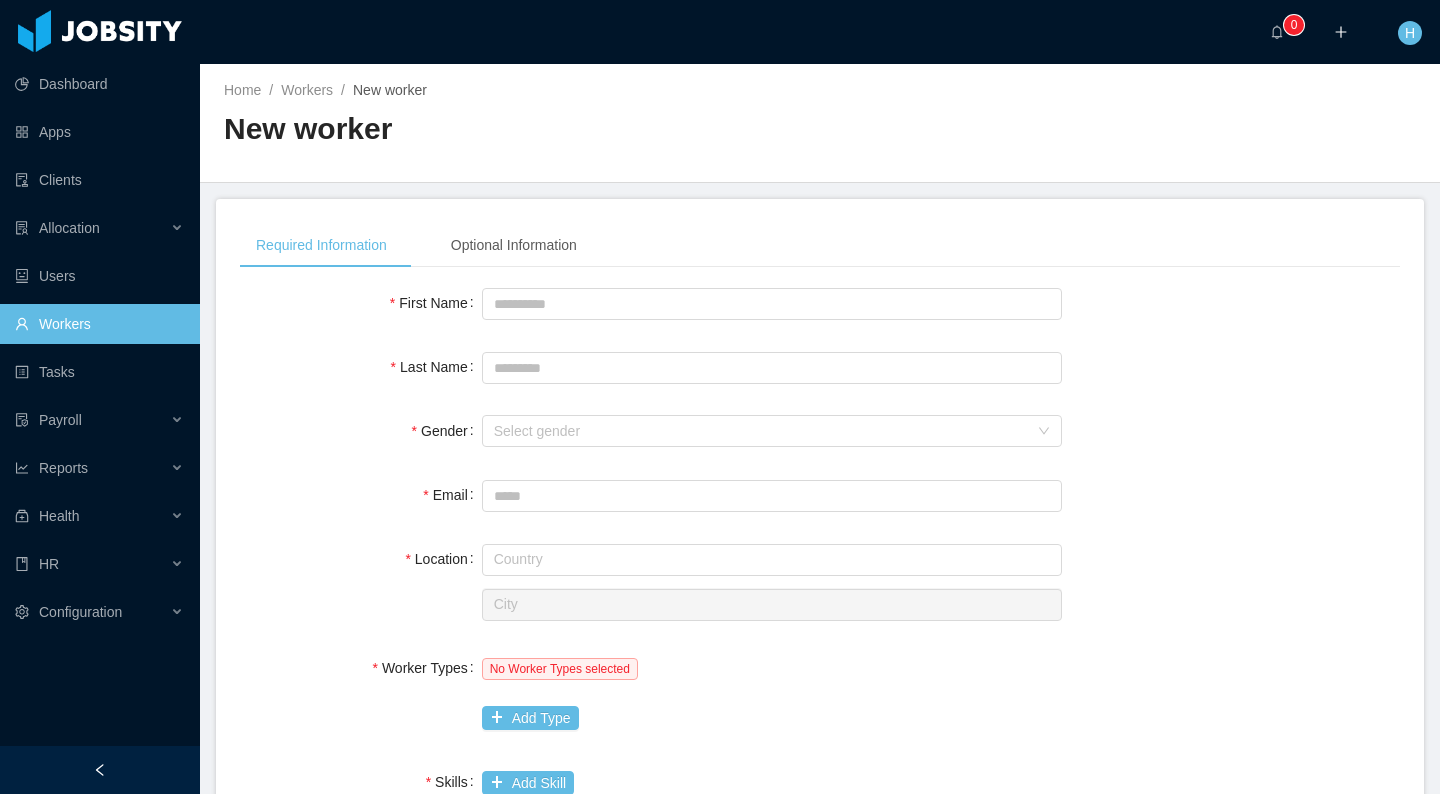 scroll, scrollTop: 0, scrollLeft: 0, axis: both 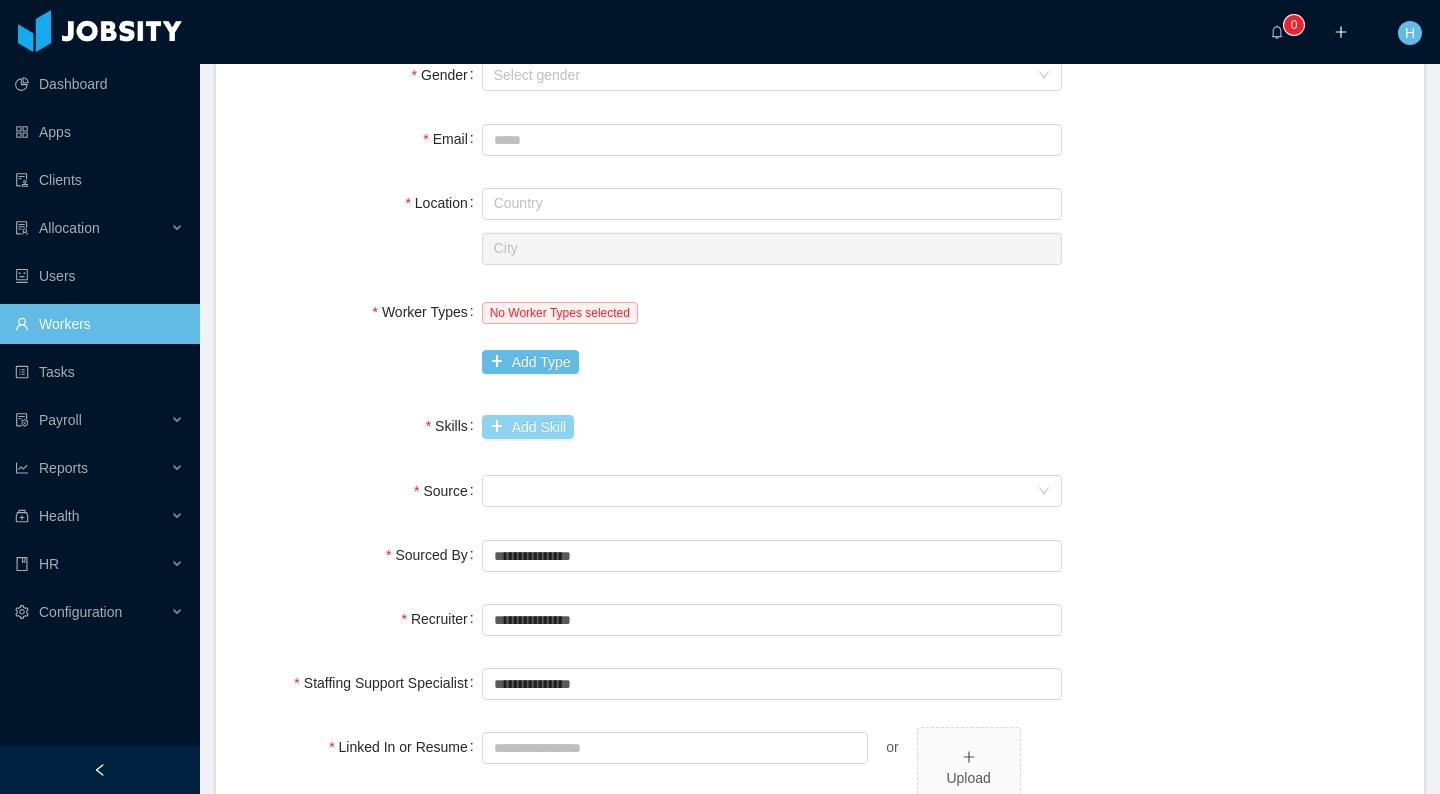 click on "Add Skill" at bounding box center (528, 427) 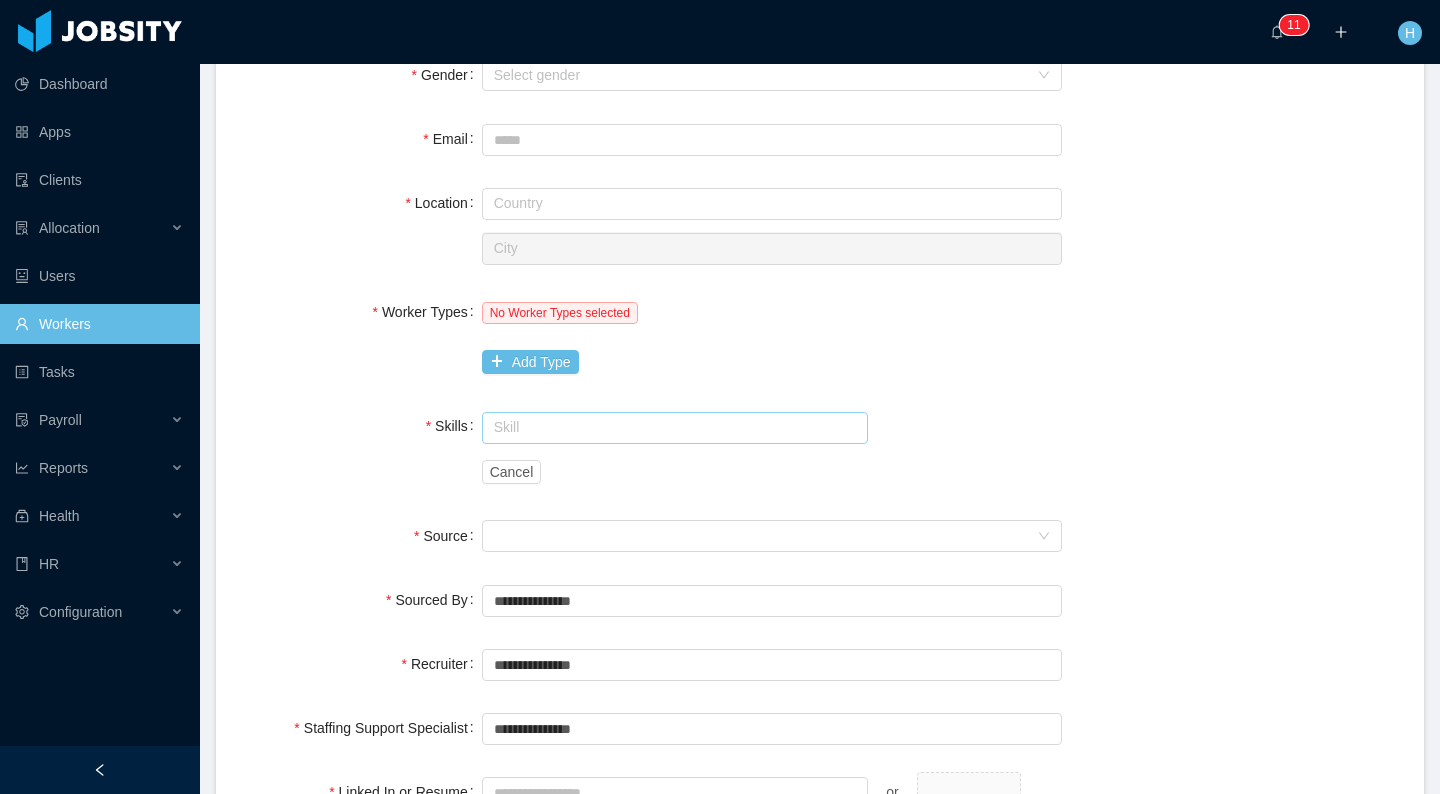 click at bounding box center [675, 428] 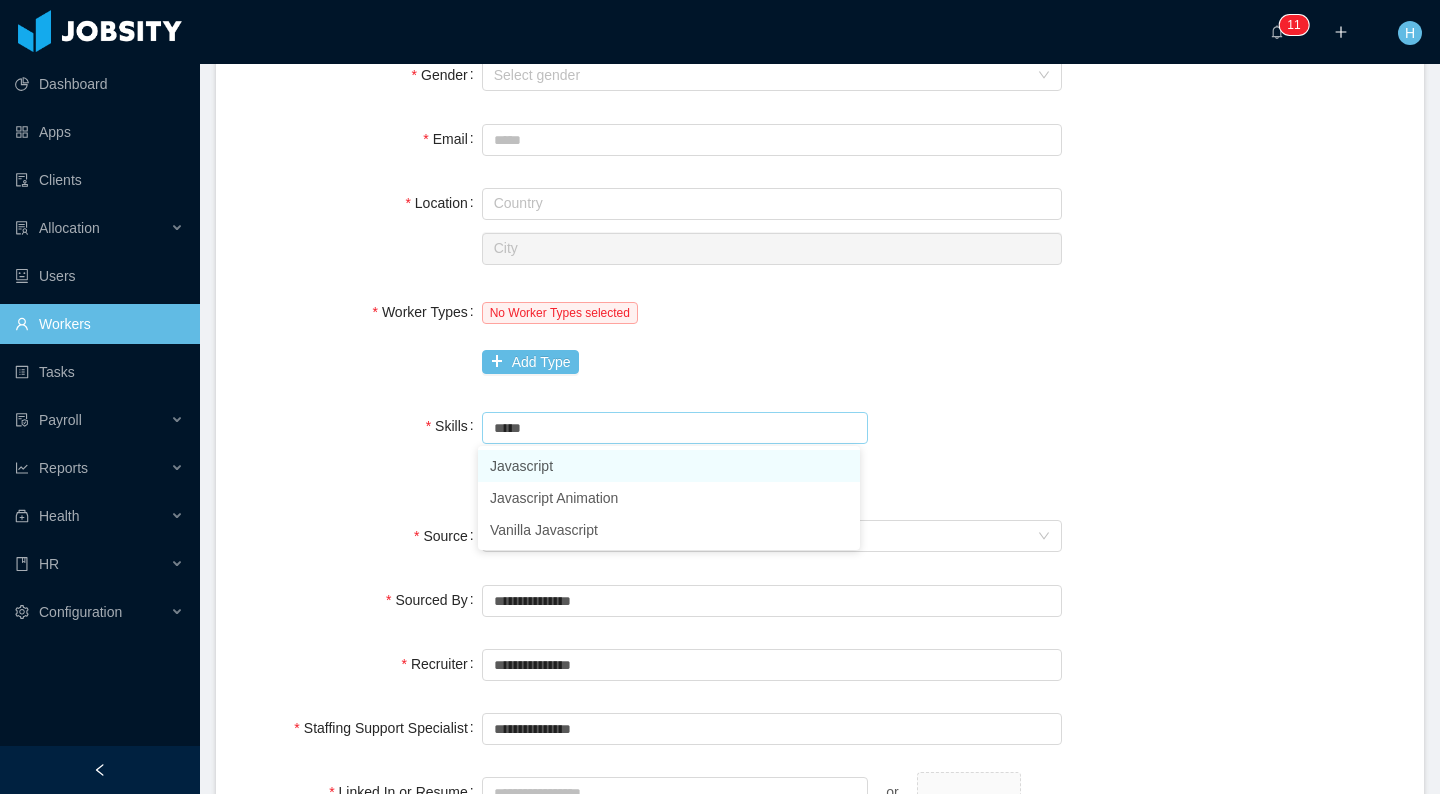 click on "Javascript" at bounding box center [669, 466] 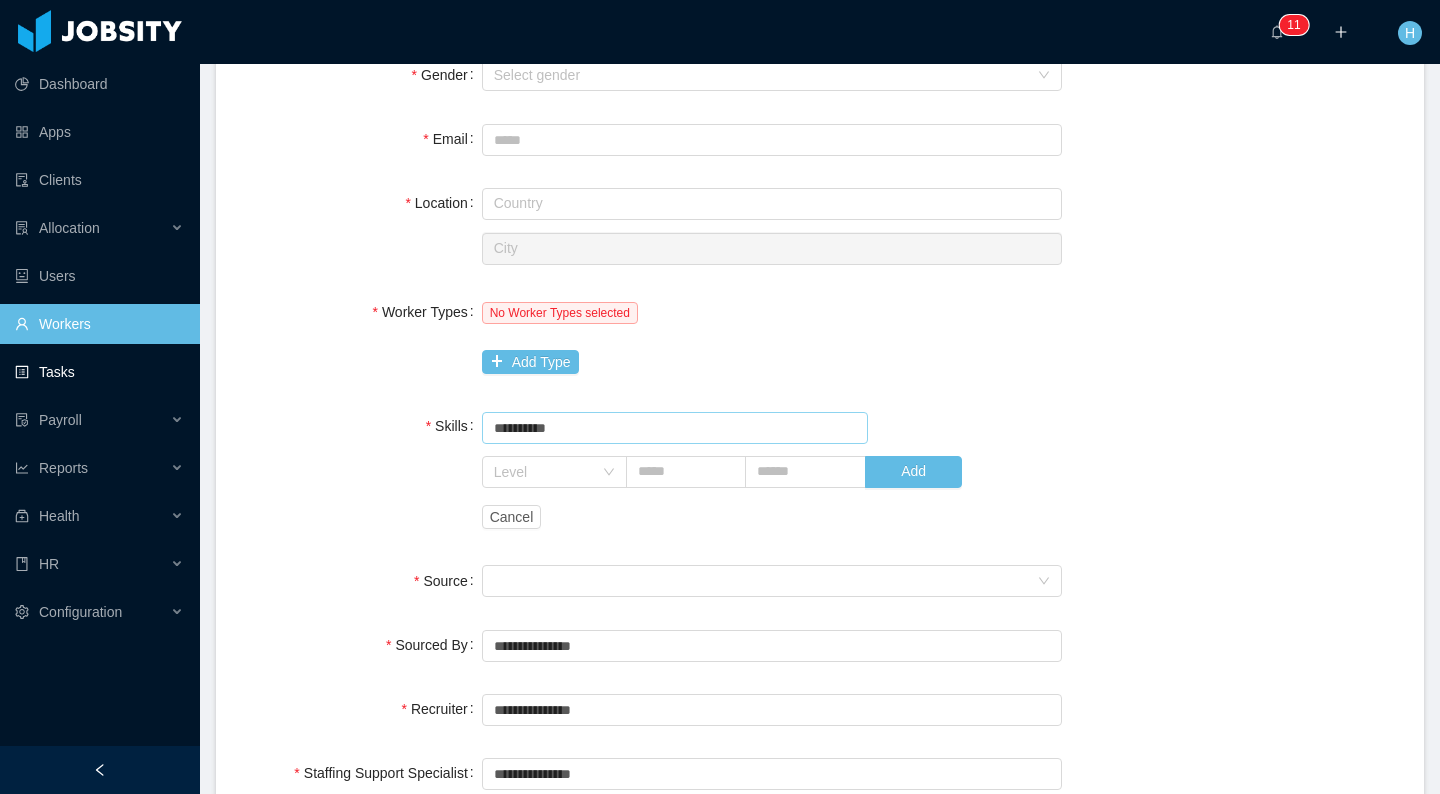 type on "**********" 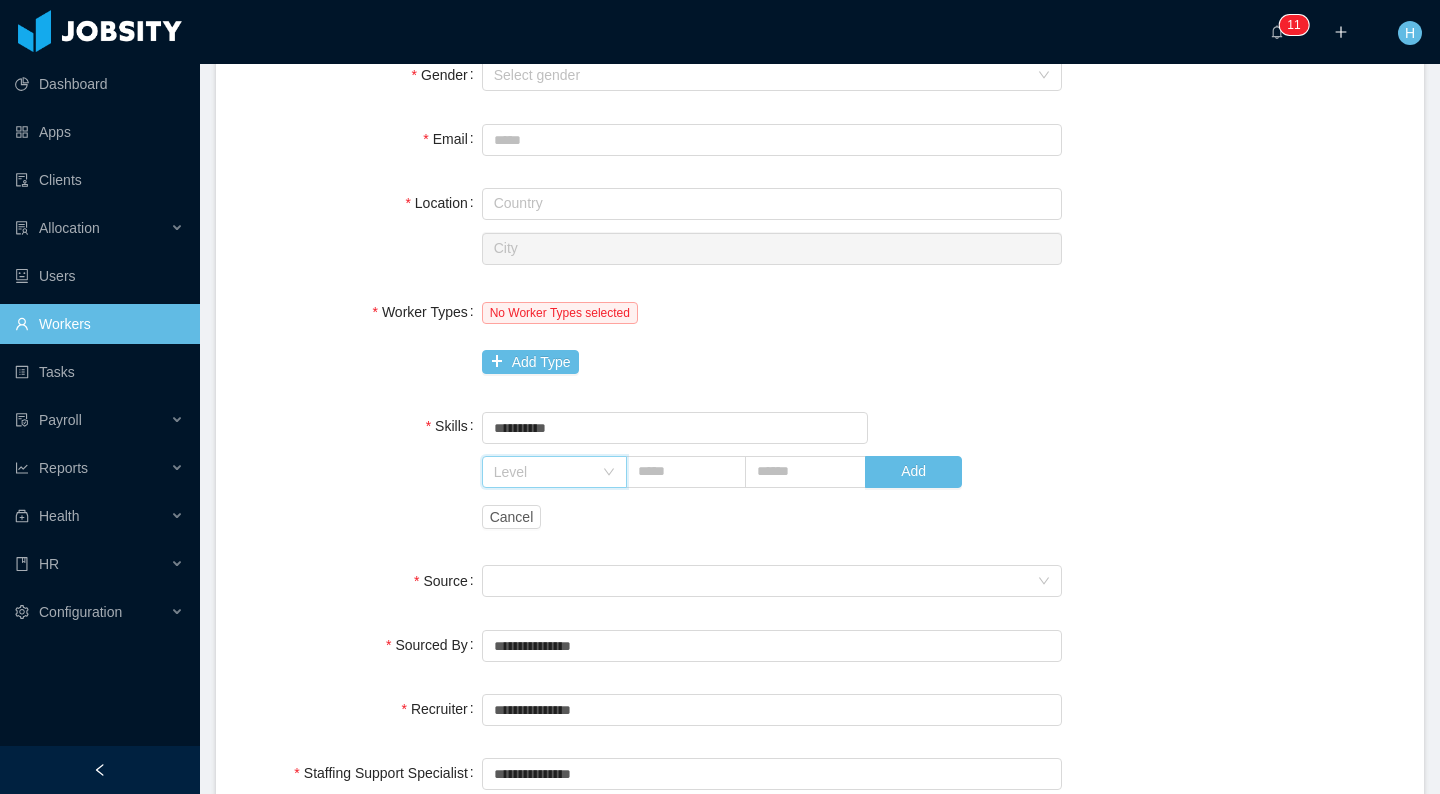 click on "Level" at bounding box center (548, 472) 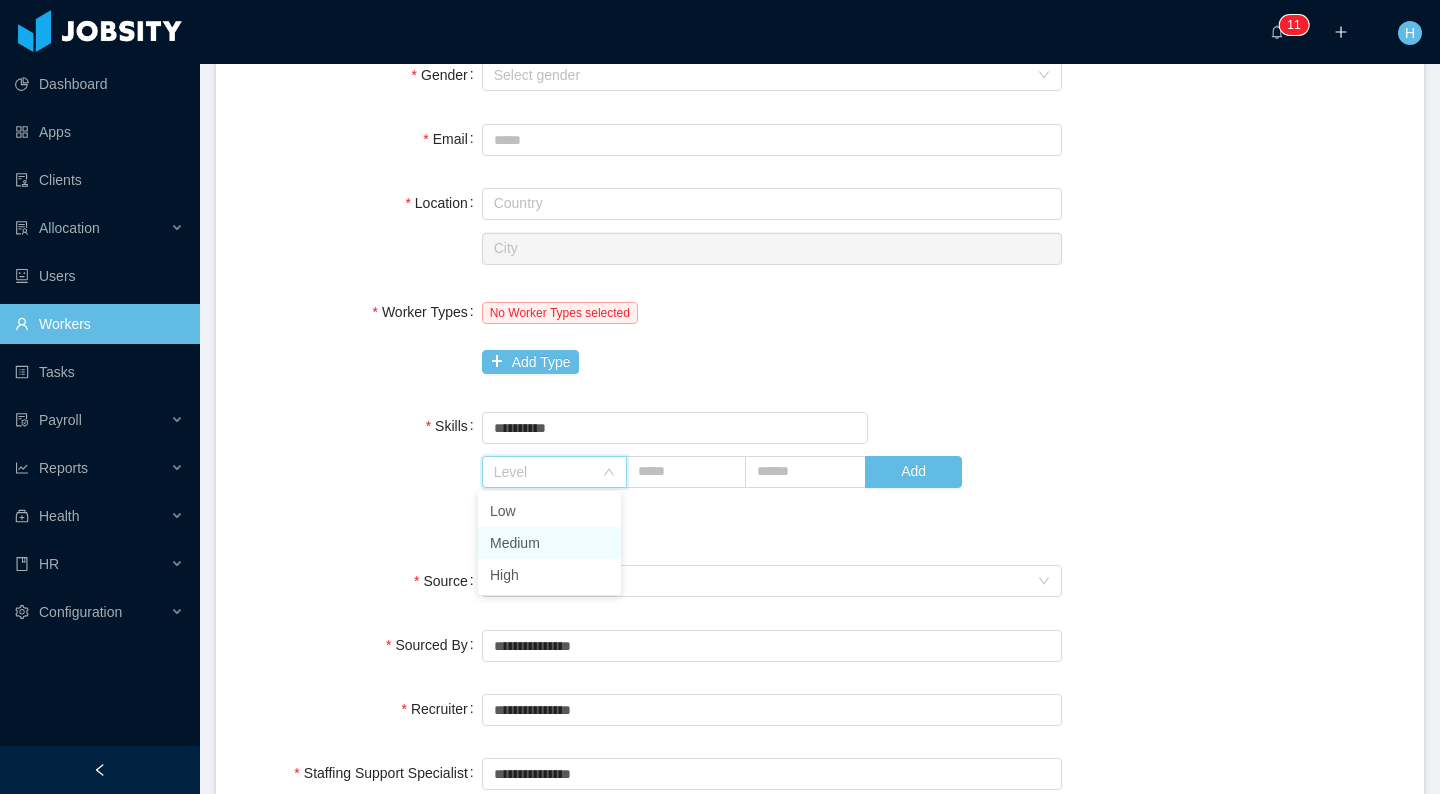 click on "Medium" at bounding box center [549, 543] 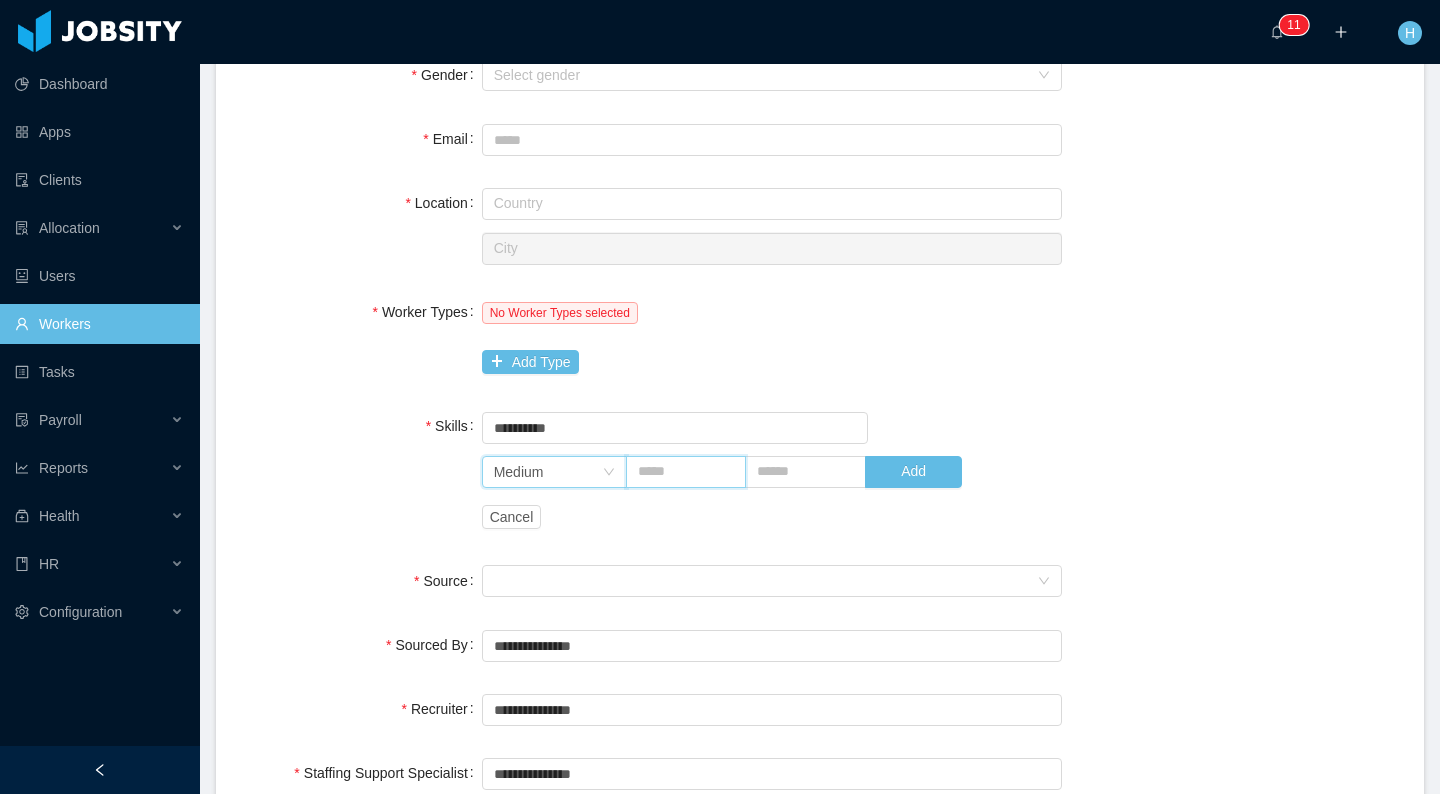 click at bounding box center [686, 472] 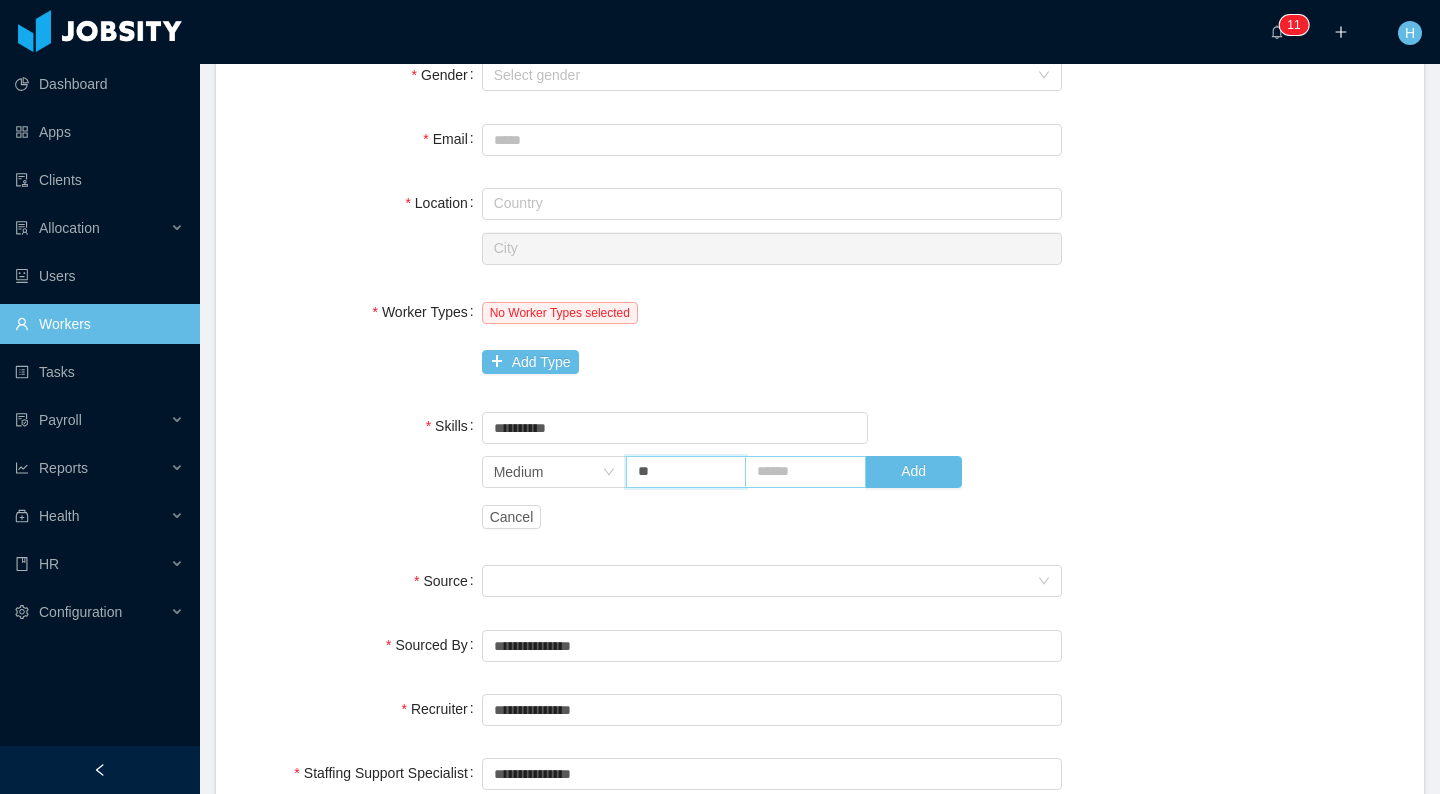 type on "**" 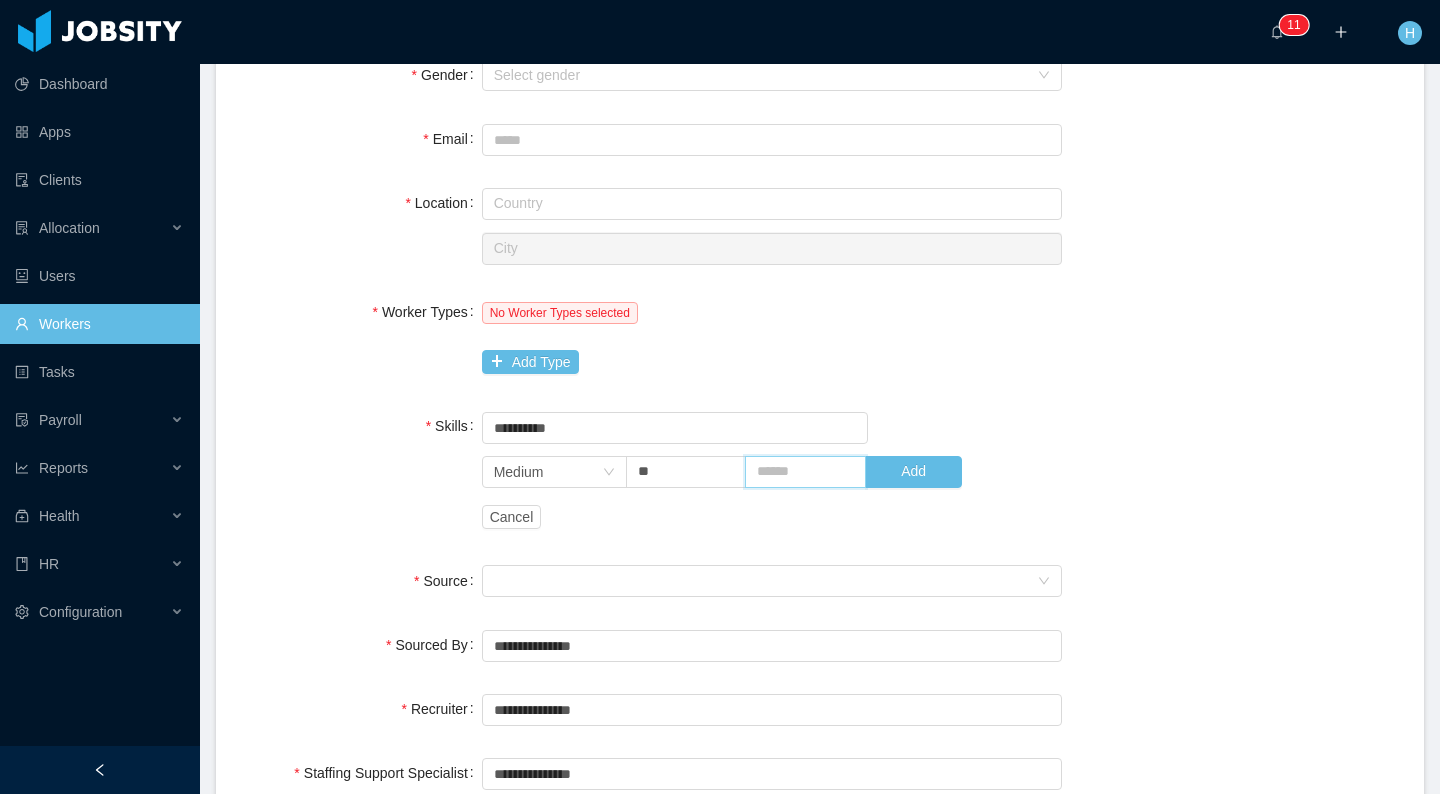 click at bounding box center (805, 472) 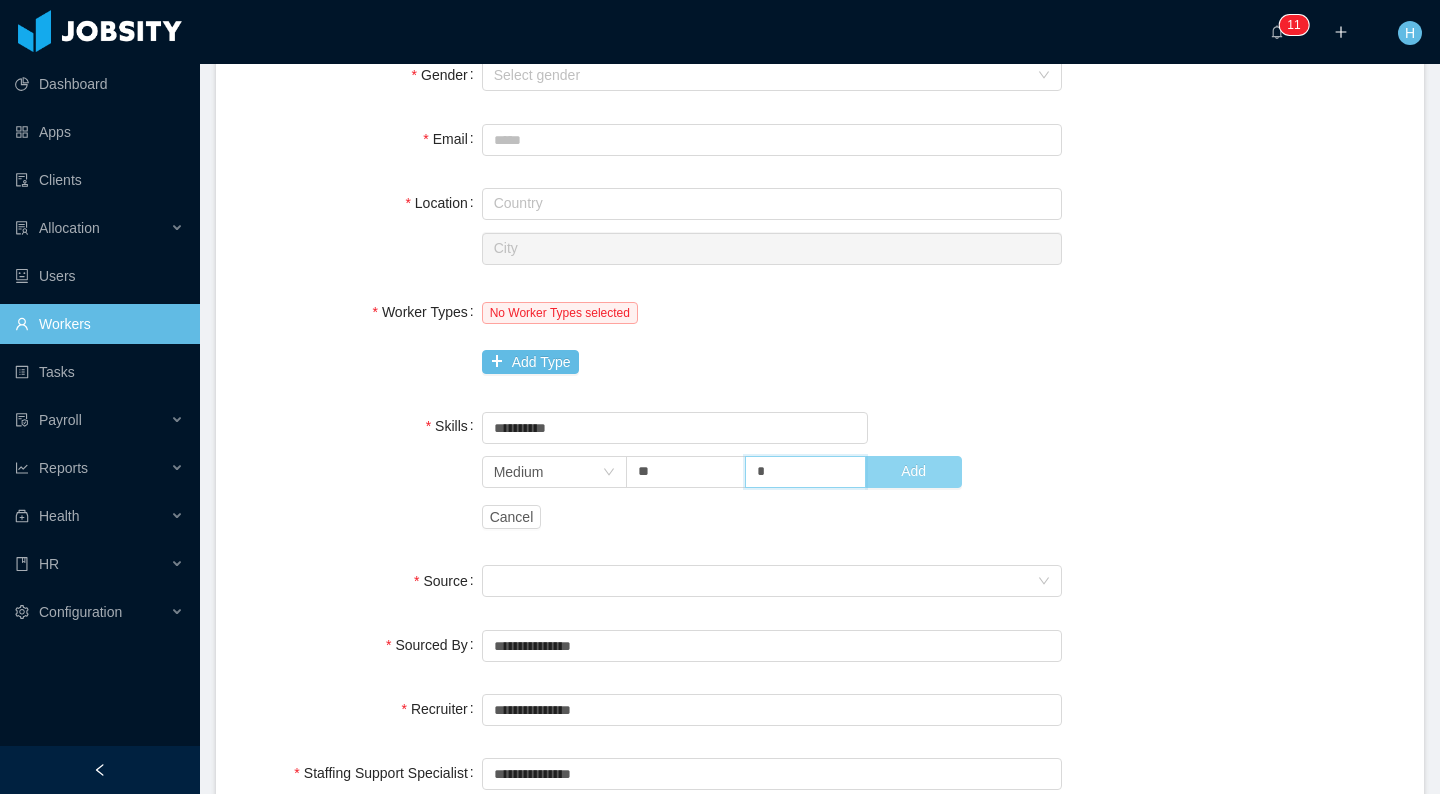 type on "*" 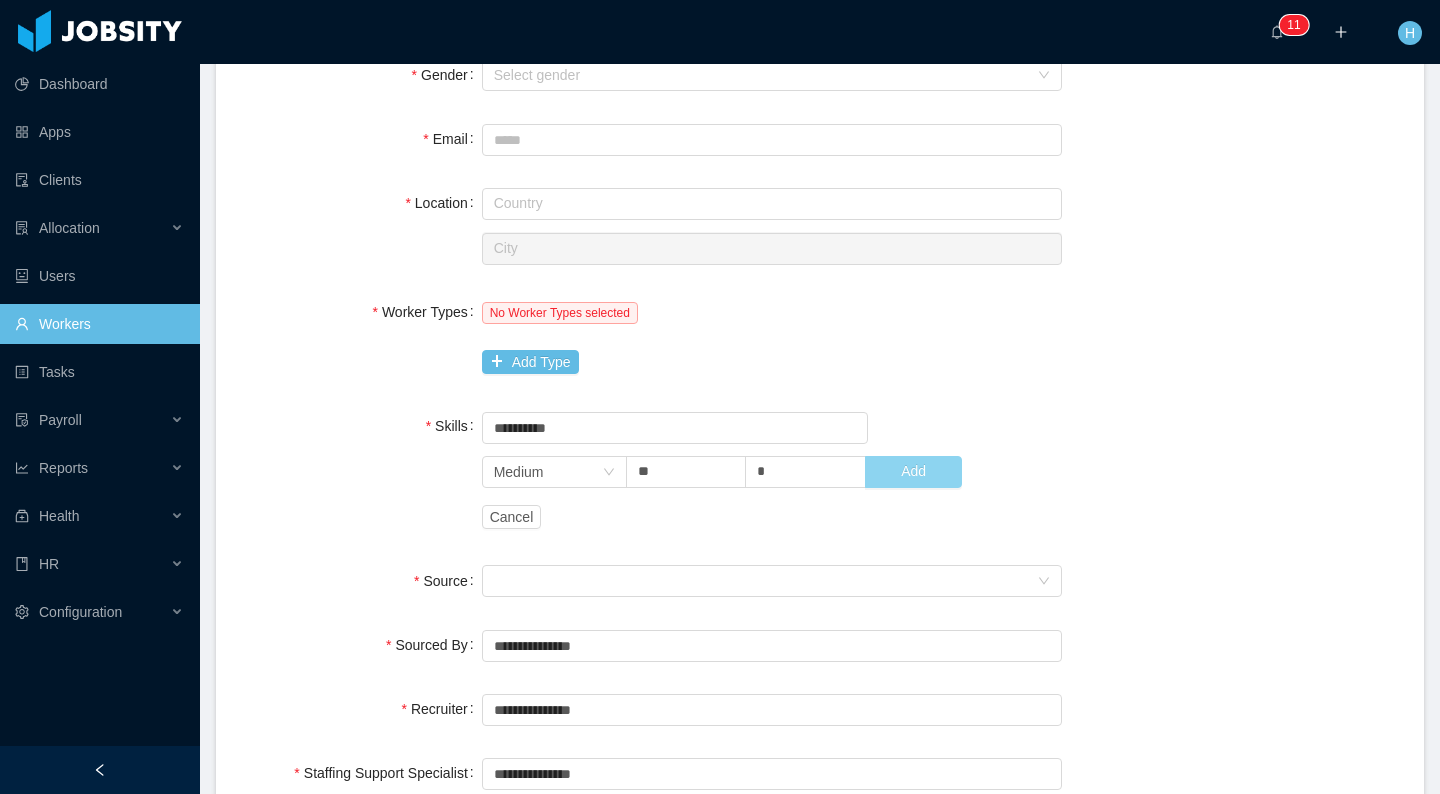 click on "Add" at bounding box center (913, 472) 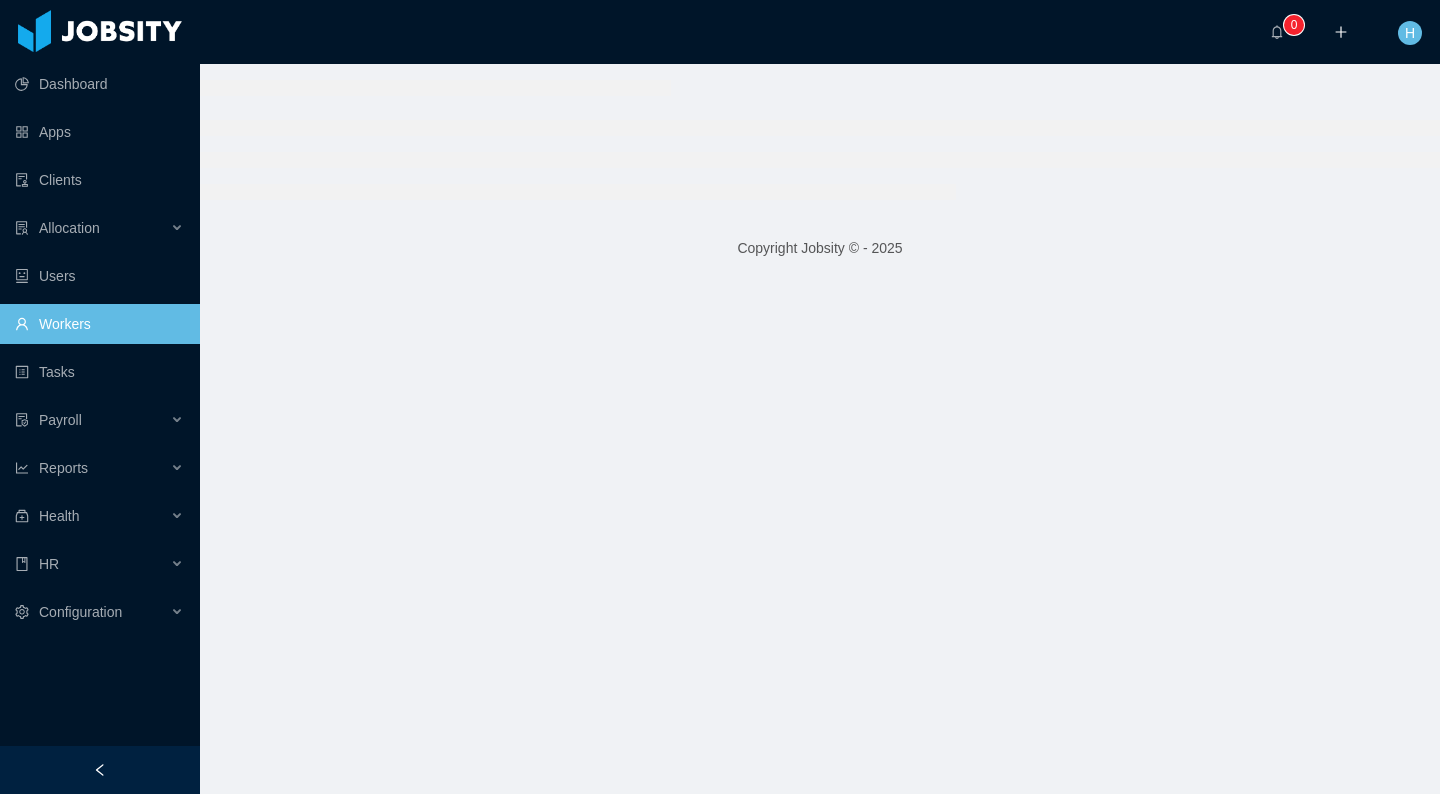 scroll, scrollTop: 0, scrollLeft: 0, axis: both 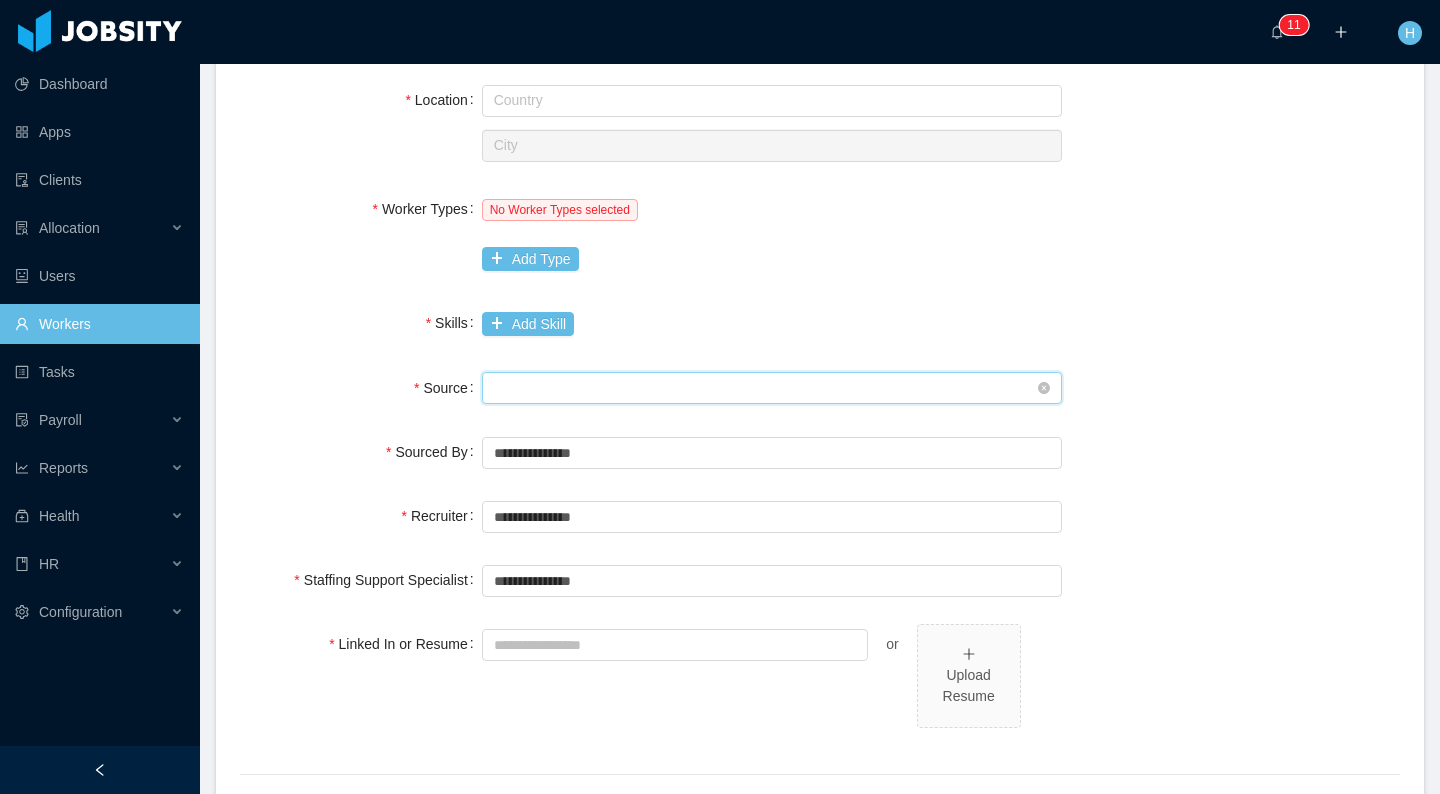 click on "Seniority" at bounding box center [765, 388] 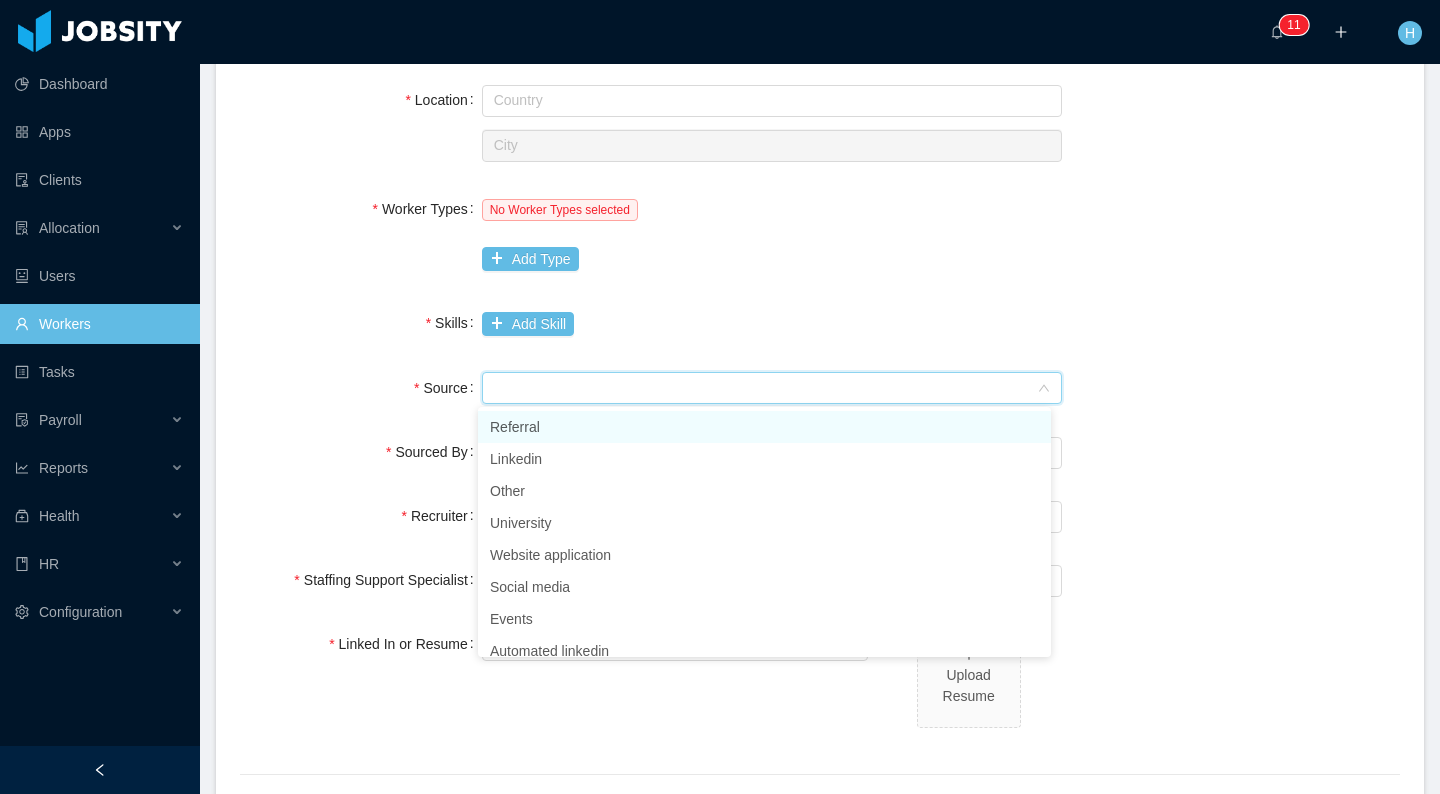 click on "Add Skill" at bounding box center [772, 323] 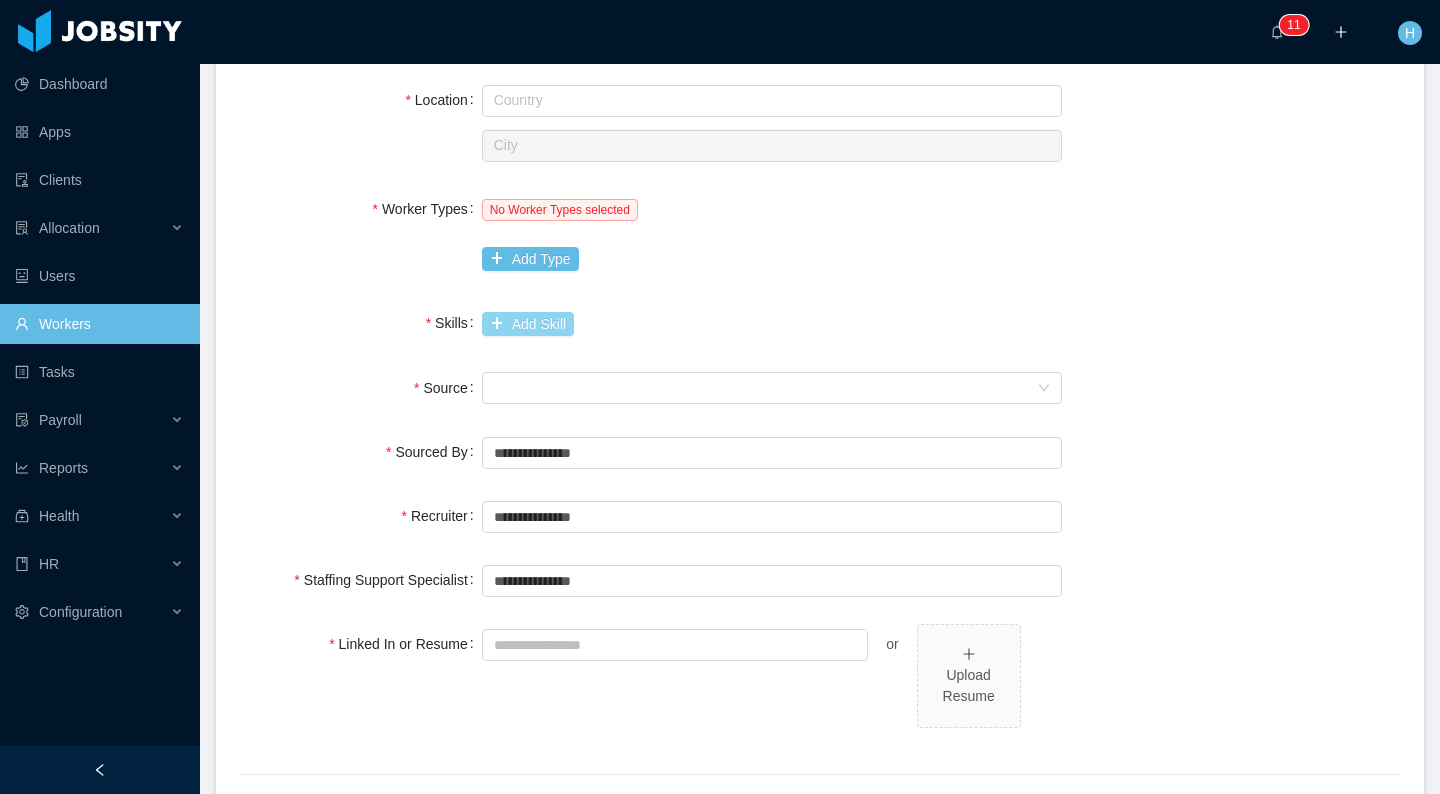 click on "Add Skill" at bounding box center (528, 324) 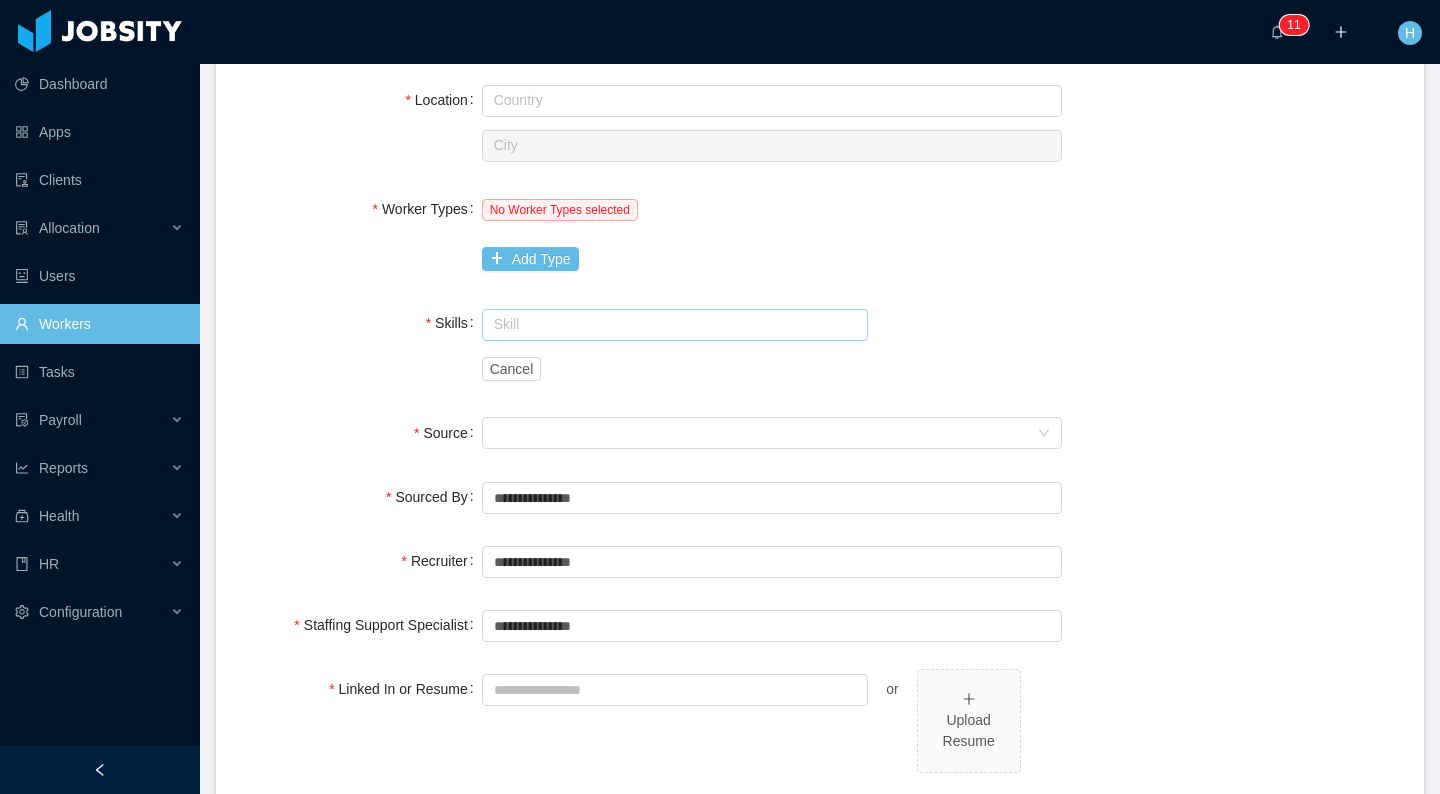 click at bounding box center (675, 325) 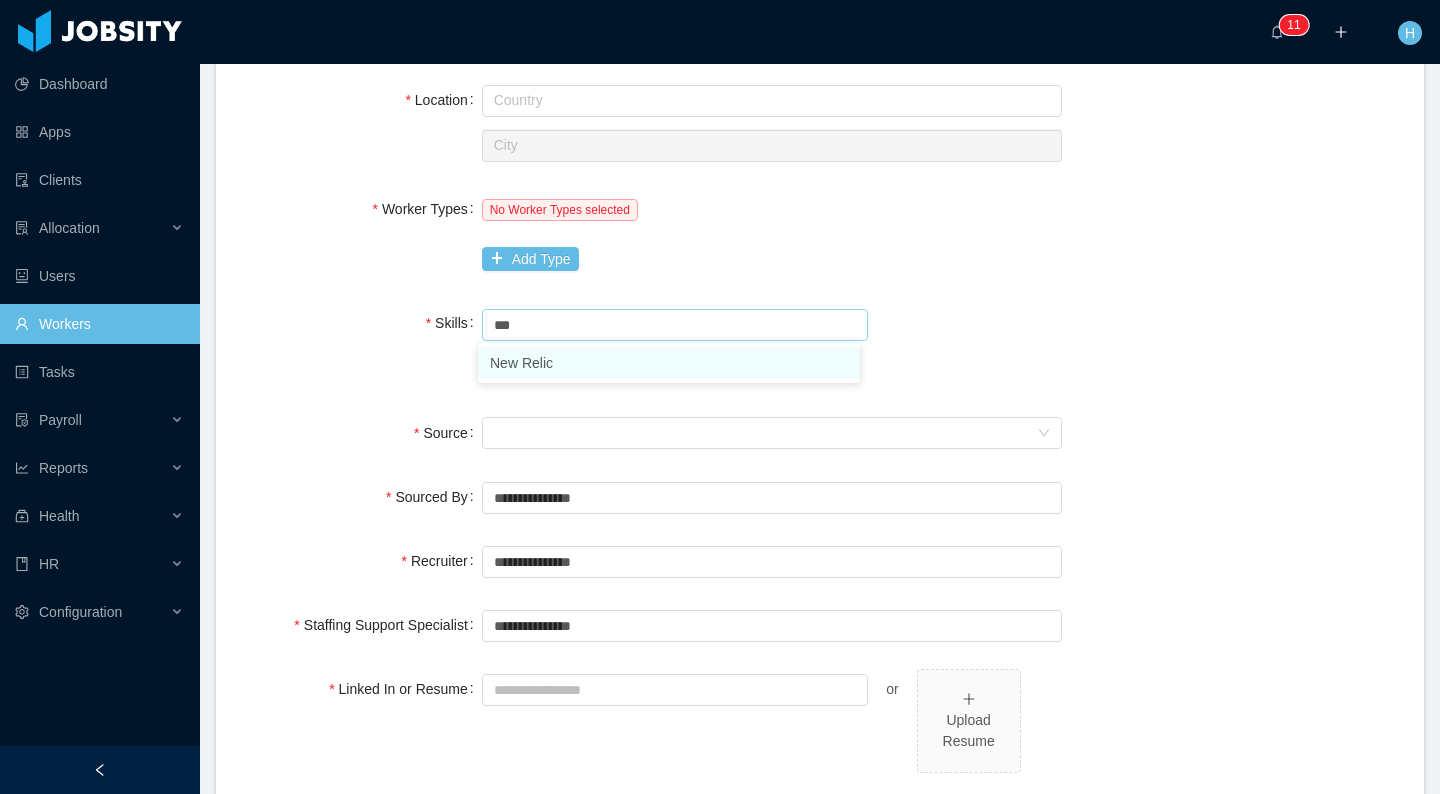 click on "New Relic" at bounding box center [669, 363] 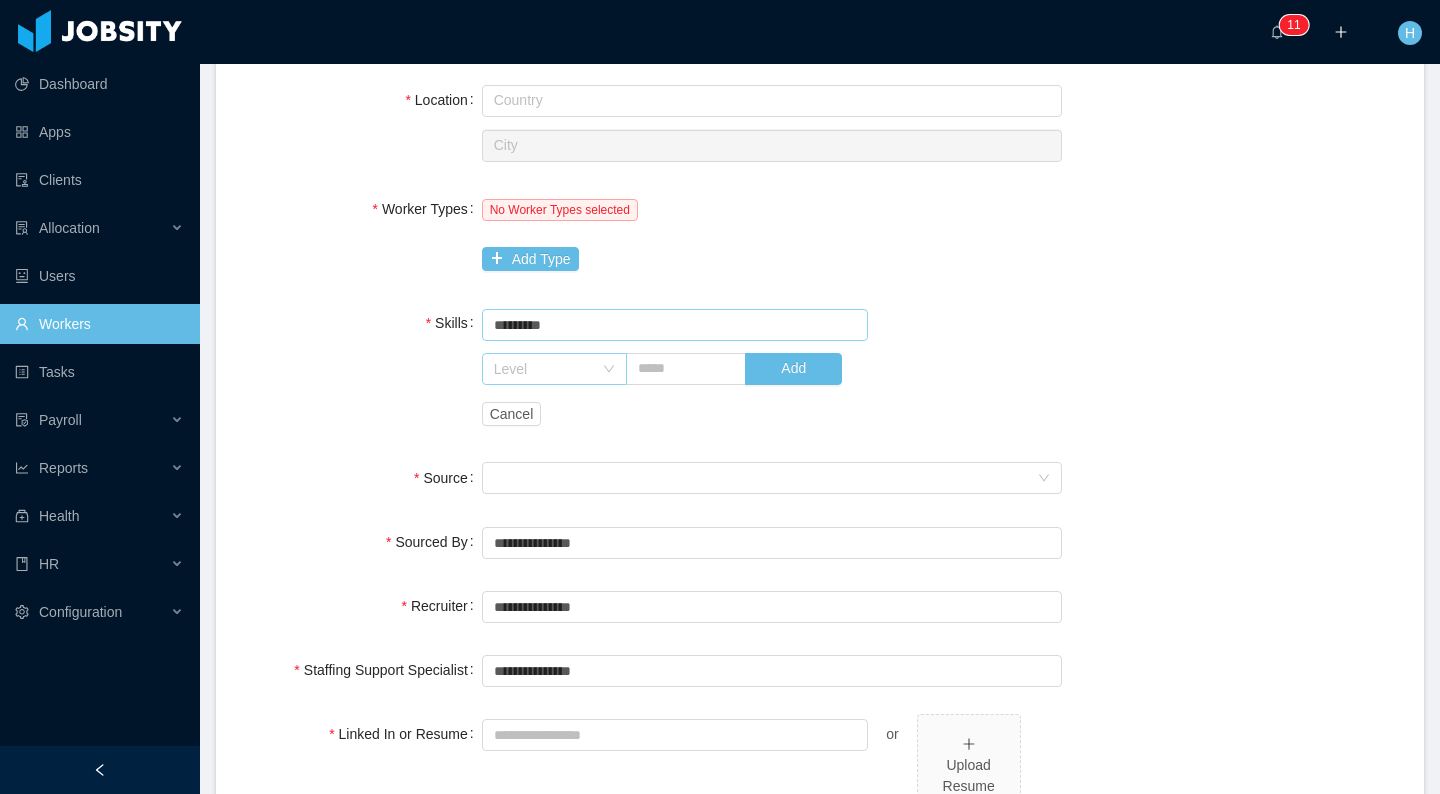 click on "Level" at bounding box center (543, 369) 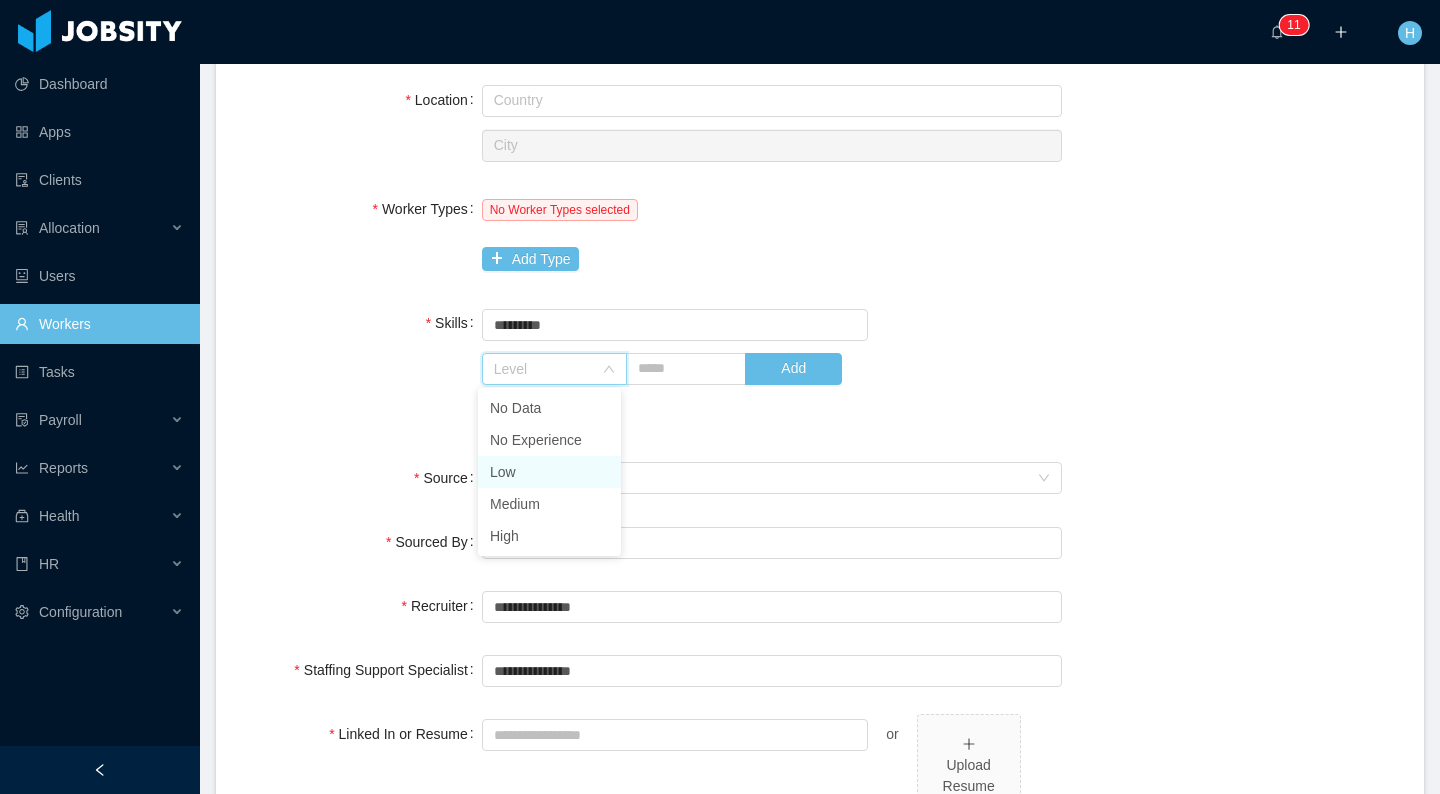 click on "Low" at bounding box center [549, 472] 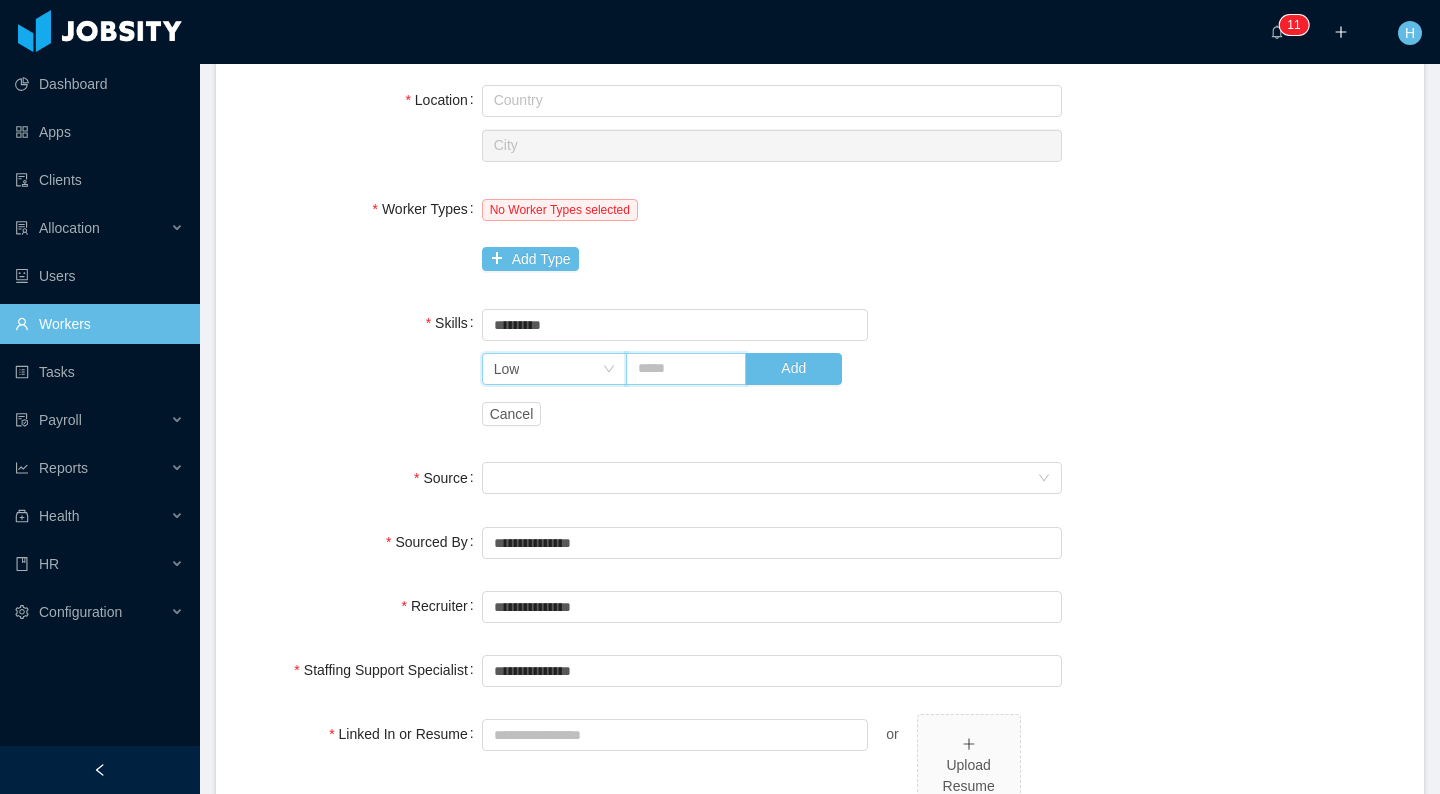 click at bounding box center (686, 369) 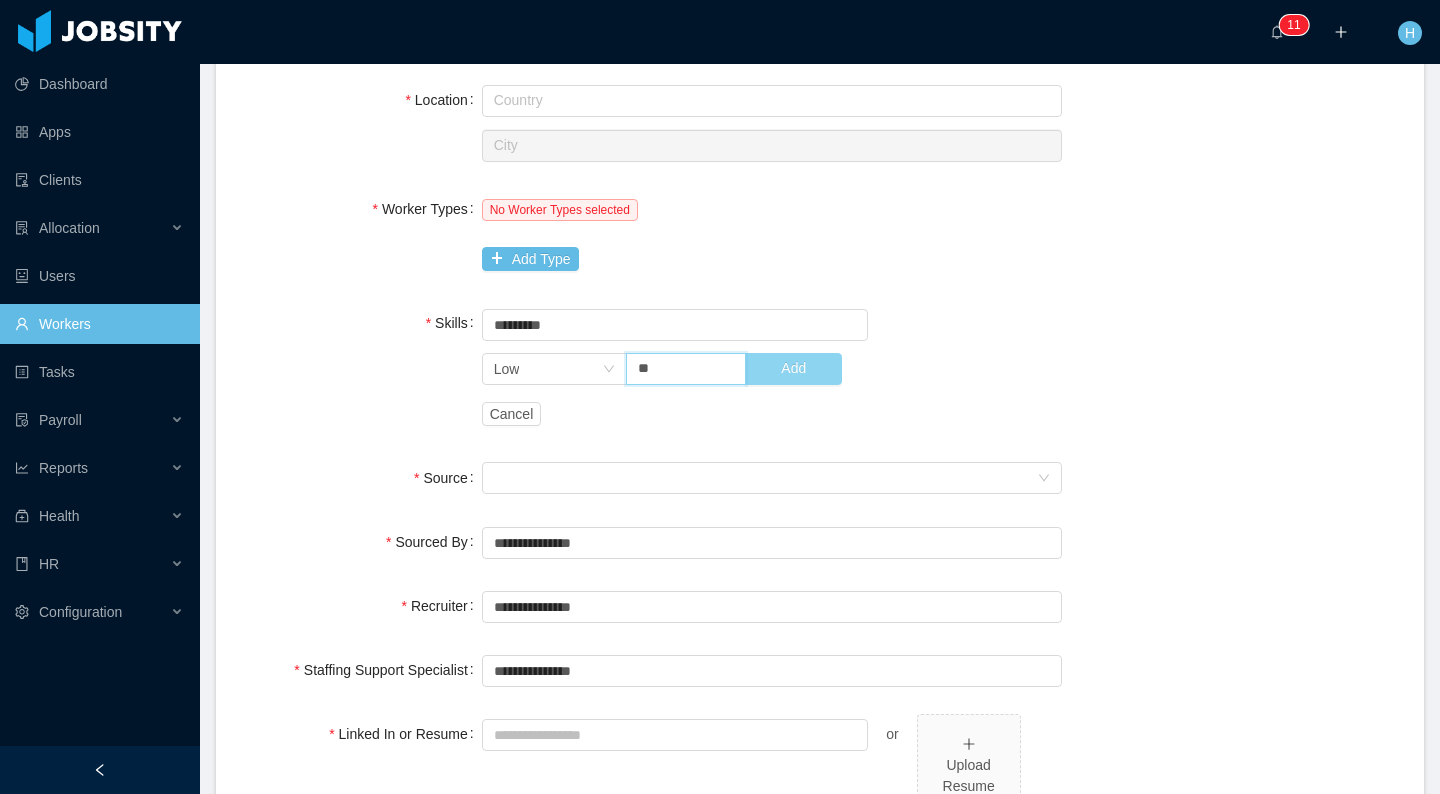 type on "**" 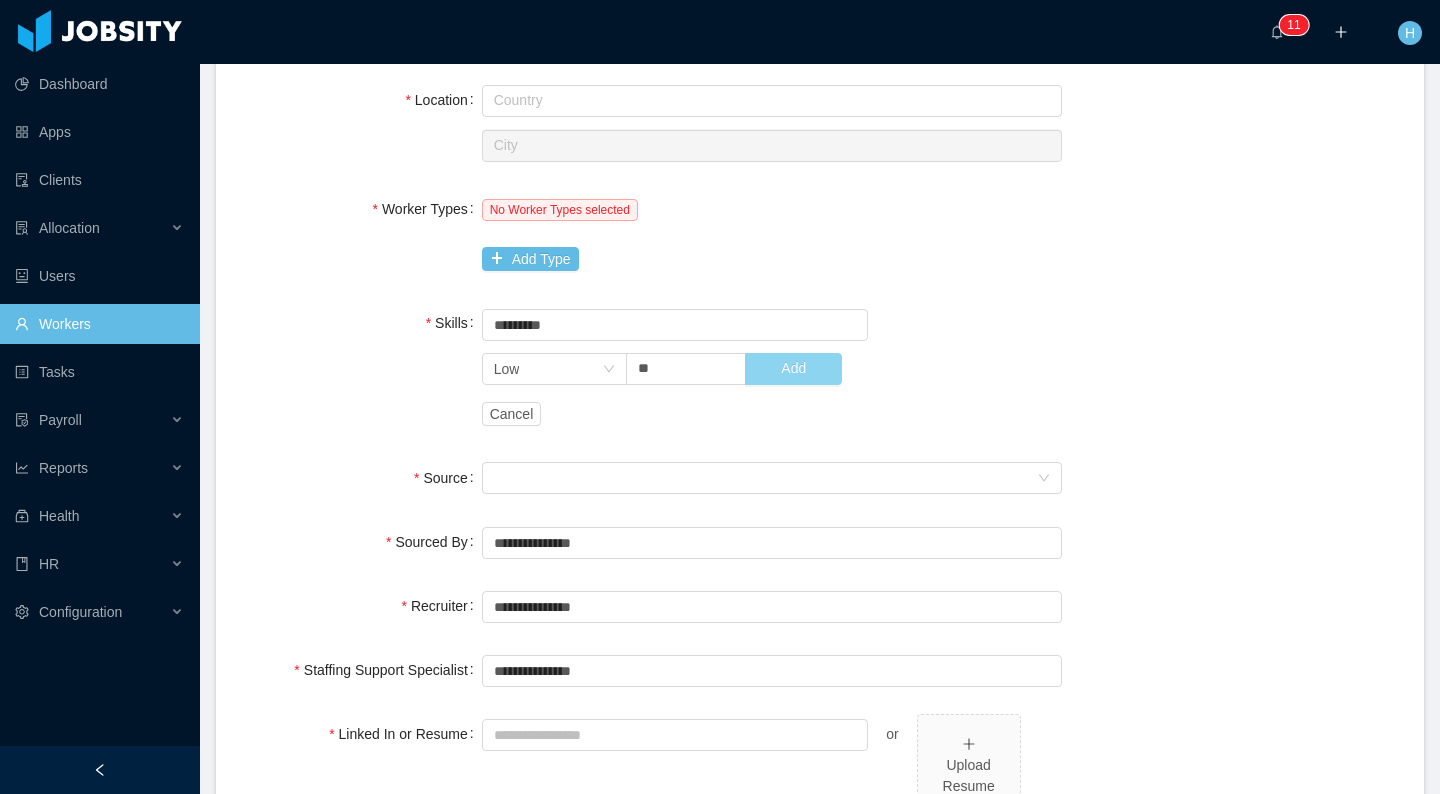 click on "Add" at bounding box center (793, 369) 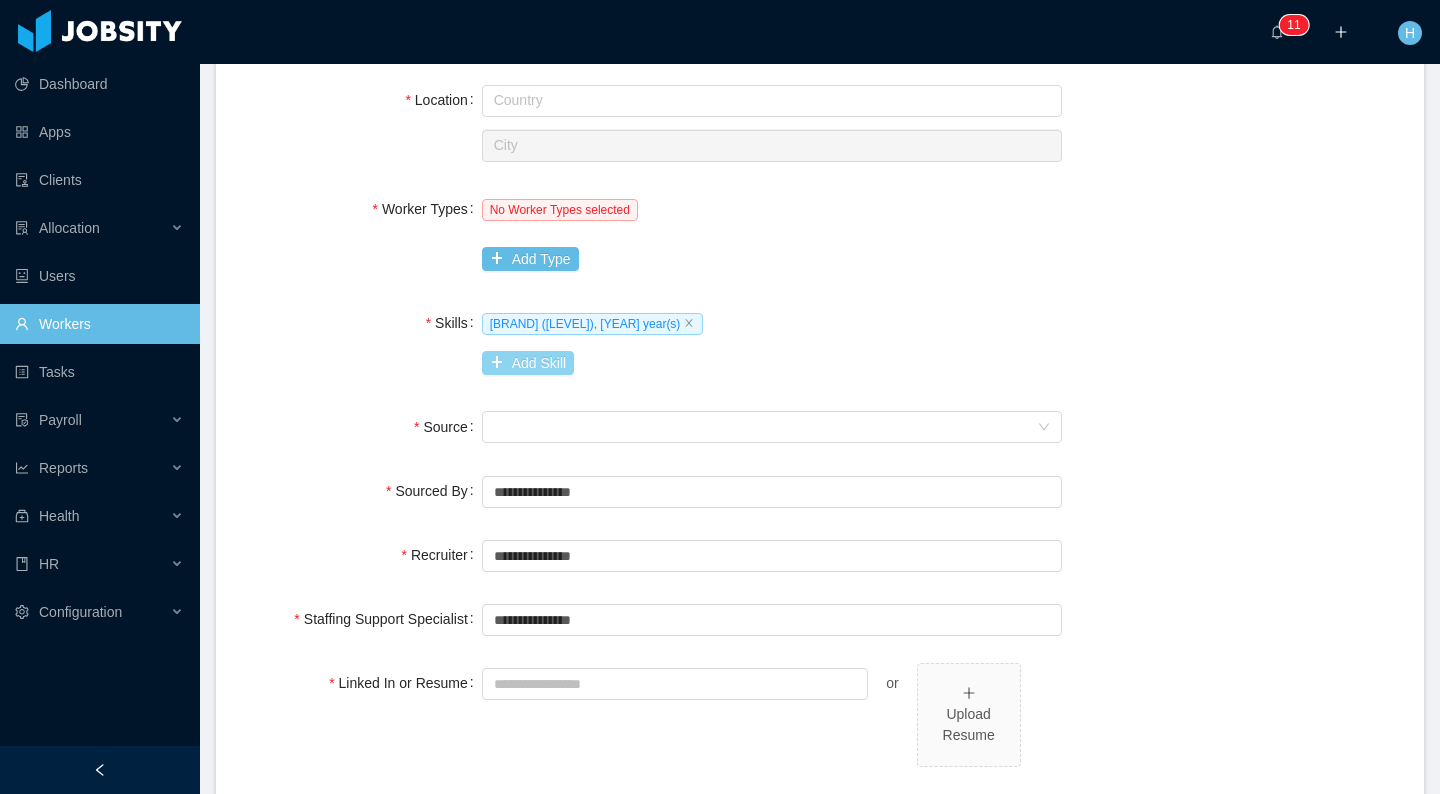 click on "Add Skill" at bounding box center (528, 363) 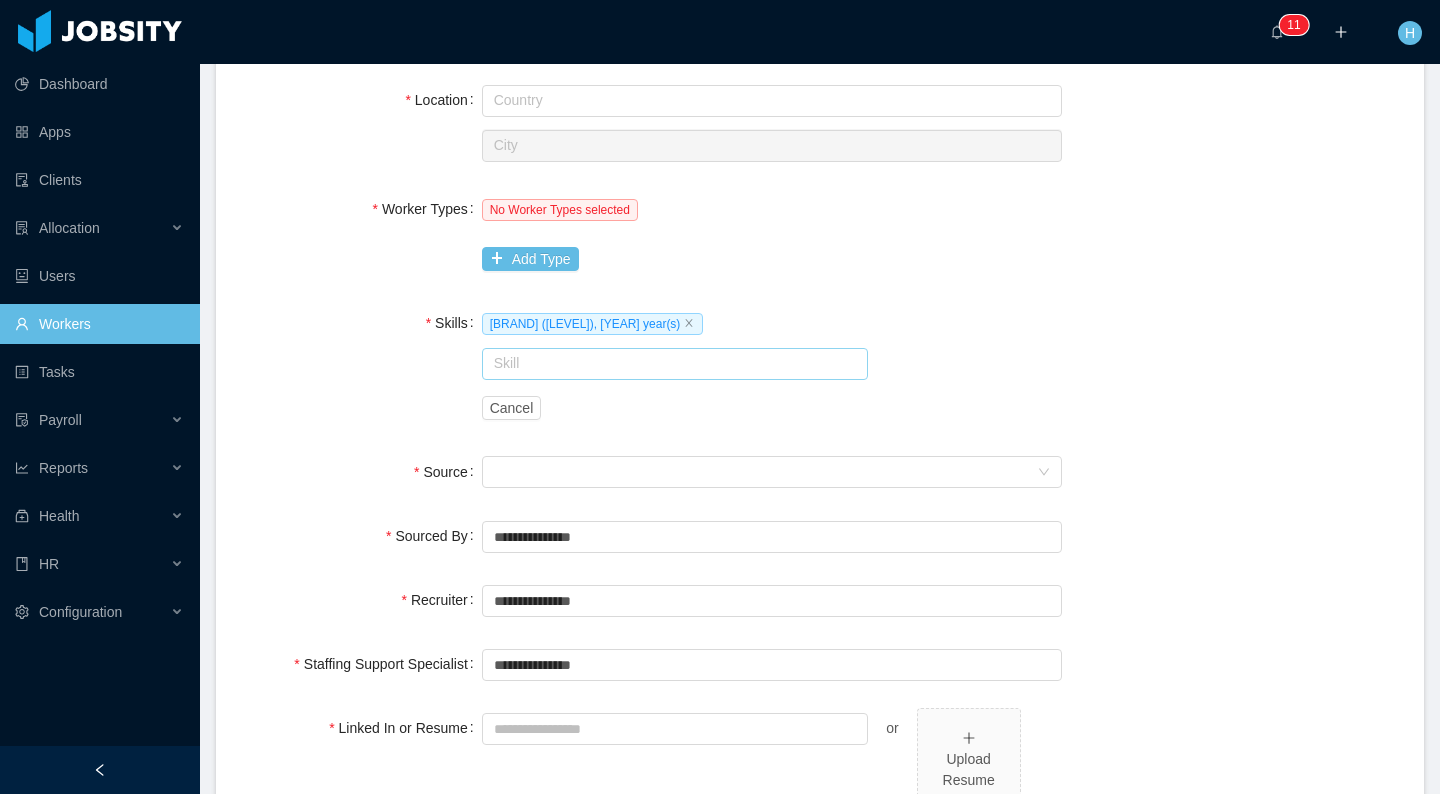 click at bounding box center (675, 364) 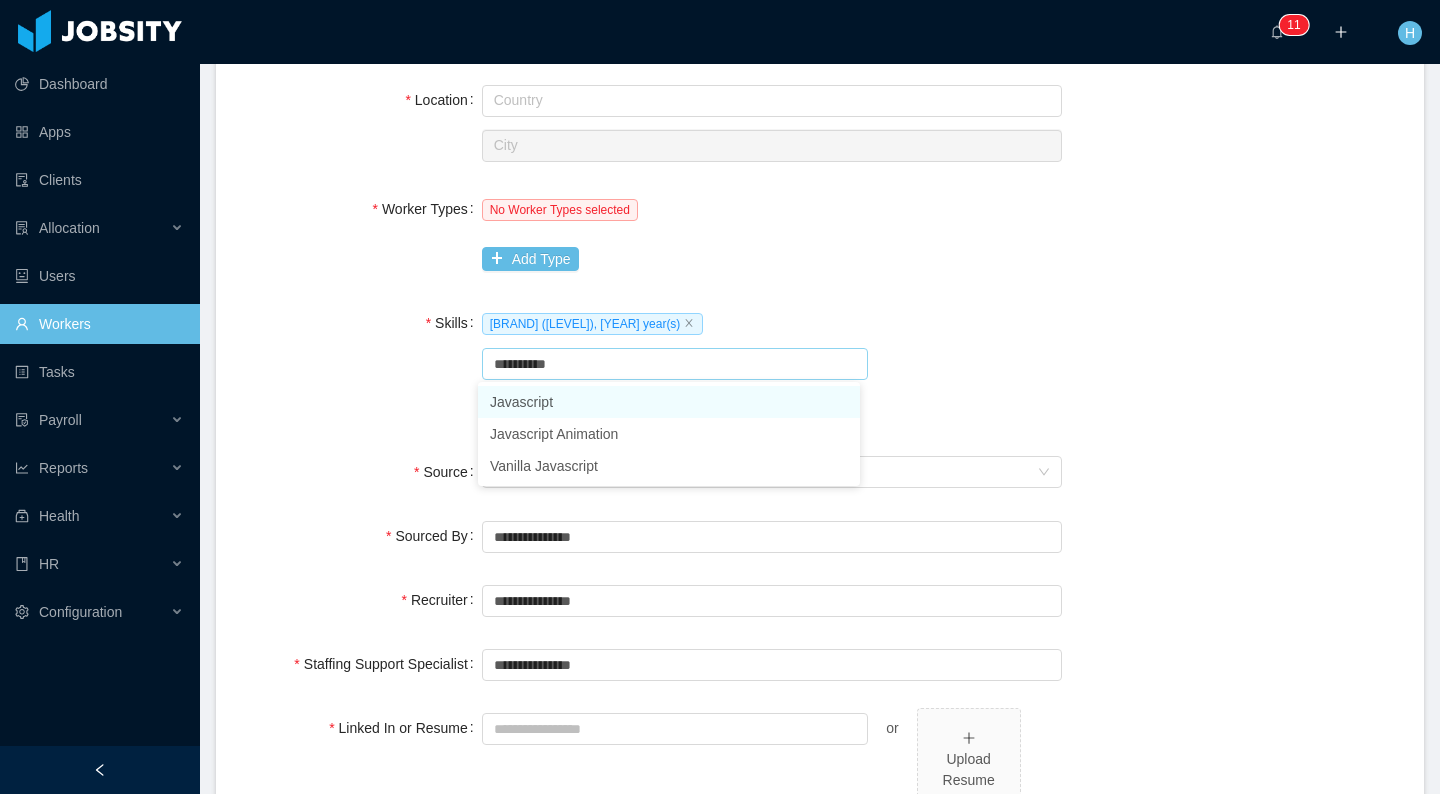 click on "Javascript" at bounding box center (669, 402) 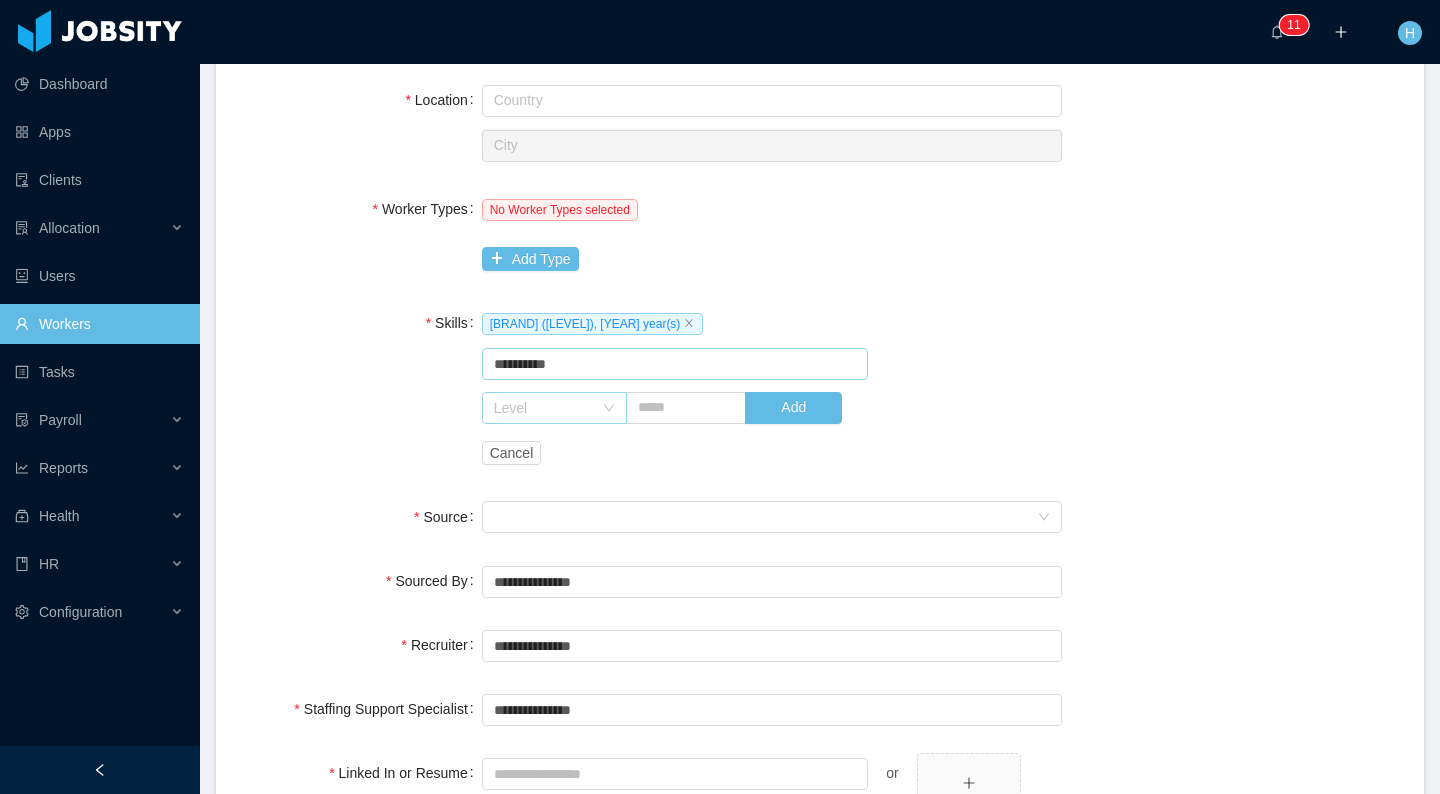 type on "**********" 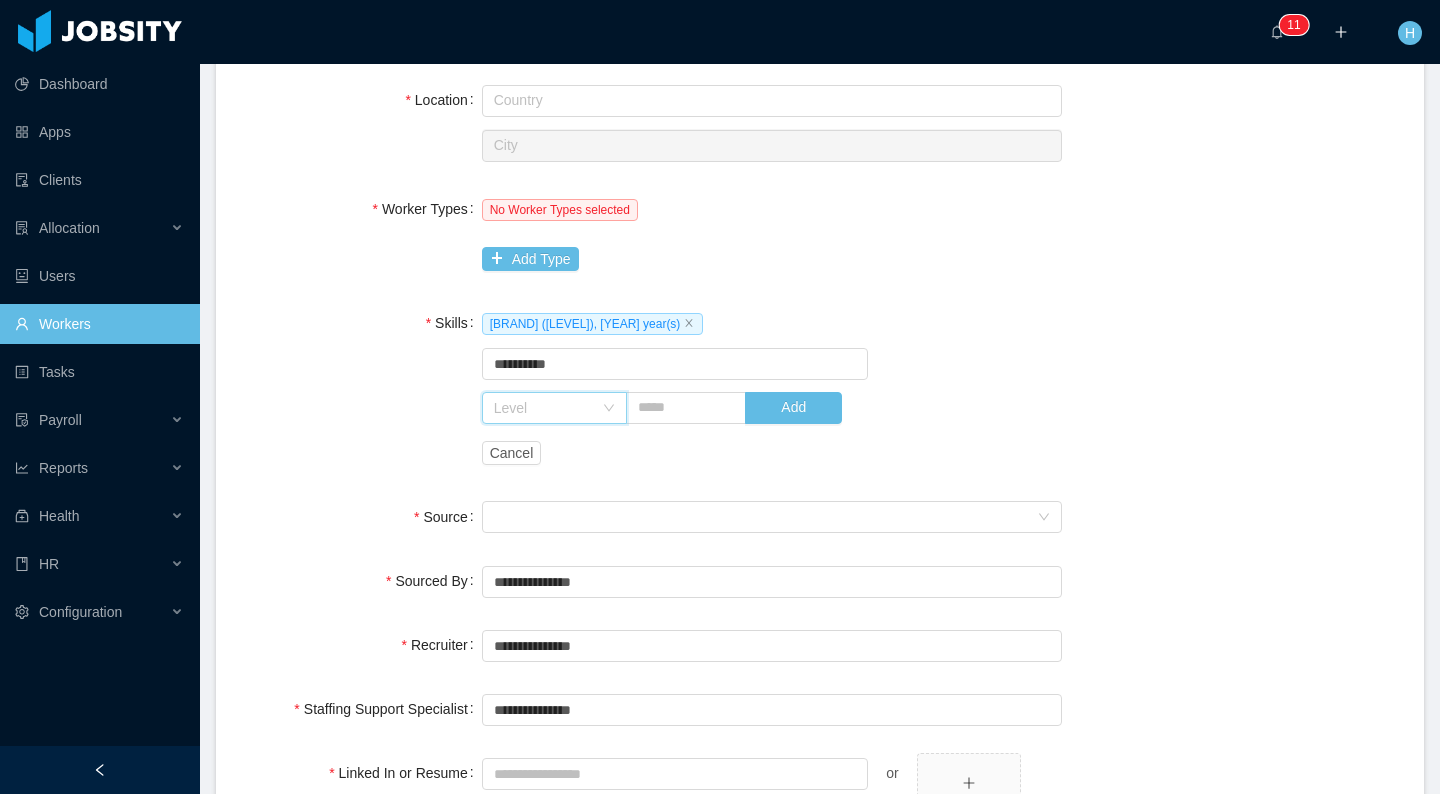 click on "Level" at bounding box center [548, 408] 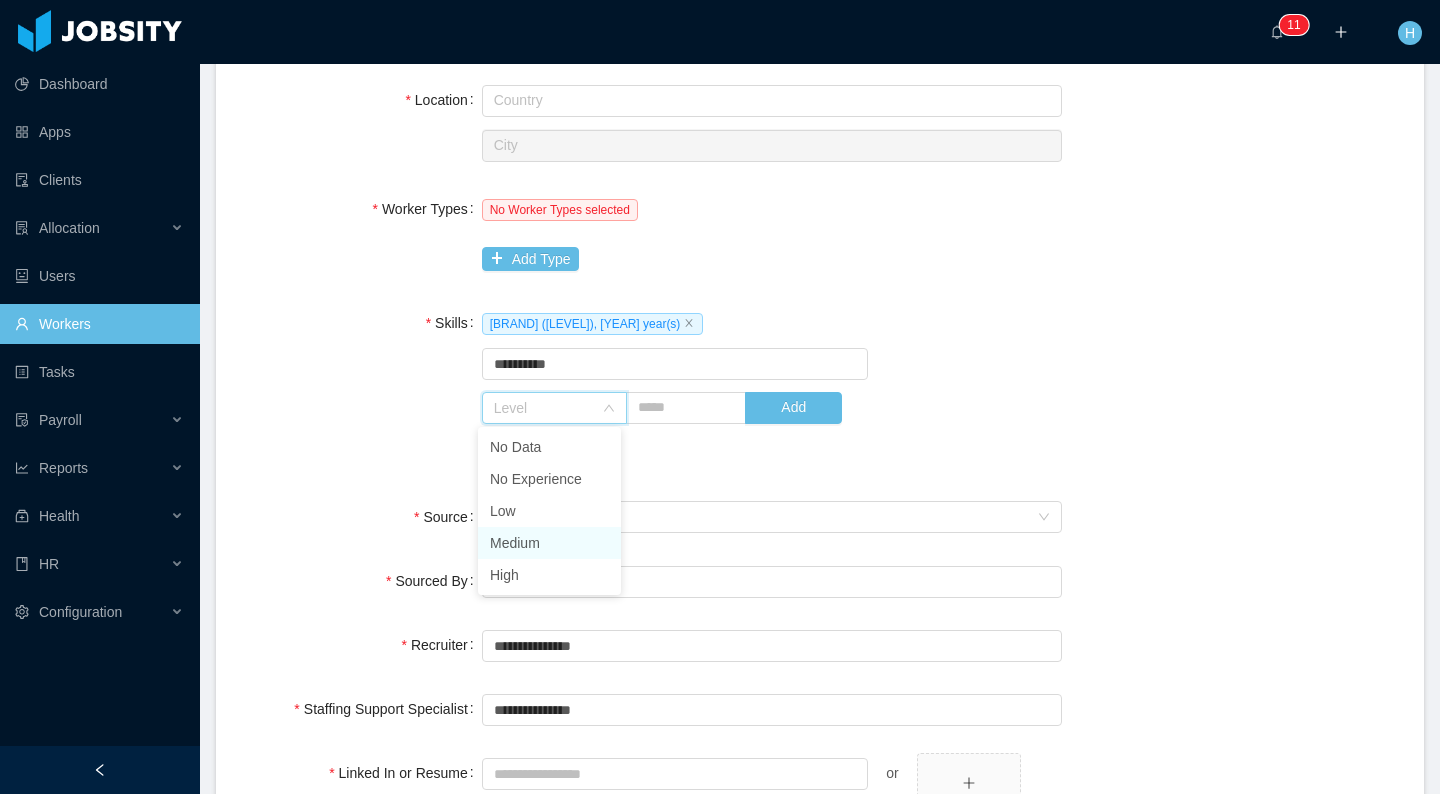 click on "Medium" at bounding box center (549, 543) 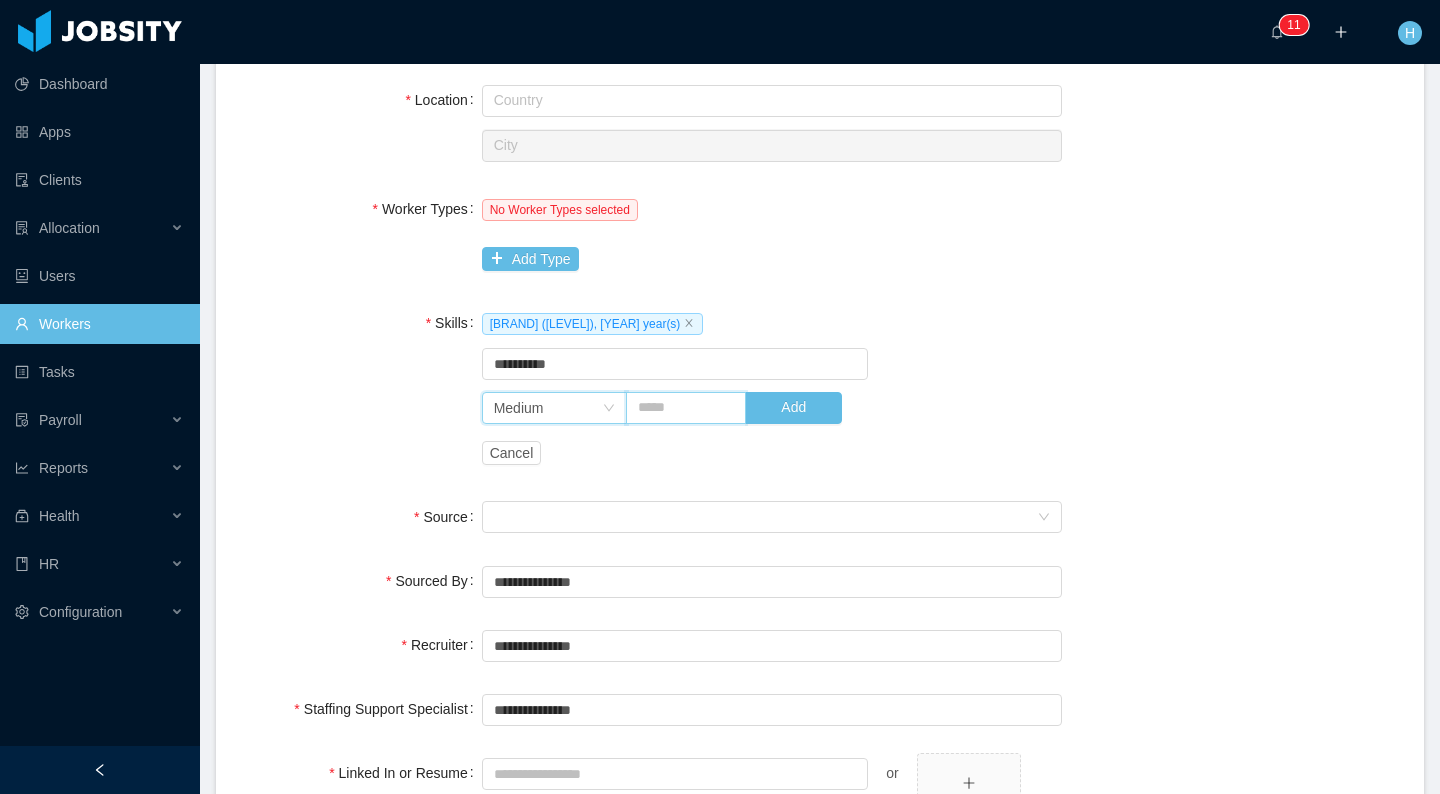 click at bounding box center [686, 408] 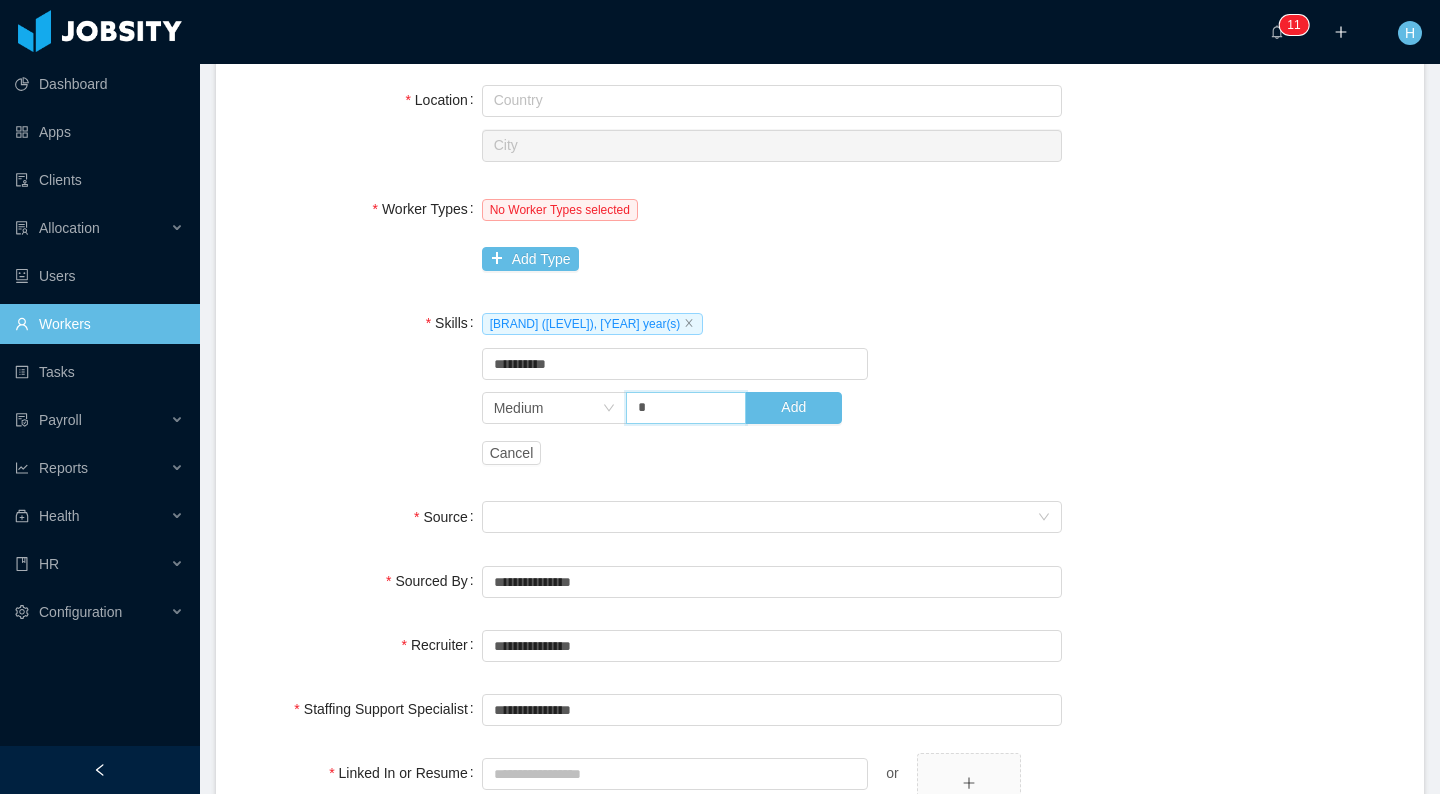 type on "*" 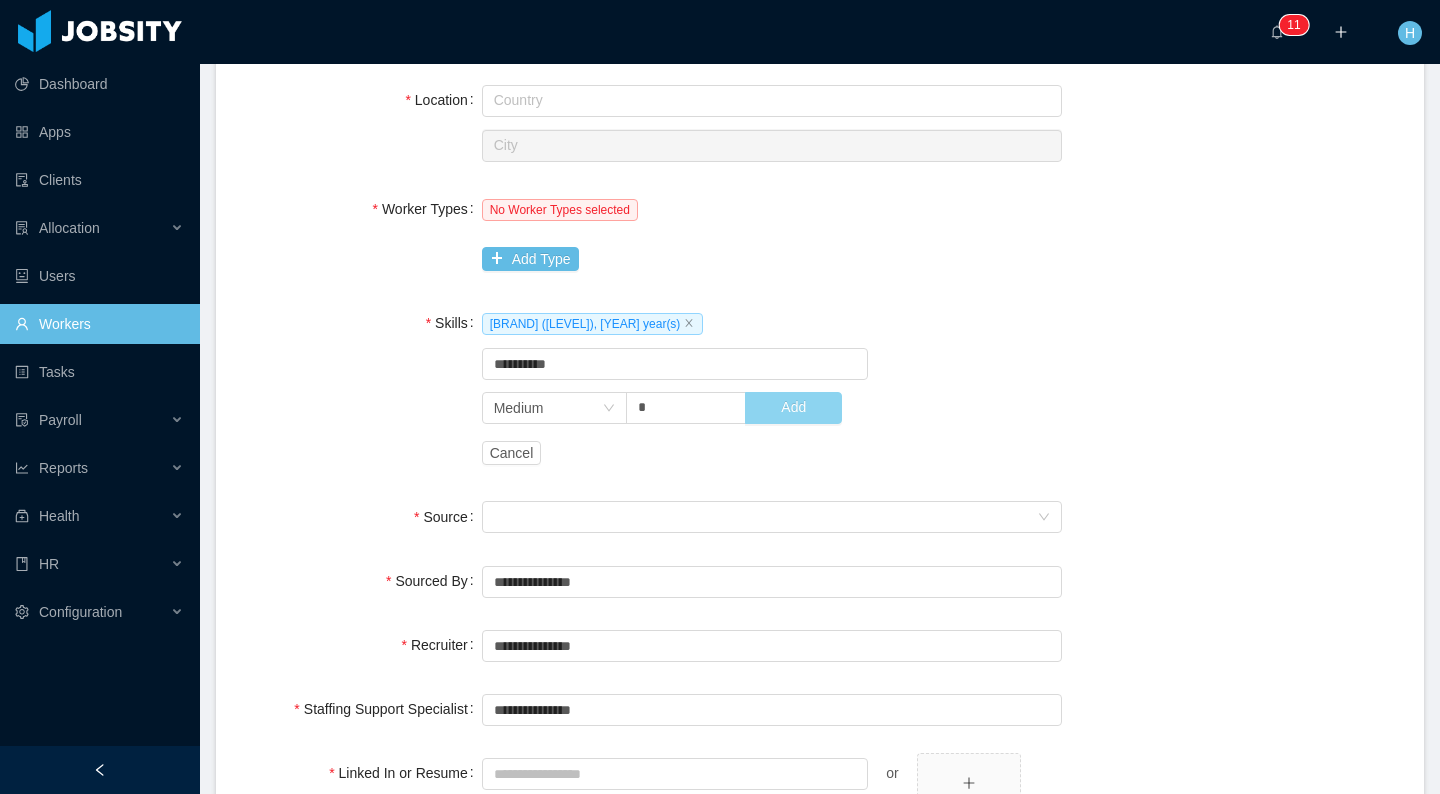click on "Add" at bounding box center (793, 408) 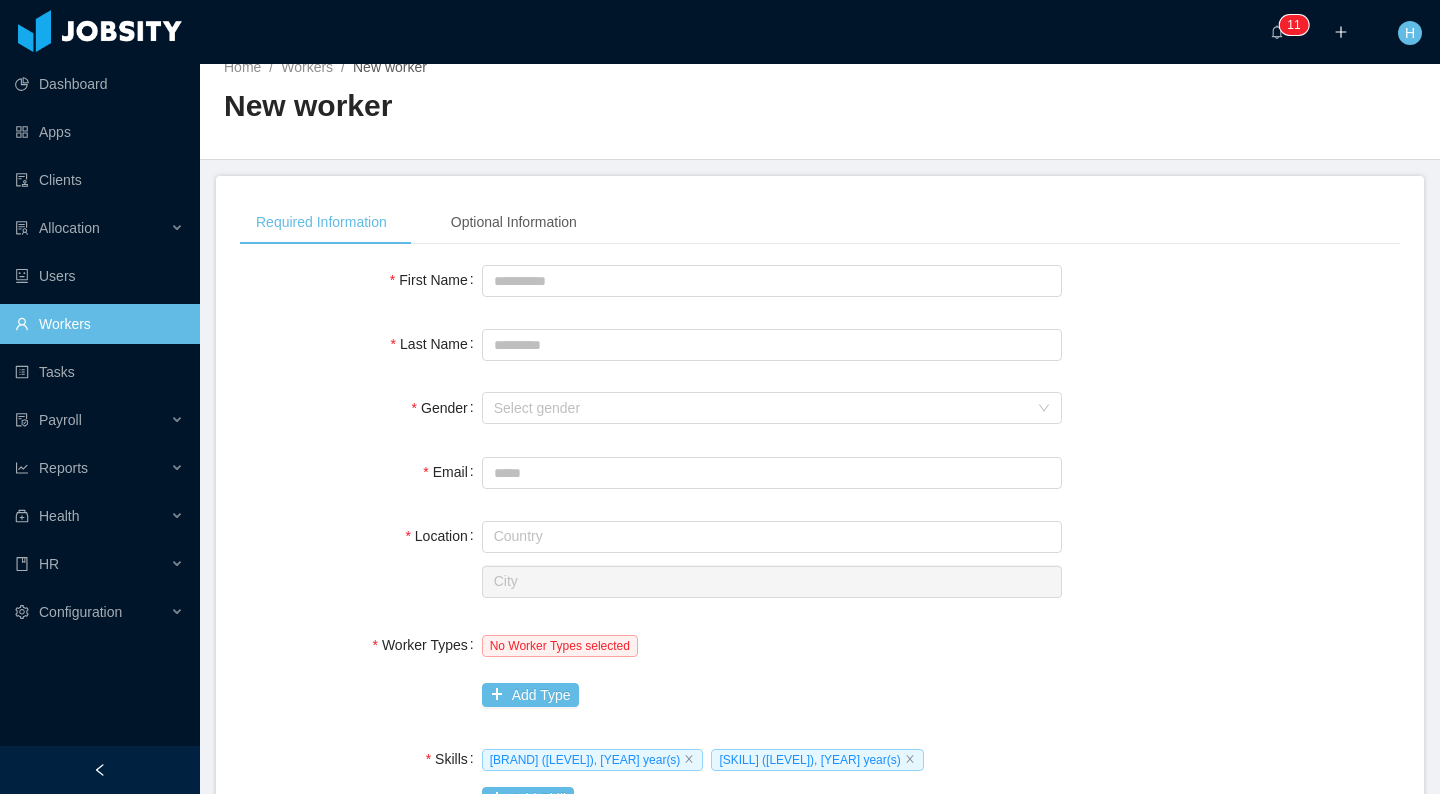 scroll, scrollTop: 0, scrollLeft: 0, axis: both 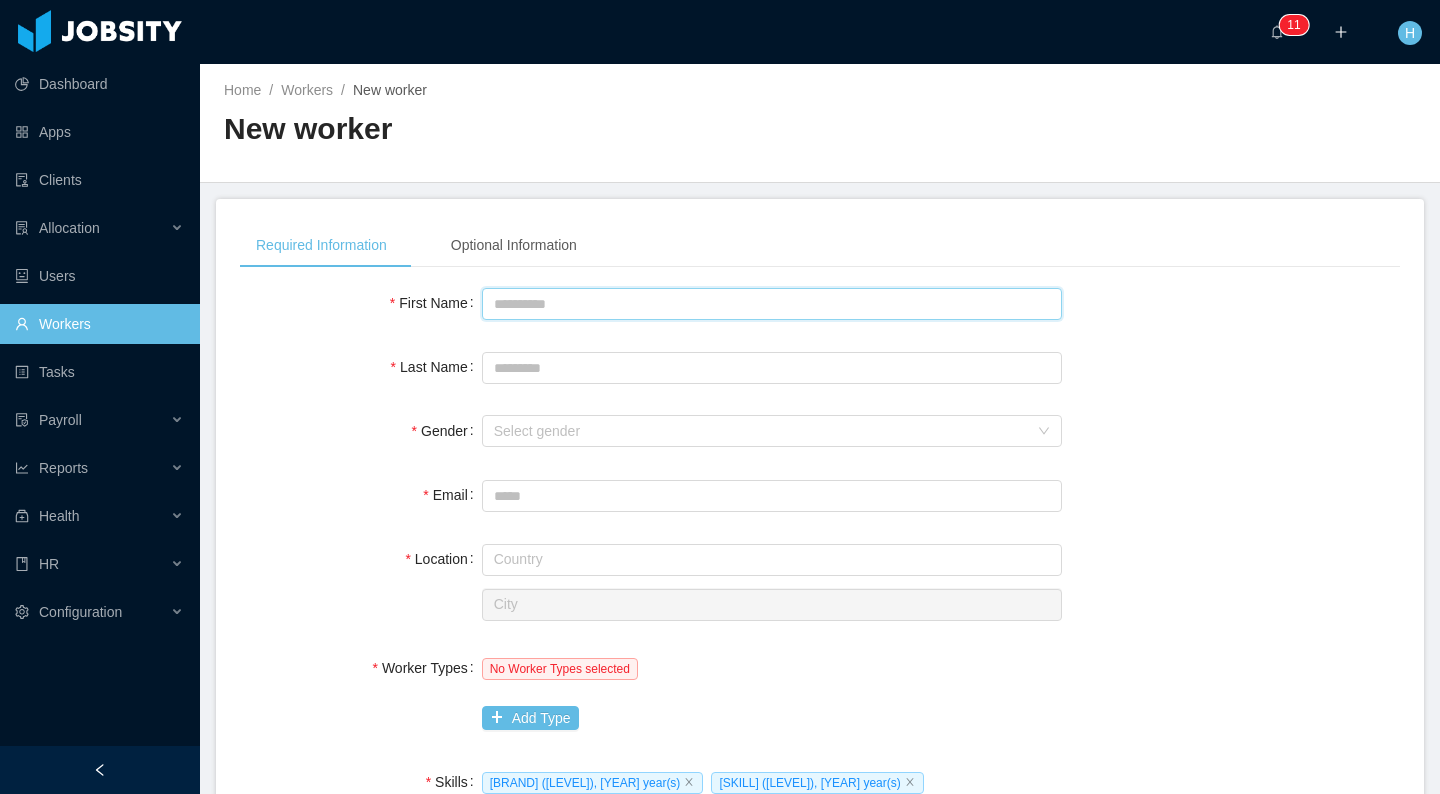 click on "First Name" at bounding box center (772, 304) 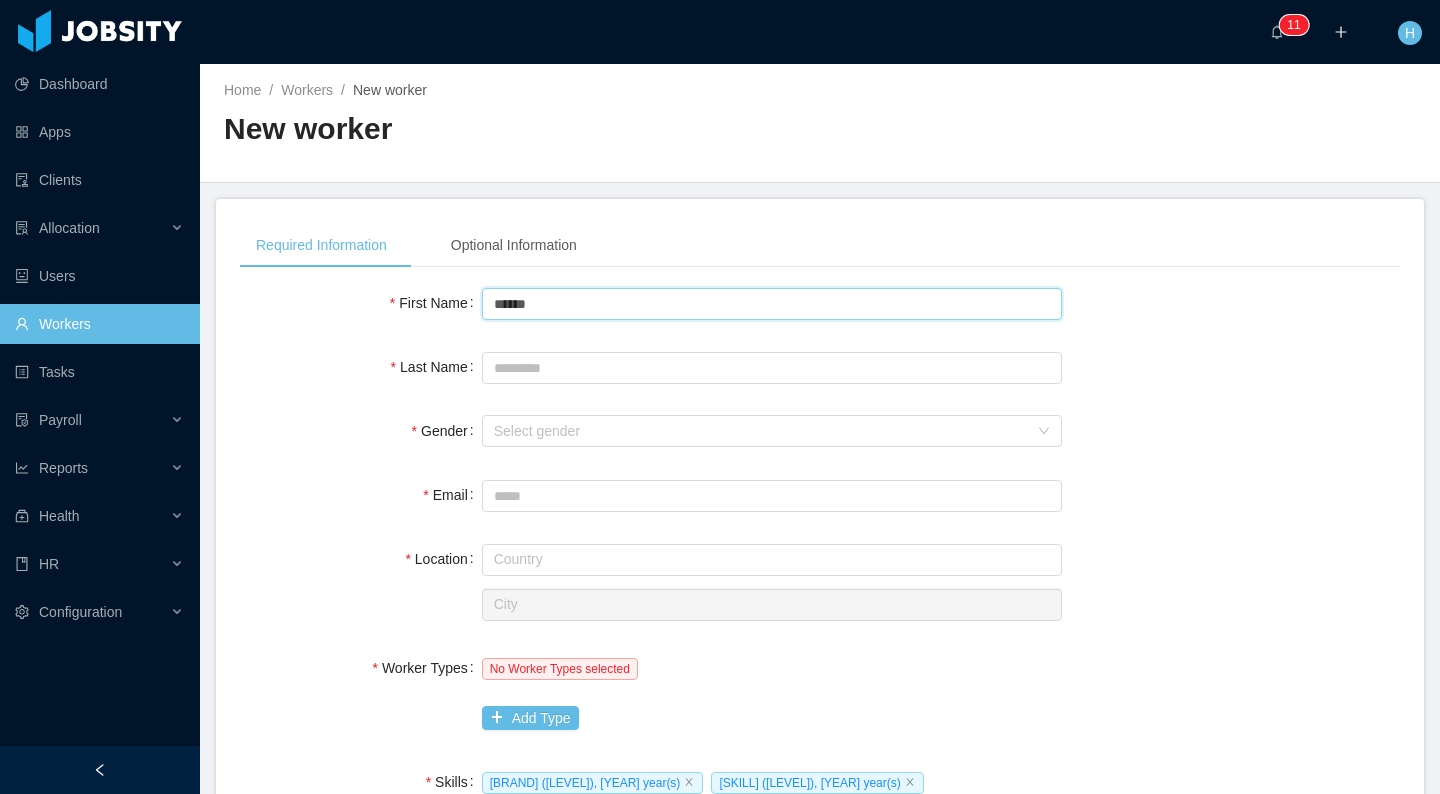 type on "******" 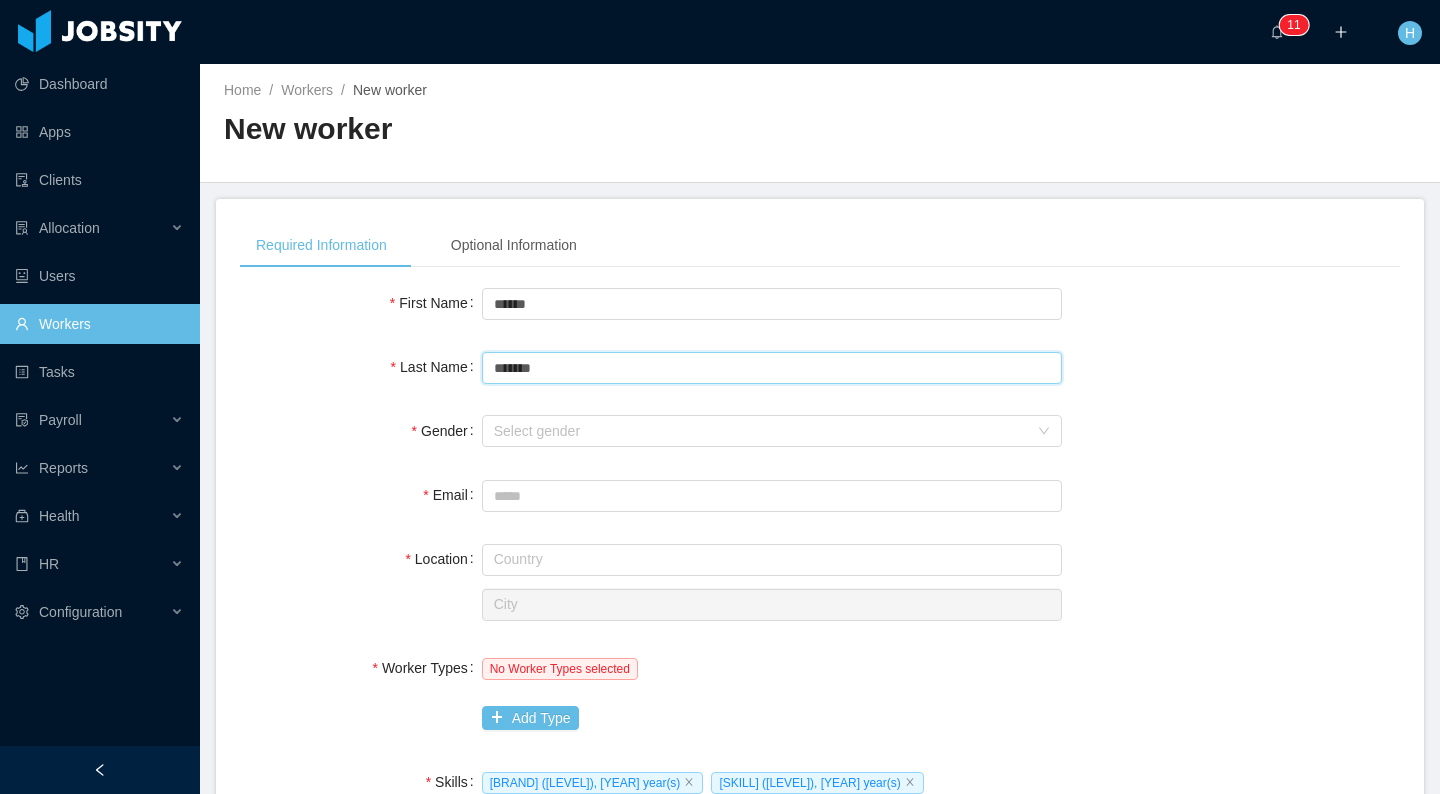 type on "*******" 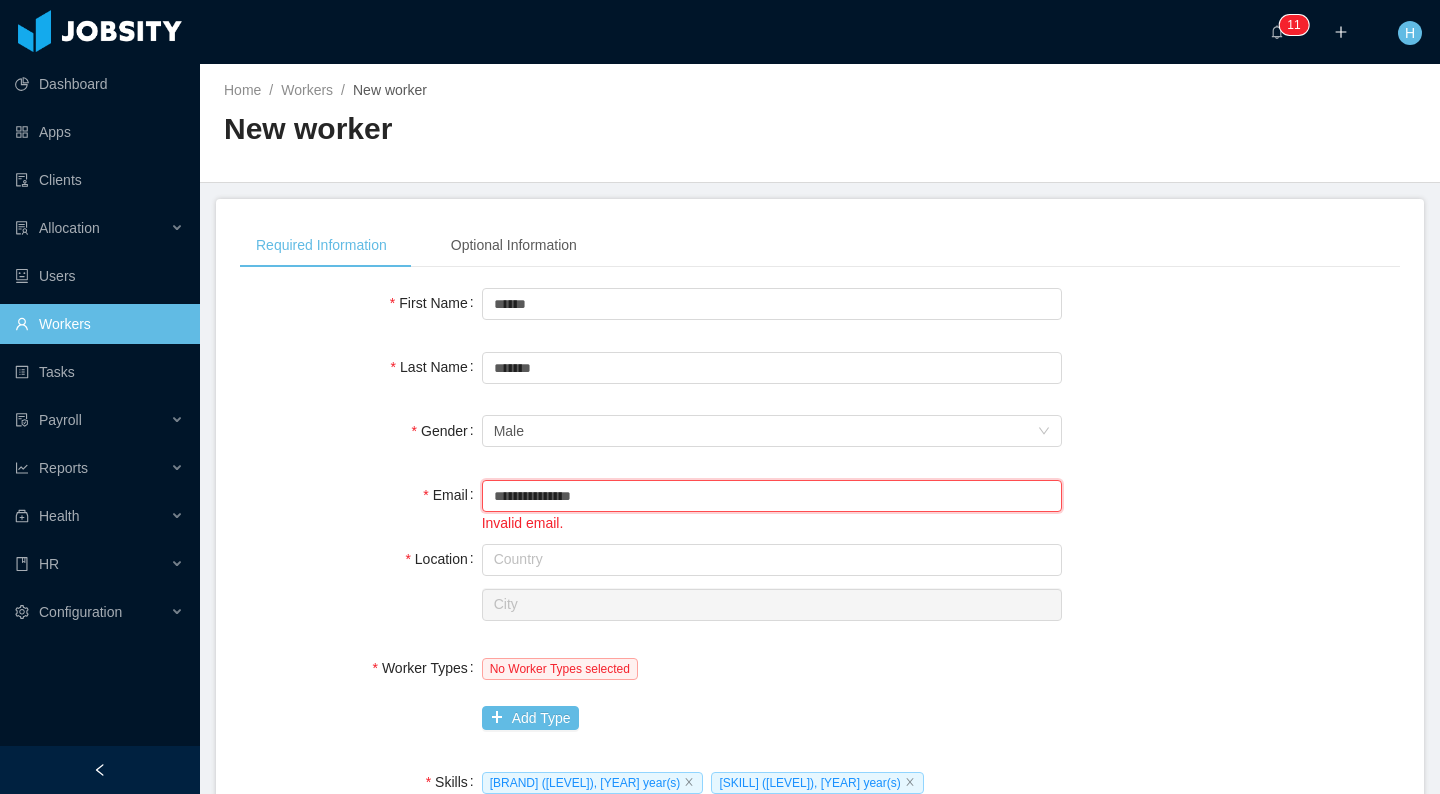 scroll, scrollTop: 163, scrollLeft: 0, axis: vertical 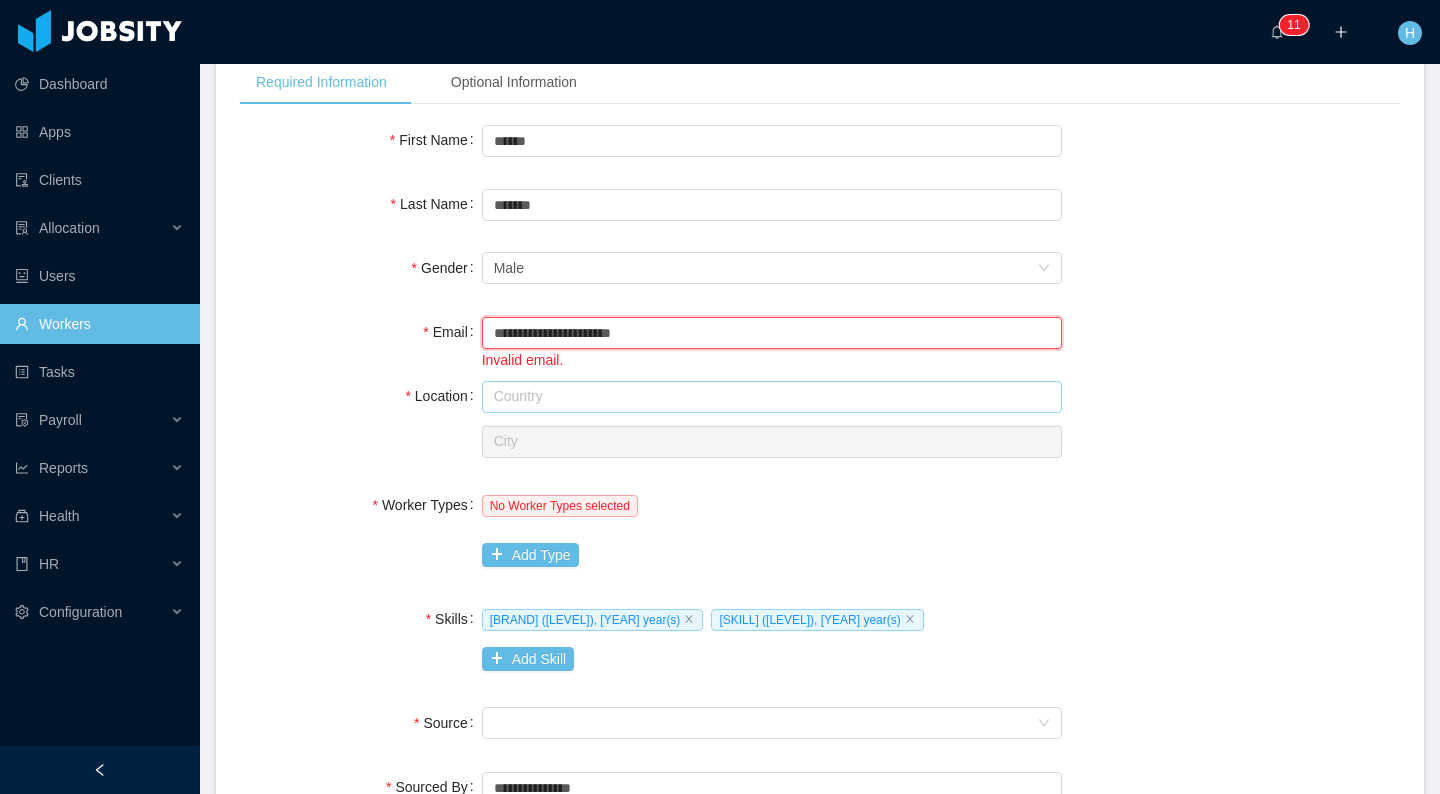 type on "**********" 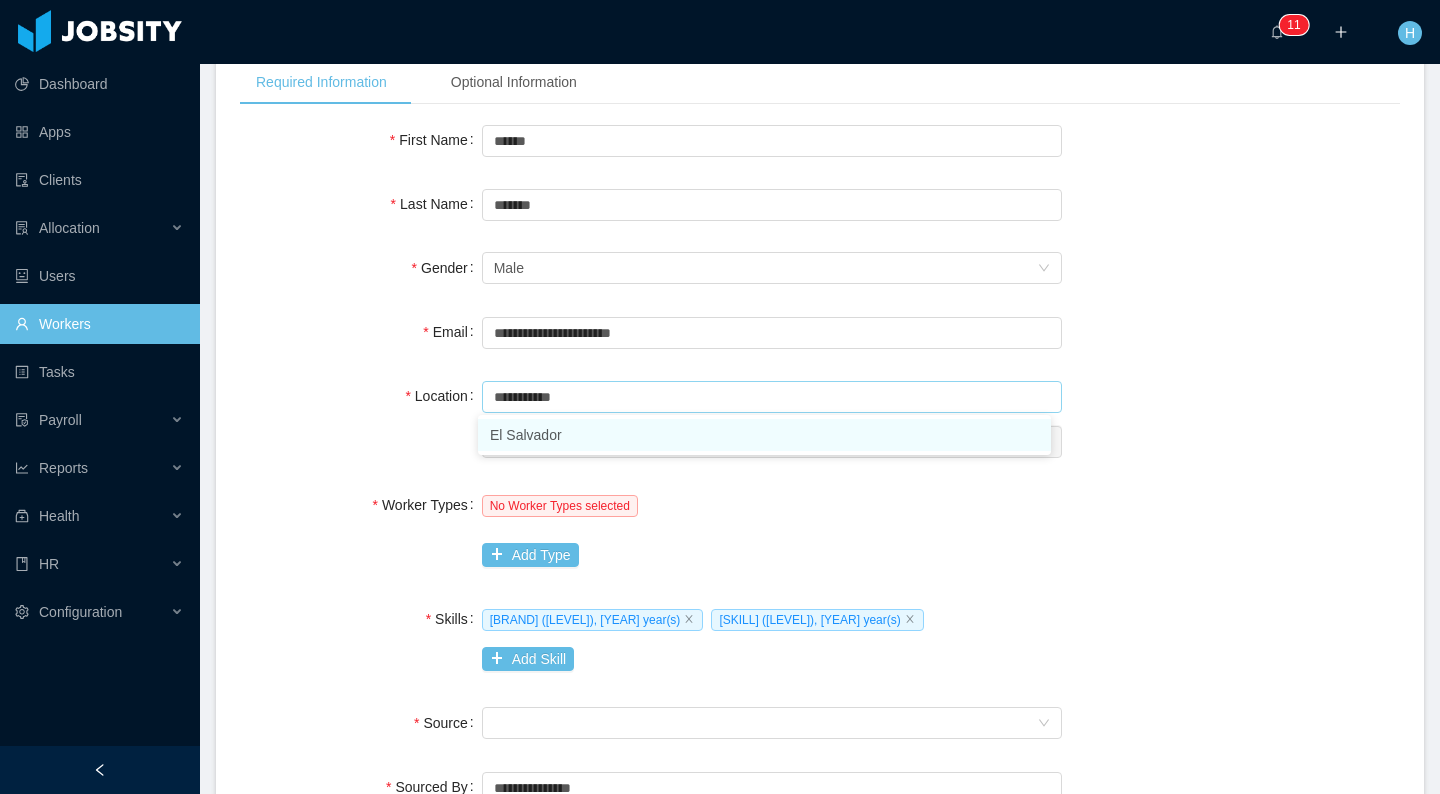 click on "El Salvador" at bounding box center (764, 435) 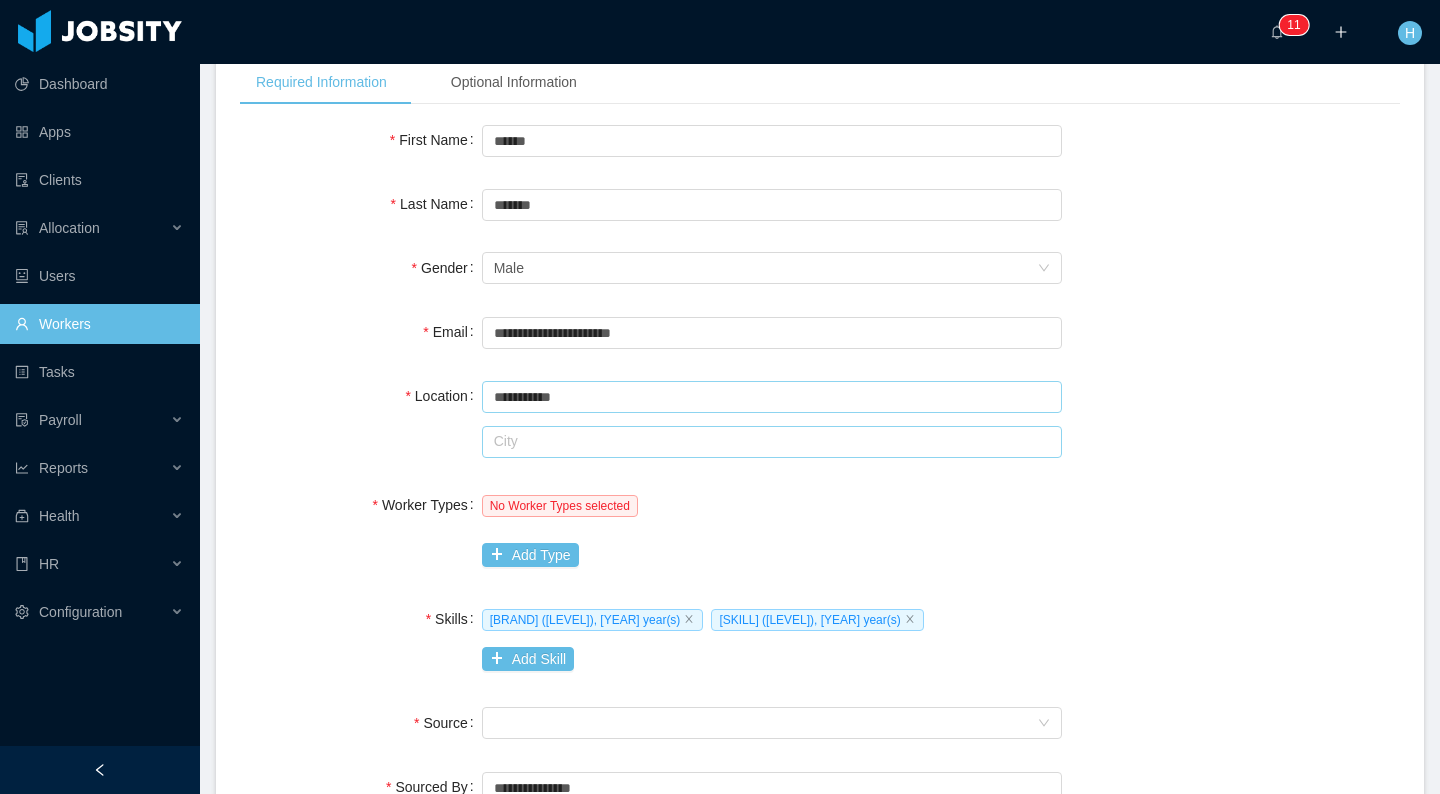 type on "**********" 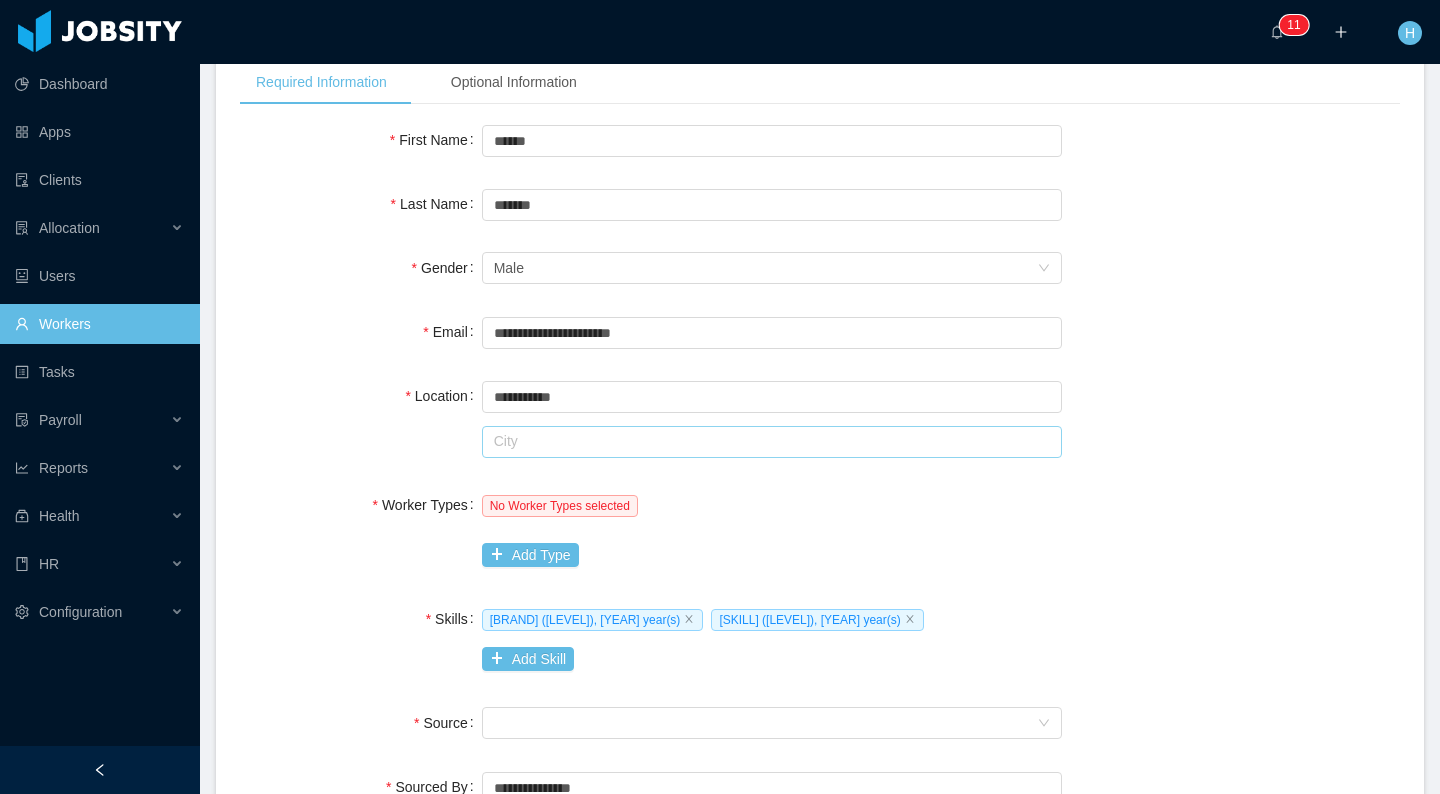 click at bounding box center (772, 442) 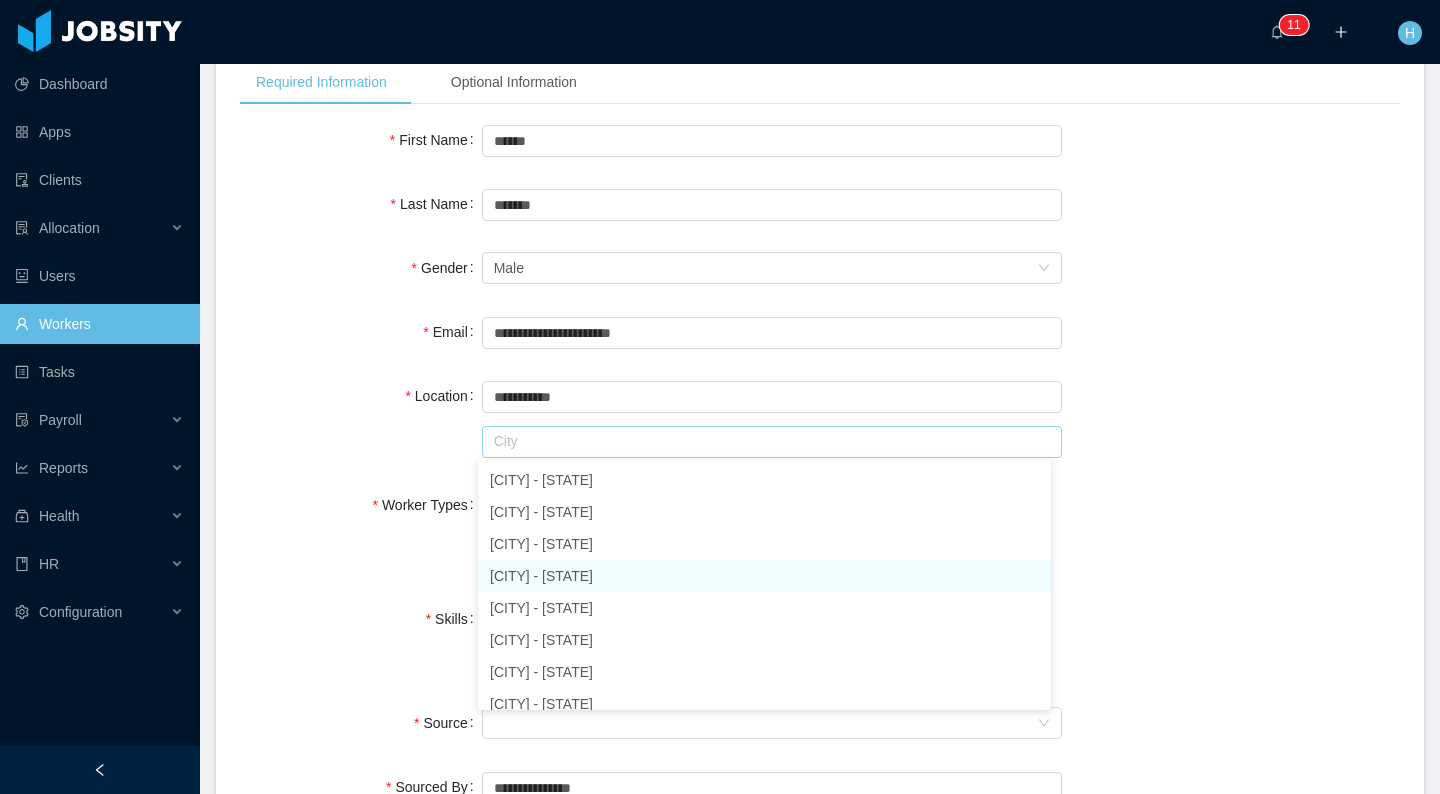 click on "San Miguel - San Miguel" at bounding box center (764, 576) 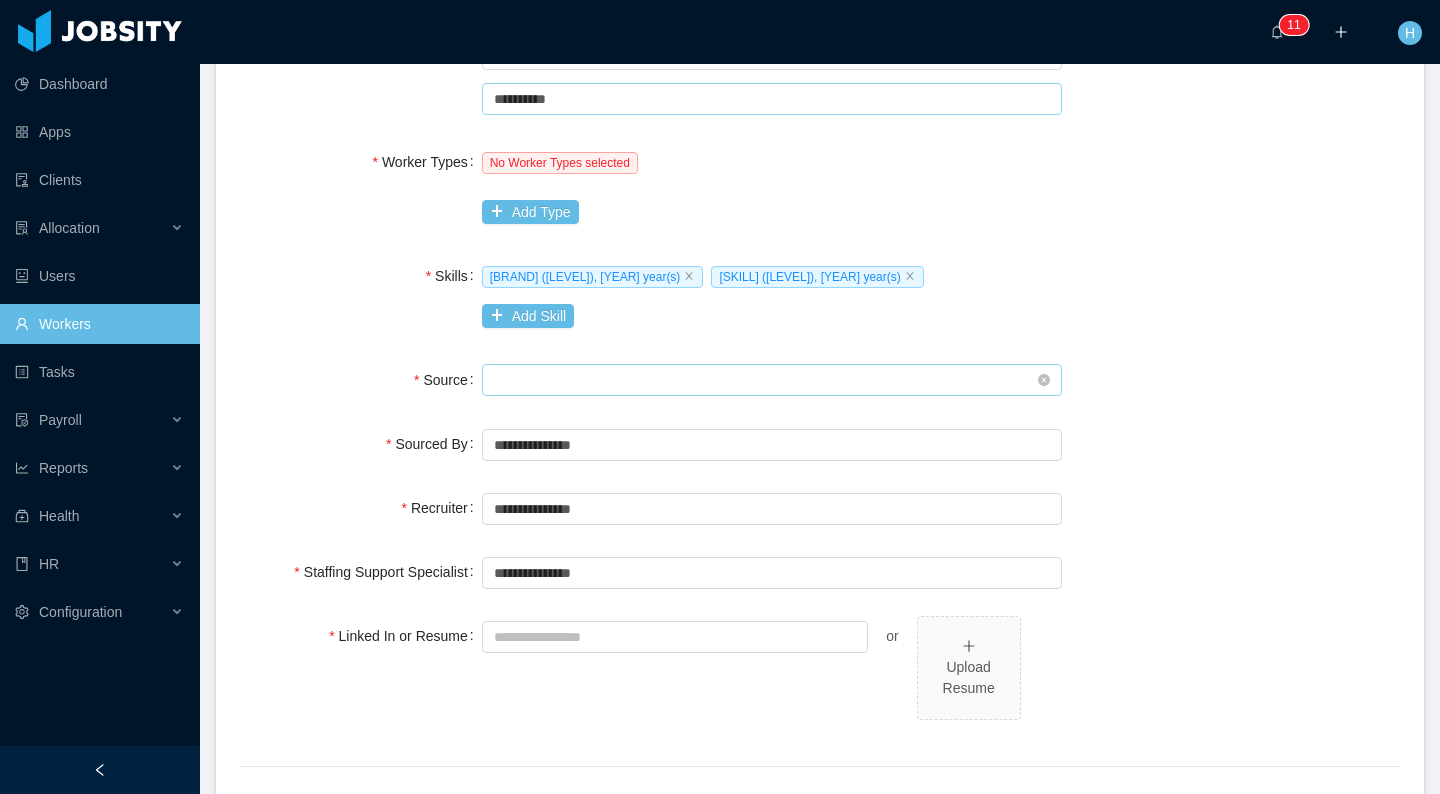 scroll, scrollTop: 540, scrollLeft: 0, axis: vertical 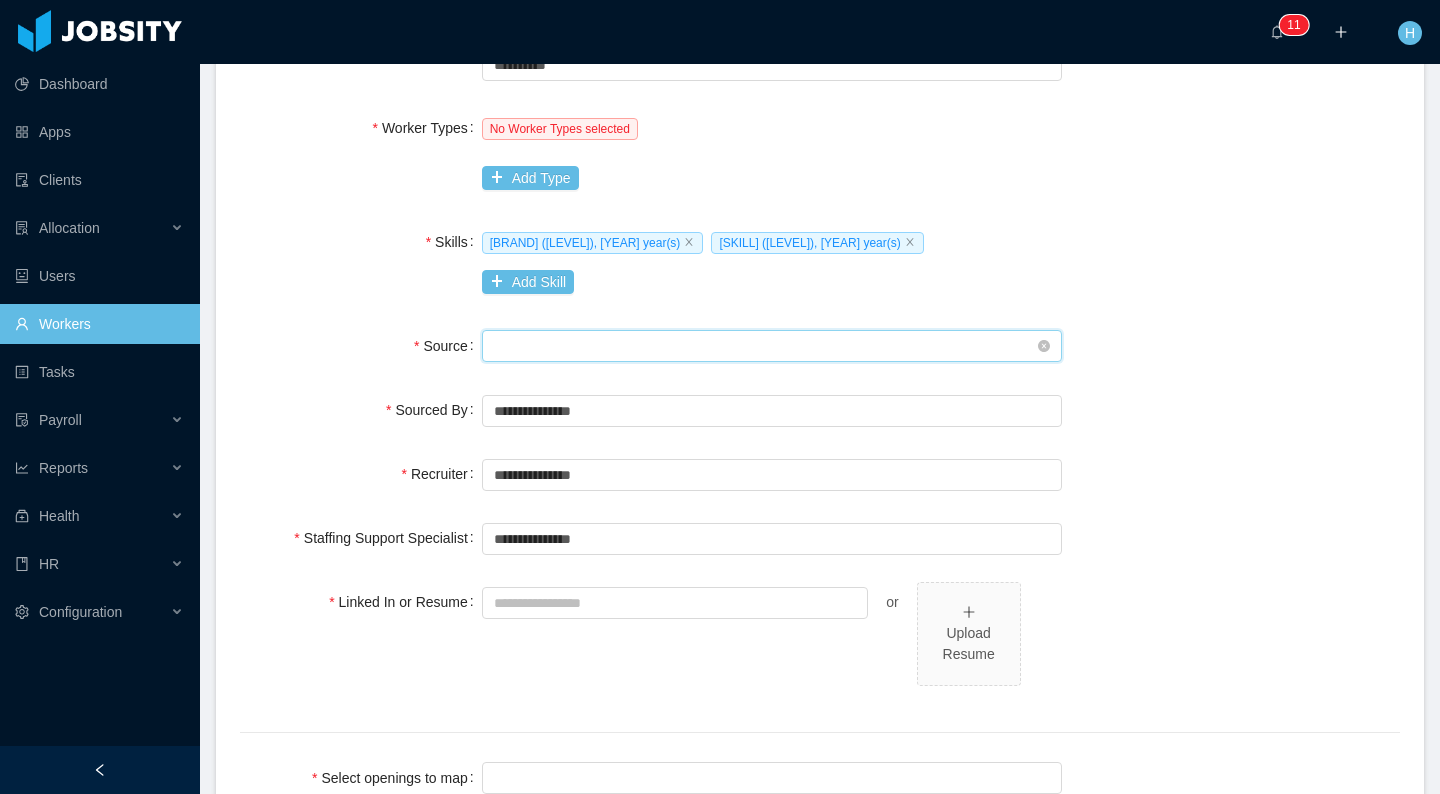 click on "Seniority" at bounding box center [765, 346] 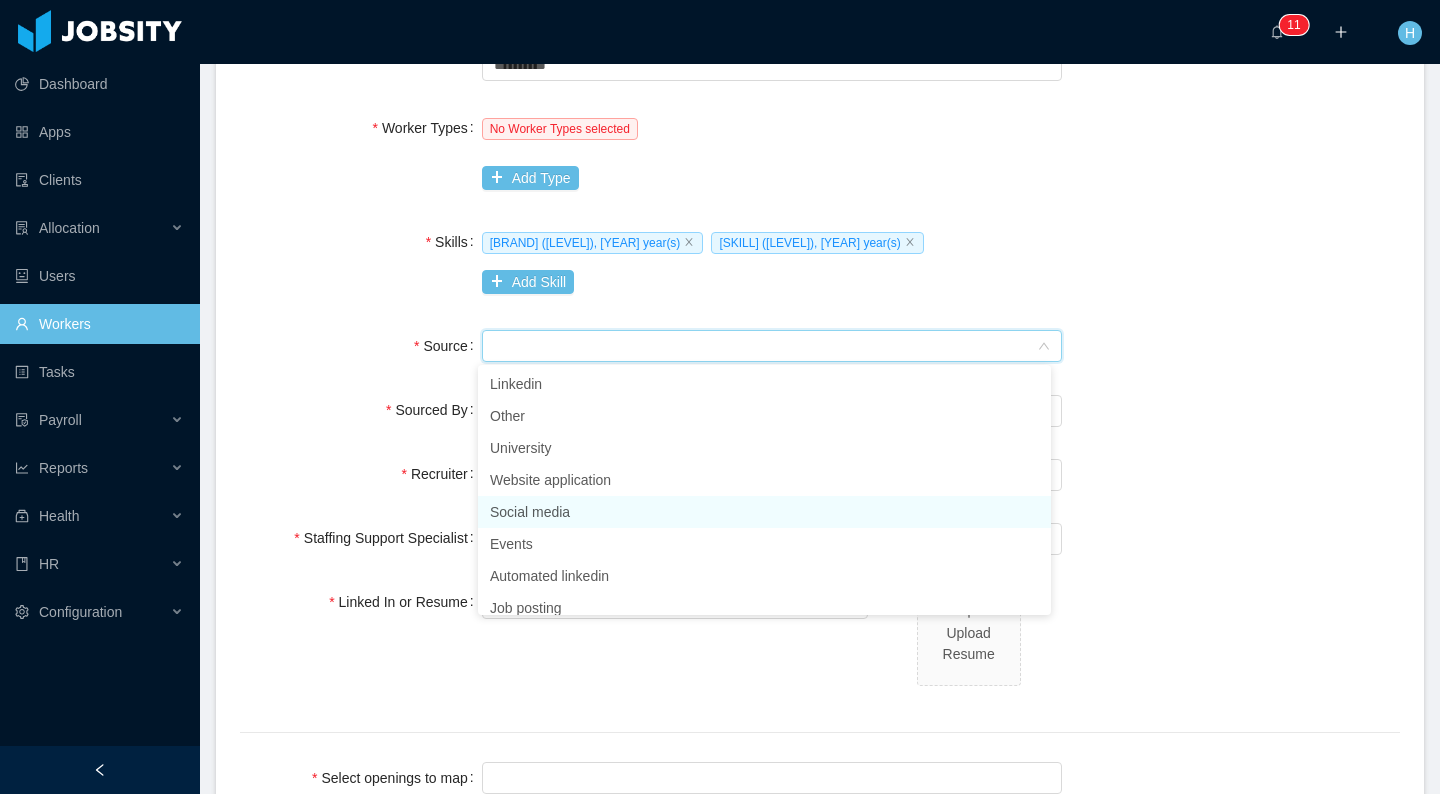 scroll, scrollTop: 0, scrollLeft: 0, axis: both 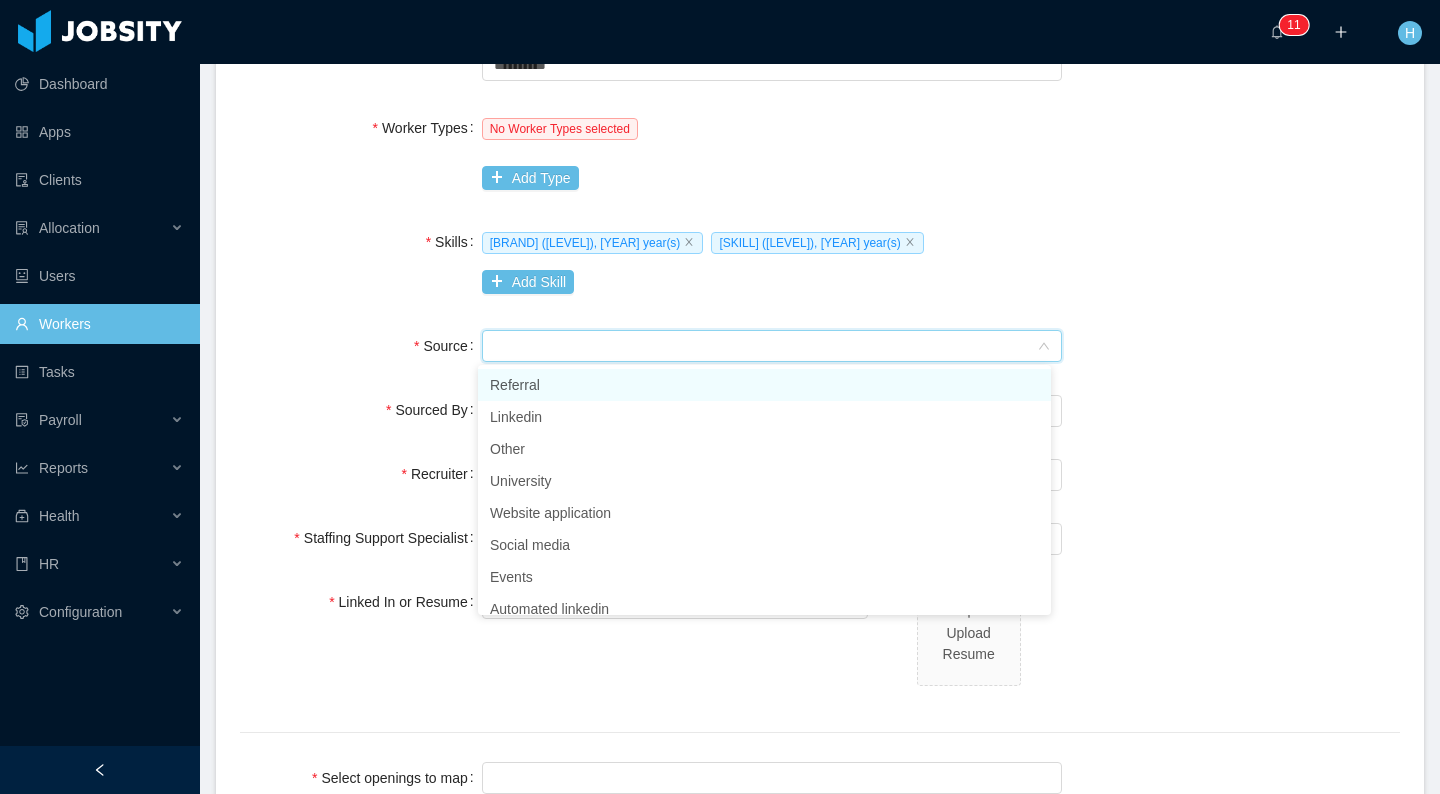 drag, startPoint x: 583, startPoint y: 389, endPoint x: 699, endPoint y: 434, distance: 124.42267 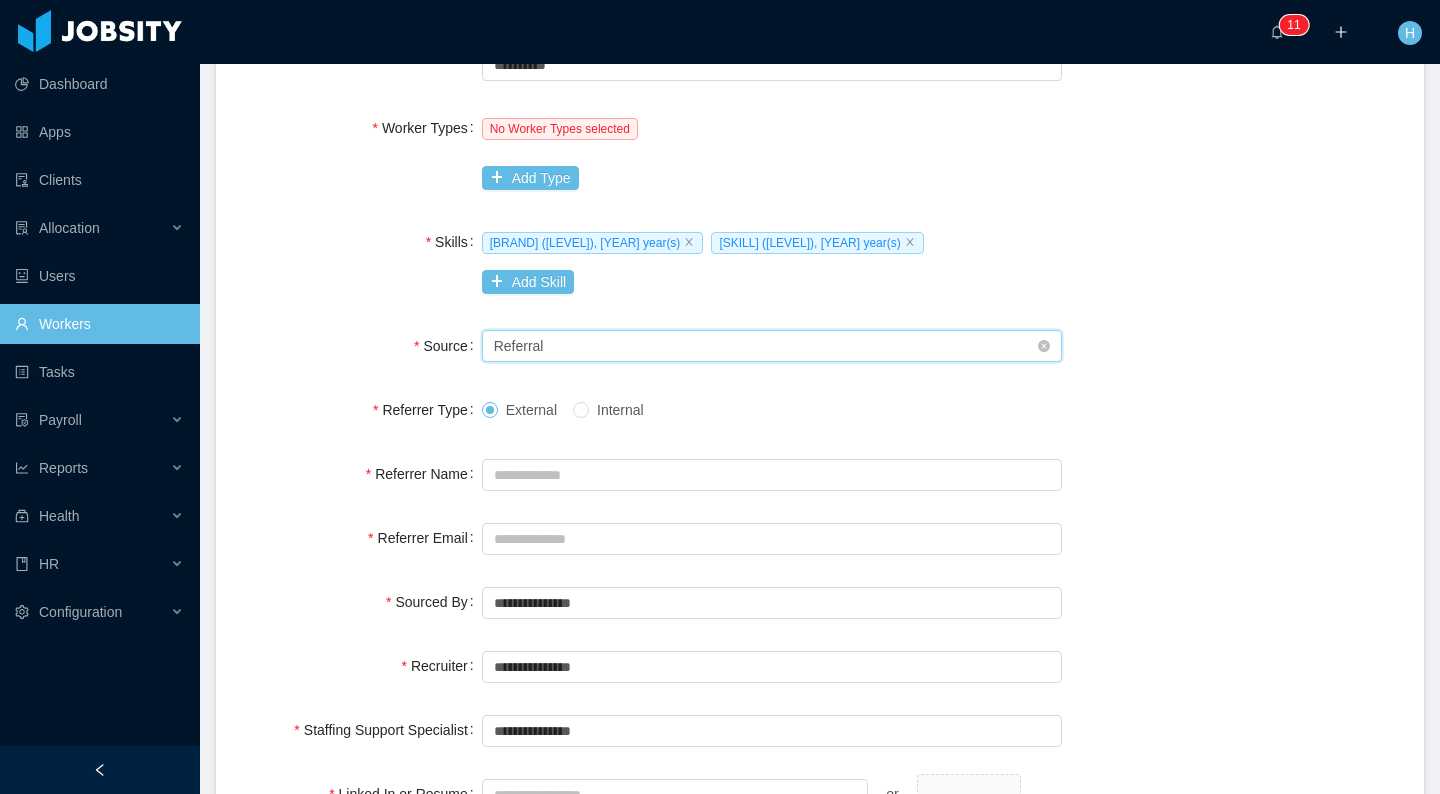 click on "Referral" at bounding box center (519, 346) 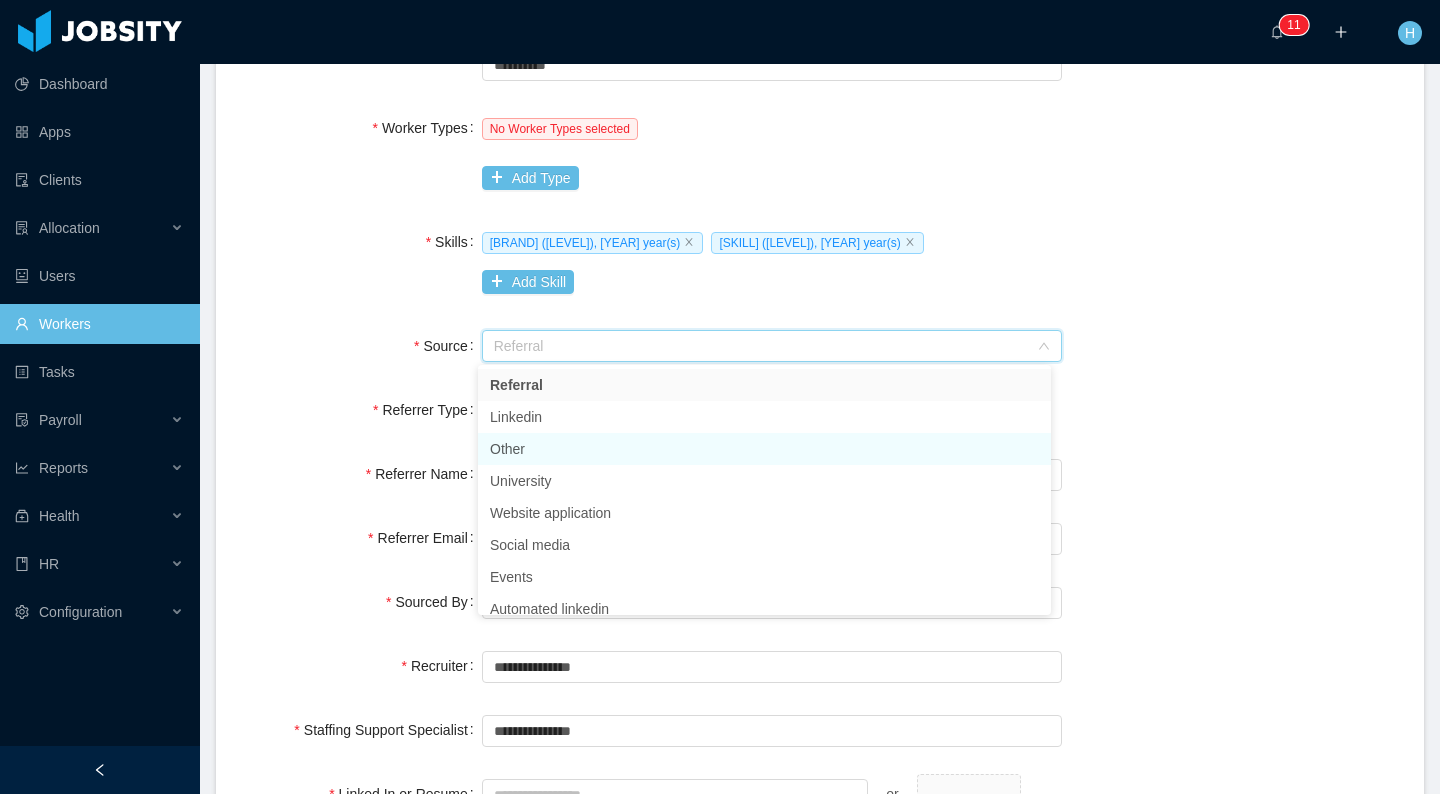 click on "Other" at bounding box center [764, 449] 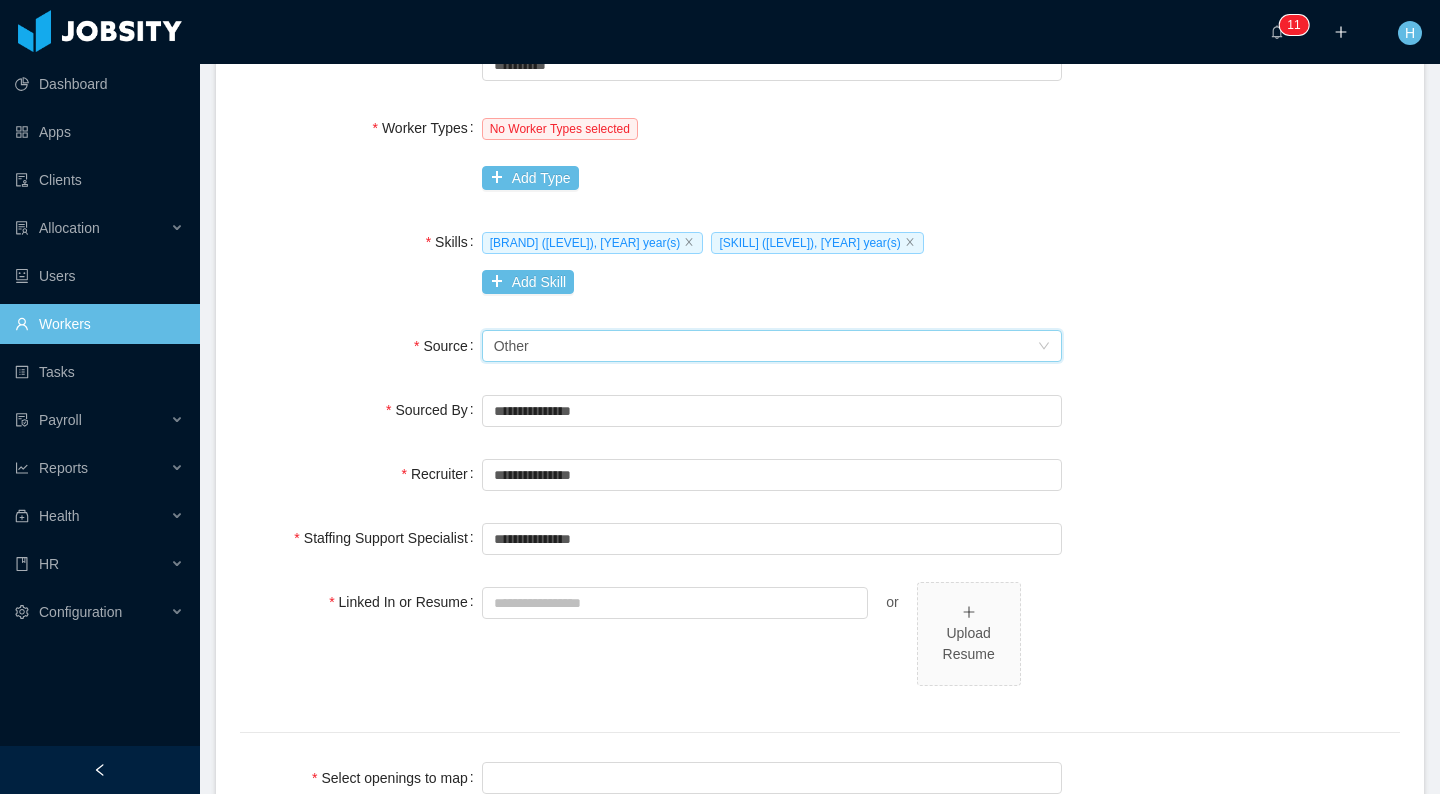 scroll, scrollTop: 740, scrollLeft: 0, axis: vertical 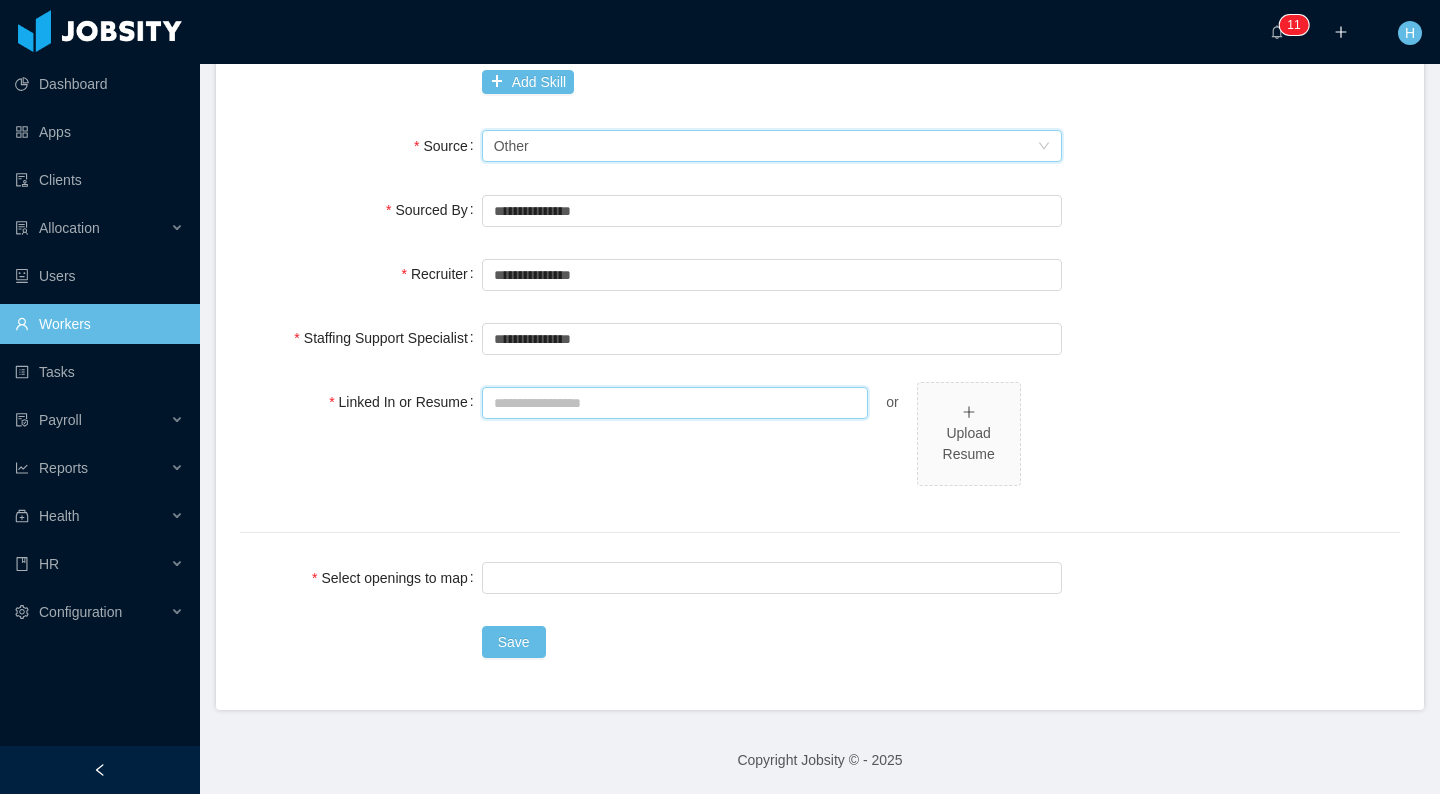 click on "Linked In or Resume" at bounding box center (675, 403) 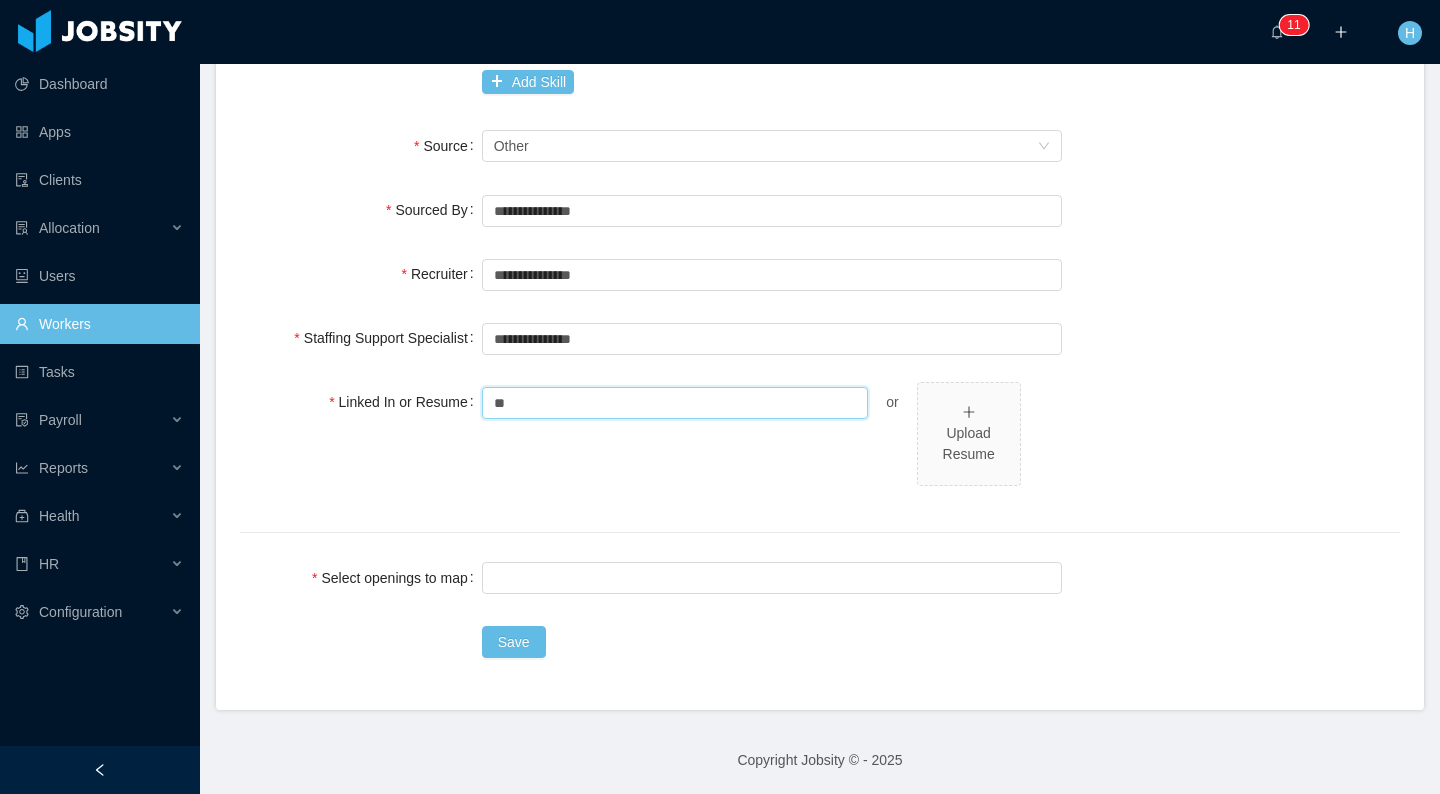 type on "*" 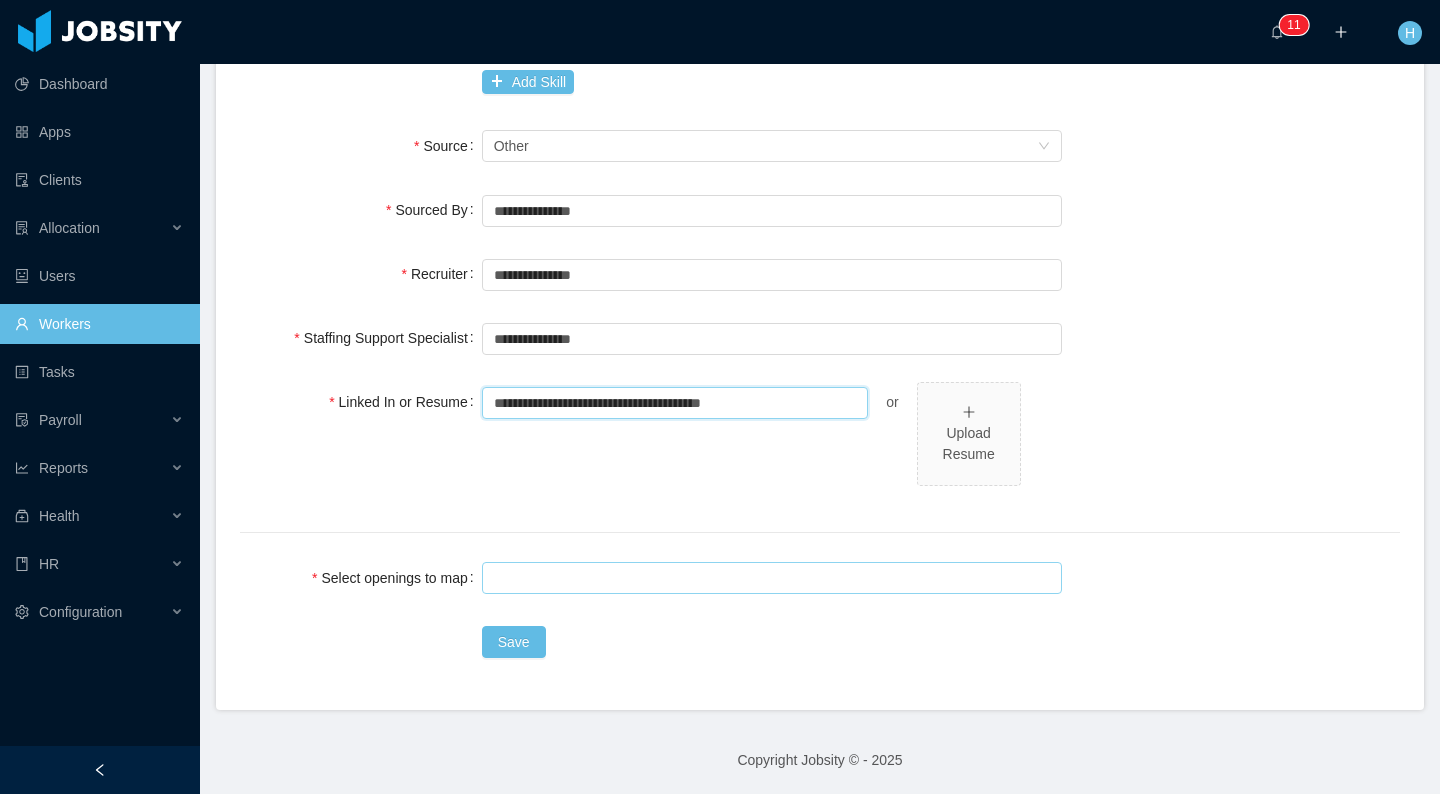 type on "**********" 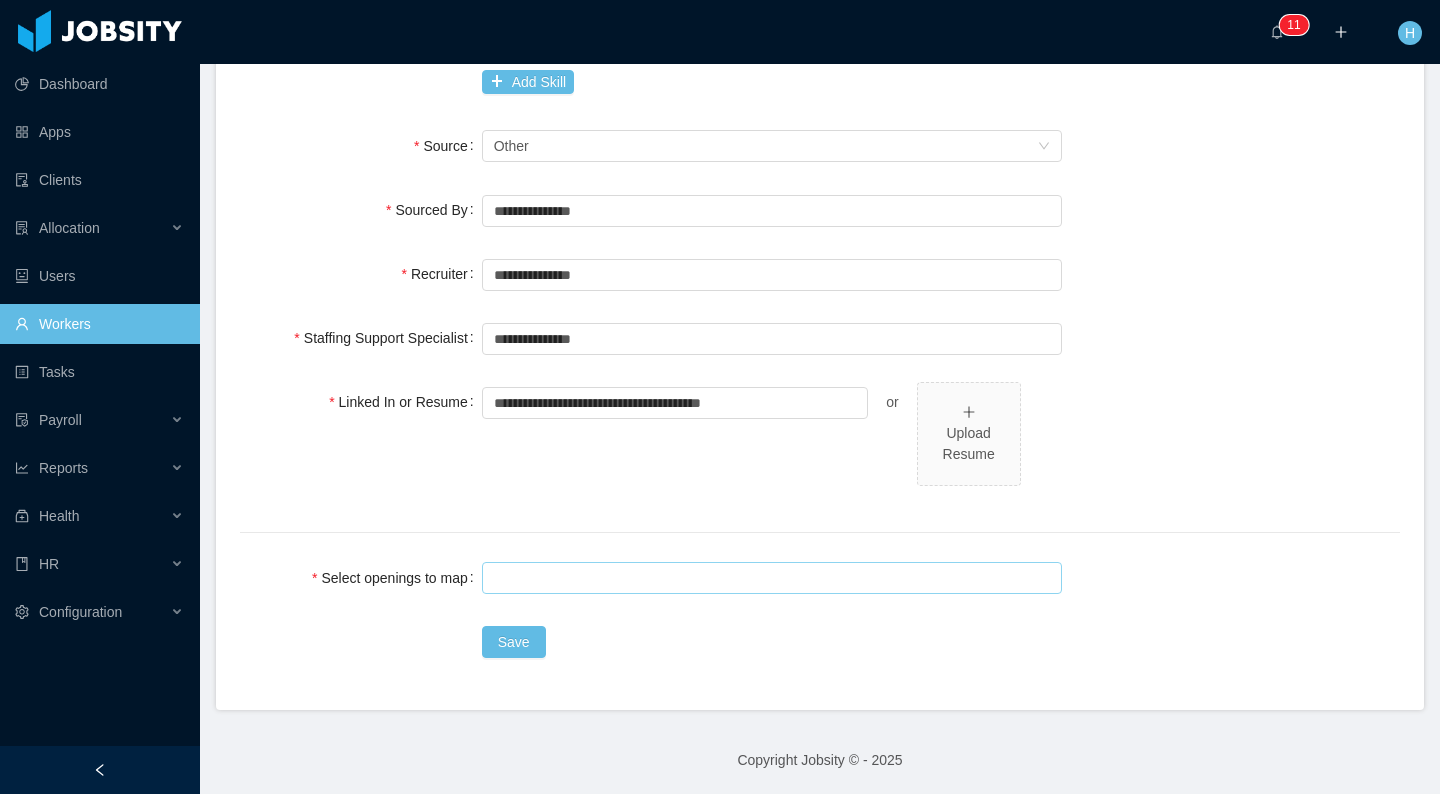 click at bounding box center (769, 578) 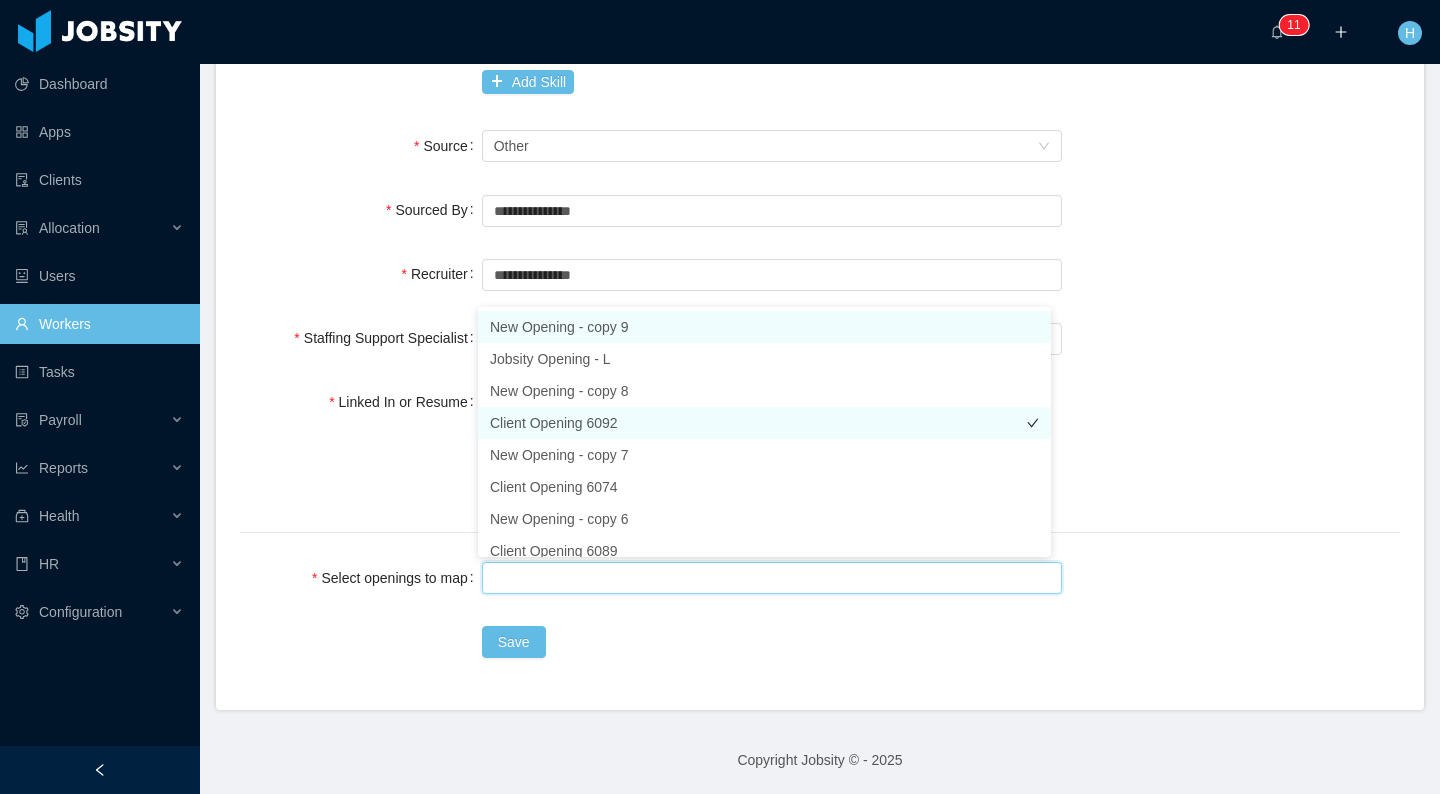scroll, scrollTop: 10, scrollLeft: 0, axis: vertical 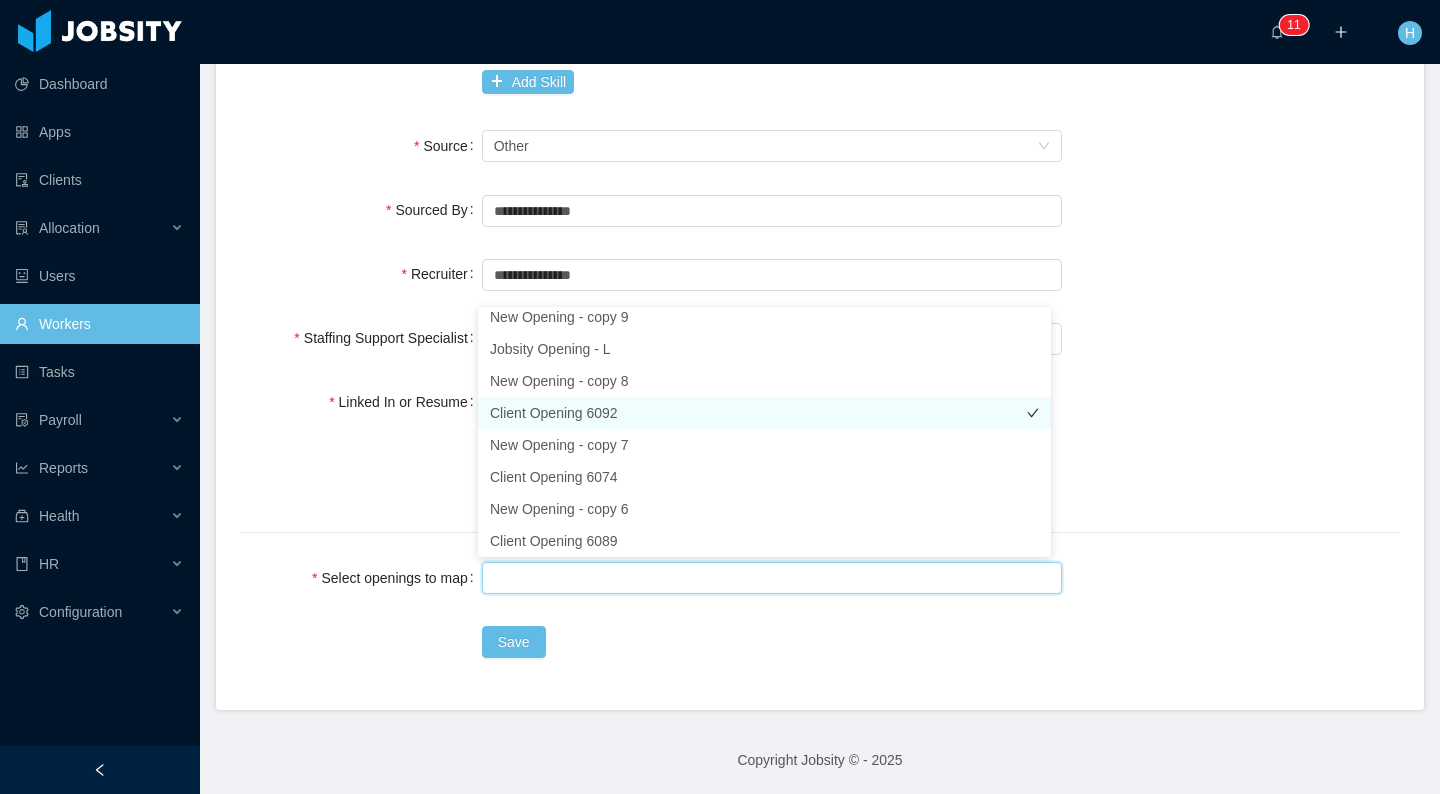 click on "Client Opening 6092" at bounding box center [764, 413] 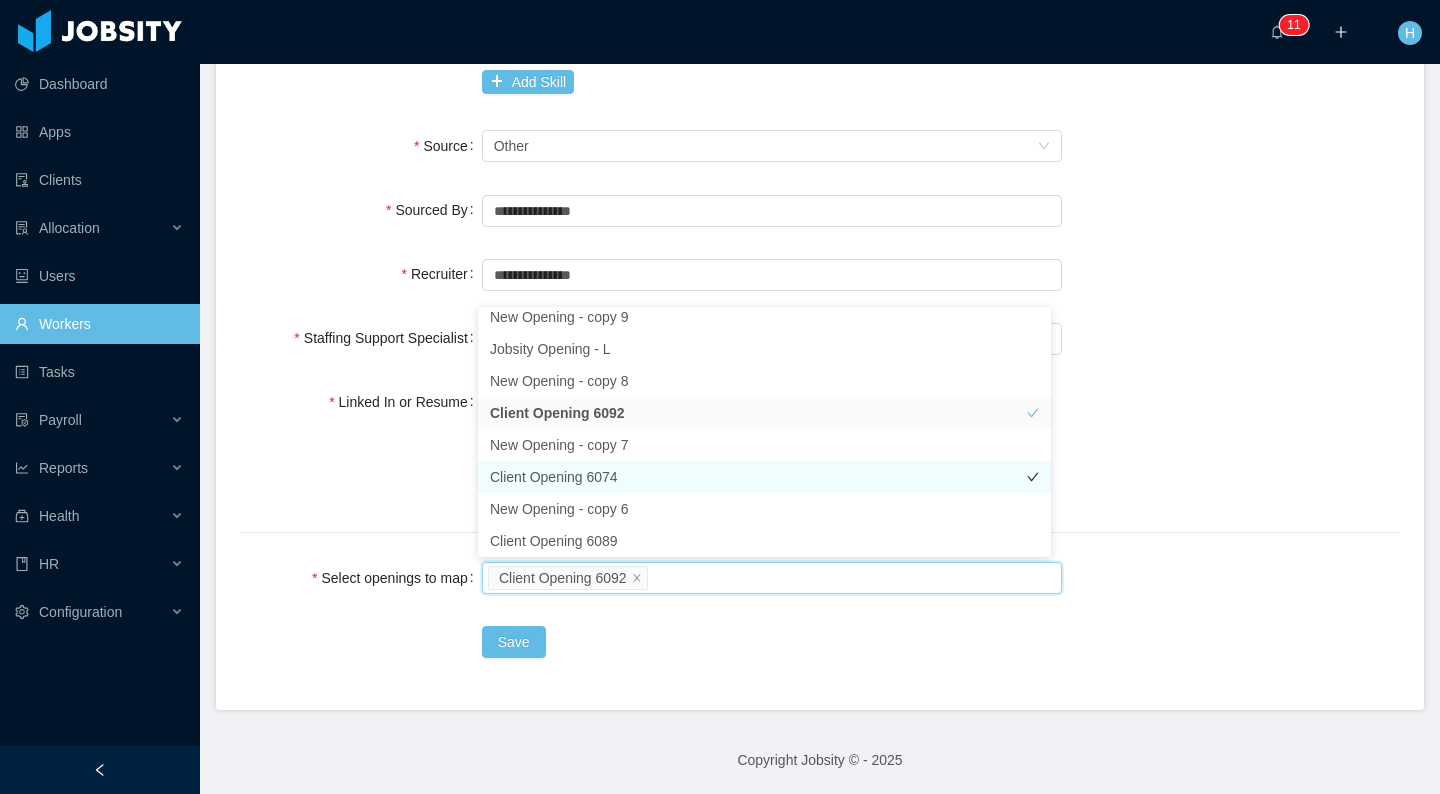 click on "Client Opening 6074" at bounding box center [764, 477] 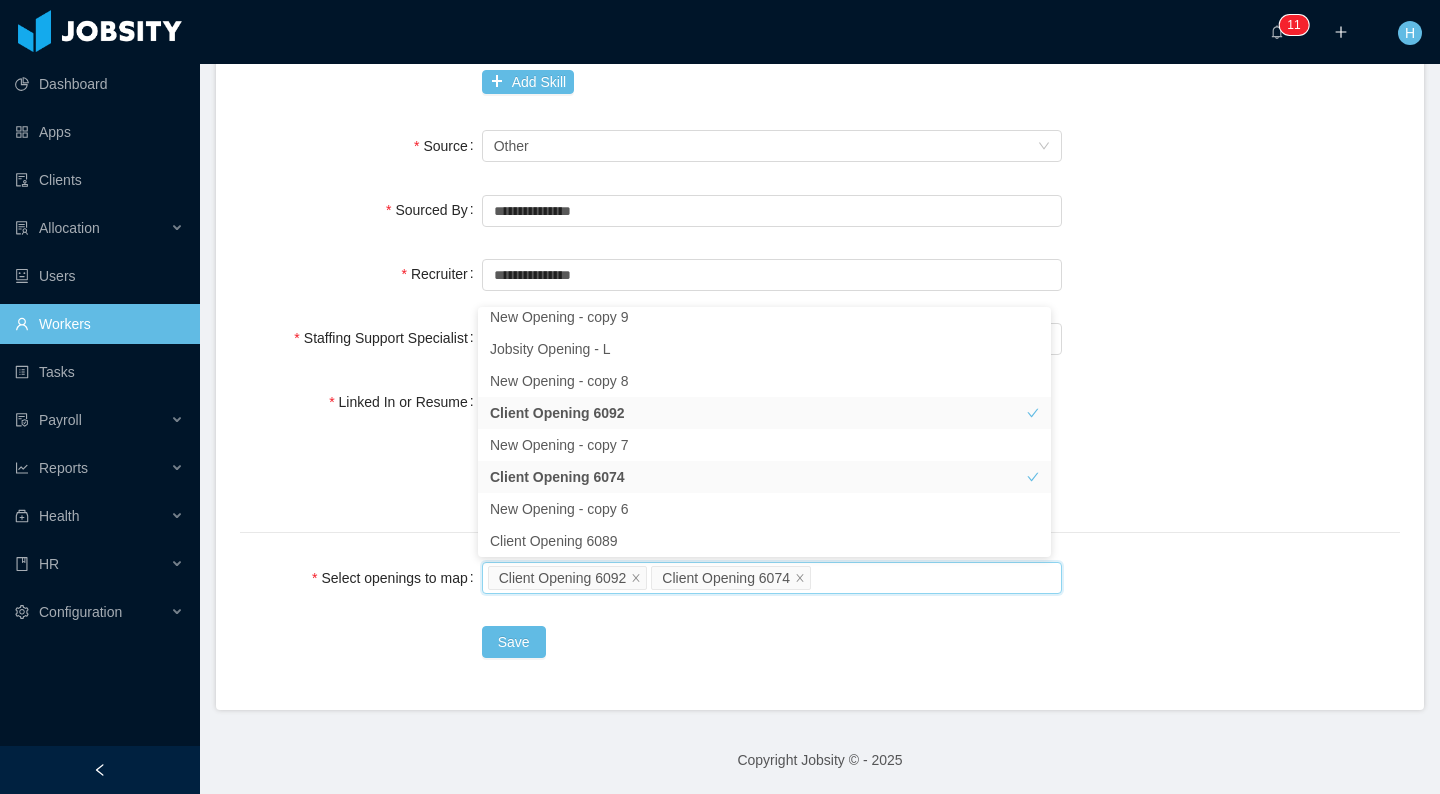 click on "**********" at bounding box center (820, 82) 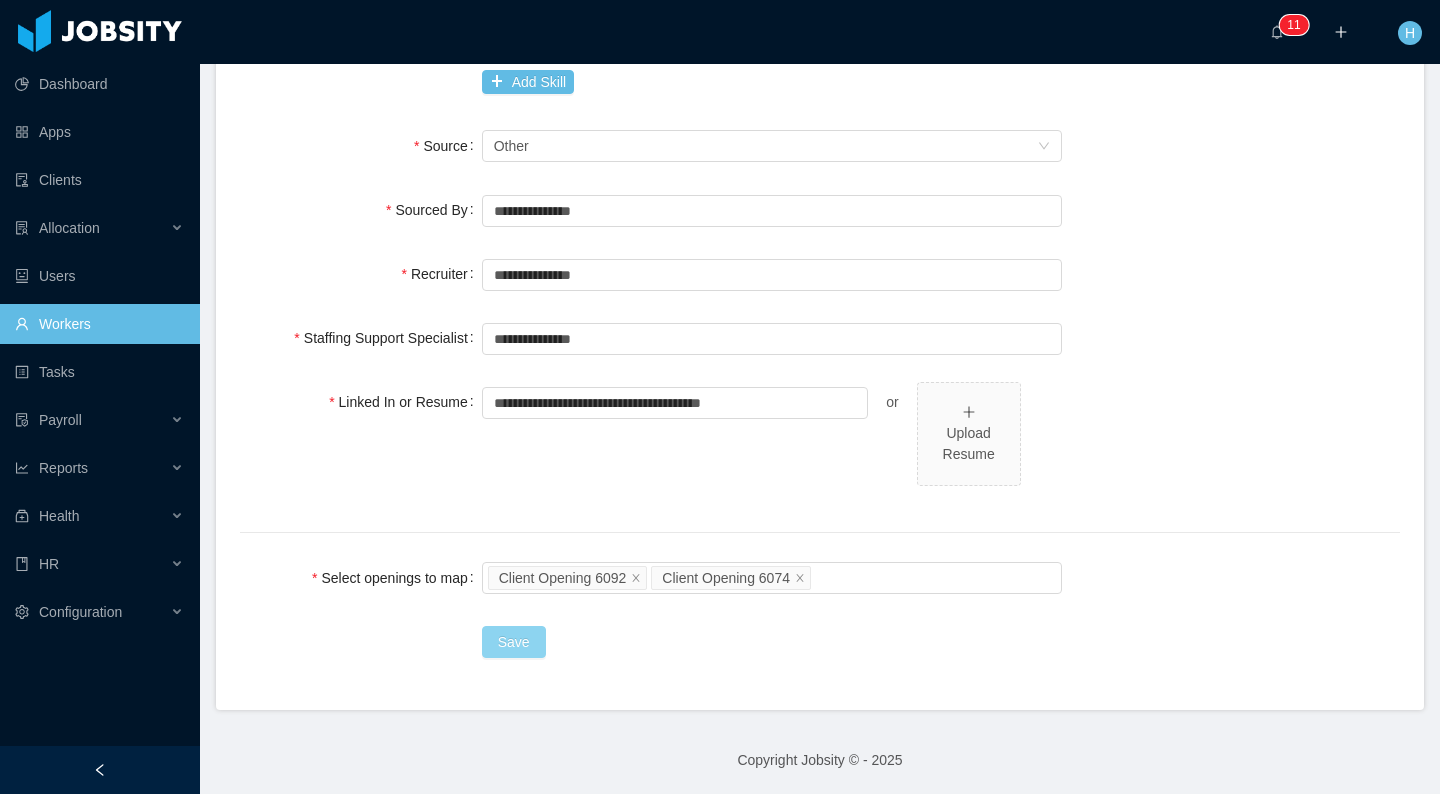 click on "Save" at bounding box center [514, 642] 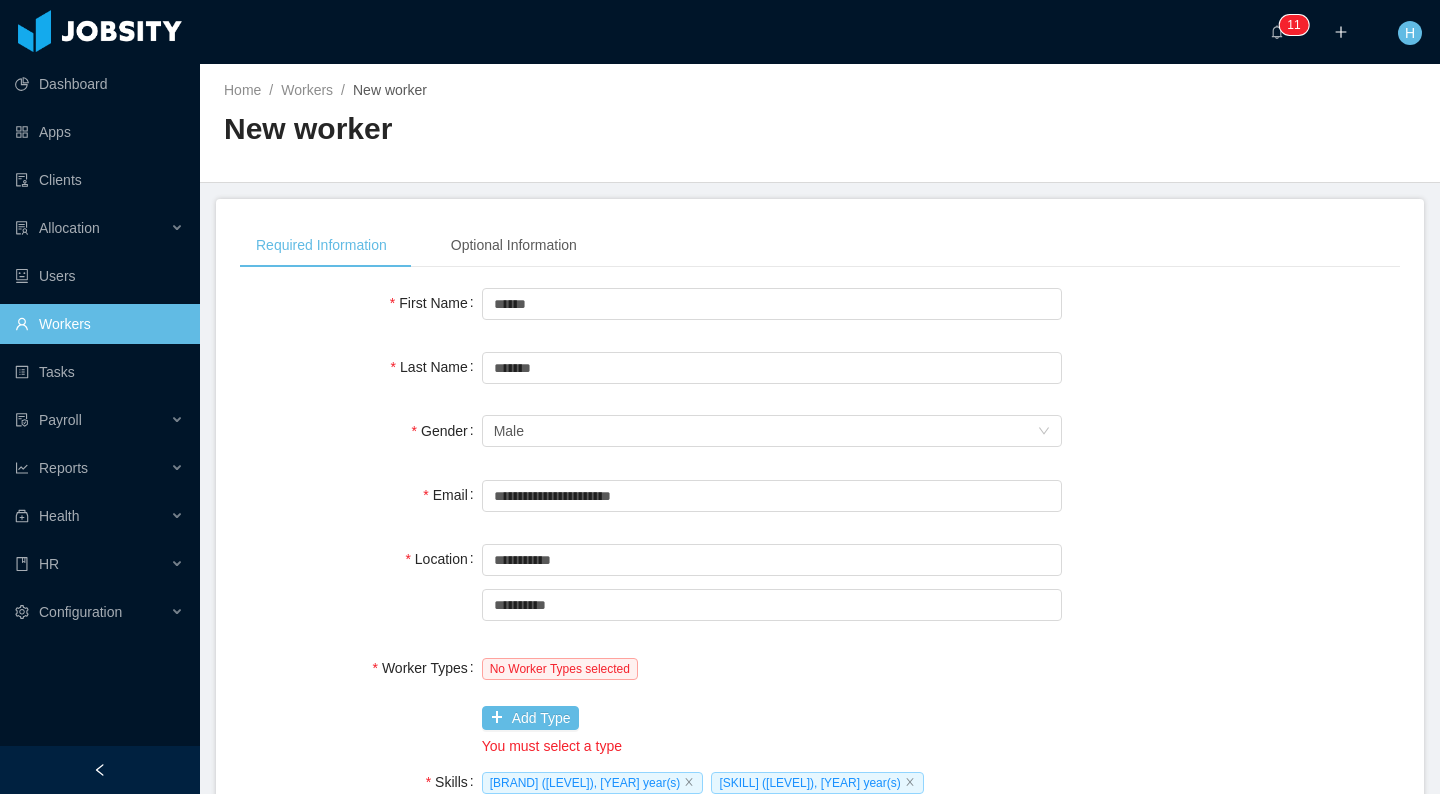 scroll, scrollTop: 211, scrollLeft: 0, axis: vertical 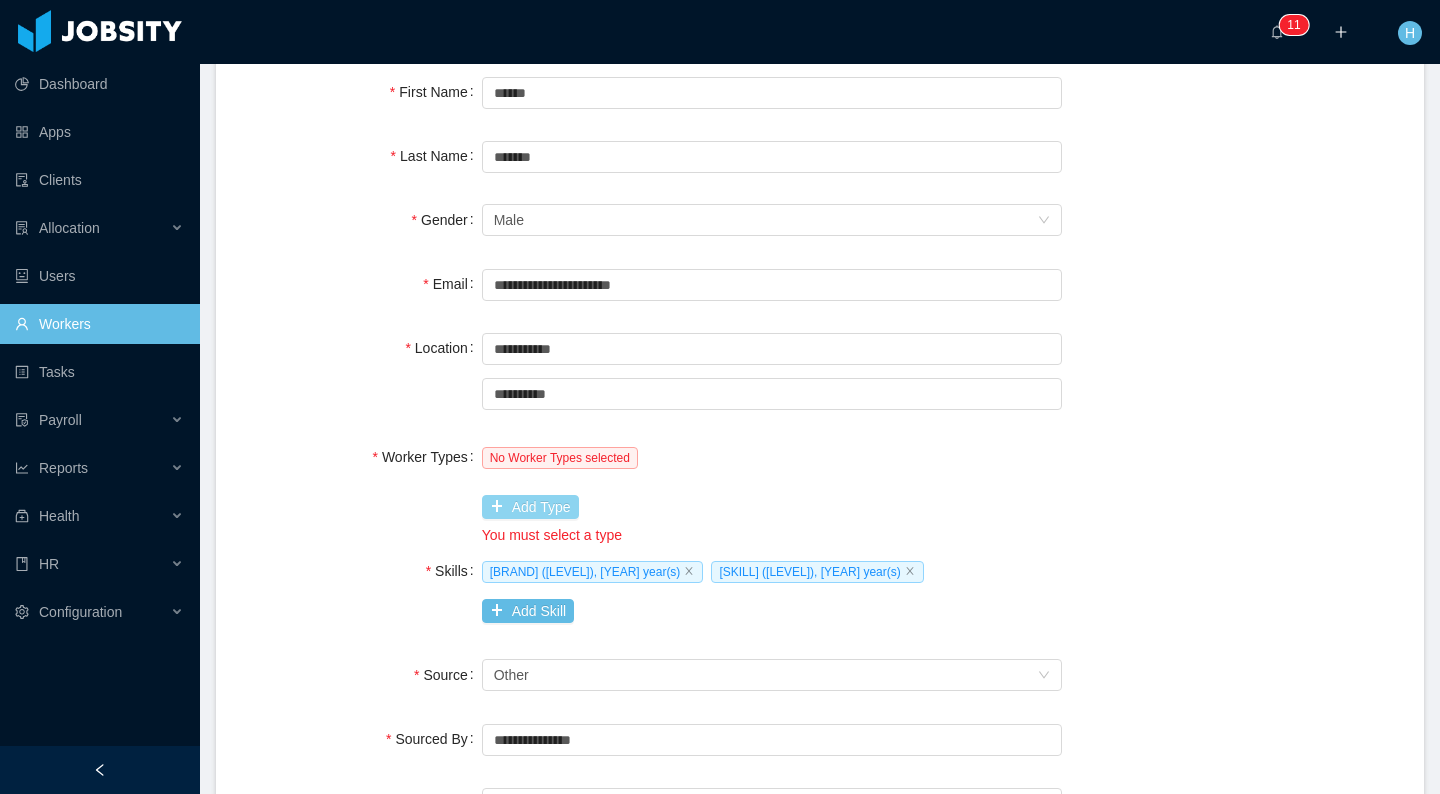 click on "Add Type" at bounding box center [530, 507] 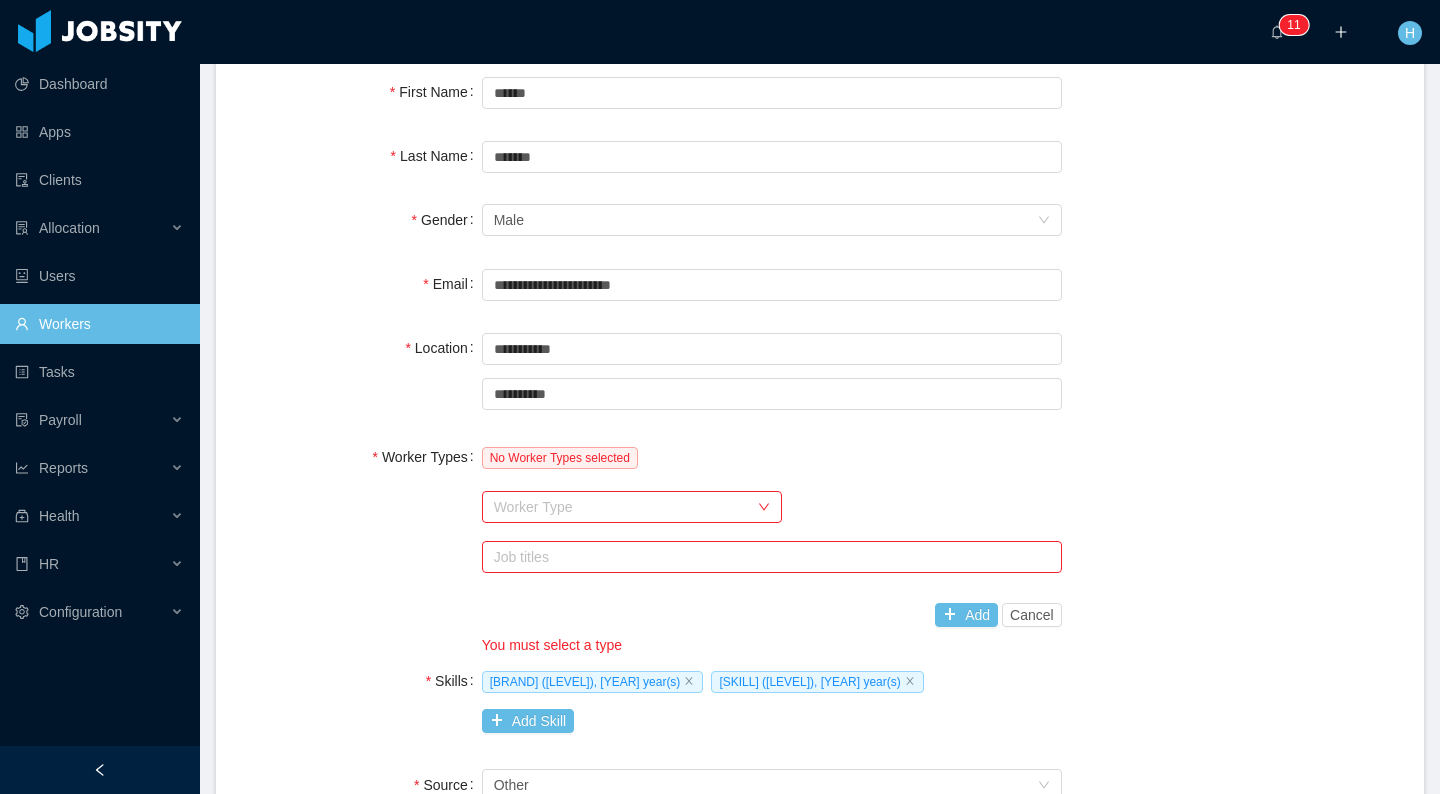 click on "Worker Type" at bounding box center [621, 507] 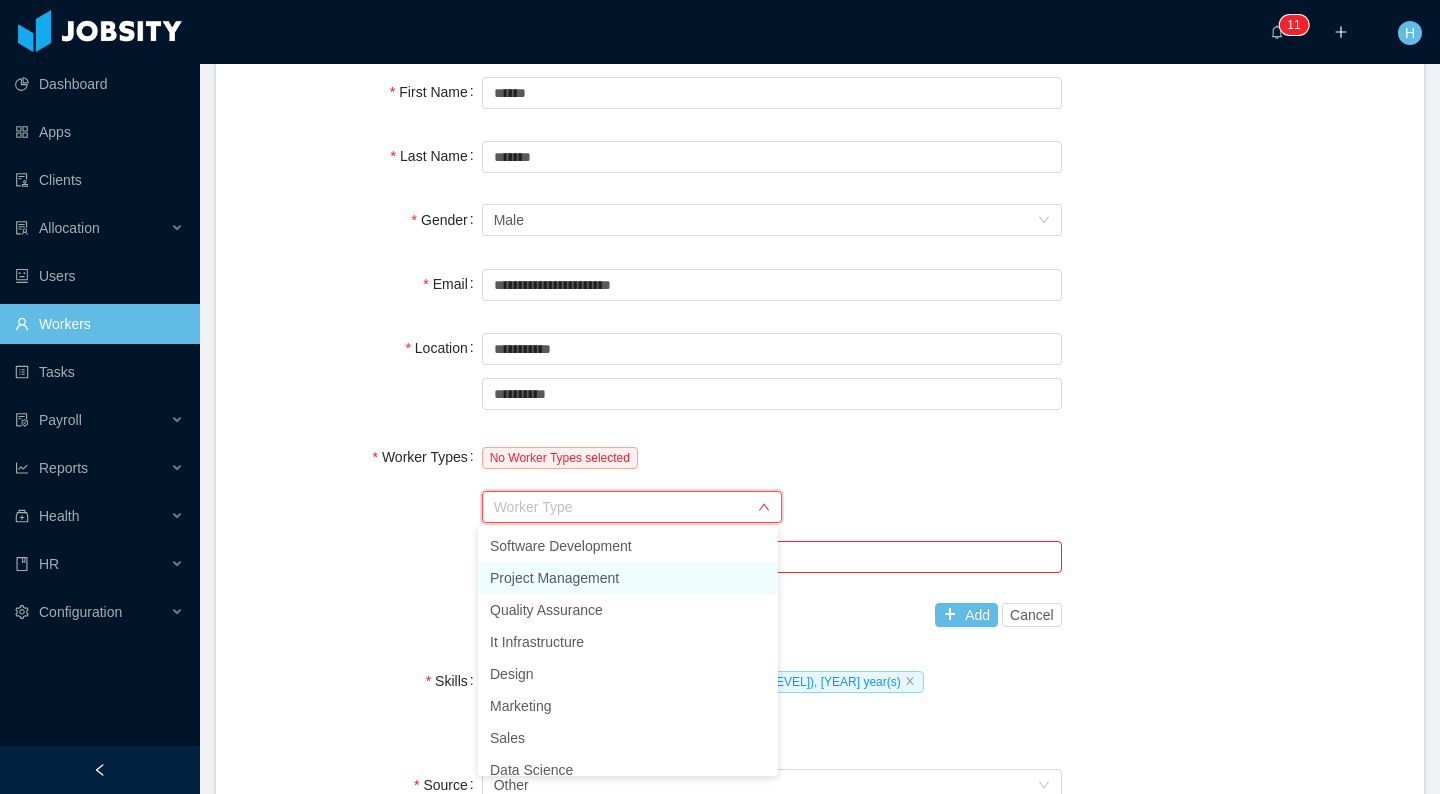 click on "Project Management" at bounding box center (628, 578) 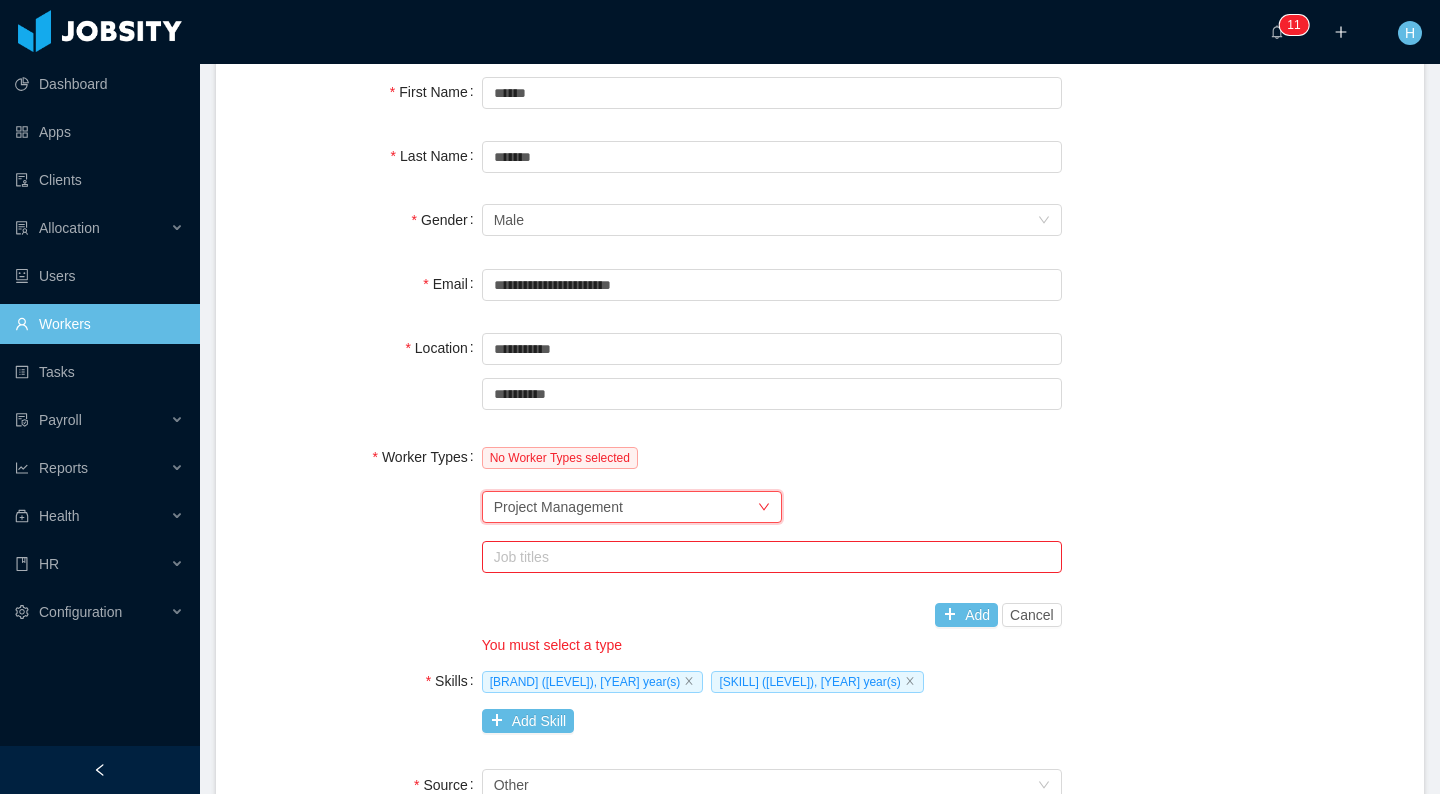 click on "Job titles" at bounding box center [767, 557] 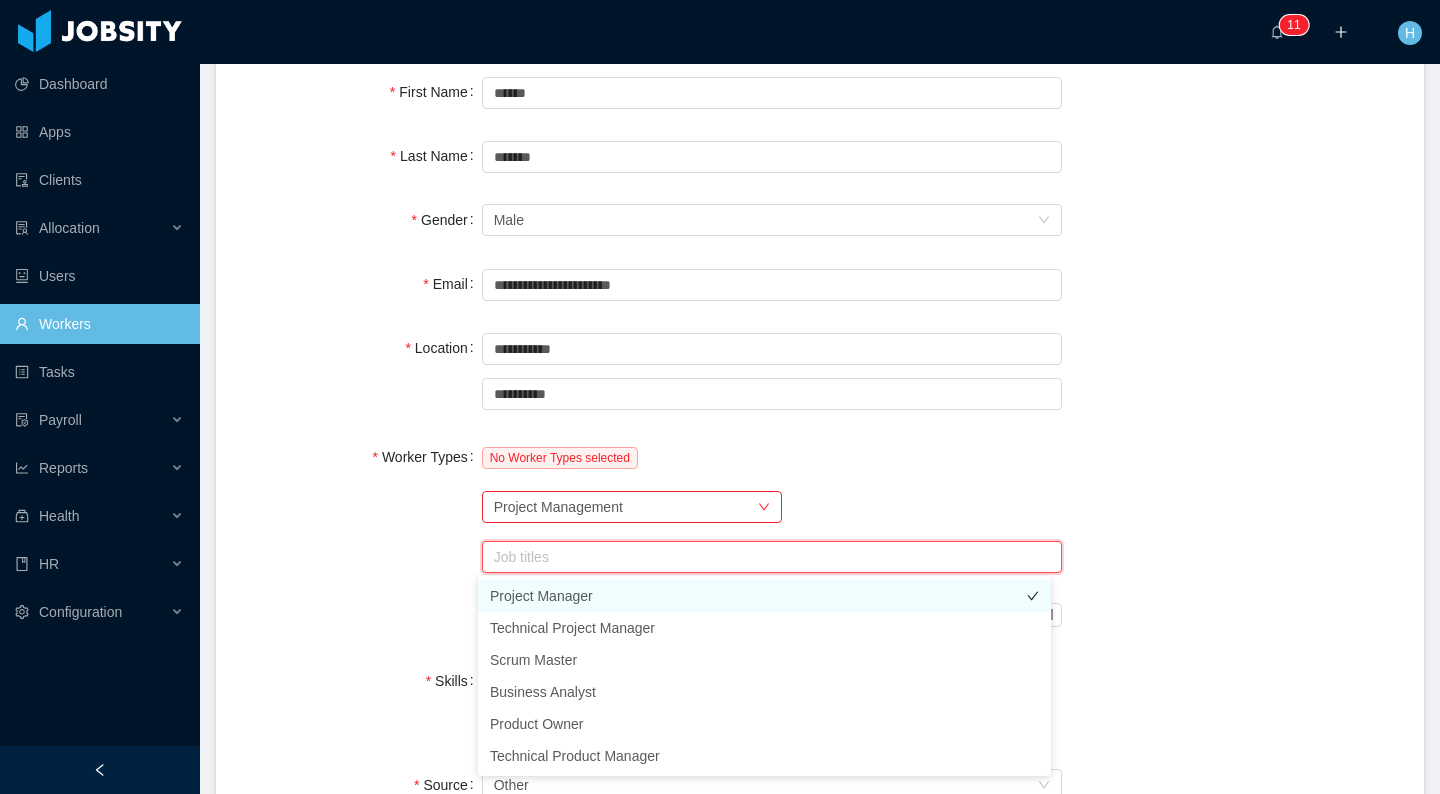 click on "Project Manager" at bounding box center (764, 596) 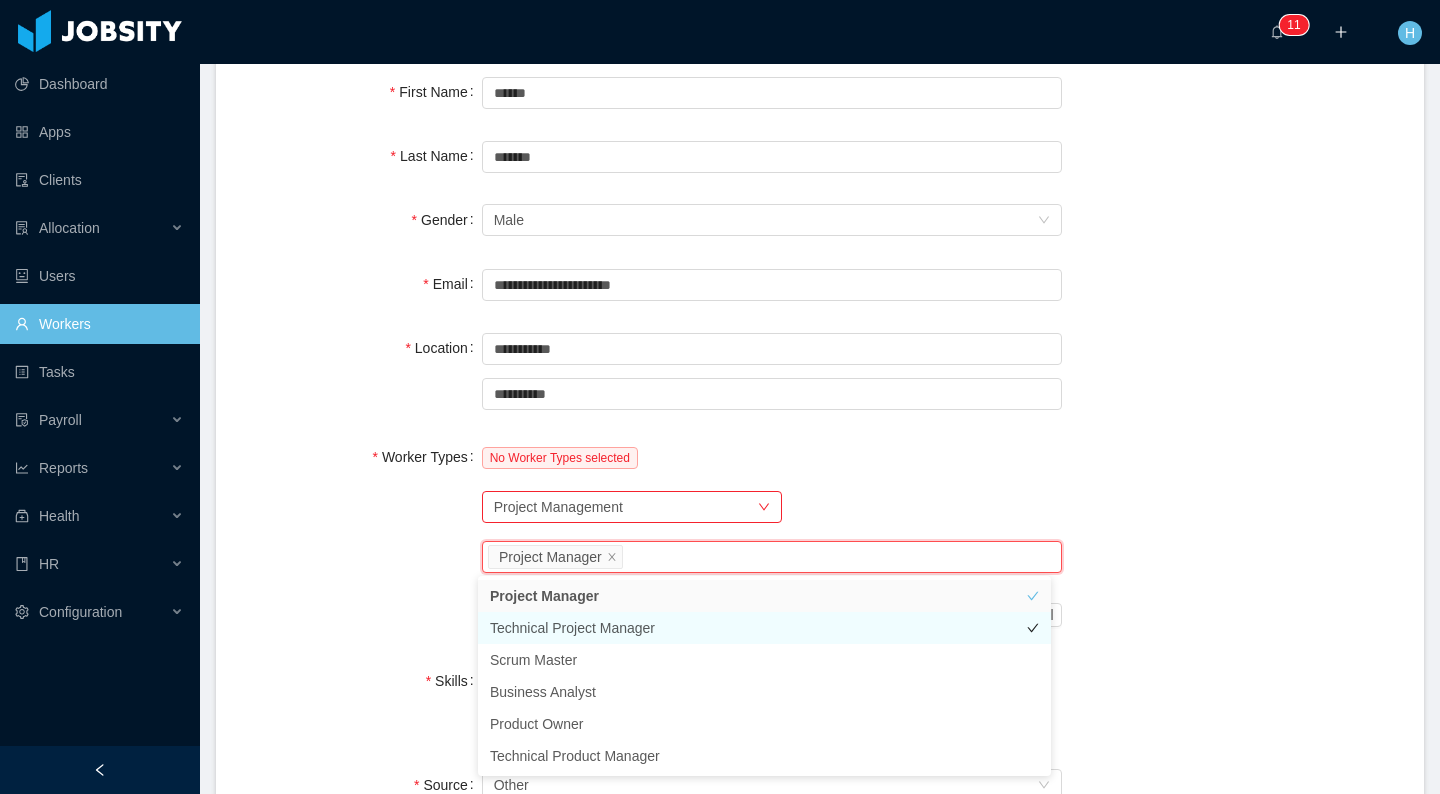 click on "Technical Project Manager" at bounding box center [764, 628] 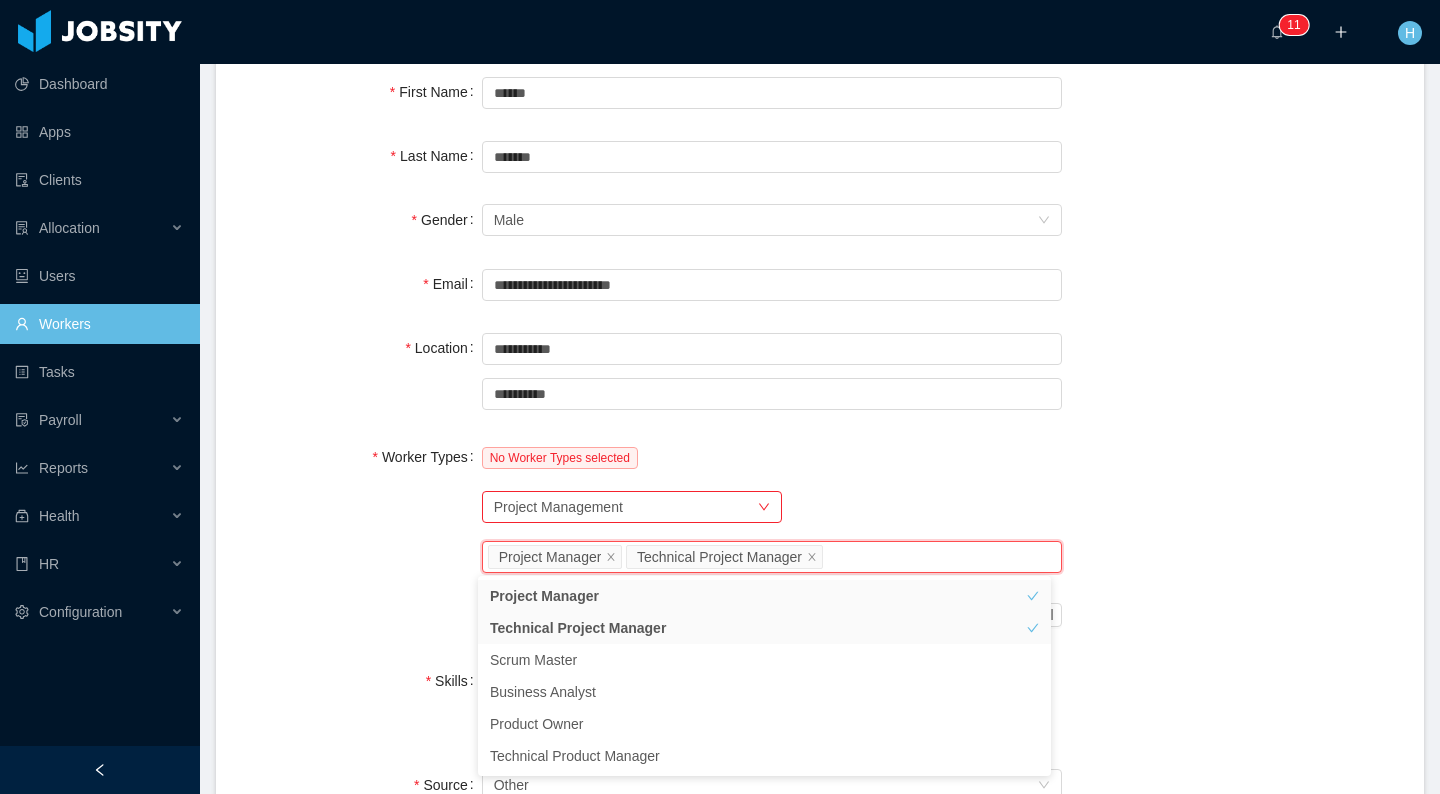 click on "Worker Types No Worker Types selected Worker Type Project Management   Job titles Project Manager Technical Project Manager   Add   Cancel You must select a type" at bounding box center (820, 546) 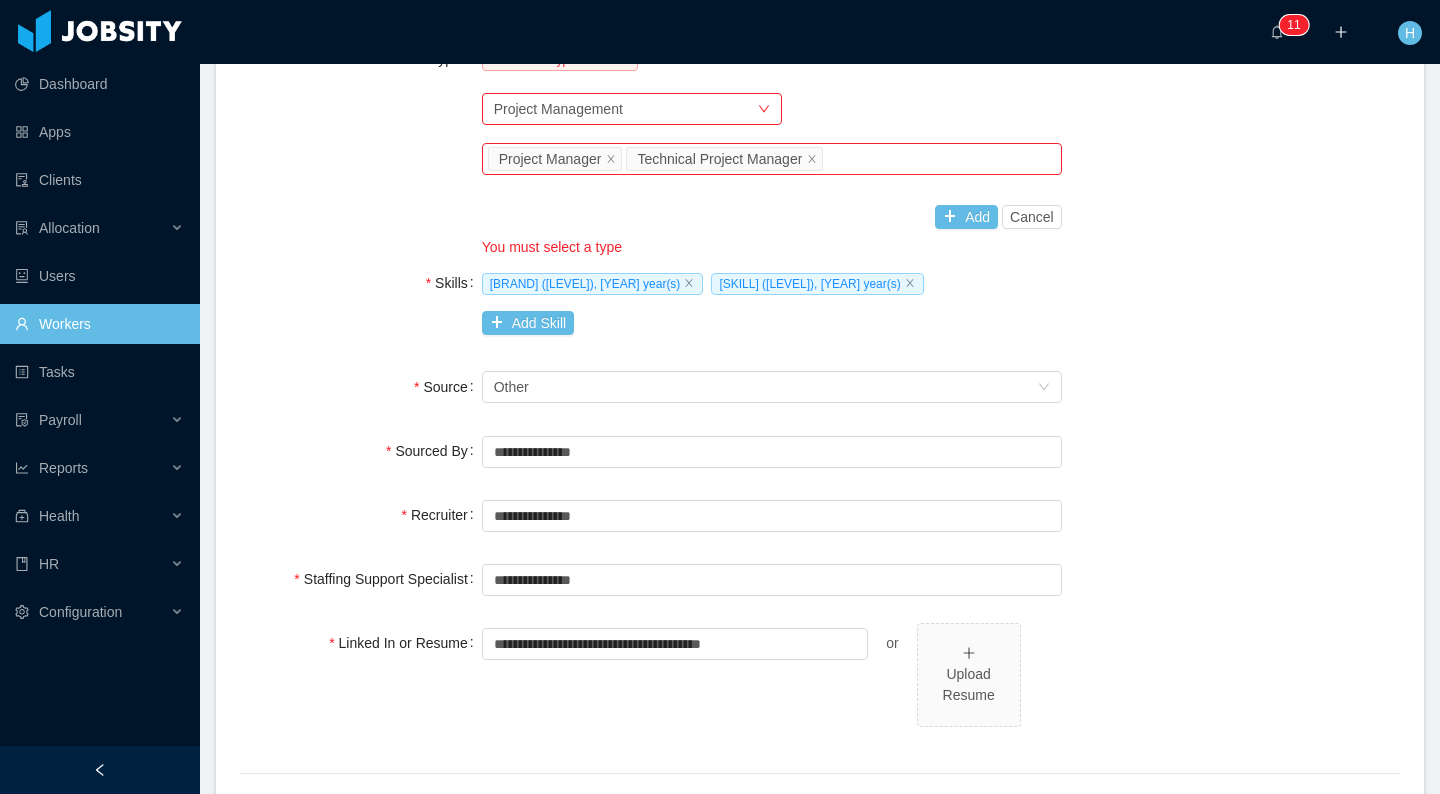 scroll, scrollTop: 611, scrollLeft: 0, axis: vertical 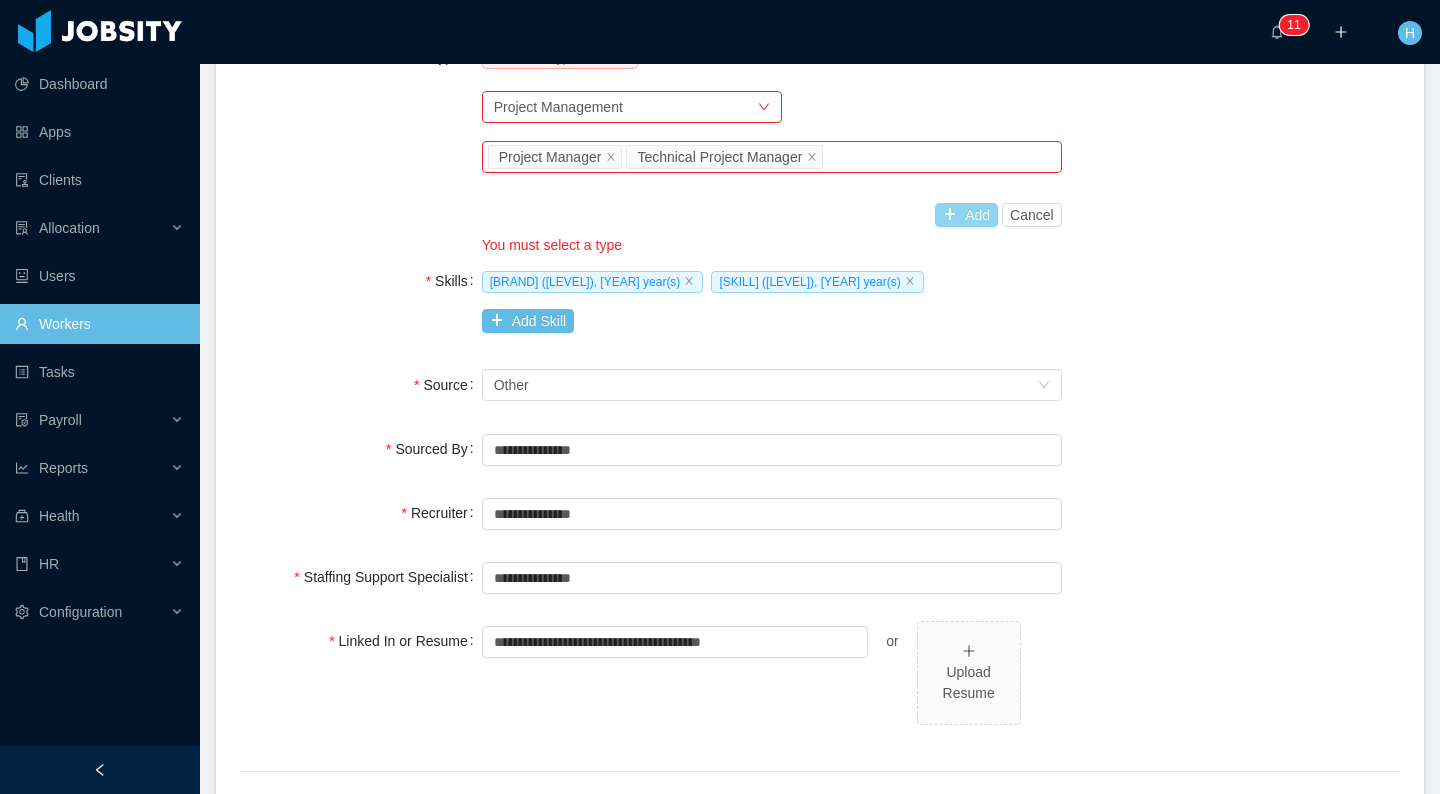click on "Add" at bounding box center (966, 215) 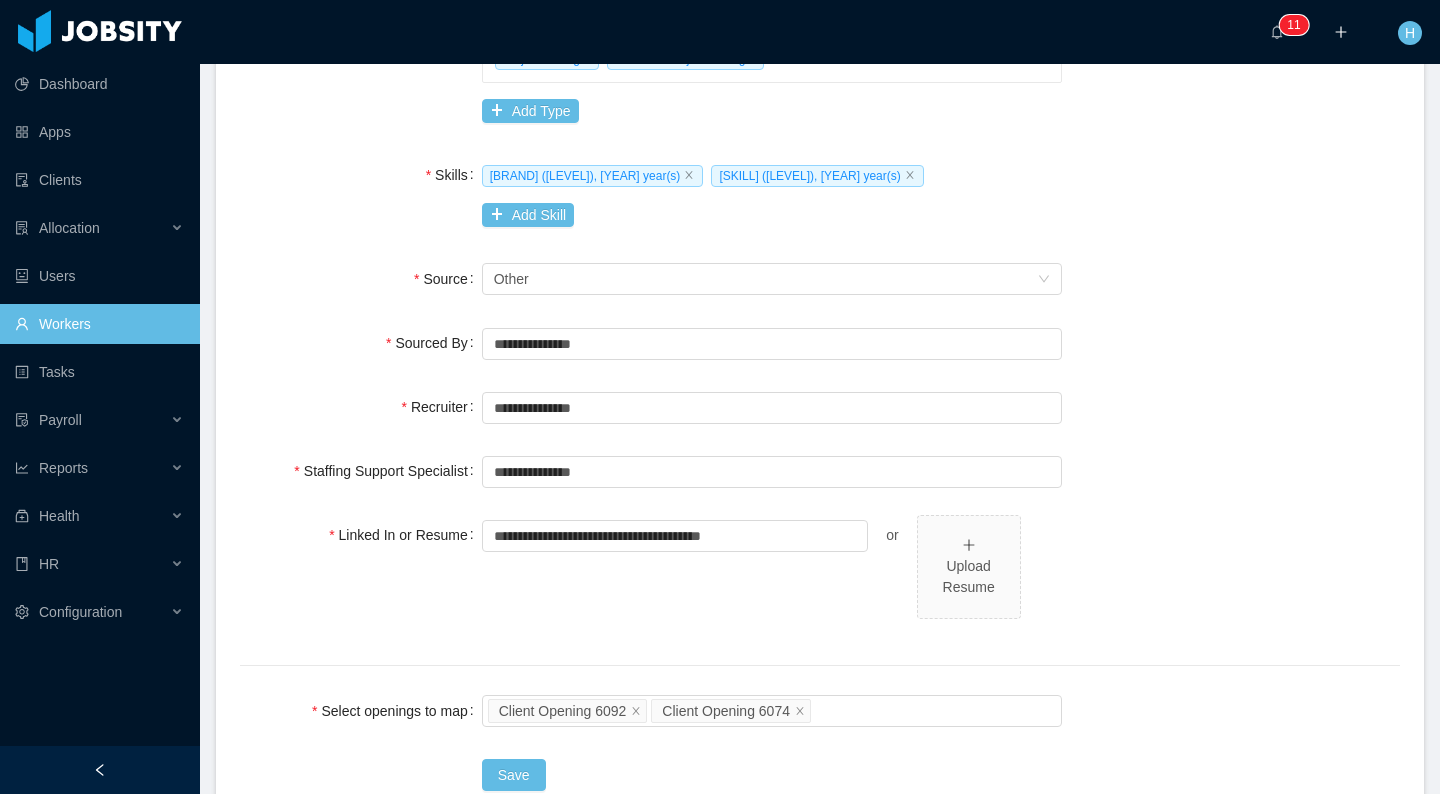 scroll, scrollTop: 783, scrollLeft: 0, axis: vertical 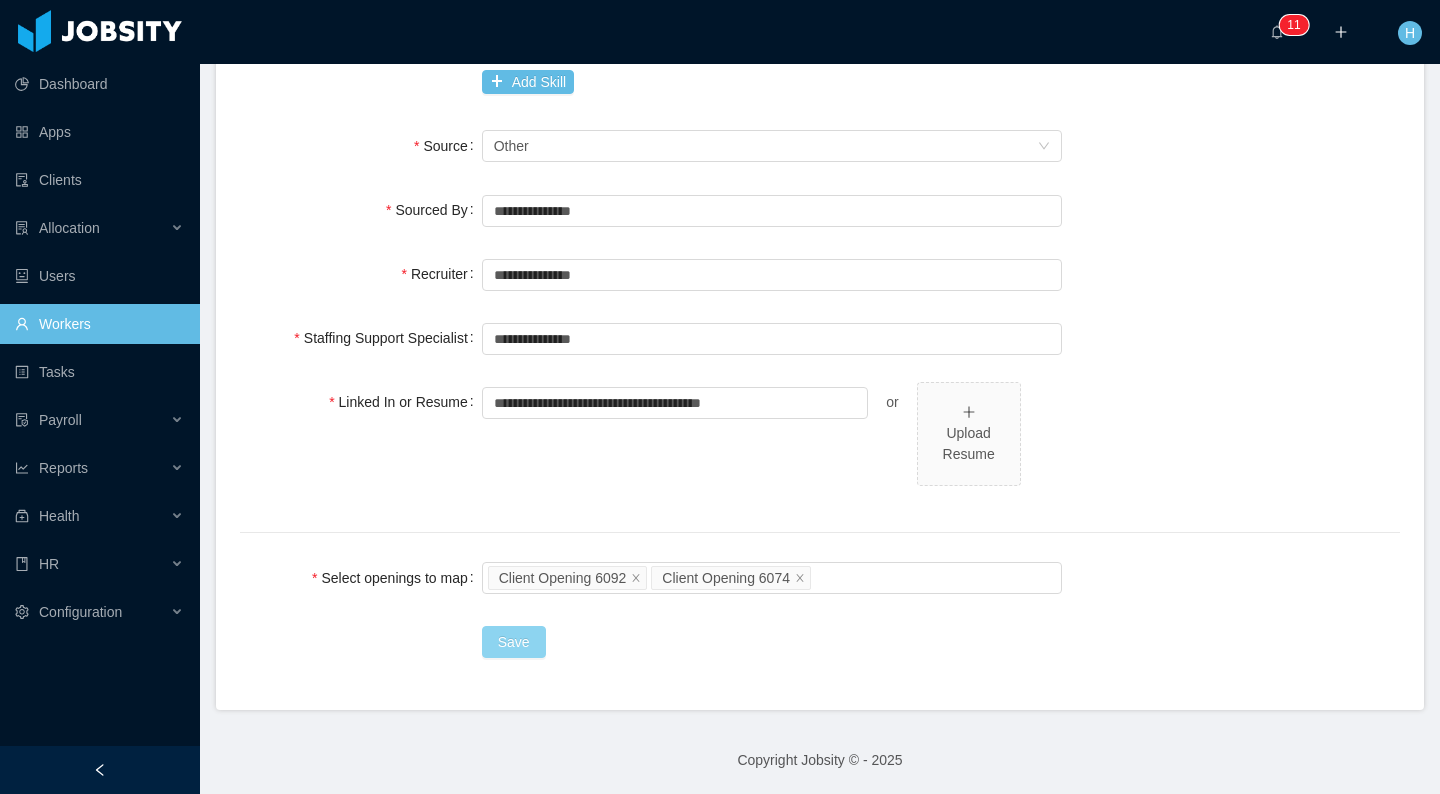 click on "Save" at bounding box center (514, 642) 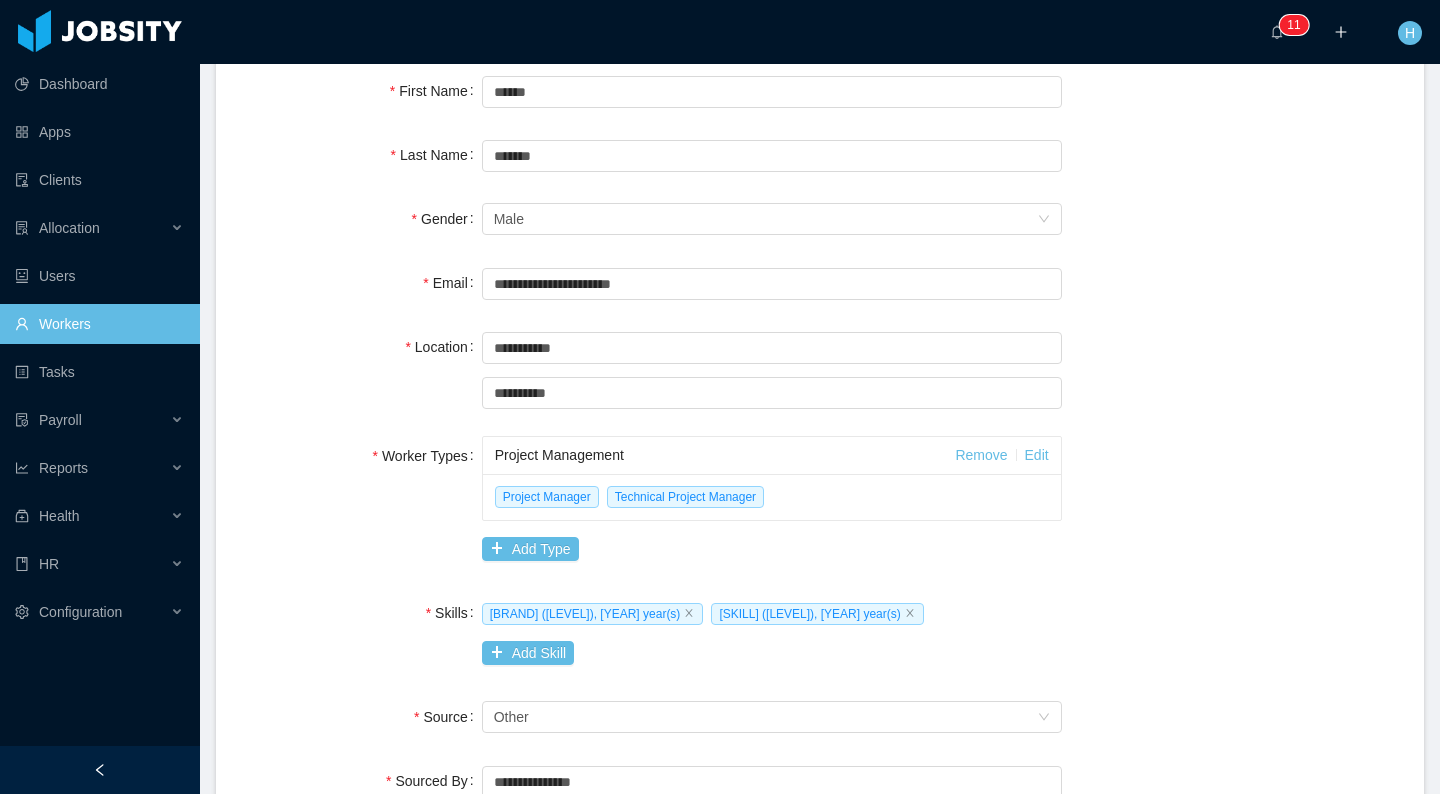 scroll, scrollTop: 783, scrollLeft: 0, axis: vertical 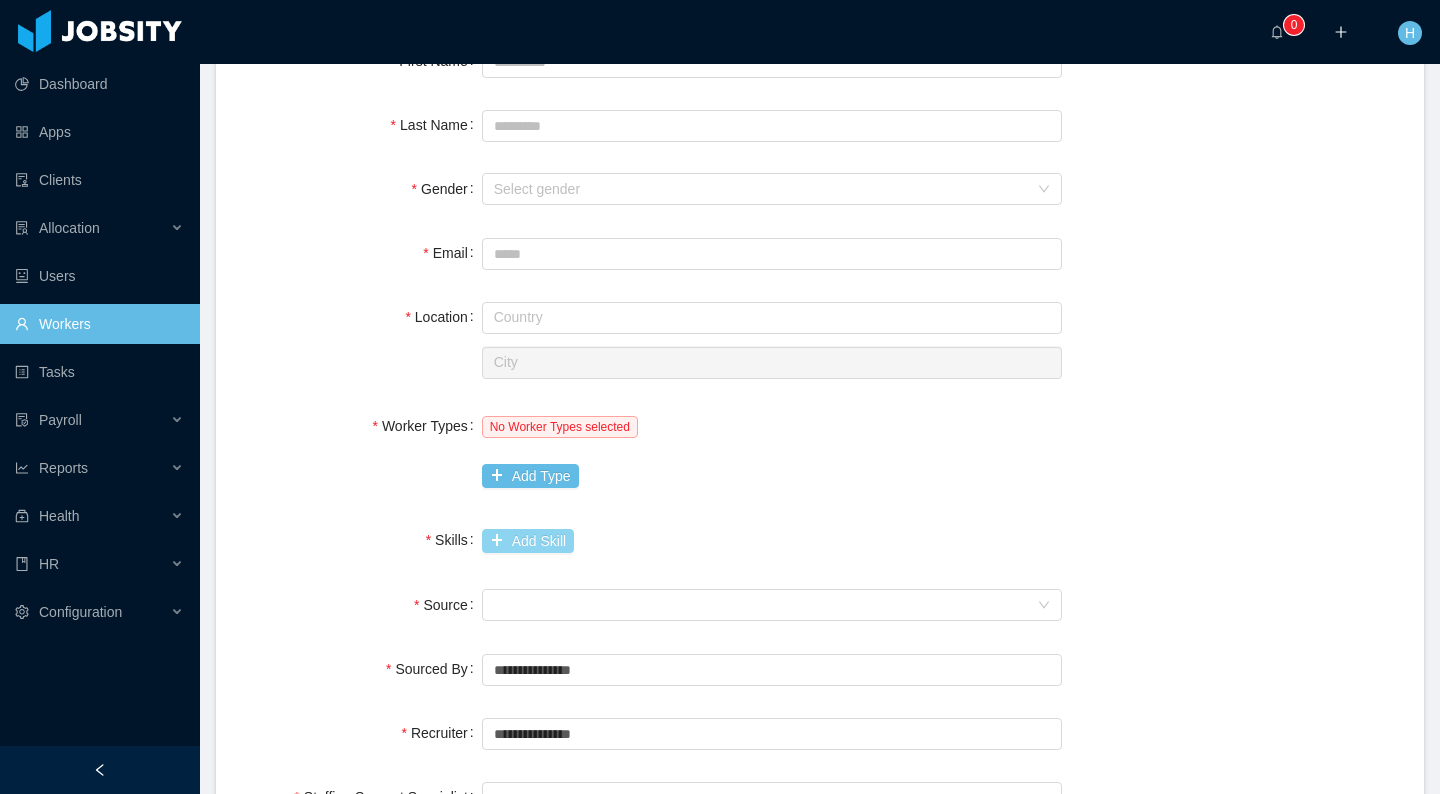 click on "Add Skill" at bounding box center [528, 541] 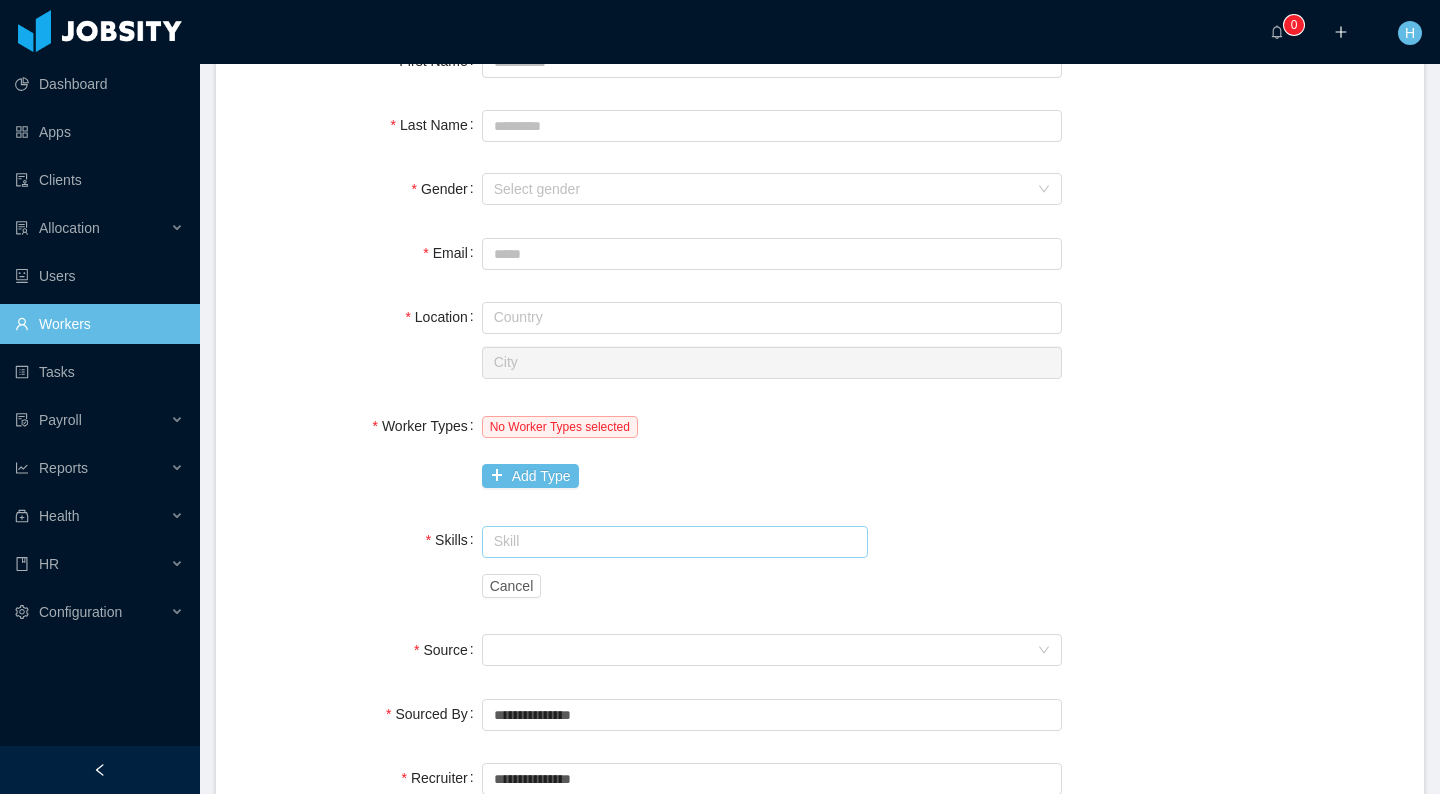 click at bounding box center (675, 542) 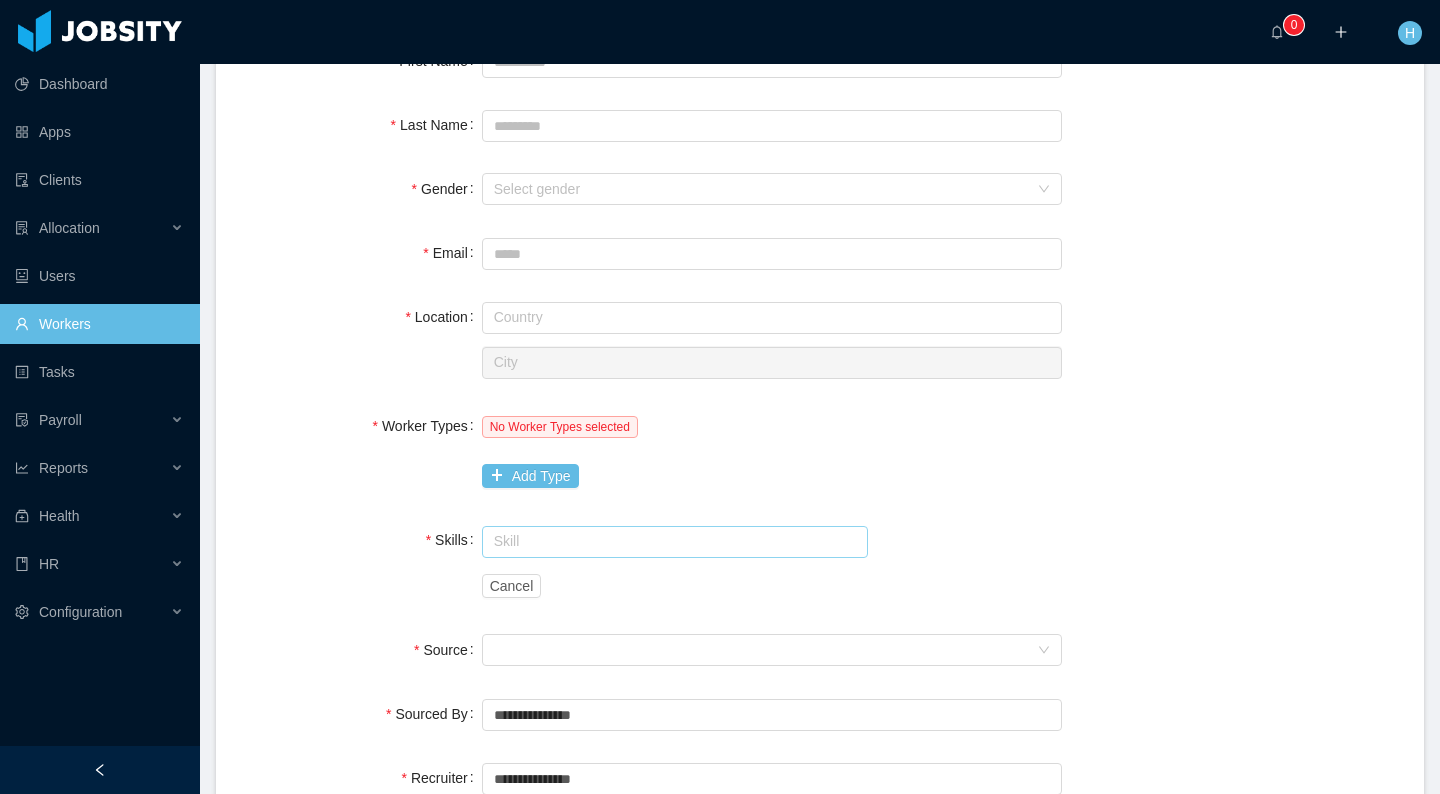 click at bounding box center (675, 542) 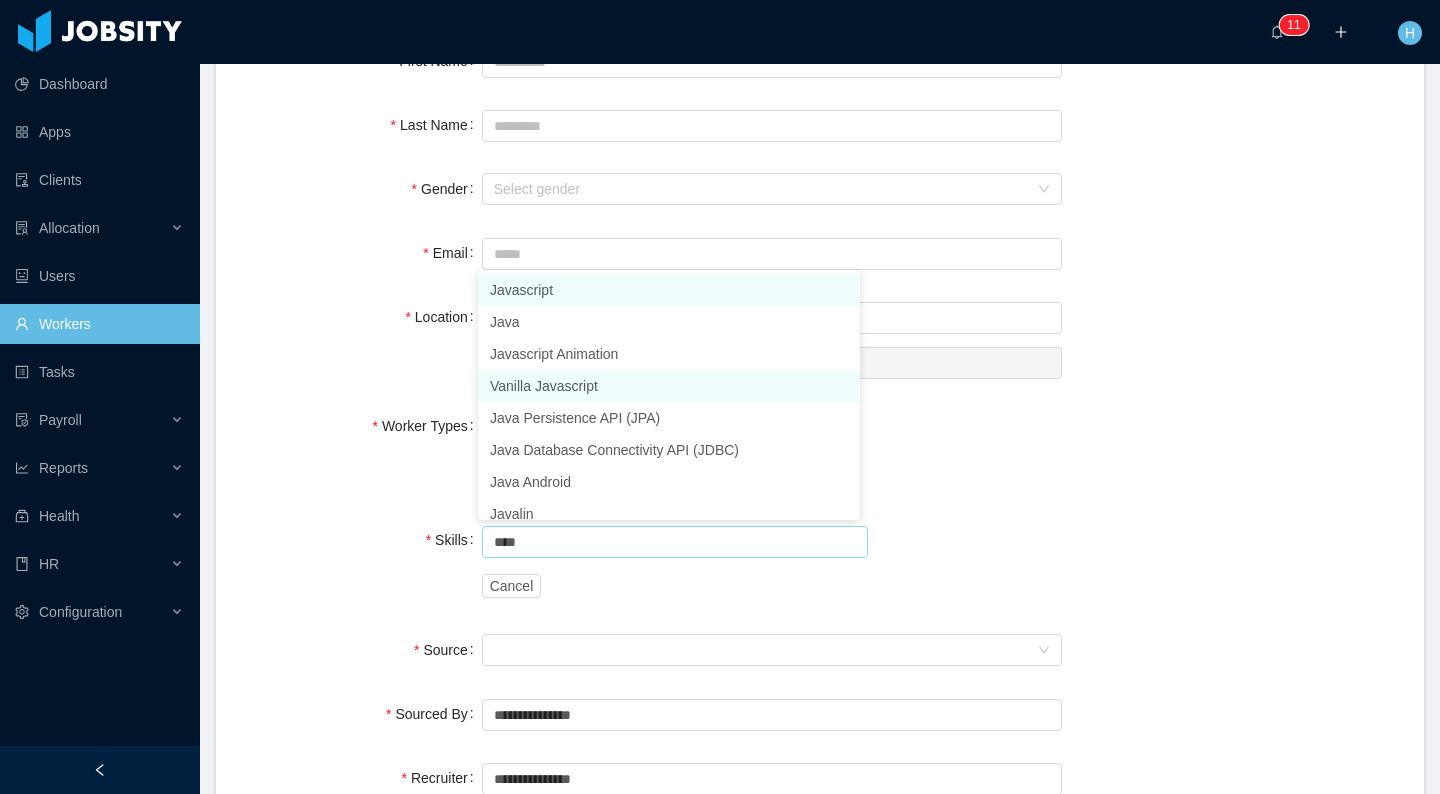 scroll, scrollTop: 10, scrollLeft: 0, axis: vertical 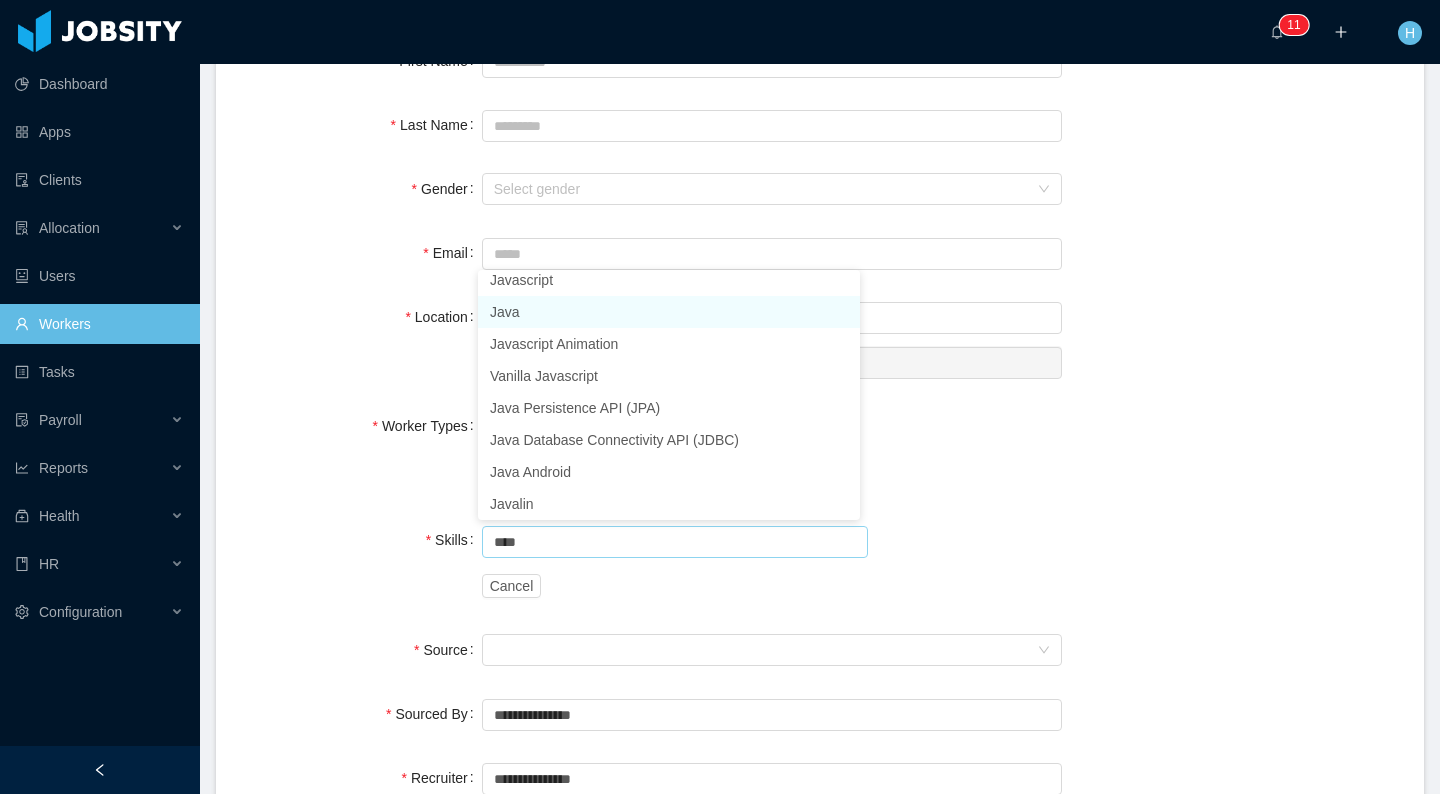 click on "Java" at bounding box center [669, 312] 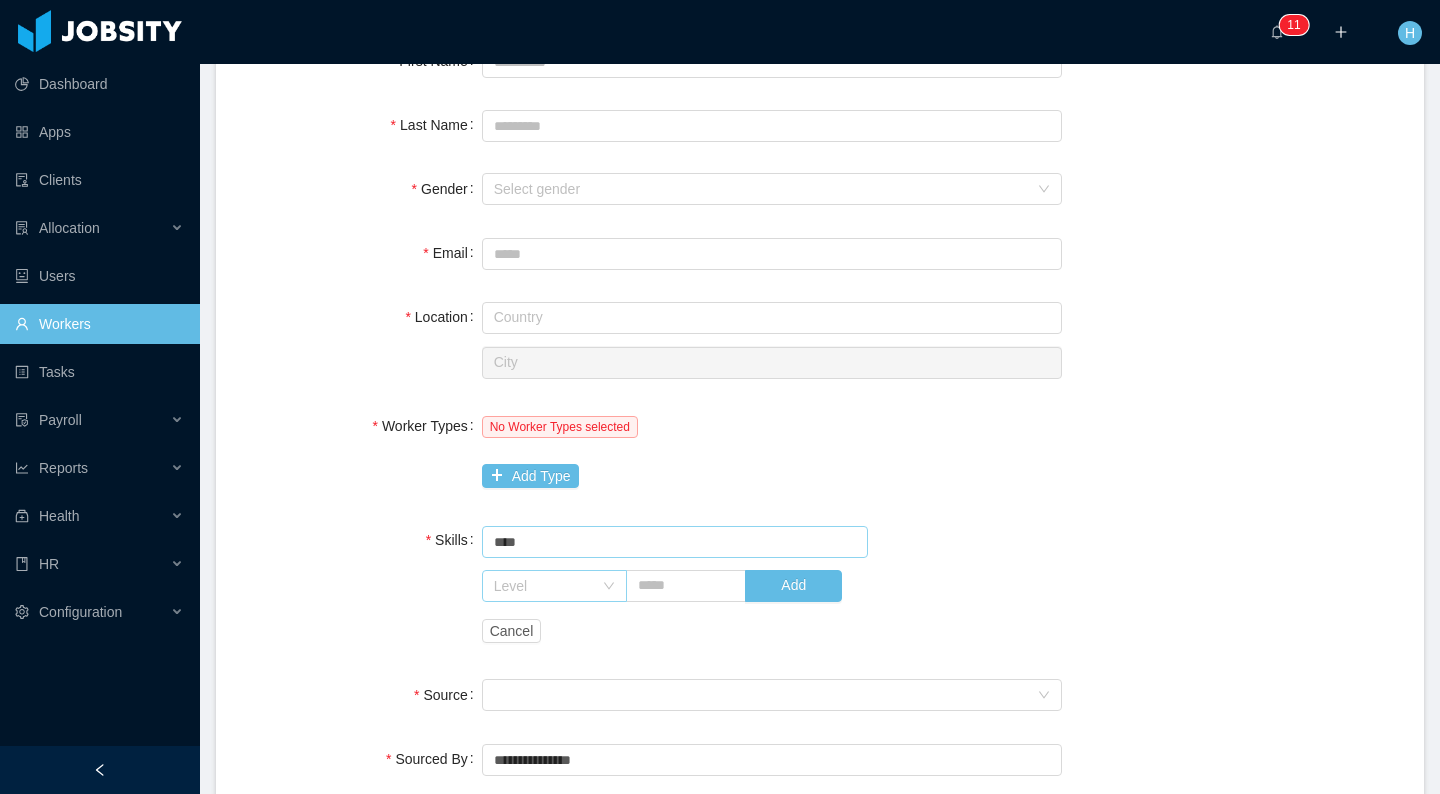 click on "Level" at bounding box center (543, 586) 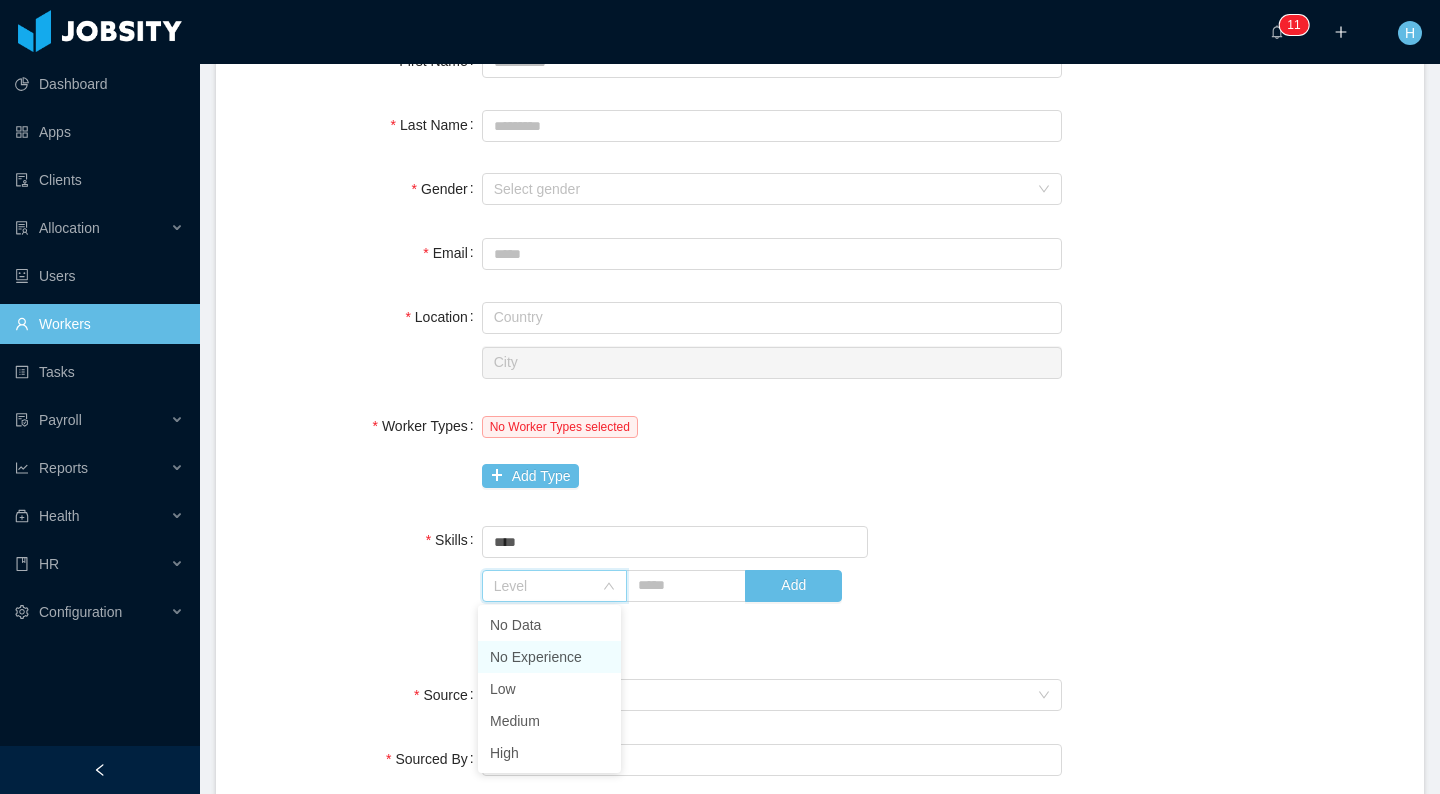 click on "No Experience" at bounding box center [549, 657] 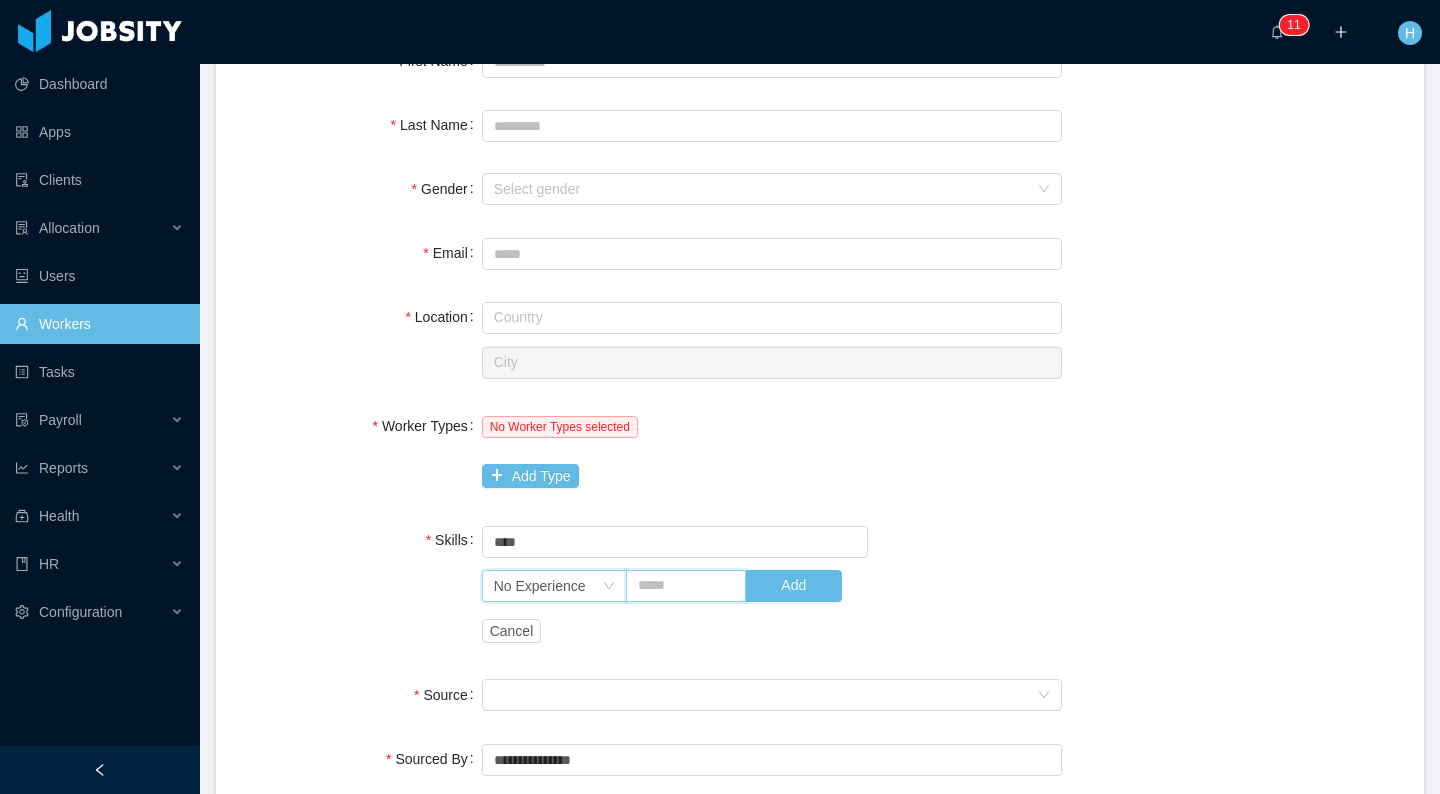 click at bounding box center [686, 586] 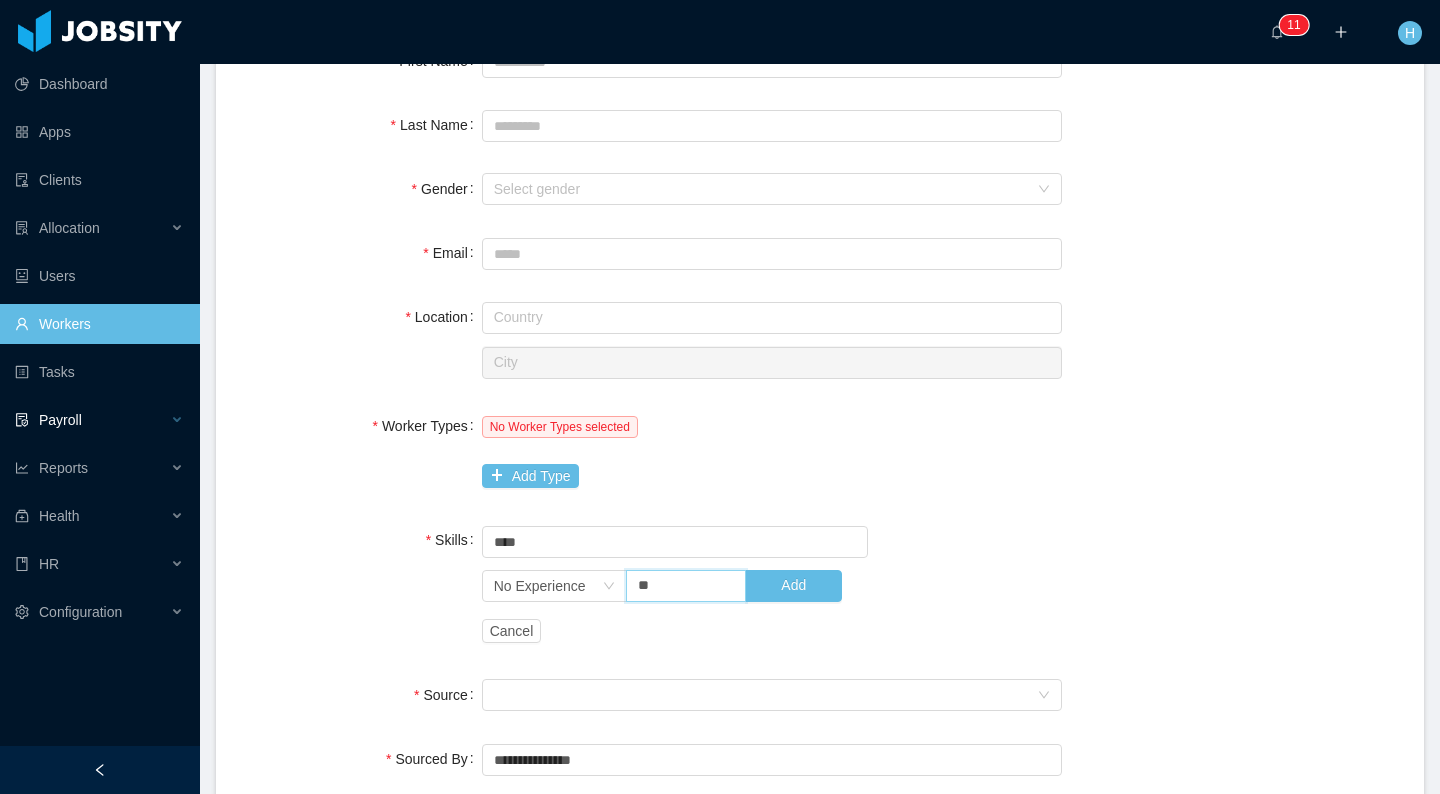 type on "**" 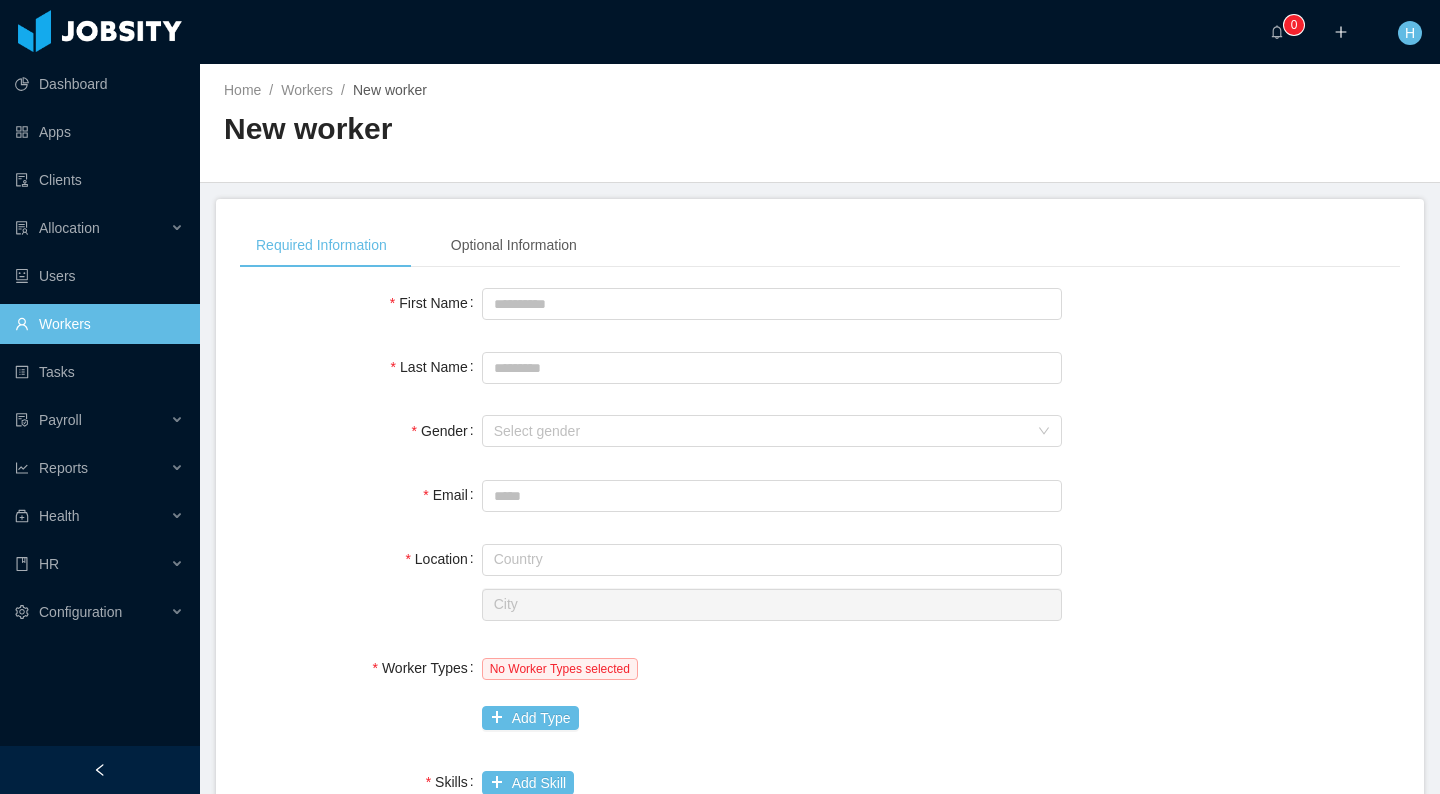 scroll, scrollTop: 0, scrollLeft: 0, axis: both 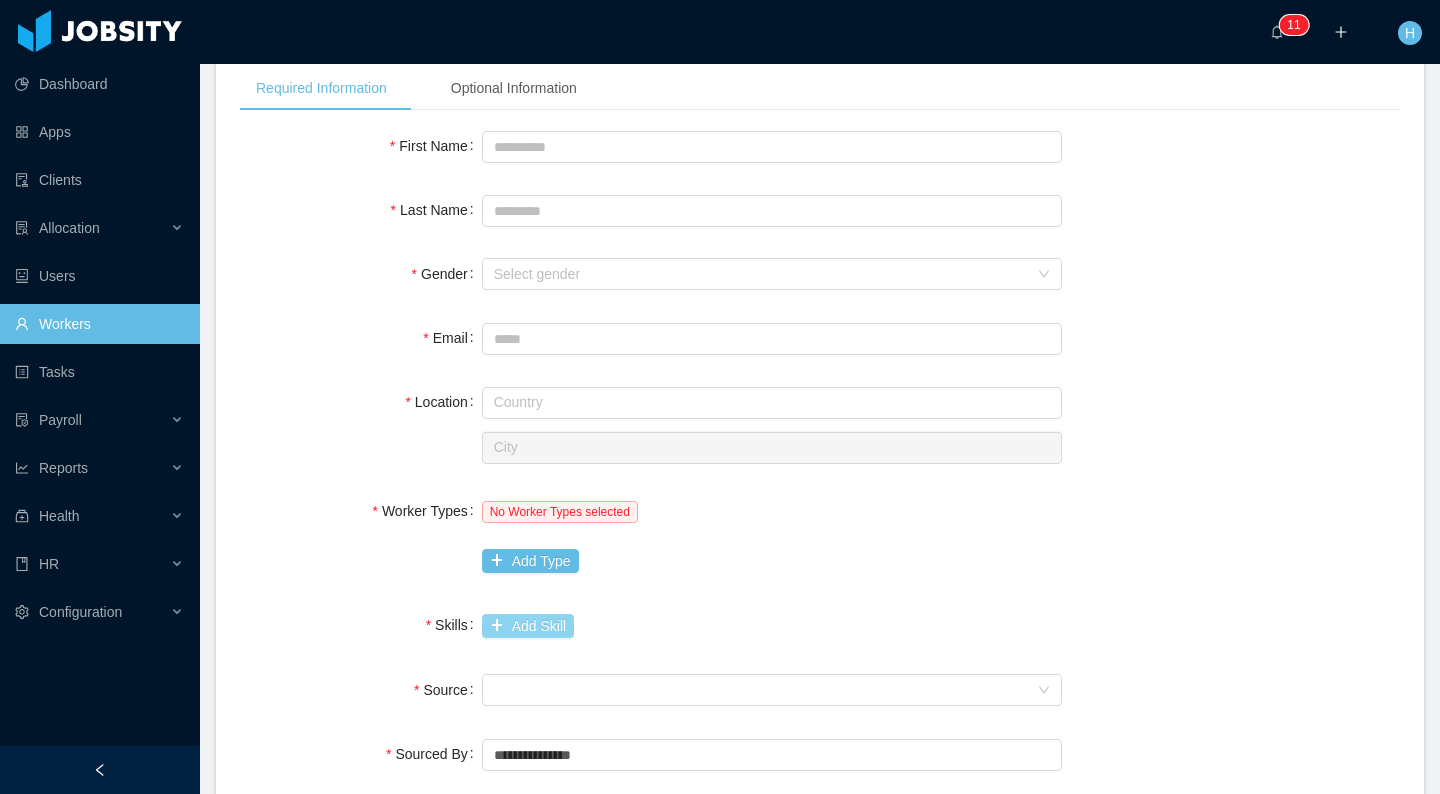 click on "Add Skill" at bounding box center [528, 626] 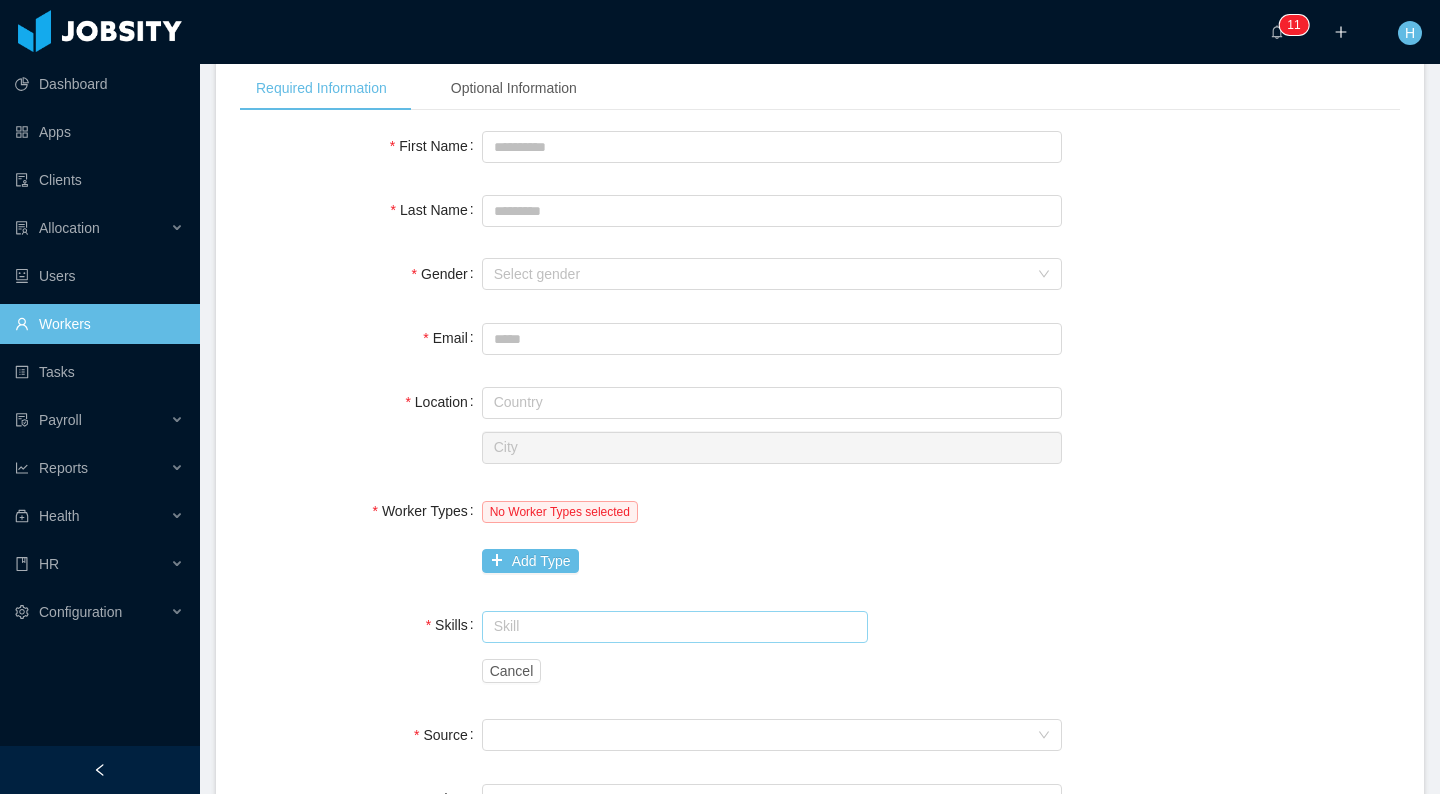 click at bounding box center [675, 627] 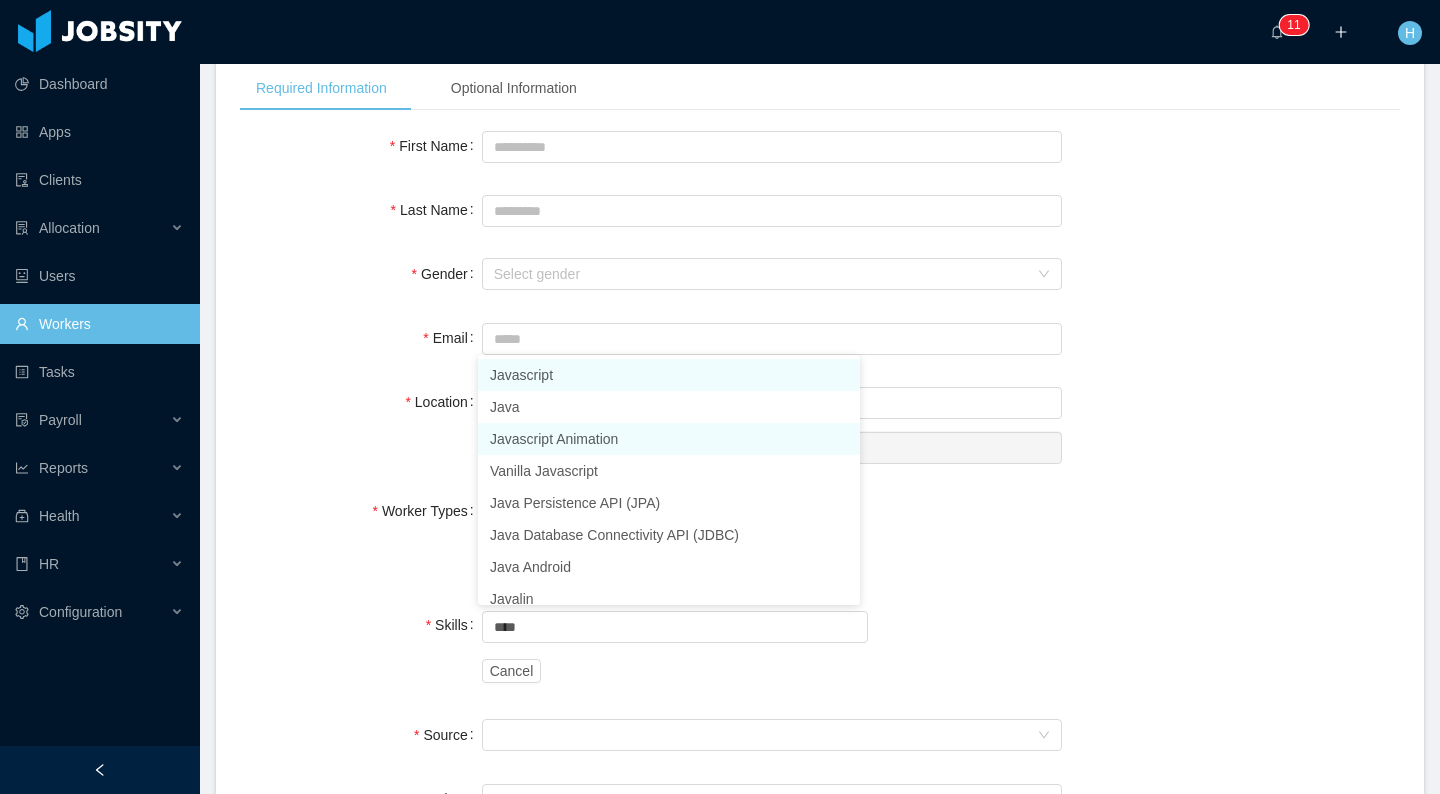 scroll, scrollTop: 10, scrollLeft: 0, axis: vertical 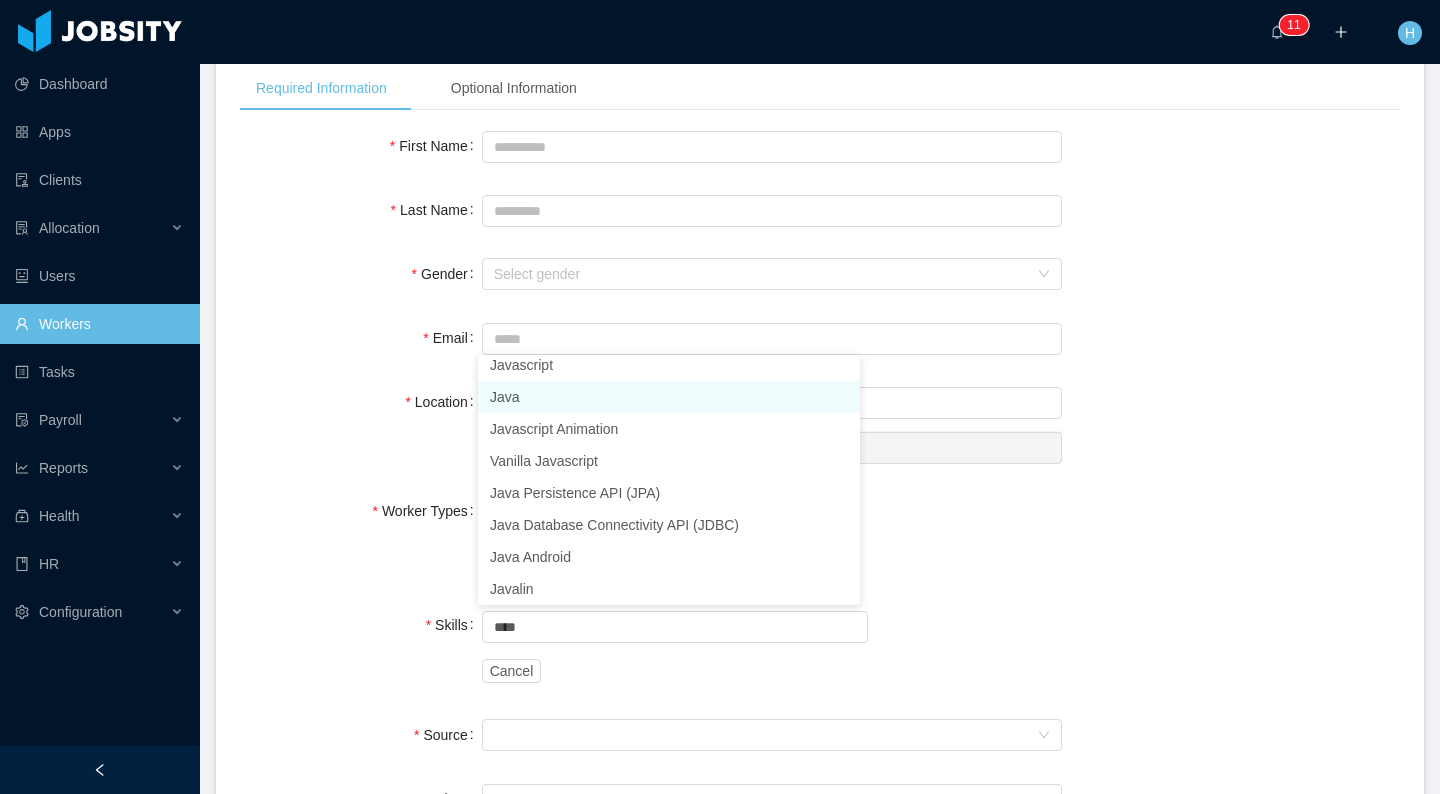 click on "Java" at bounding box center [669, 397] 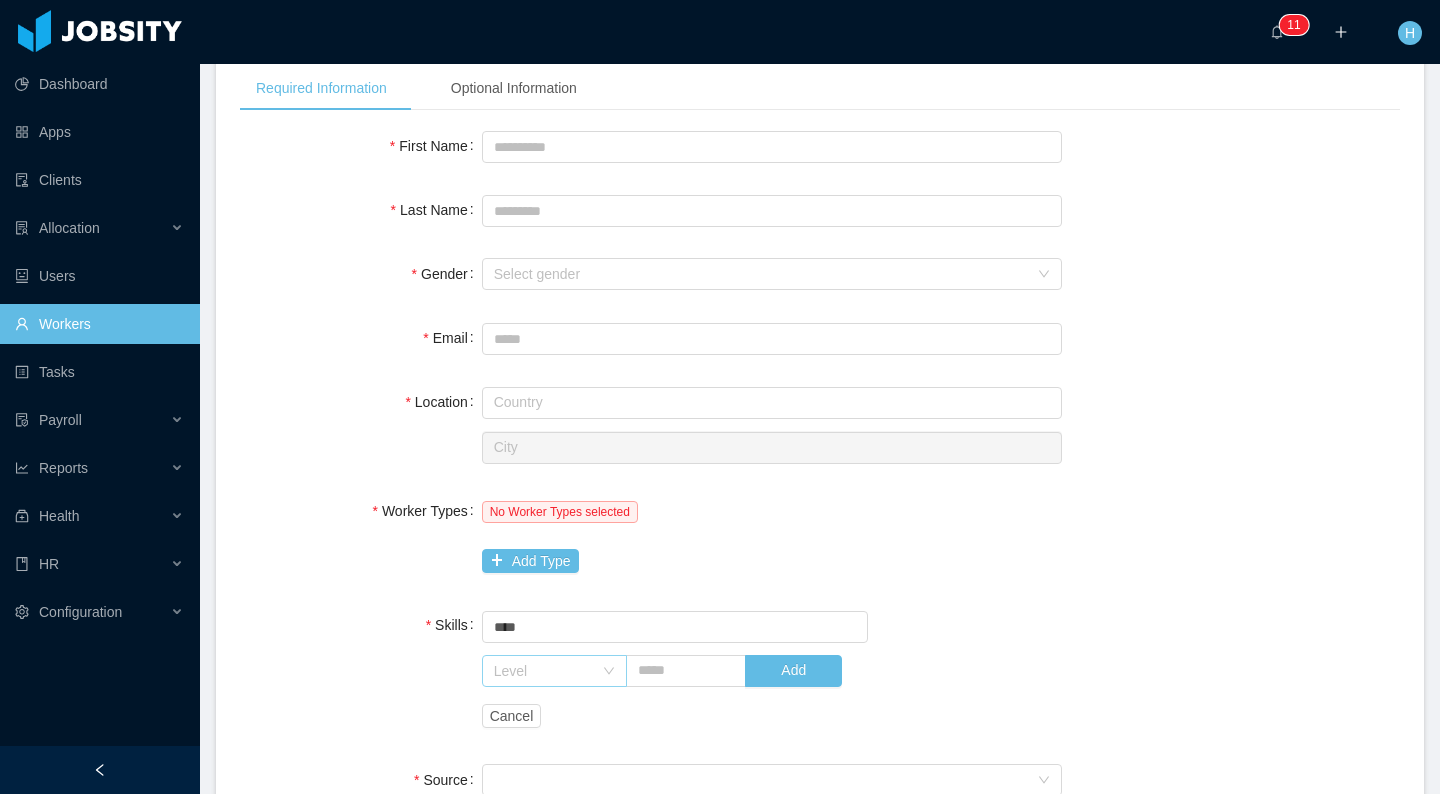 click on "Level" at bounding box center (543, 671) 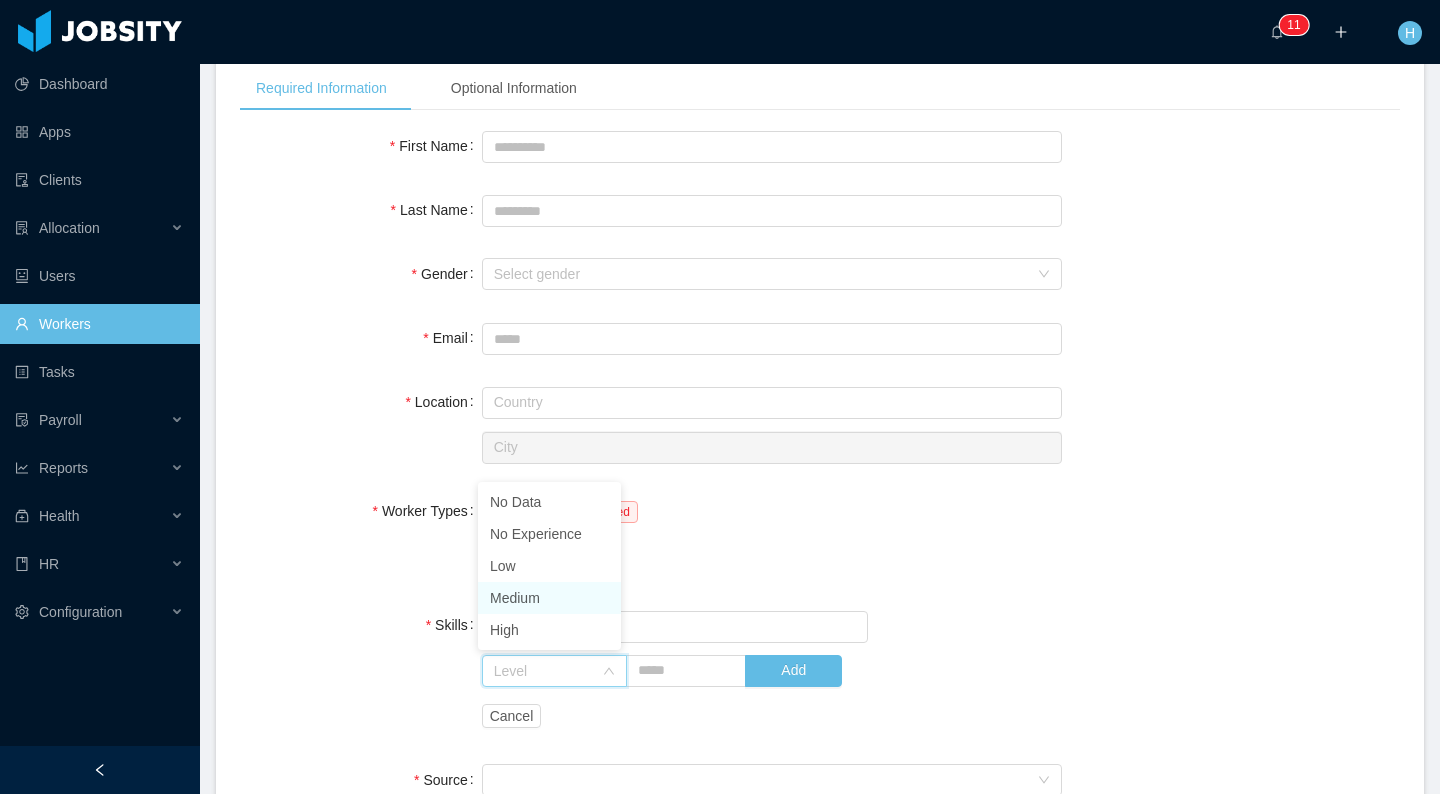 click on "Medium" at bounding box center [549, 598] 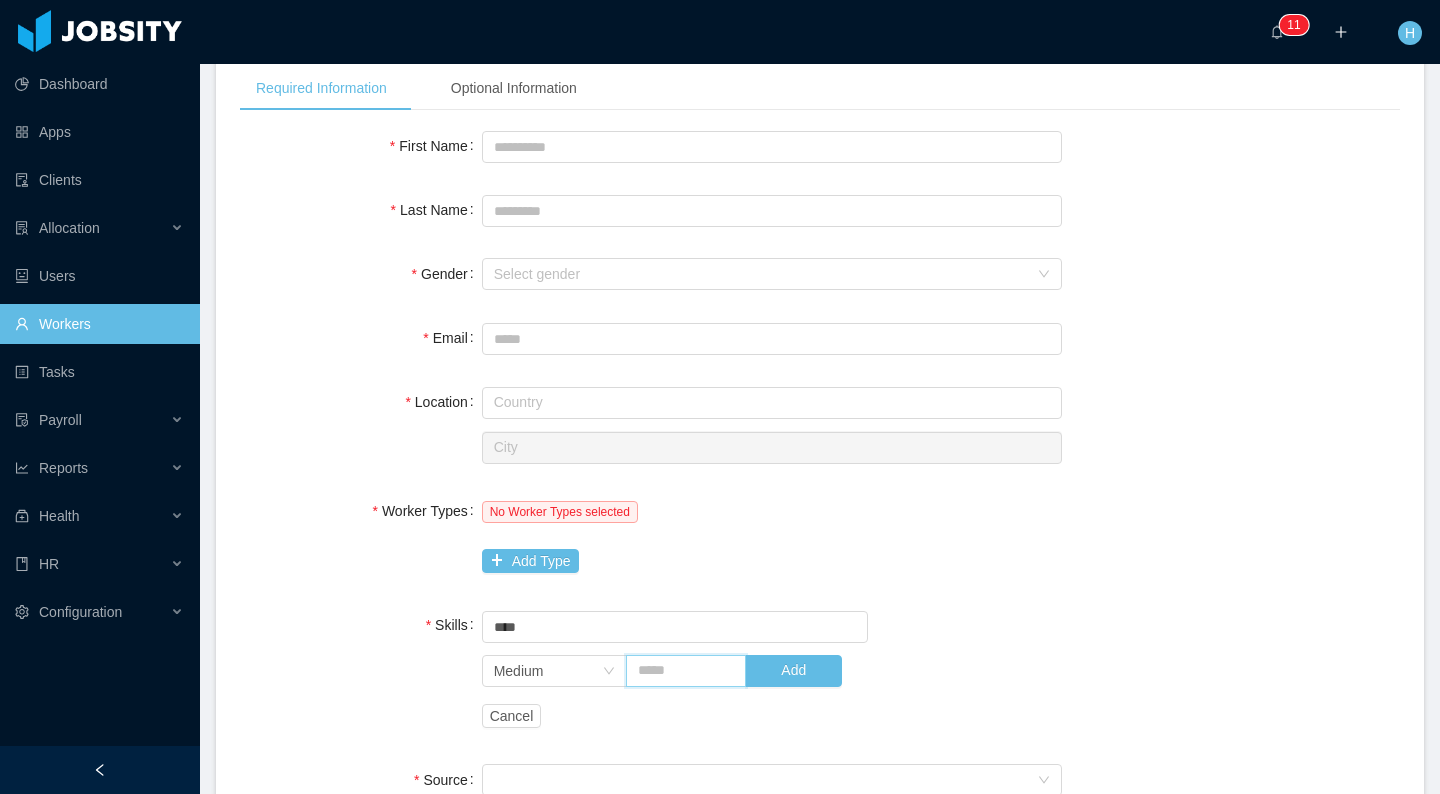 click at bounding box center [686, 671] 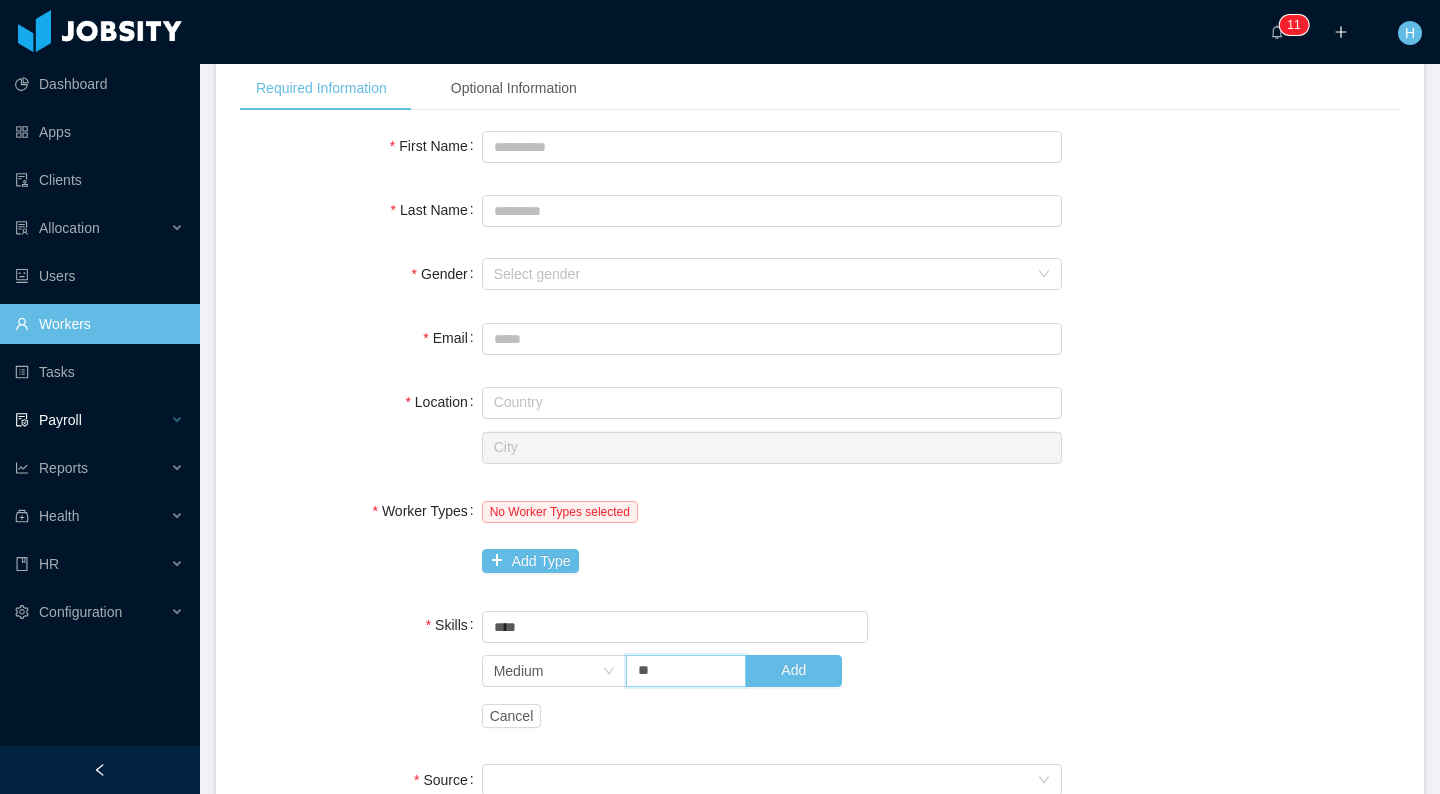 type on "**" 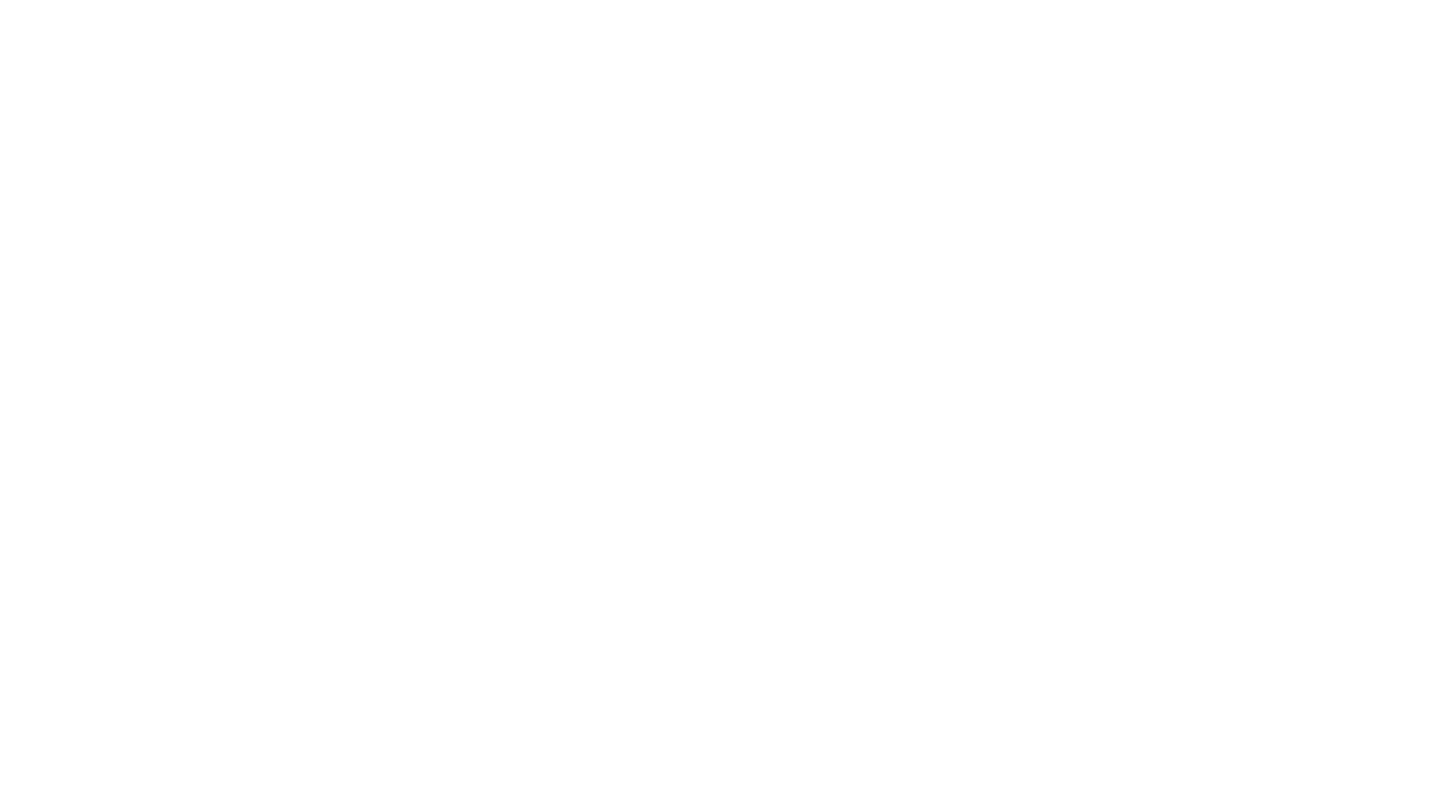 scroll, scrollTop: 0, scrollLeft: 0, axis: both 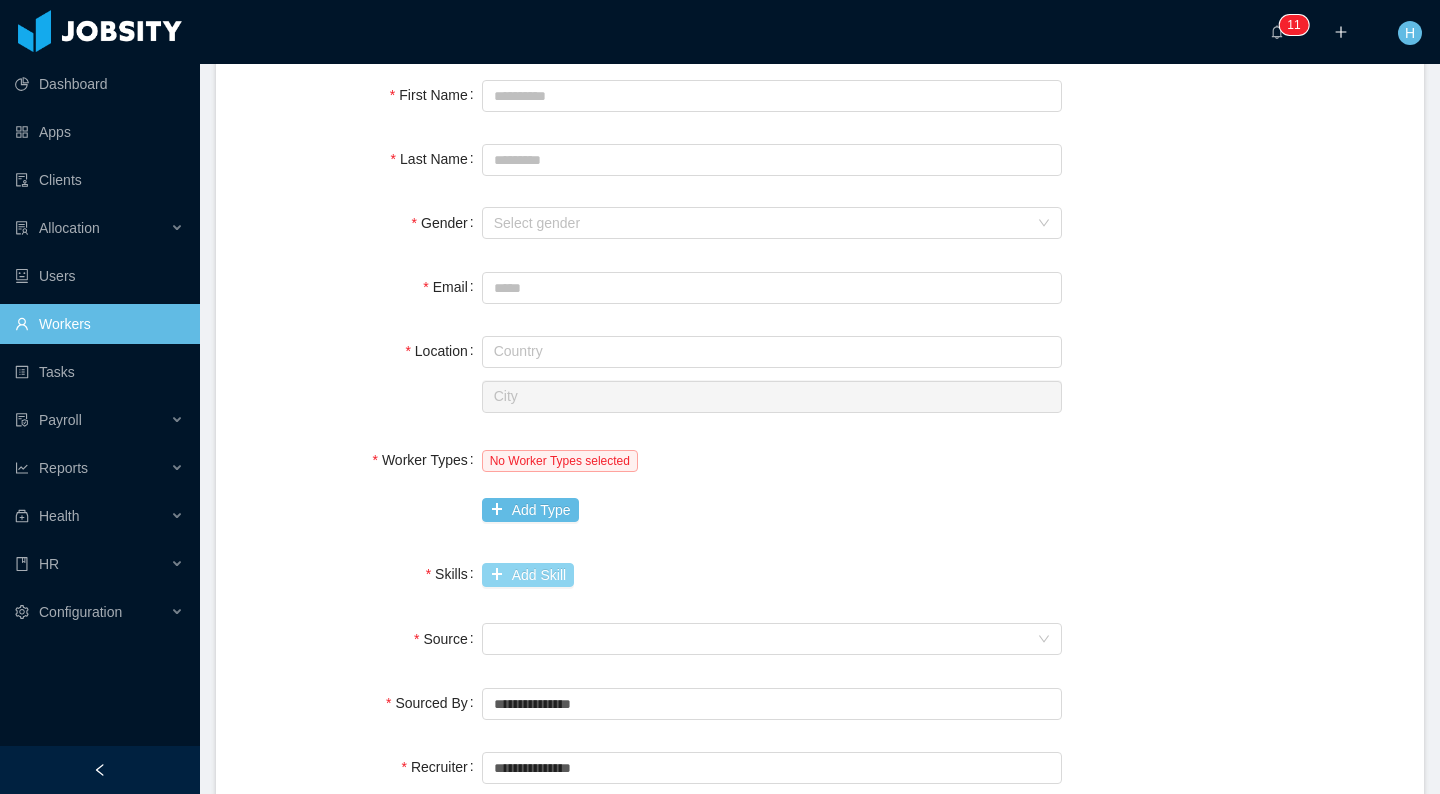click on "Add Skill" at bounding box center (528, 575) 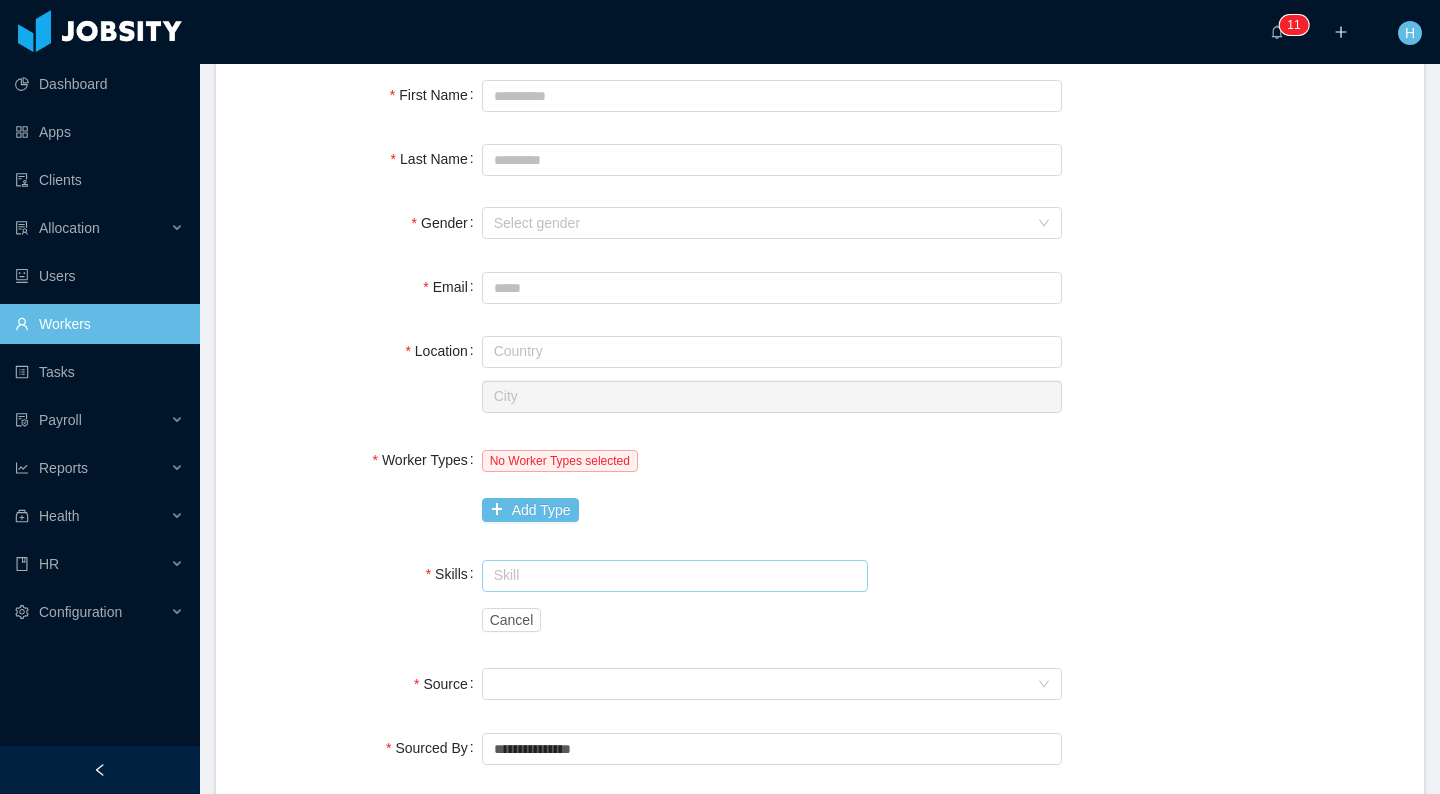 click at bounding box center [675, 576] 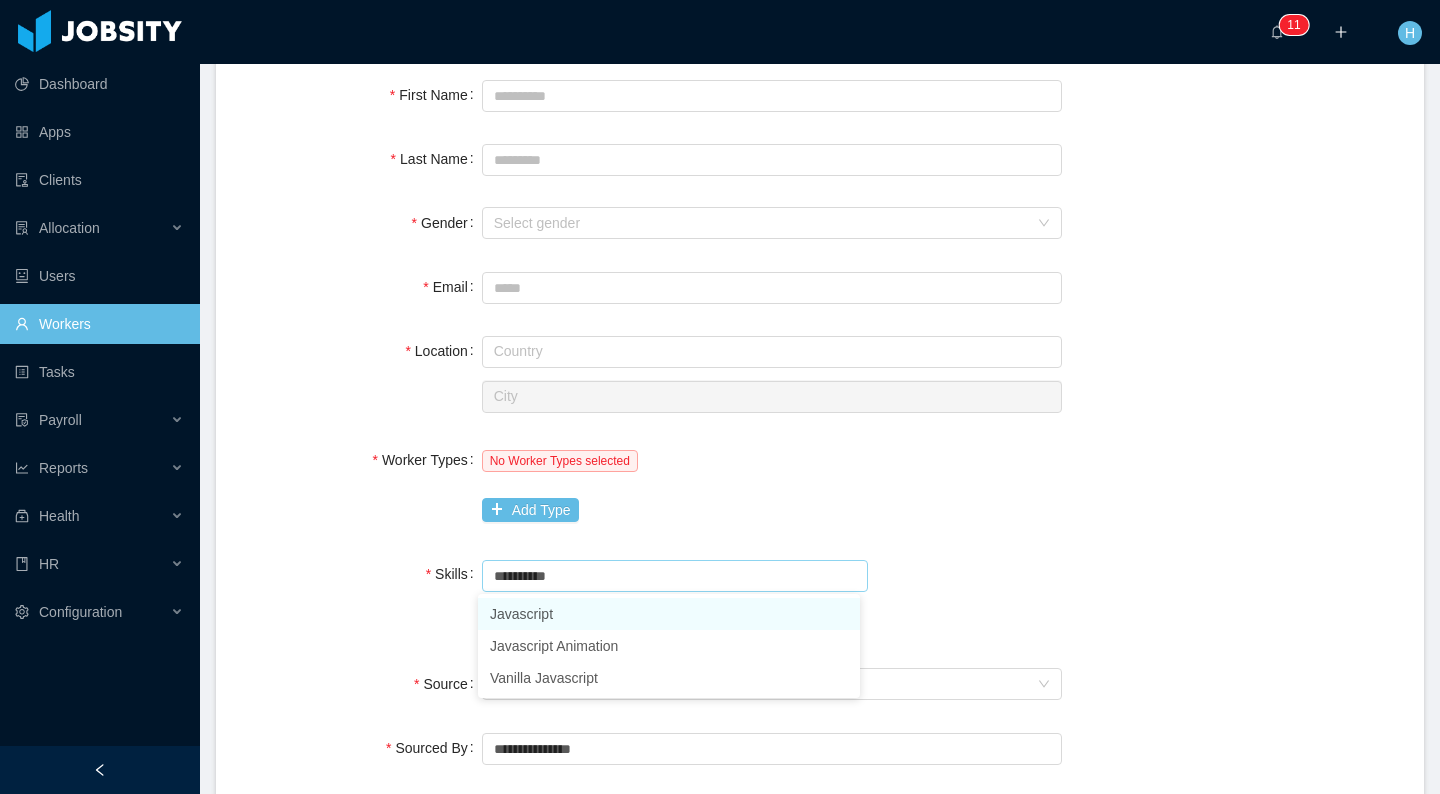 click on "Javascript" at bounding box center (669, 614) 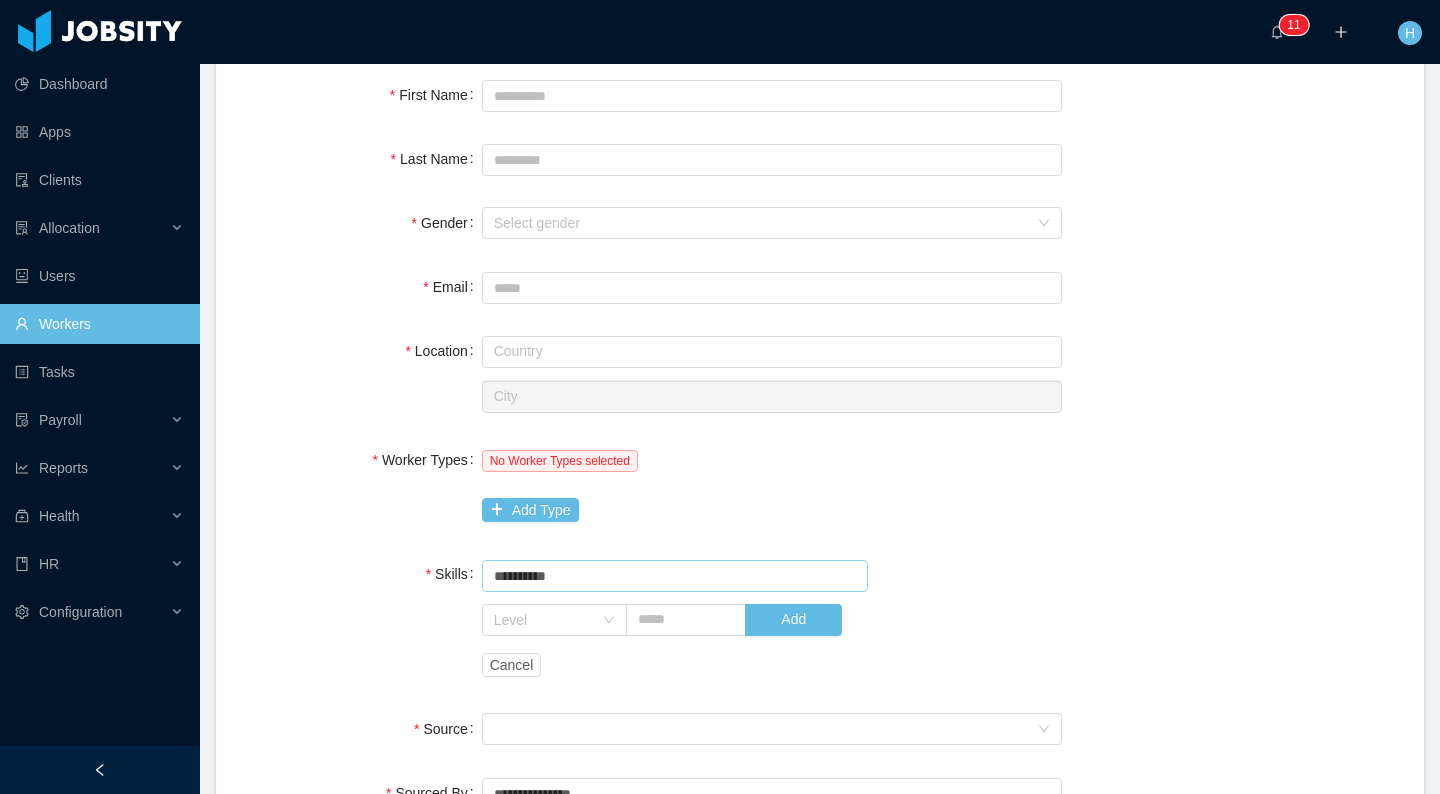 type on "**********" 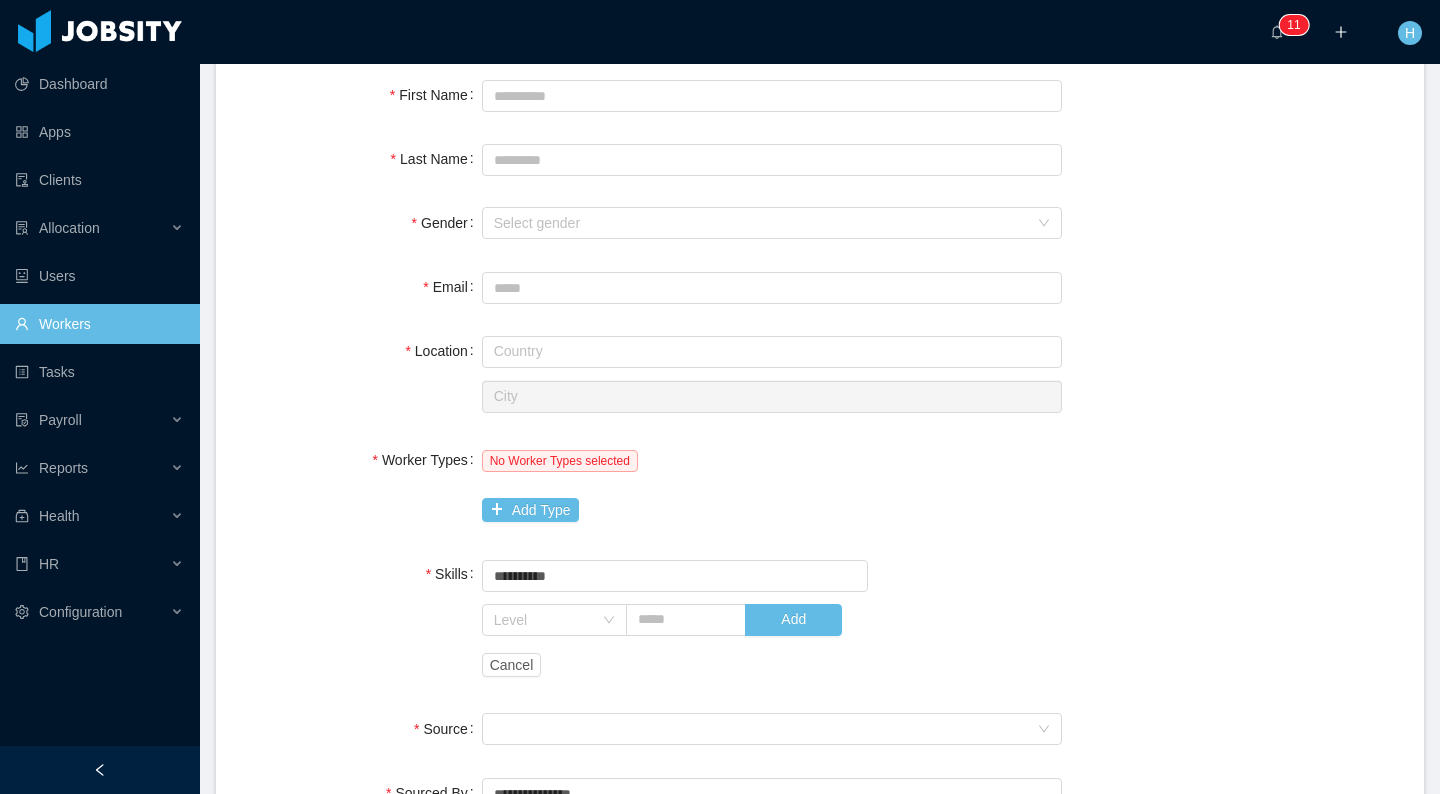 click on "Level Add" at bounding box center (723, 620) 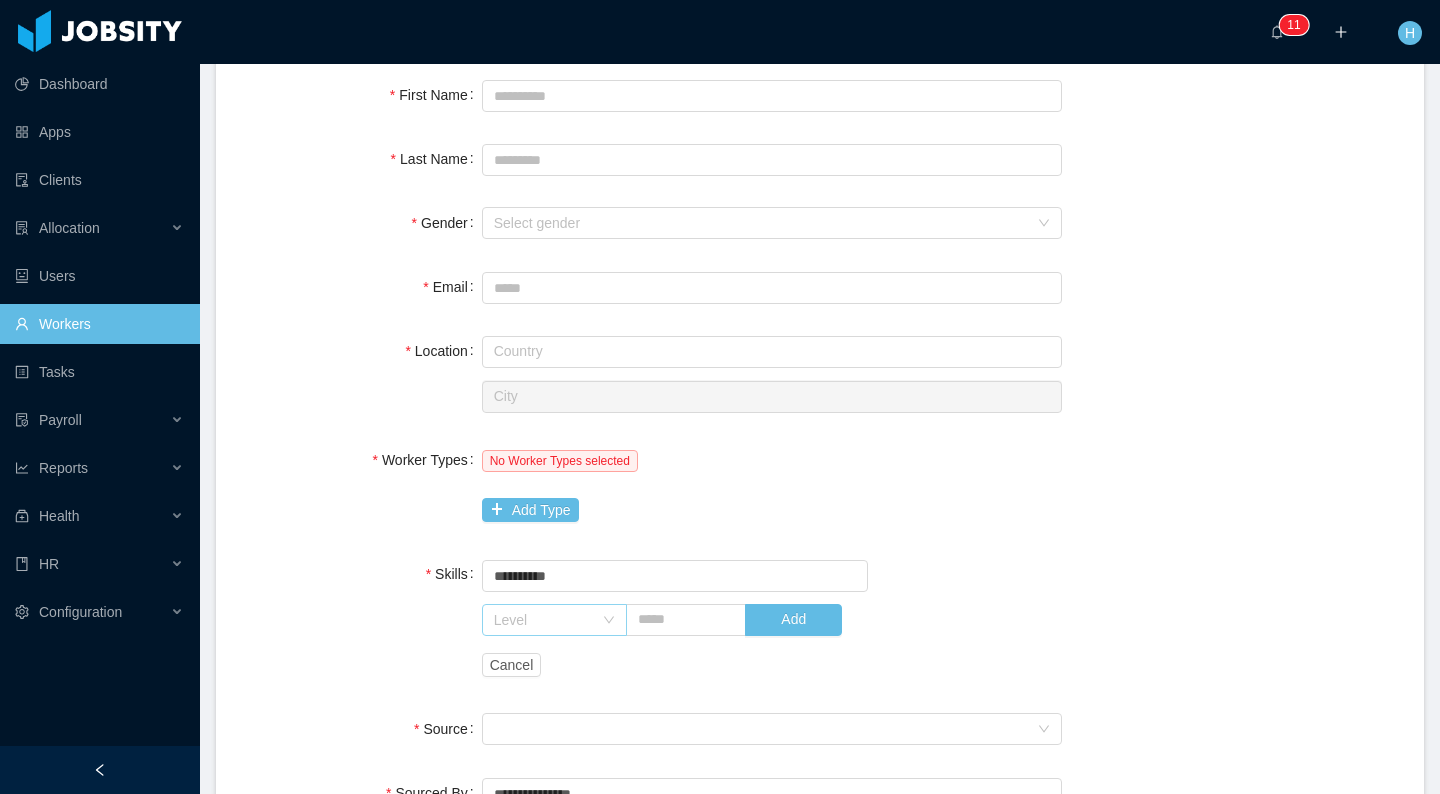 click on "Level" at bounding box center [543, 620] 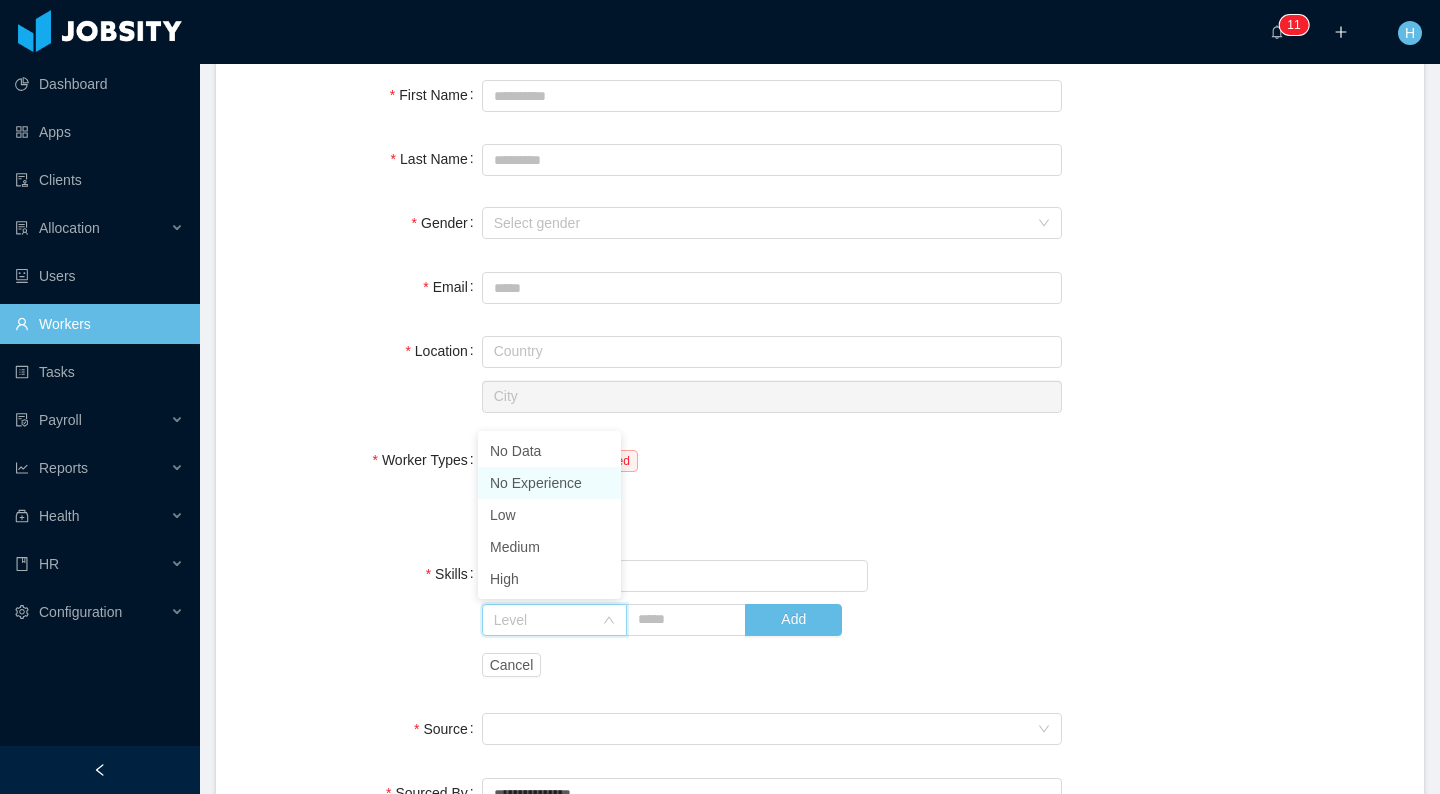 click on "No Experience" at bounding box center (549, 483) 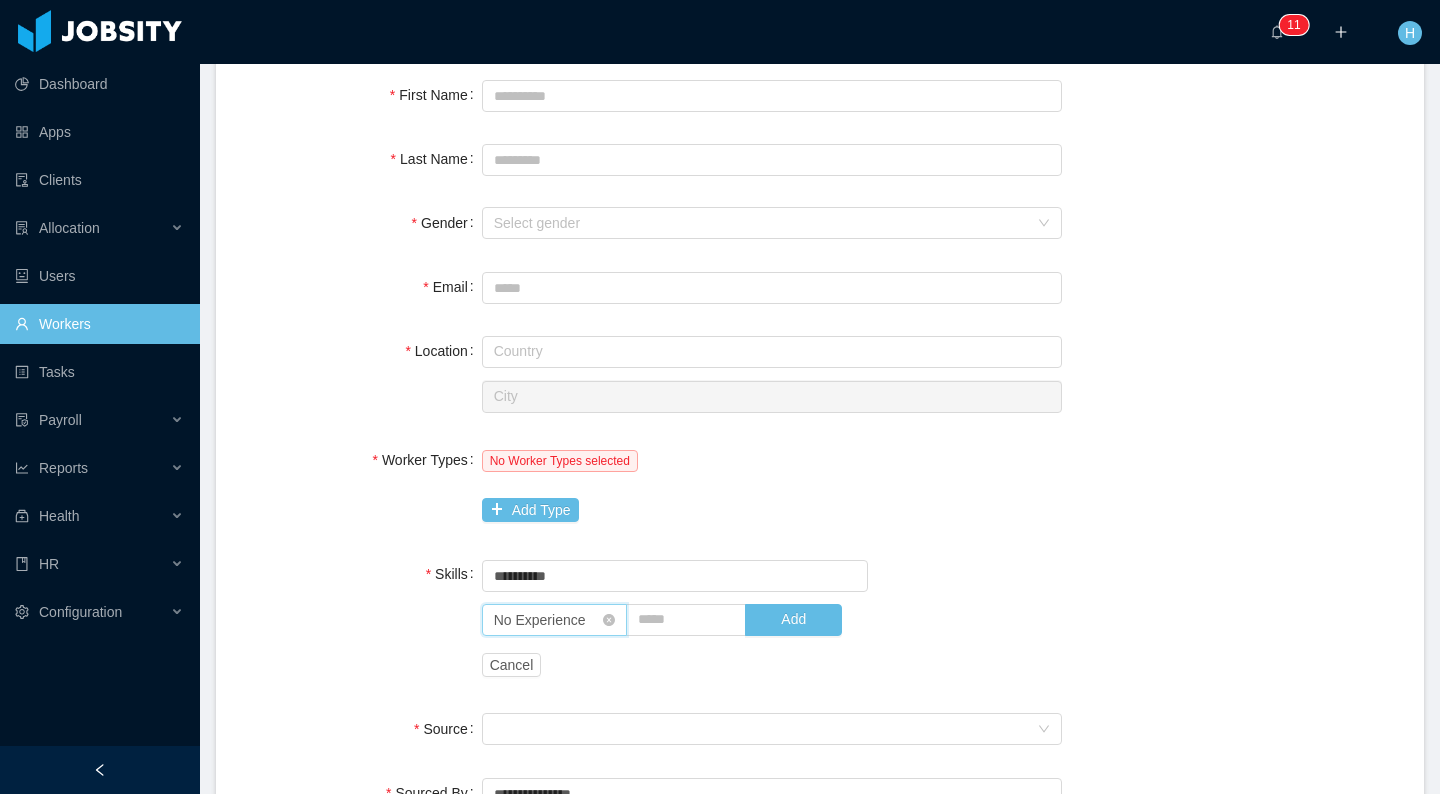 click on "No Experience" at bounding box center (540, 620) 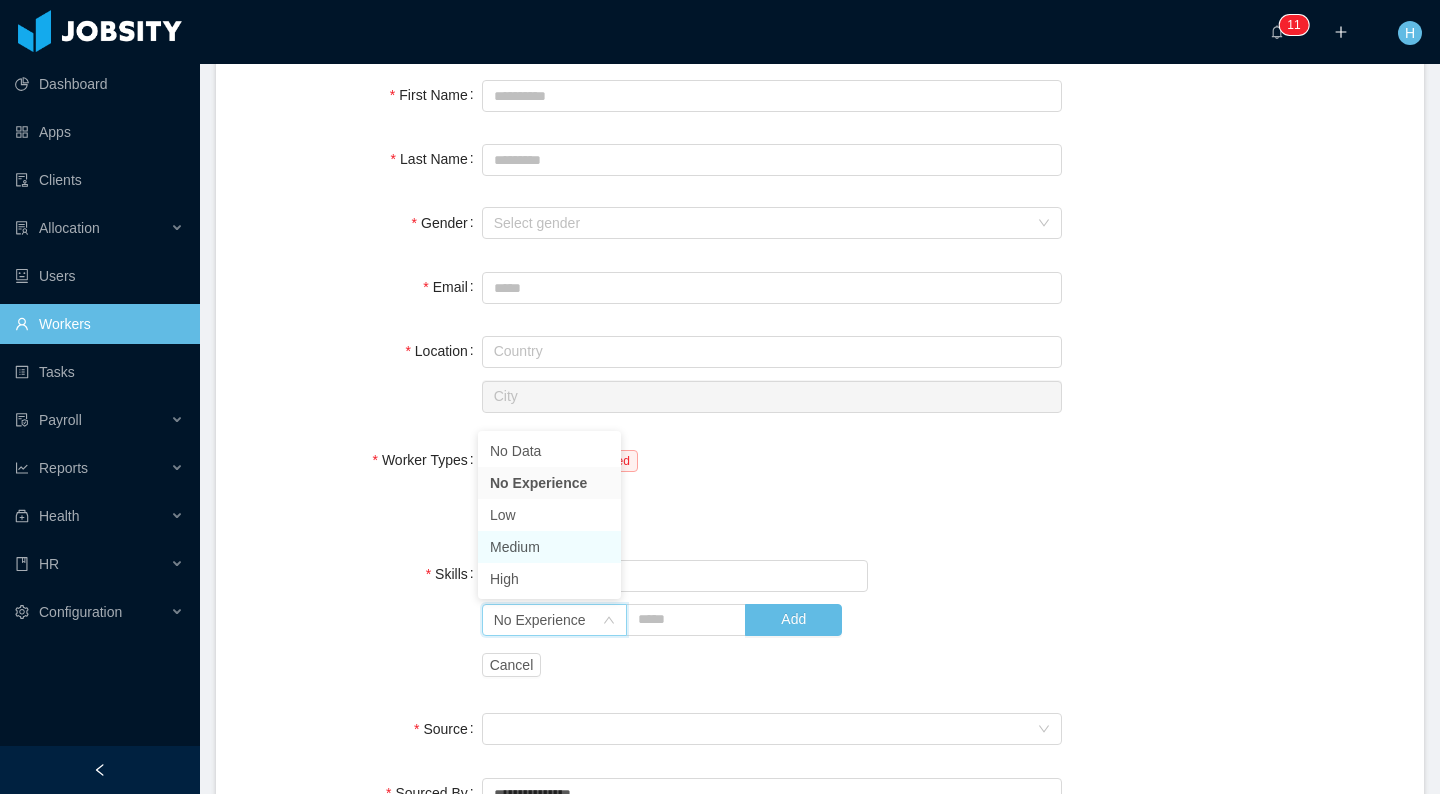 click on "Medium" at bounding box center [549, 547] 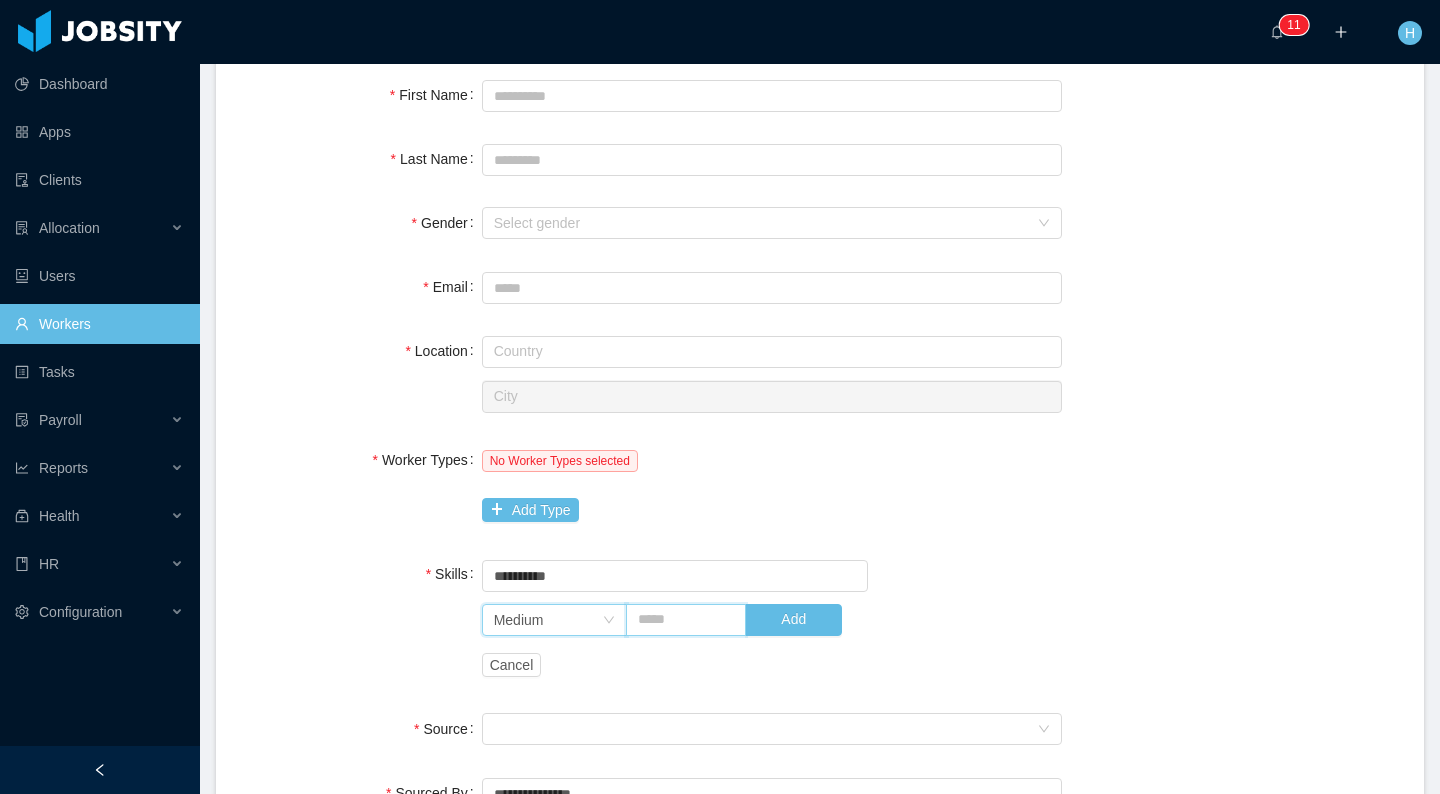 click at bounding box center (686, 620) 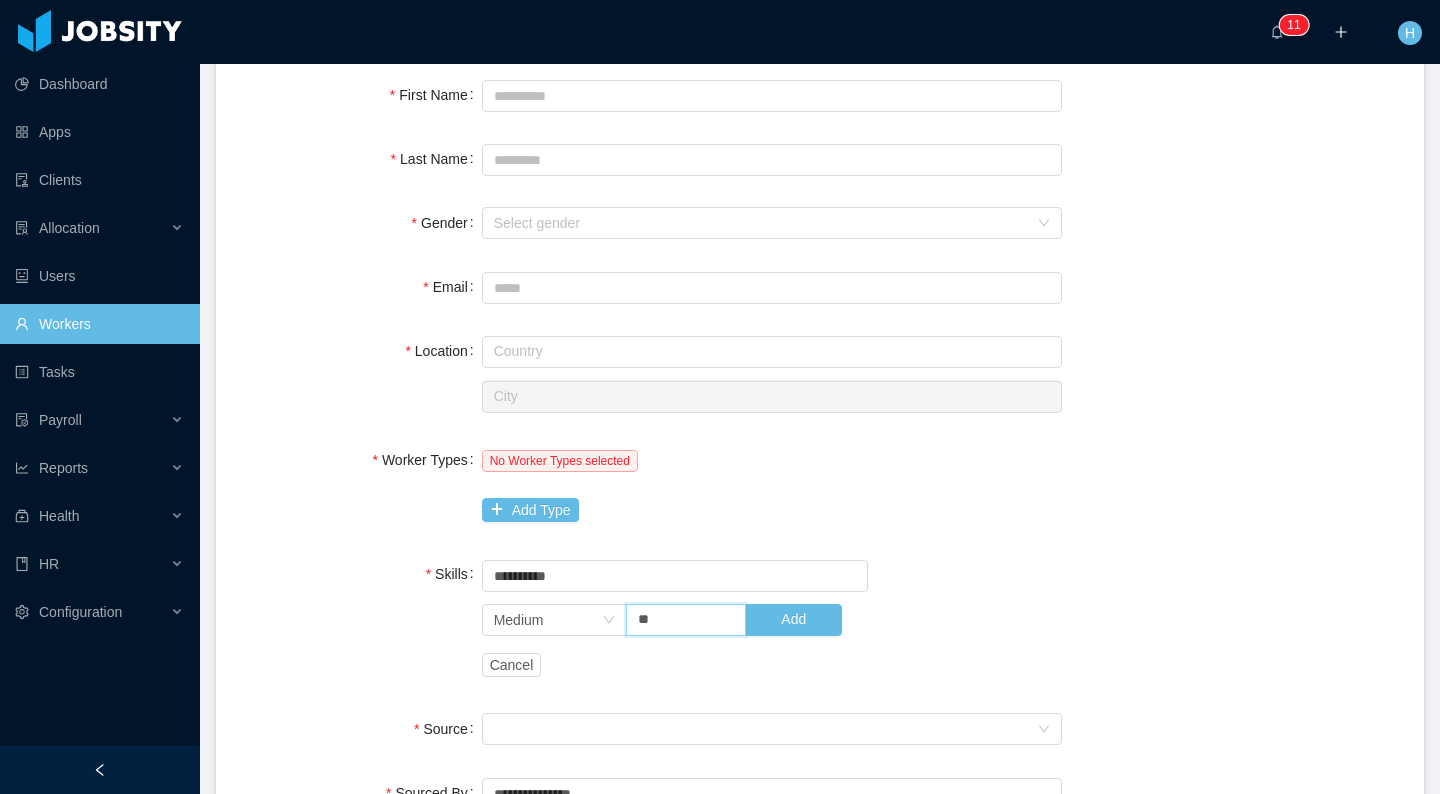 type on "**" 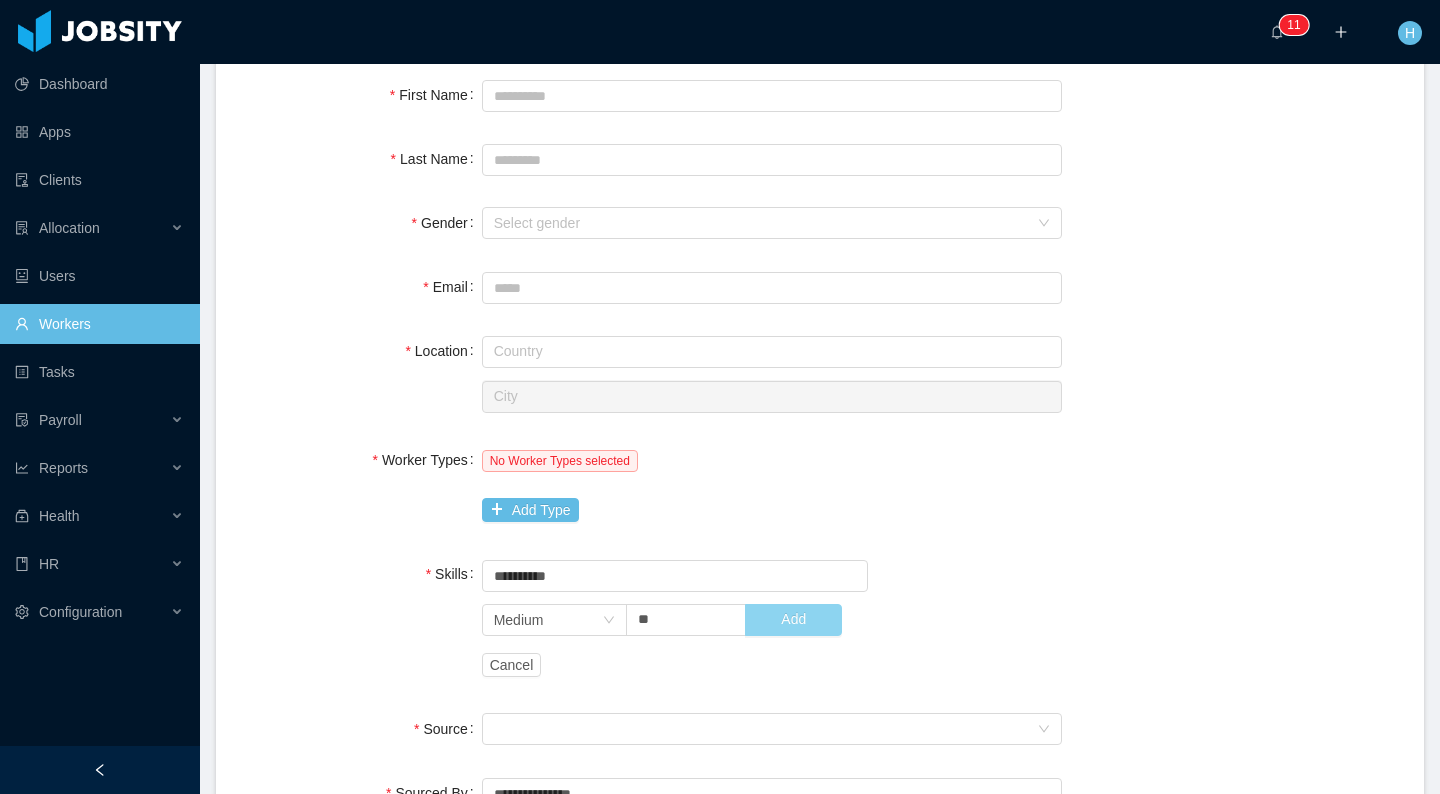 click on "Add" at bounding box center [793, 620] 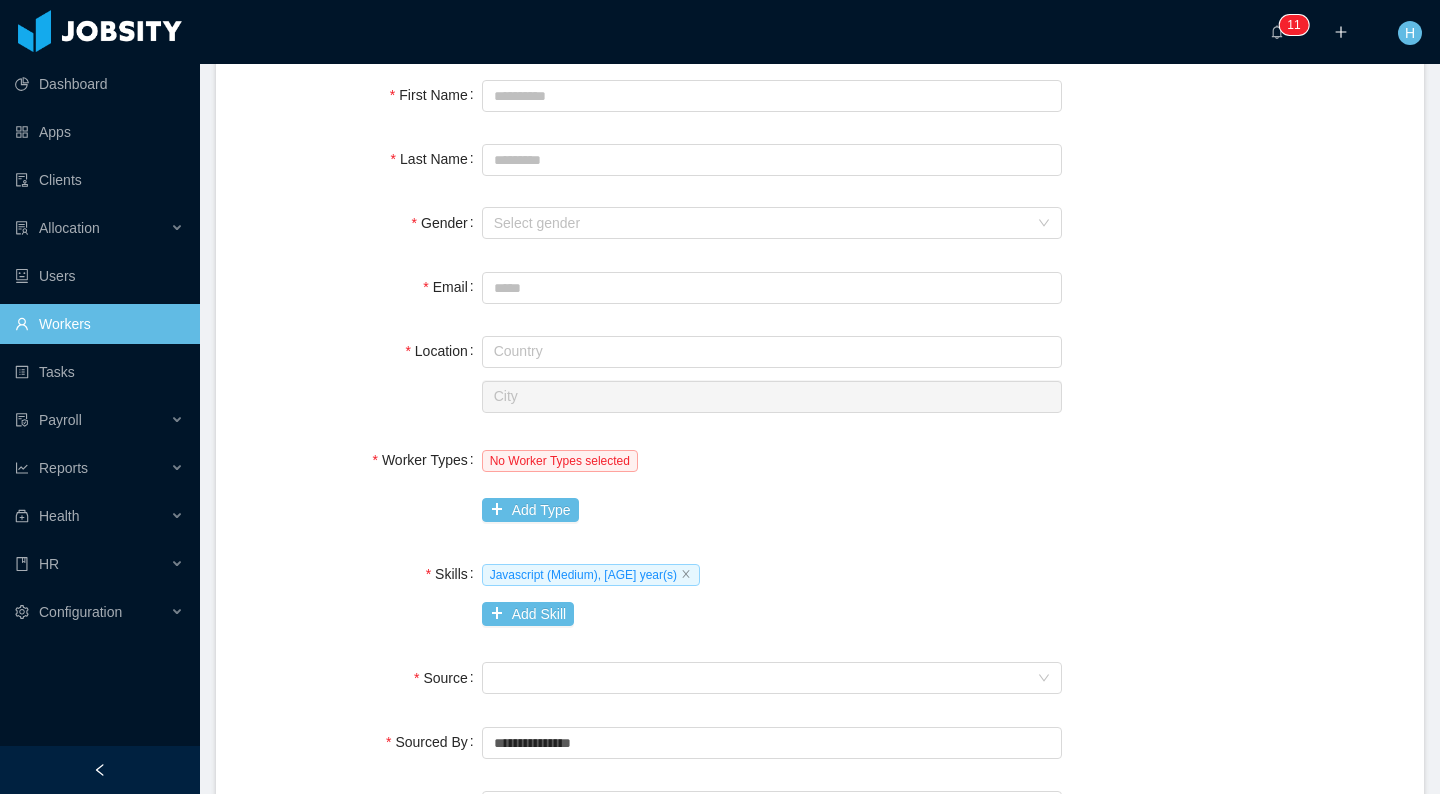scroll, scrollTop: 211, scrollLeft: 0, axis: vertical 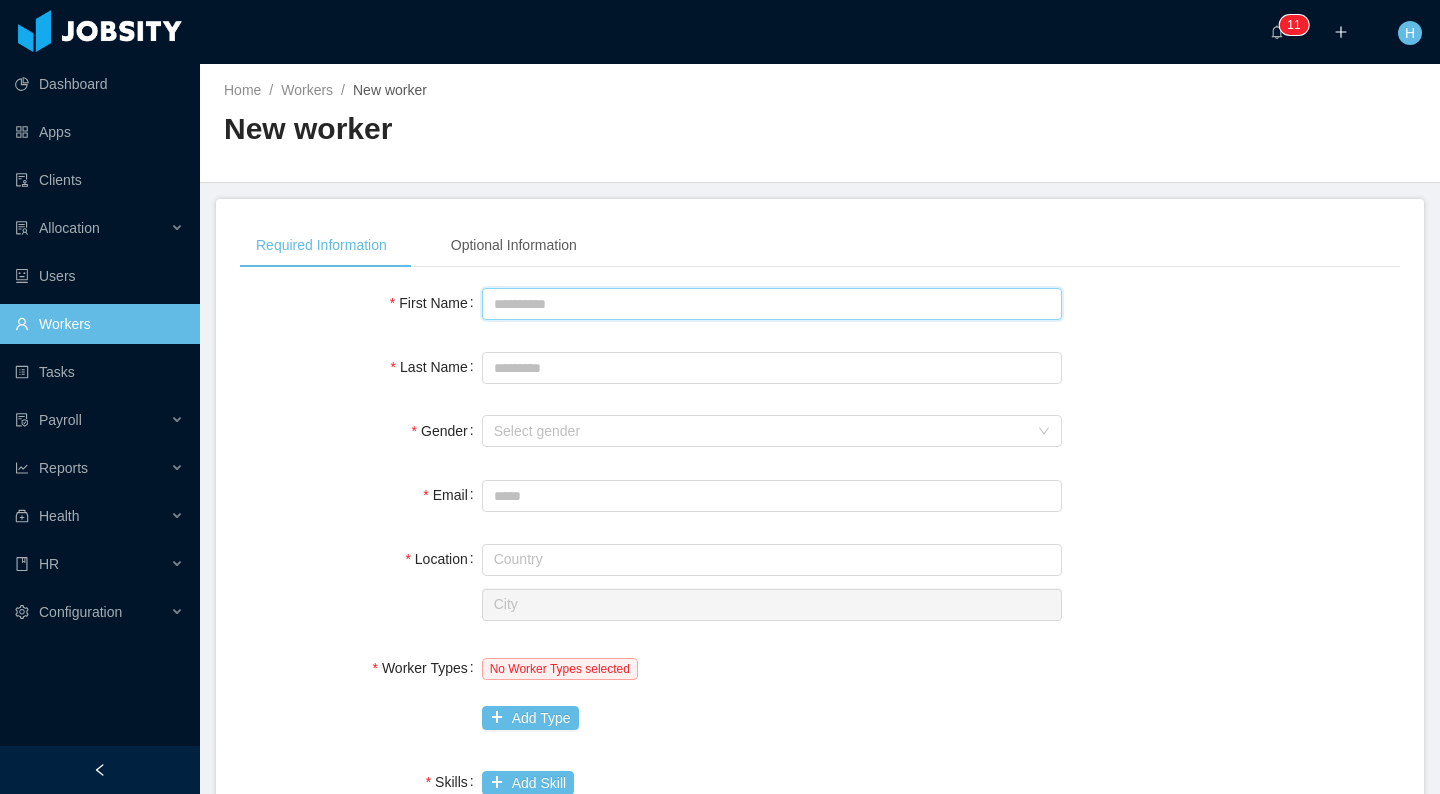 click on "First Name" at bounding box center (772, 304) 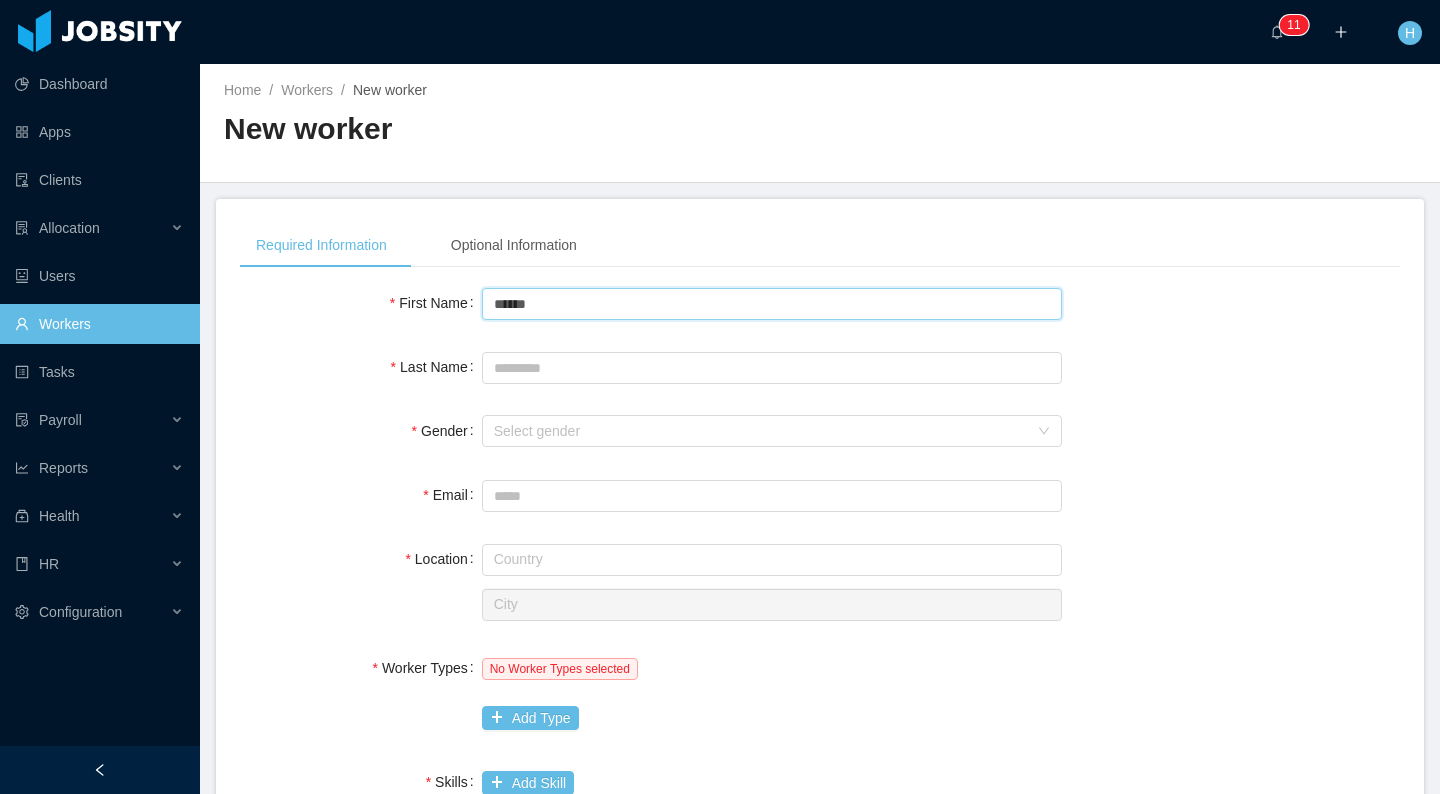 type on "******" 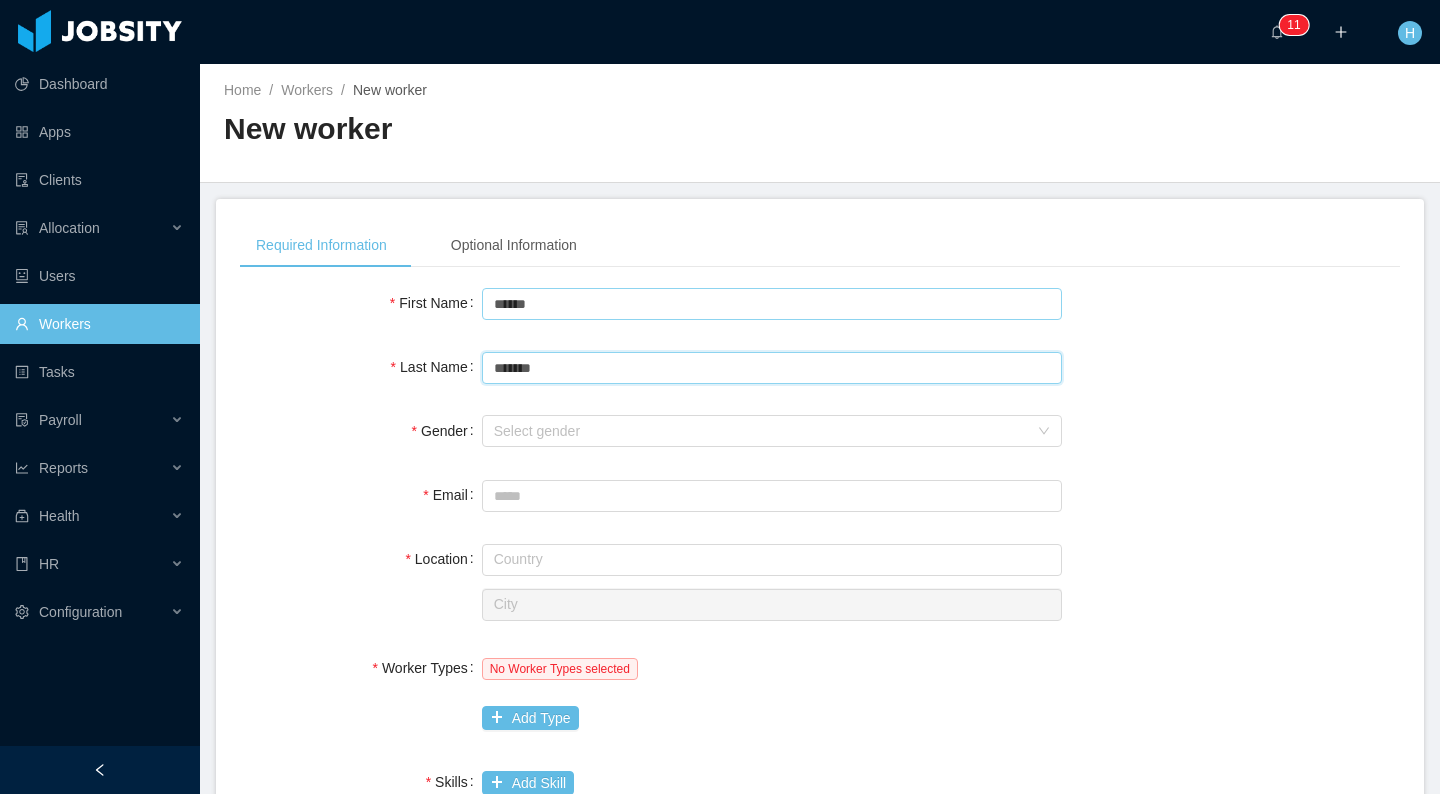 type on "*******" 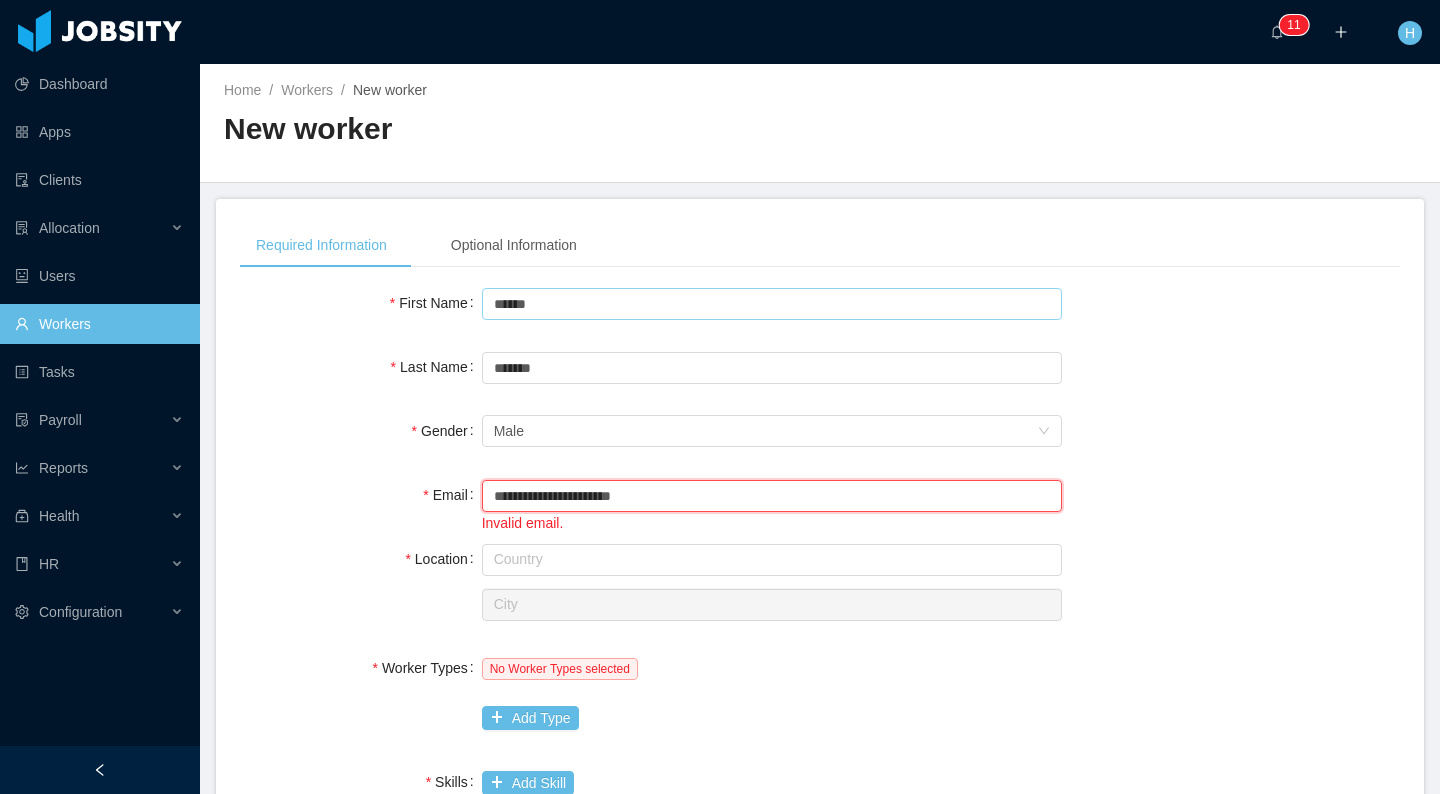 type on "**********" 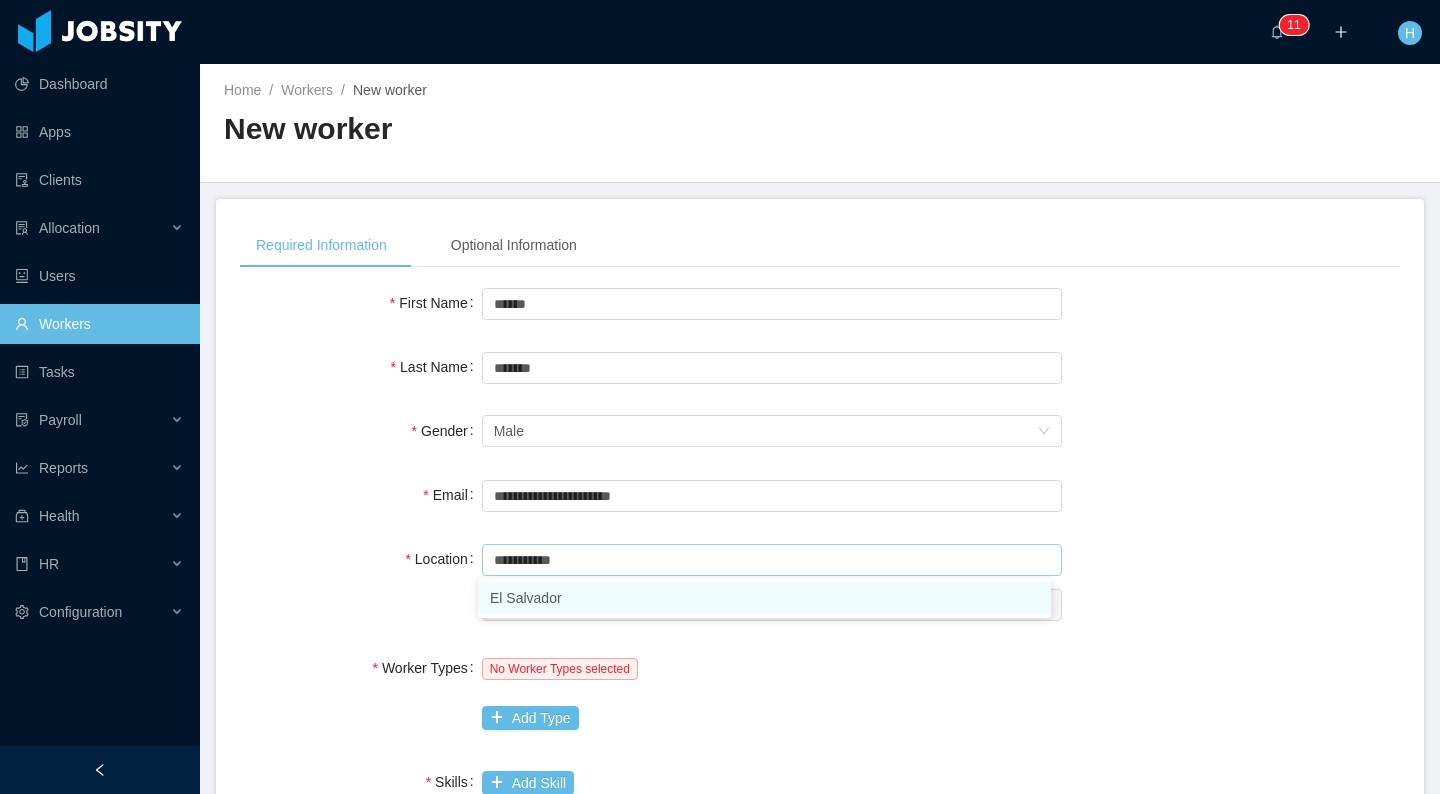 click on "El Salvador" at bounding box center [764, 598] 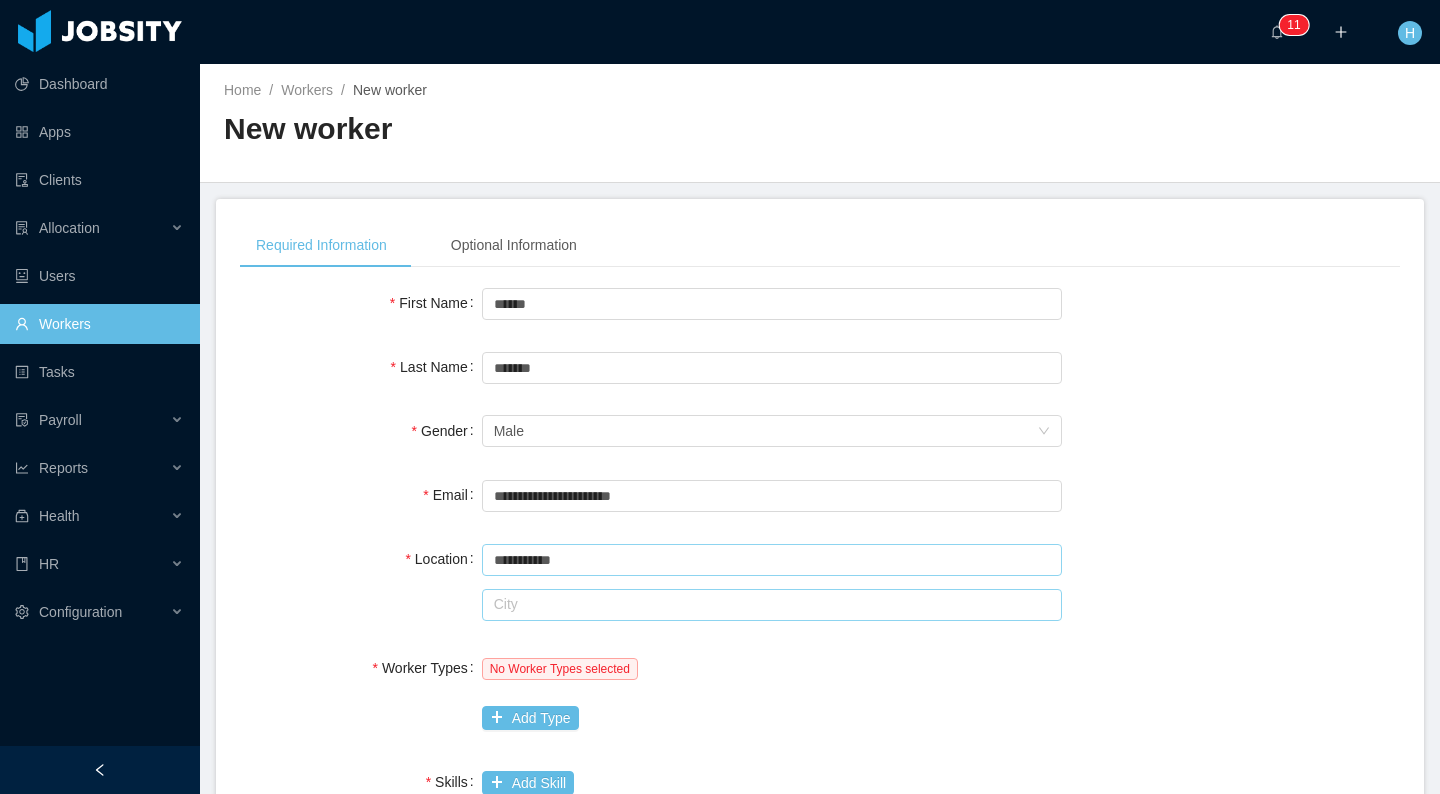 type on "**********" 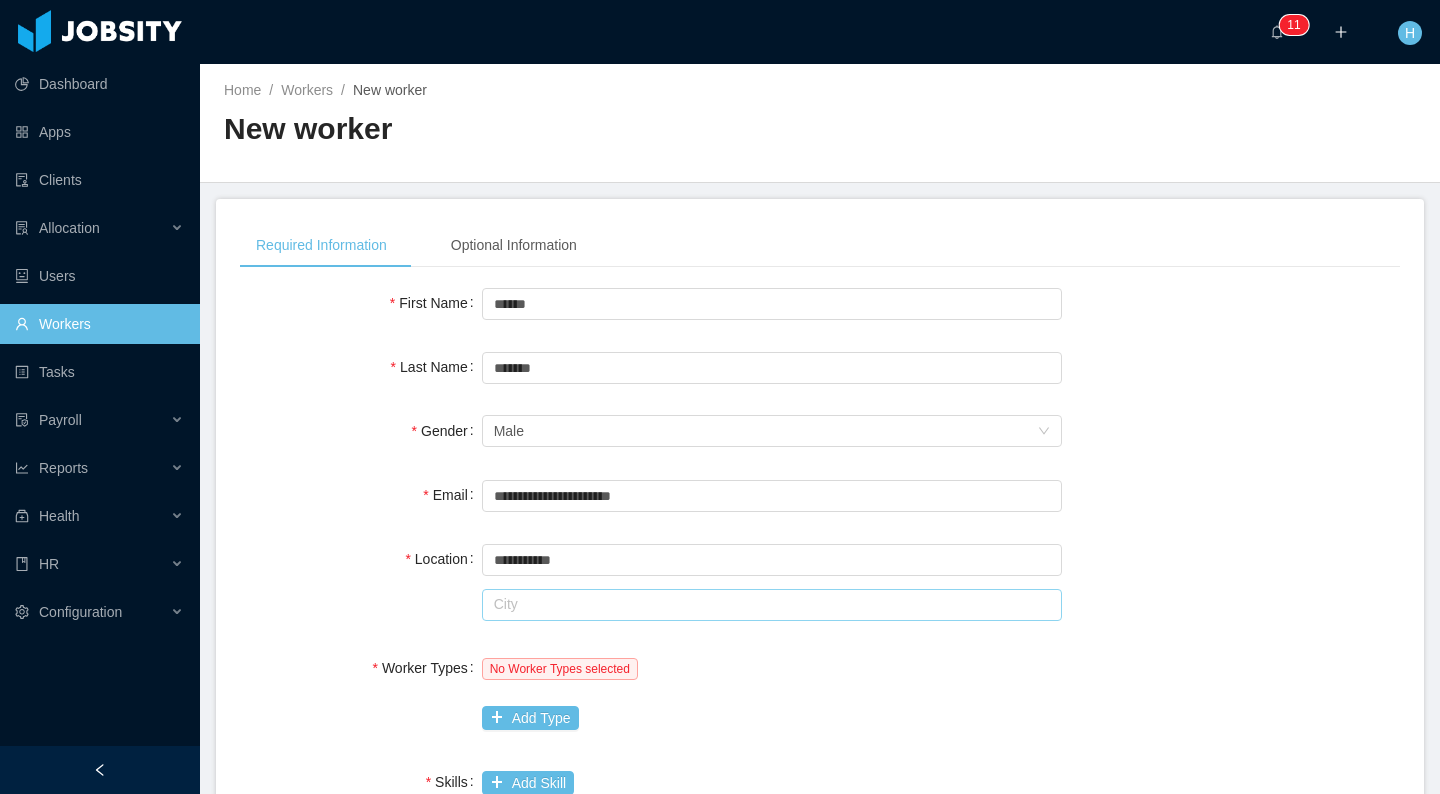 click at bounding box center [772, 605] 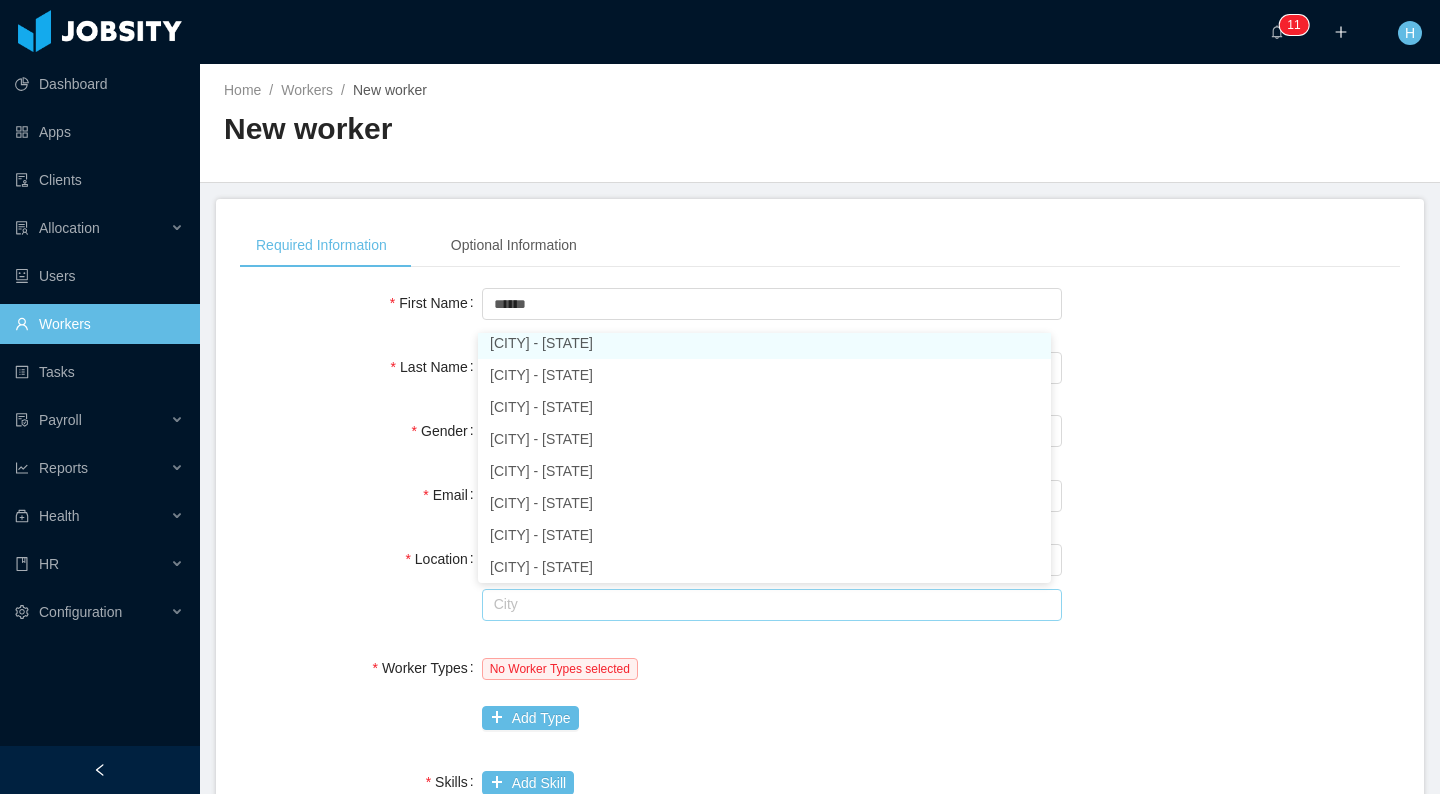 scroll, scrollTop: 4, scrollLeft: 0, axis: vertical 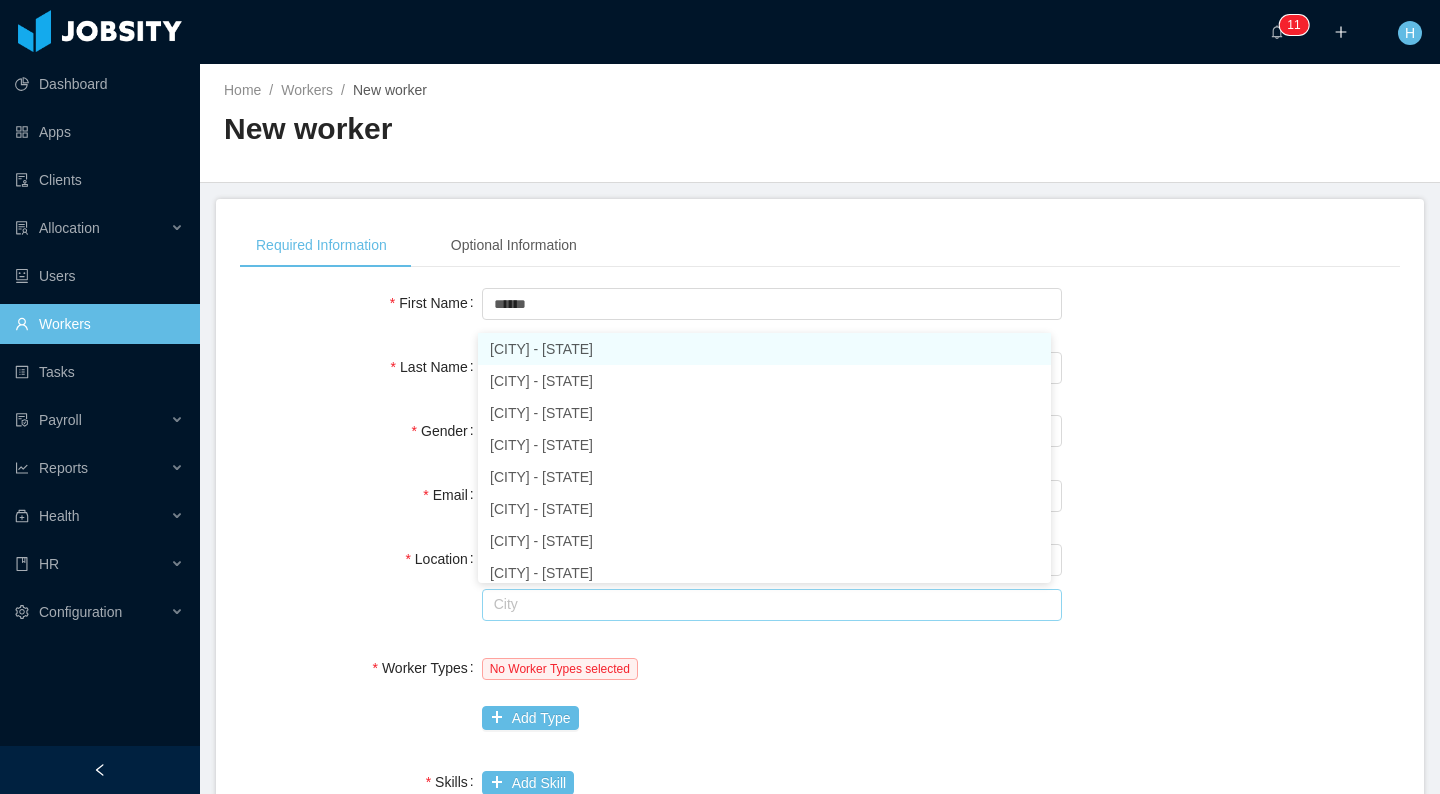 click on "[CITY] - [STATE]" at bounding box center (764, 349) 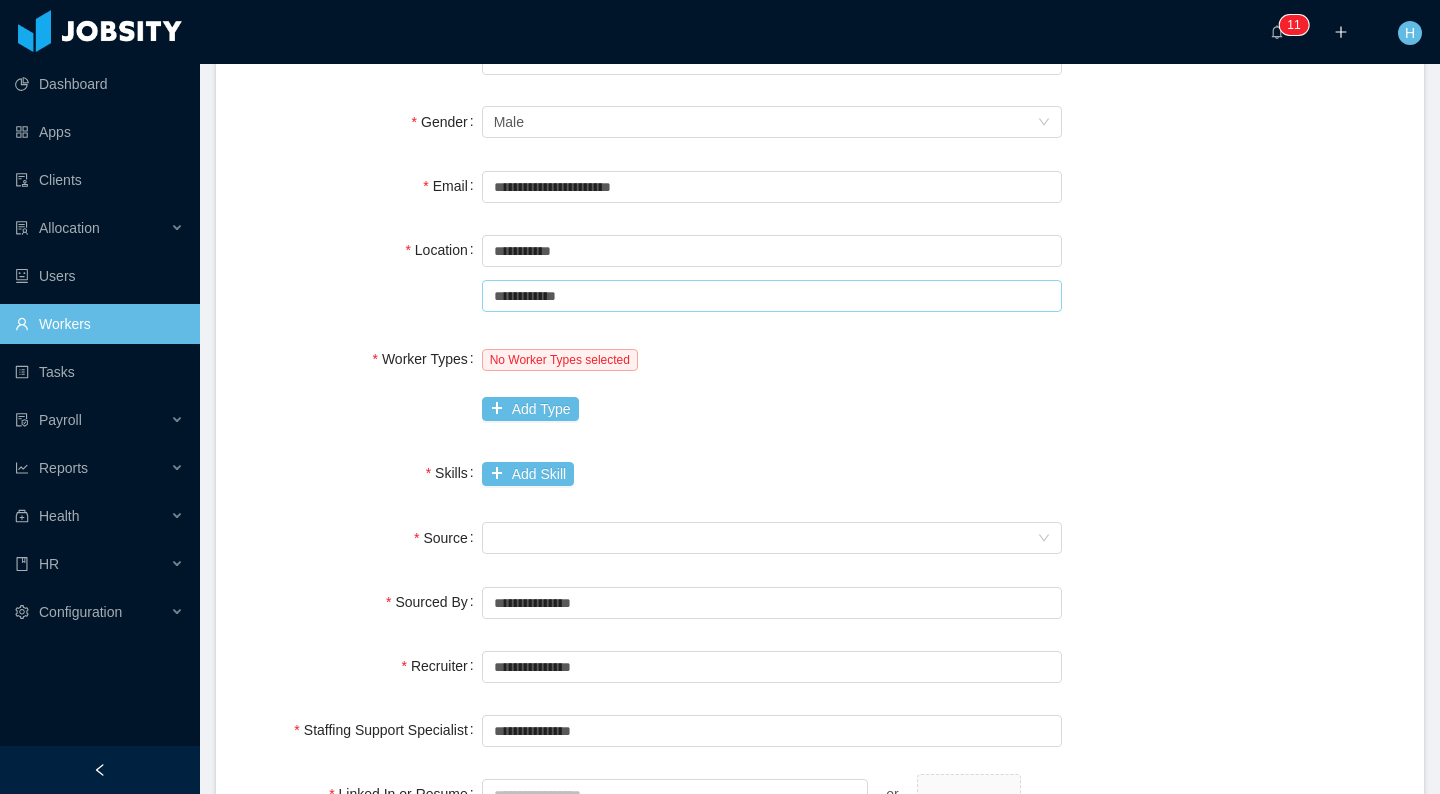 scroll, scrollTop: 392, scrollLeft: 0, axis: vertical 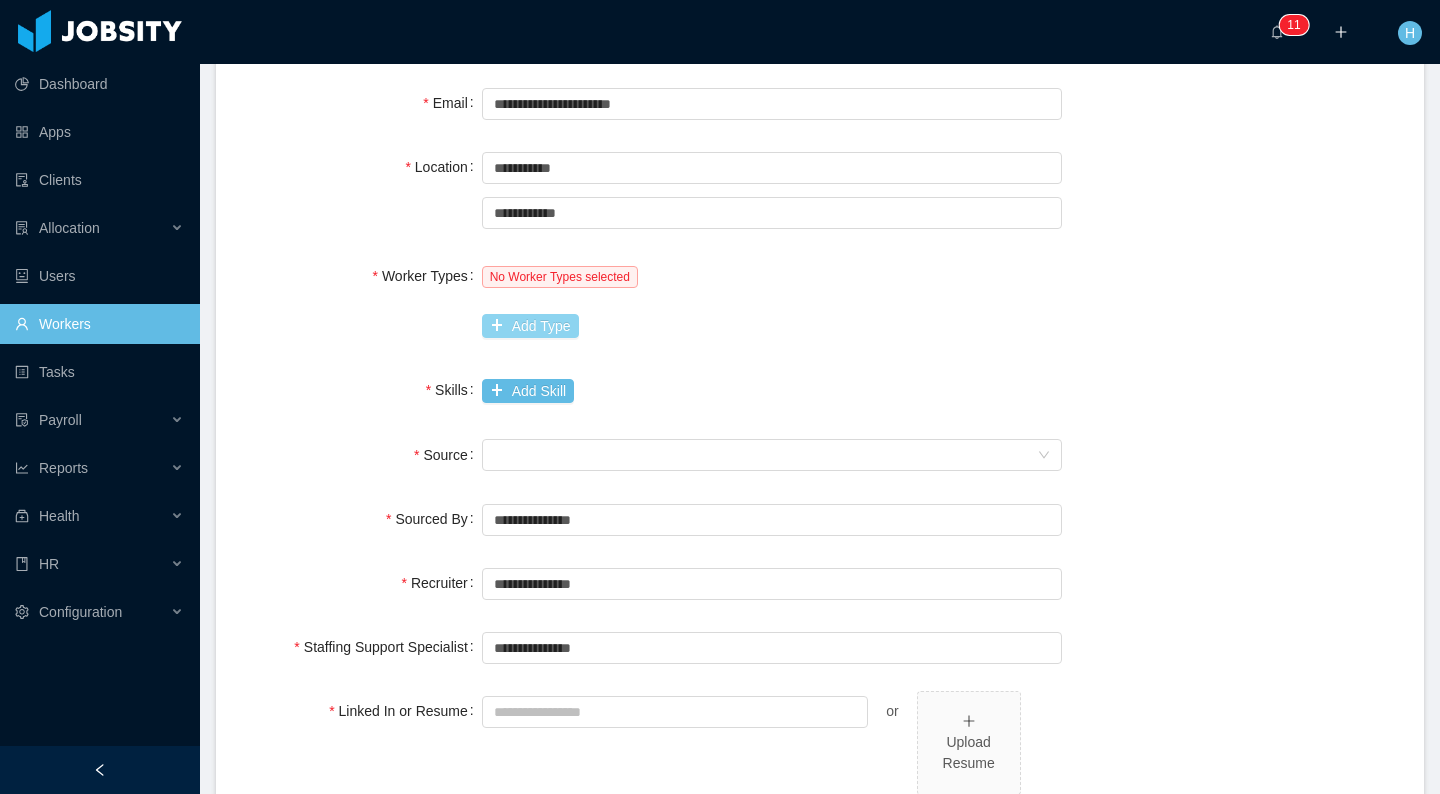 click on "Add Type" at bounding box center (530, 326) 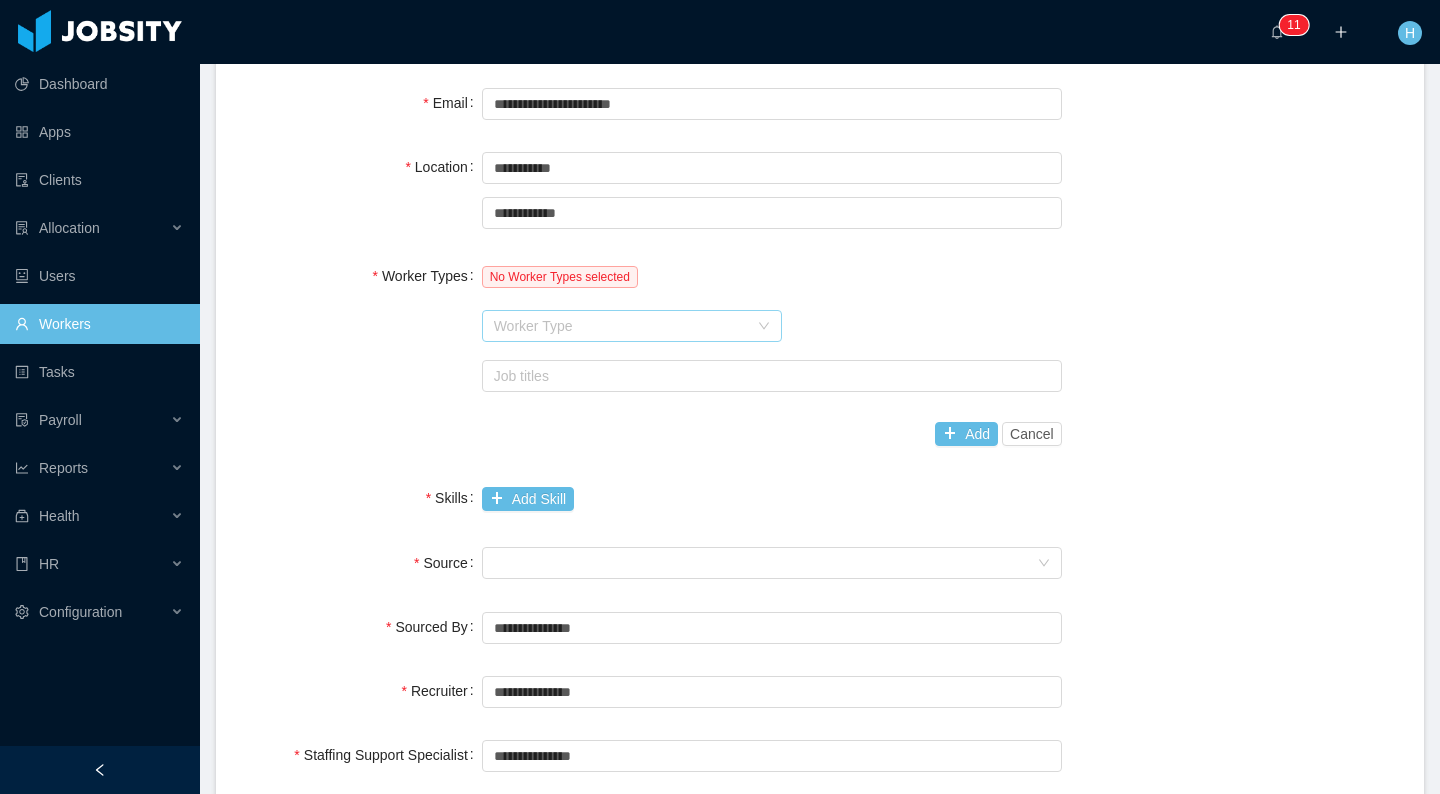 click on "Worker Type" at bounding box center [621, 326] 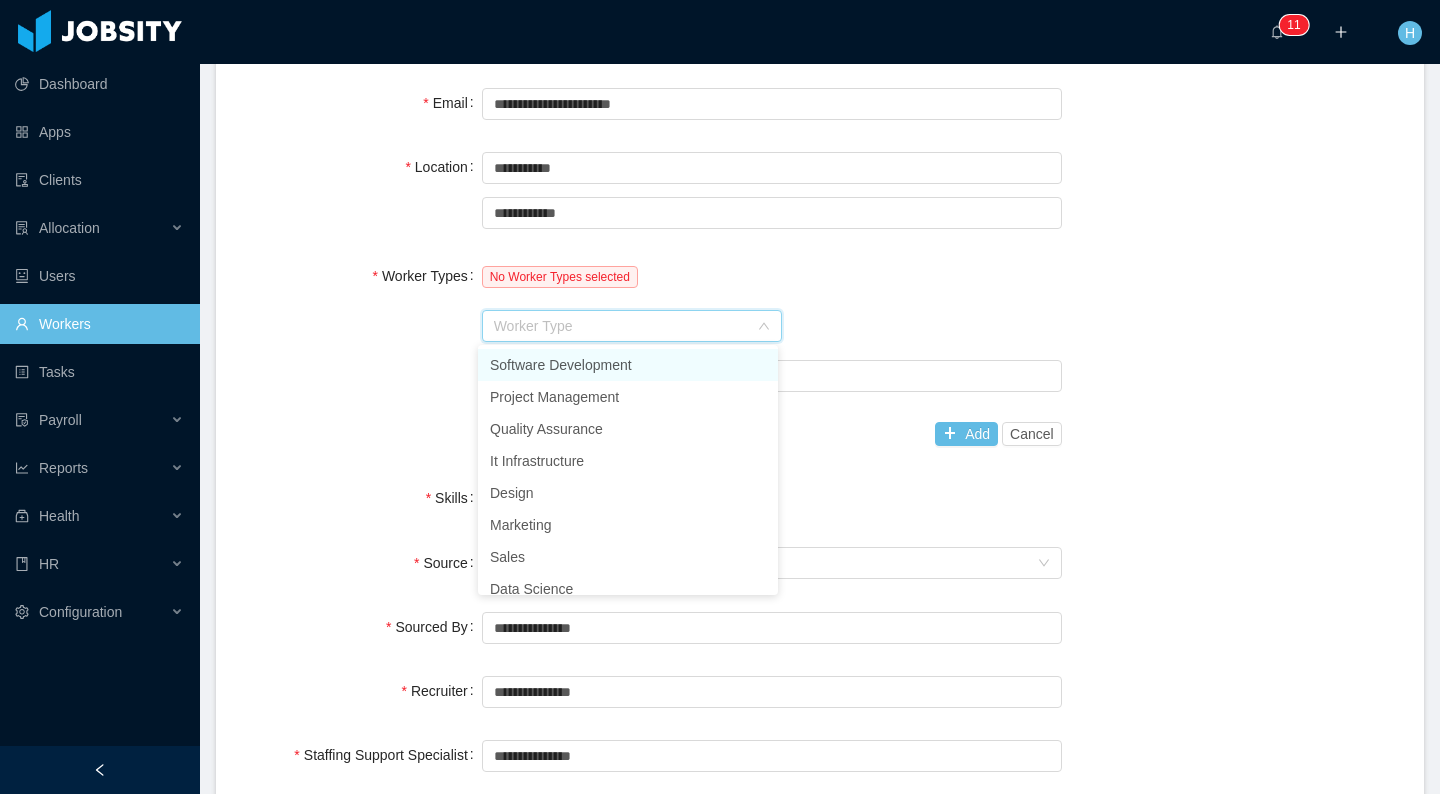 click on "Software Development" at bounding box center (628, 365) 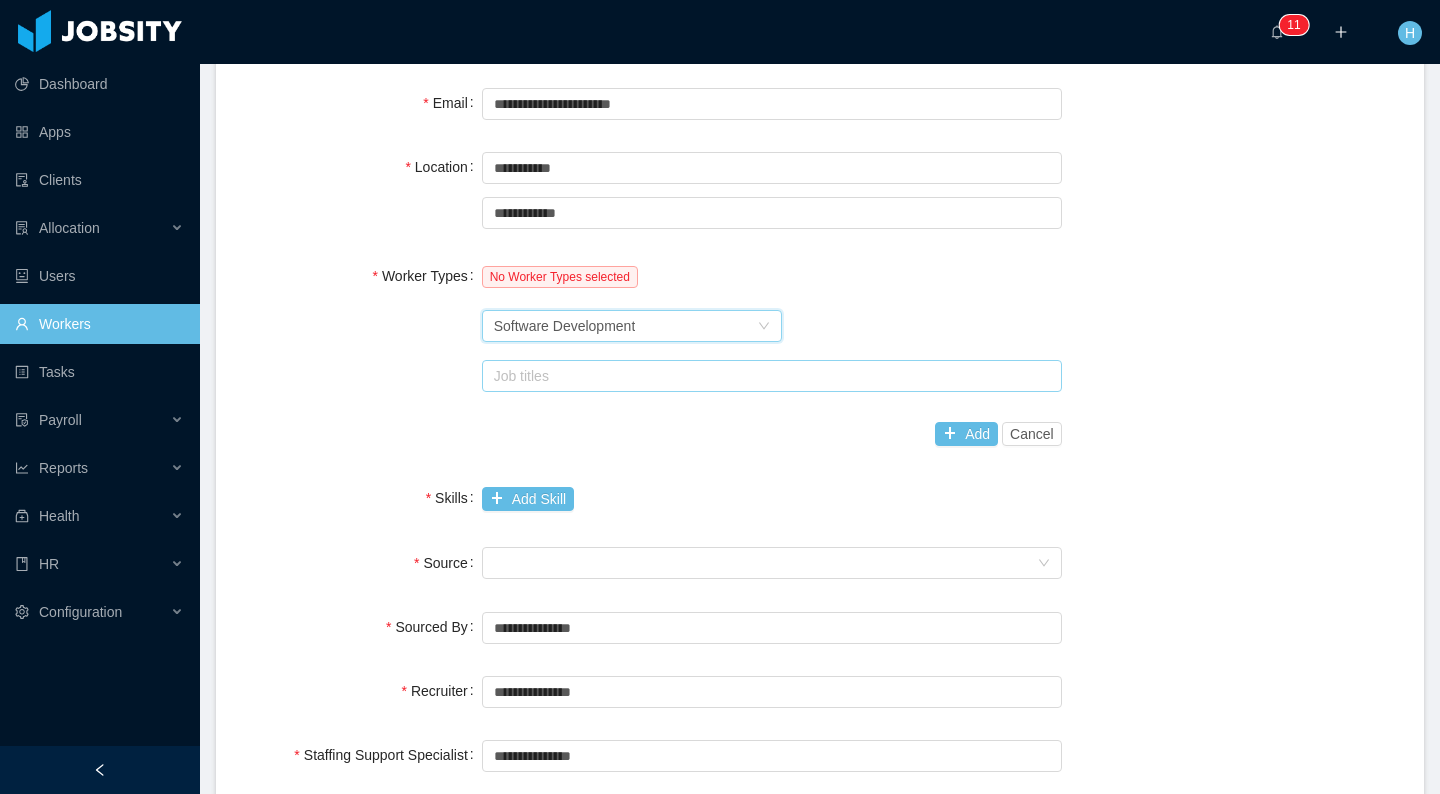 click on "Job titles" at bounding box center (767, 376) 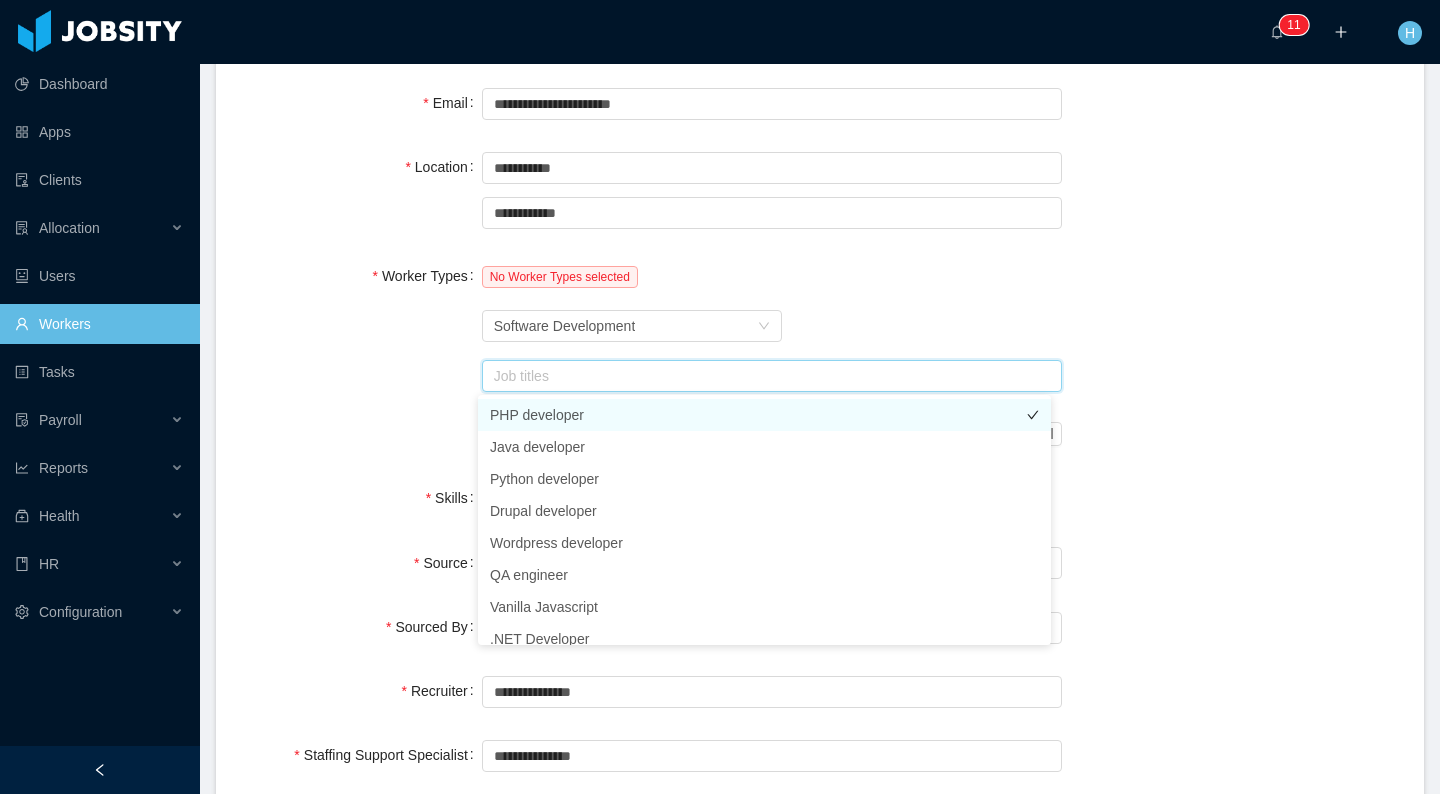 click on "PHP developer" at bounding box center [764, 415] 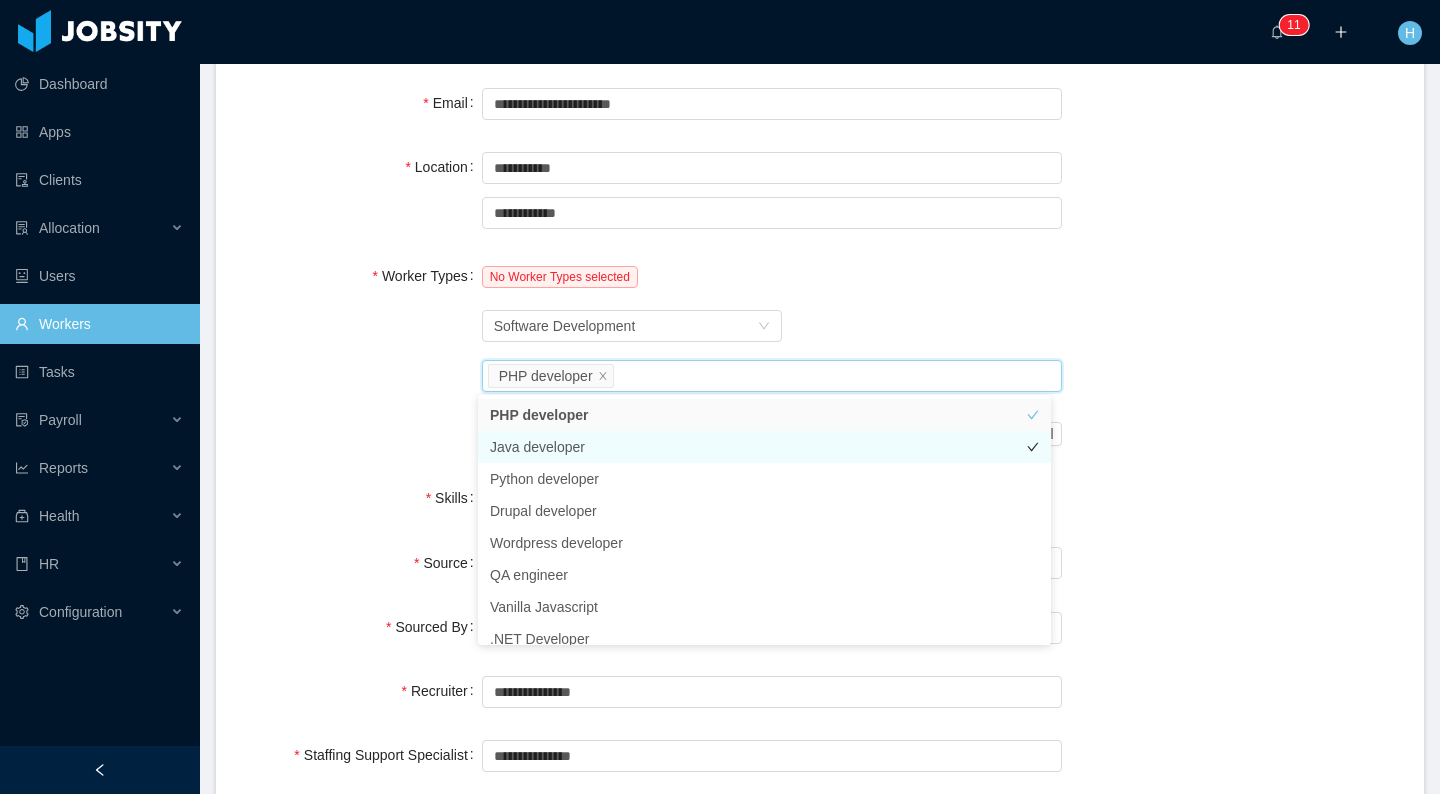 click on "Java developer" at bounding box center (764, 447) 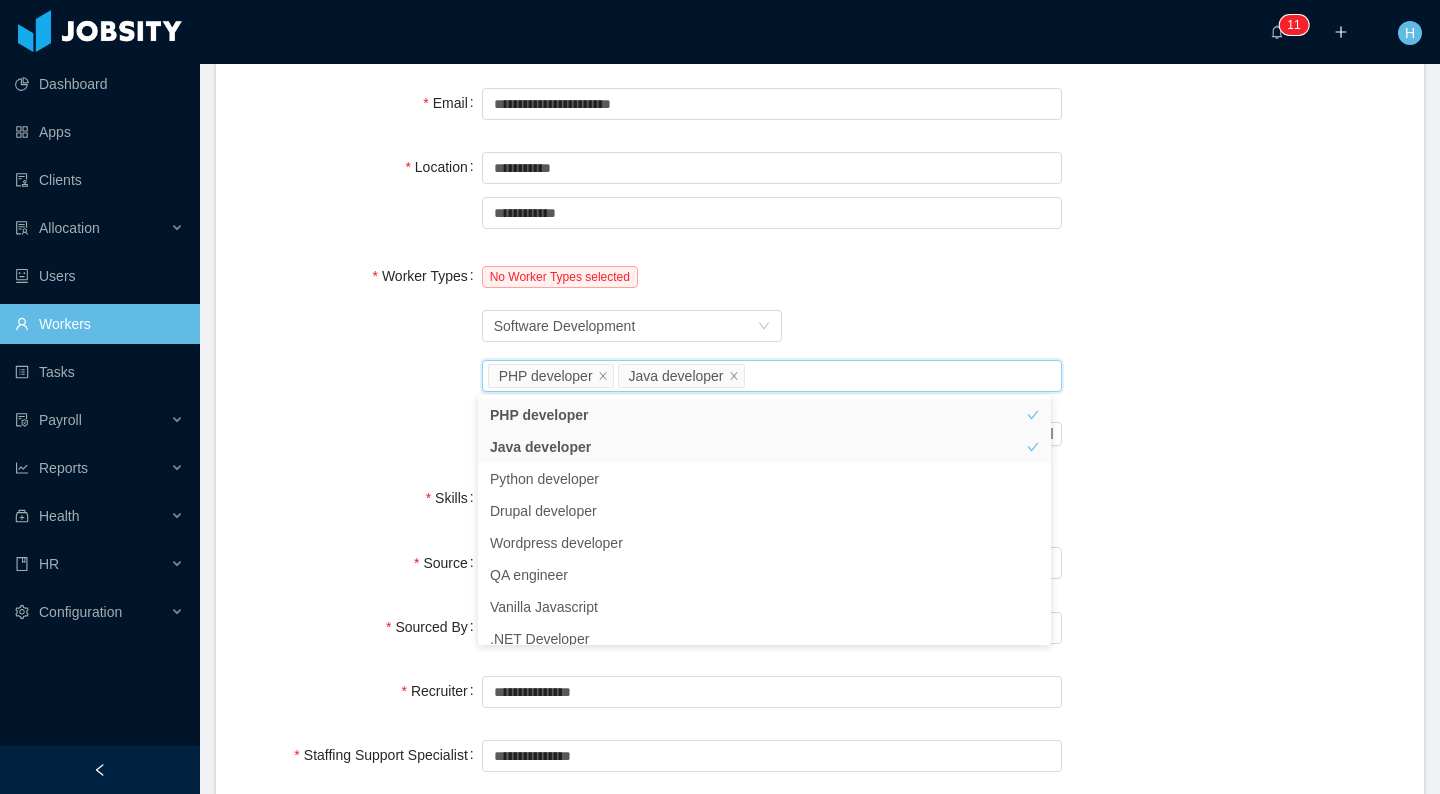 click on "Skills" at bounding box center (361, 498) 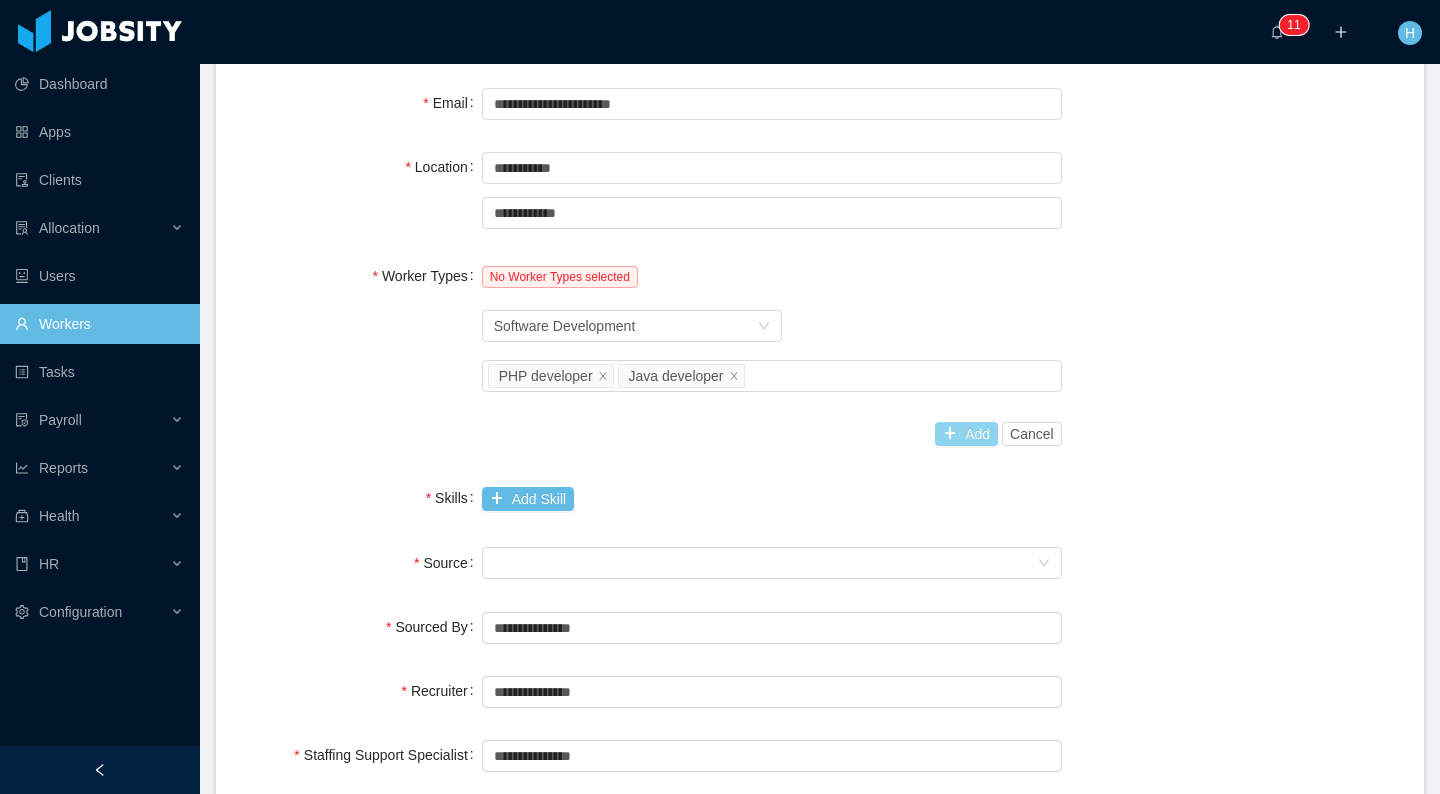 drag, startPoint x: 958, startPoint y: 427, endPoint x: 940, endPoint y: 425, distance: 18.110771 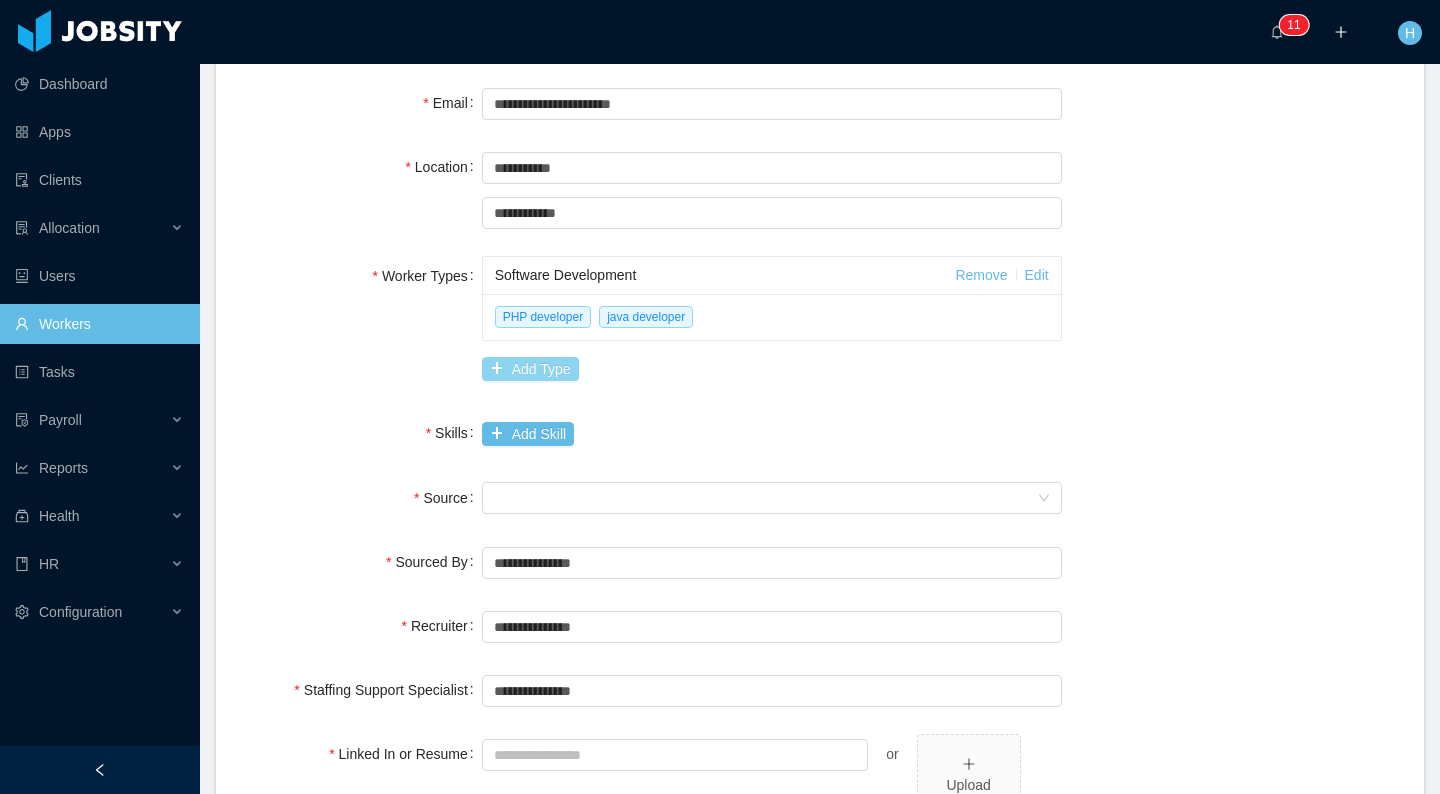 click on "Add Type" at bounding box center [530, 369] 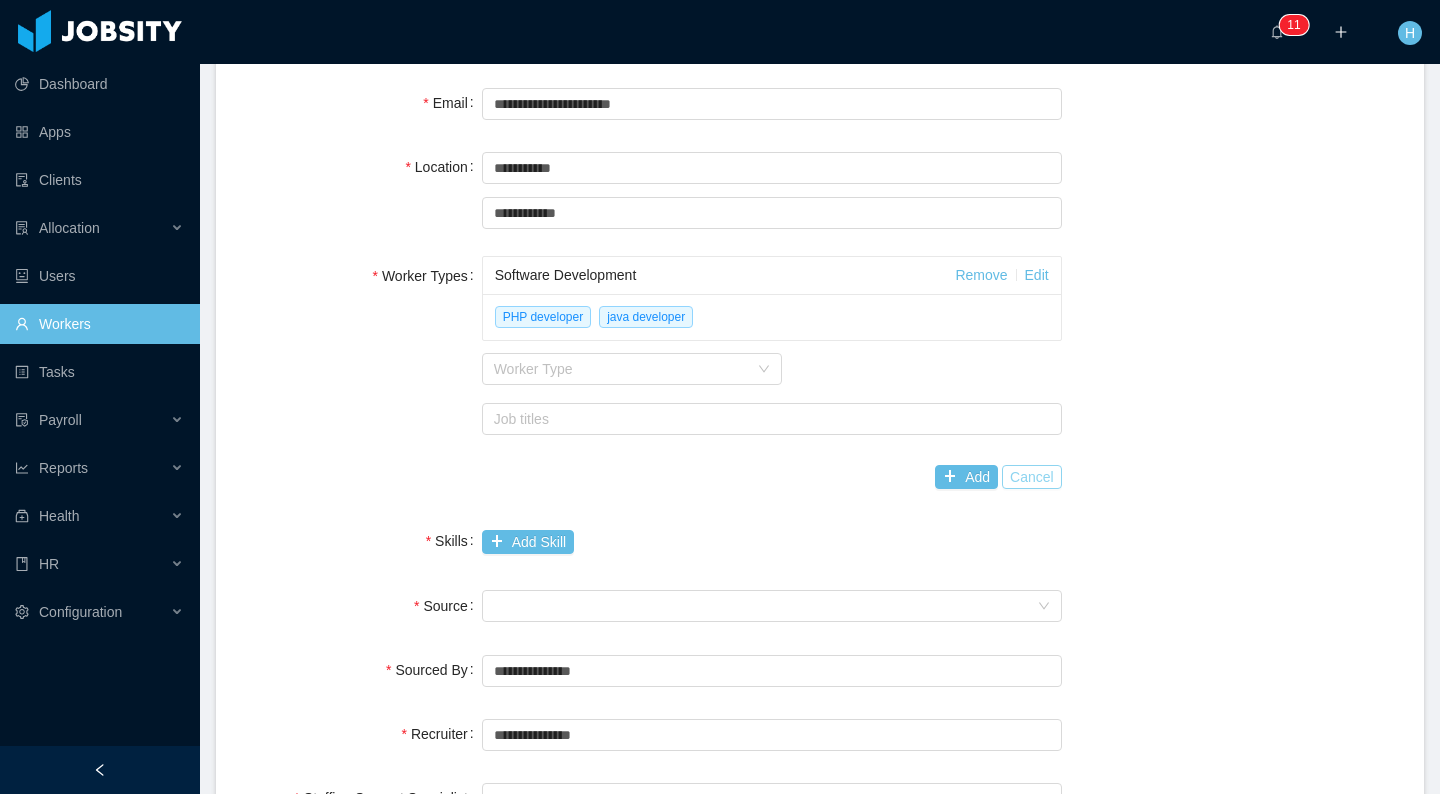 click on "Cancel" at bounding box center (1032, 477) 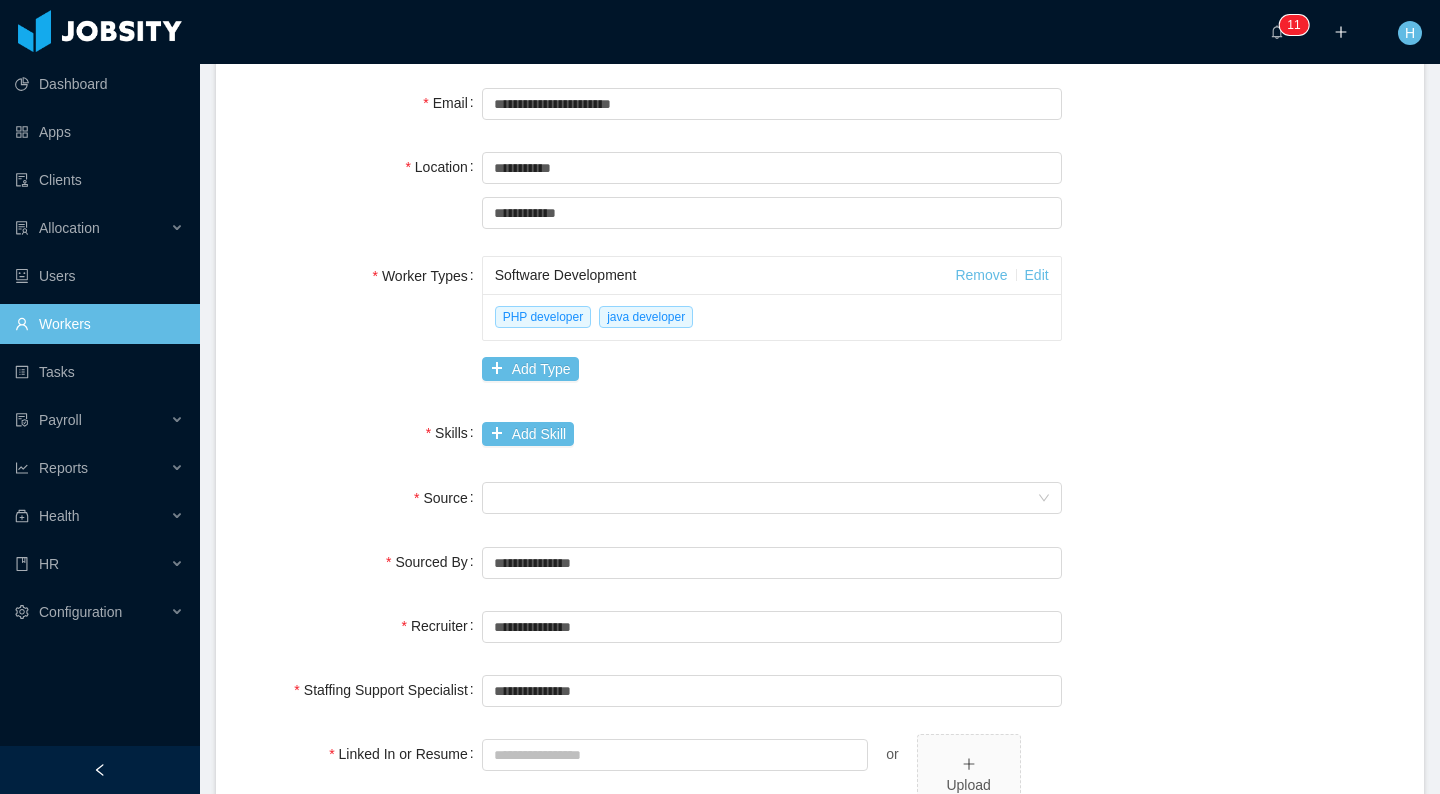 click on "Add Skill" at bounding box center [772, 433] 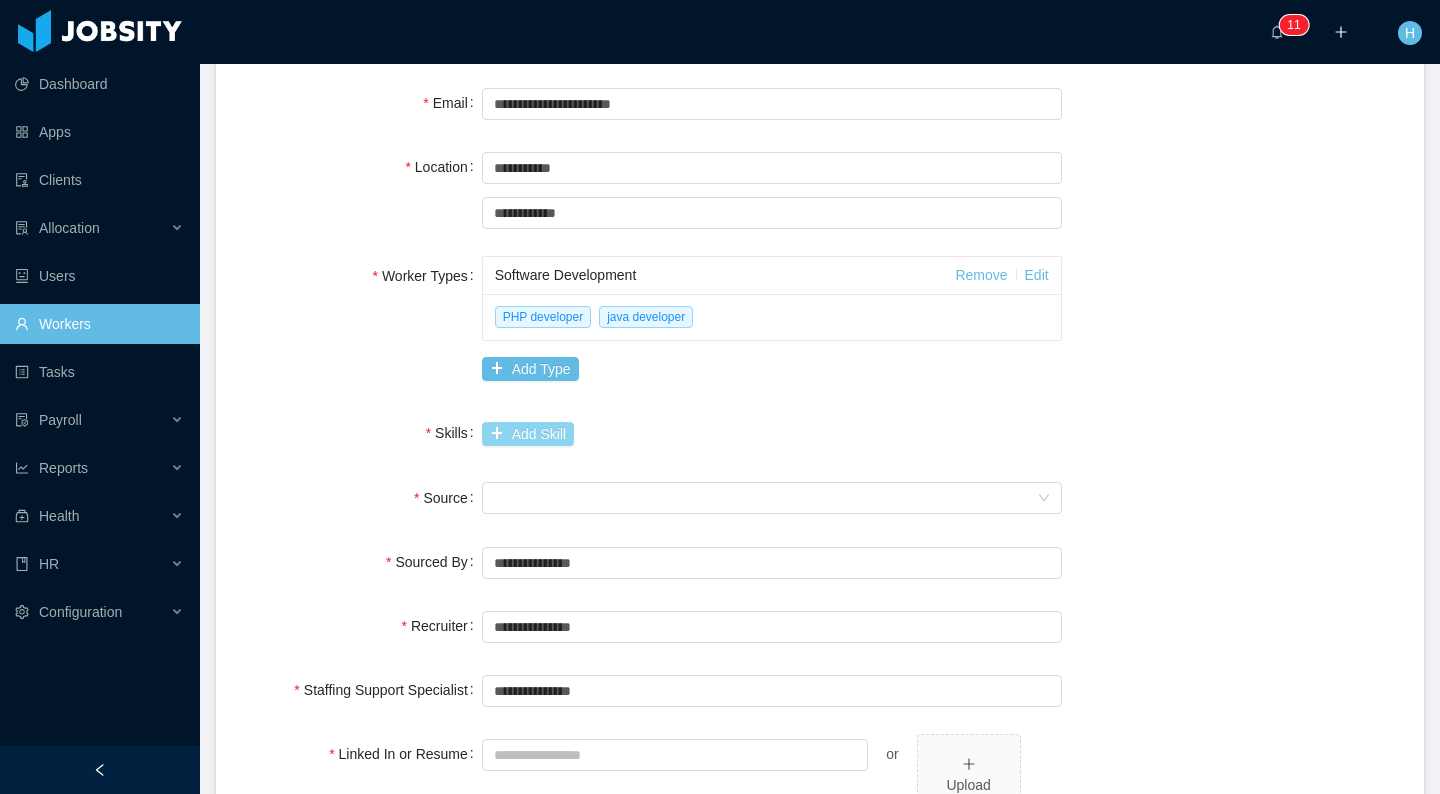 click on "Add Skill" at bounding box center (528, 434) 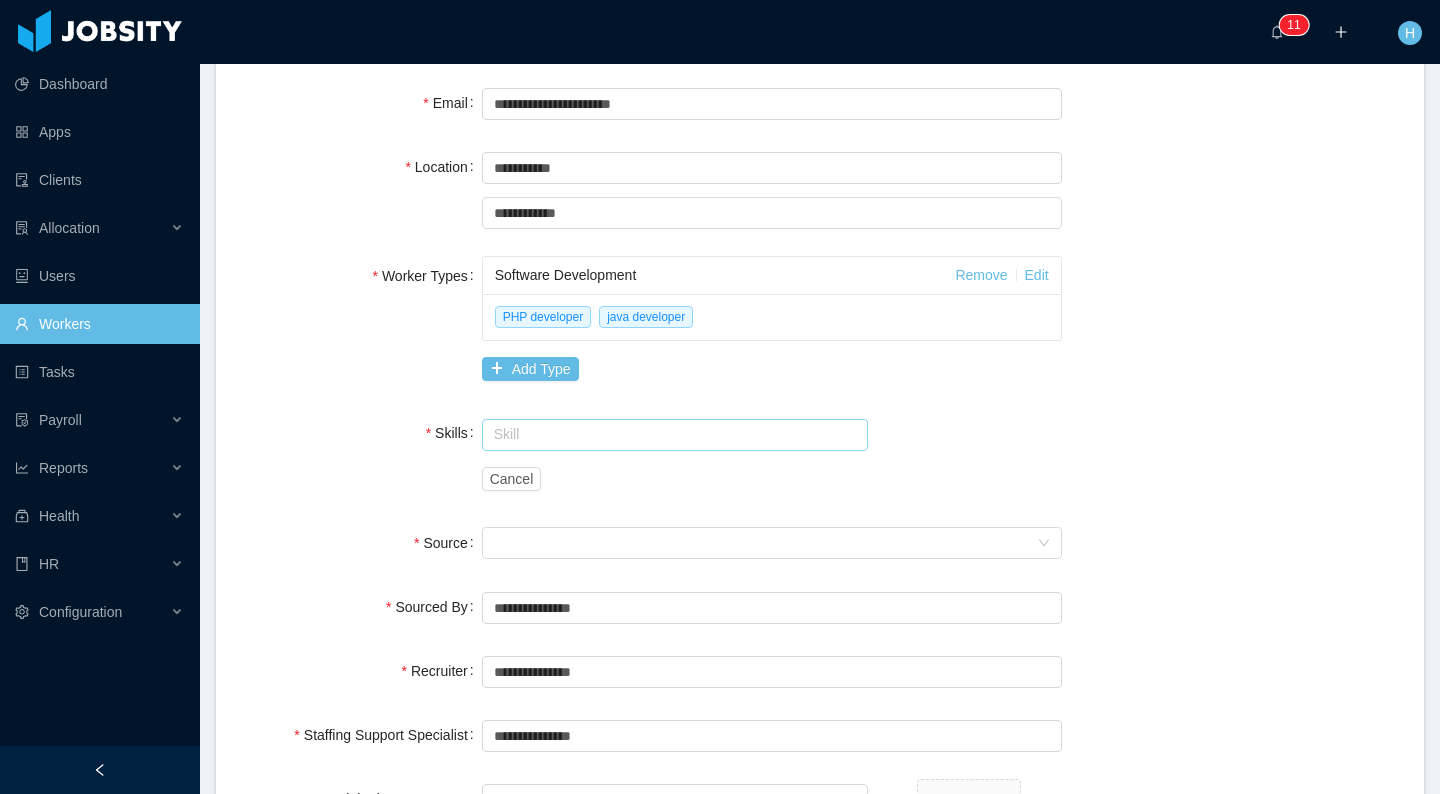 click at bounding box center (675, 435) 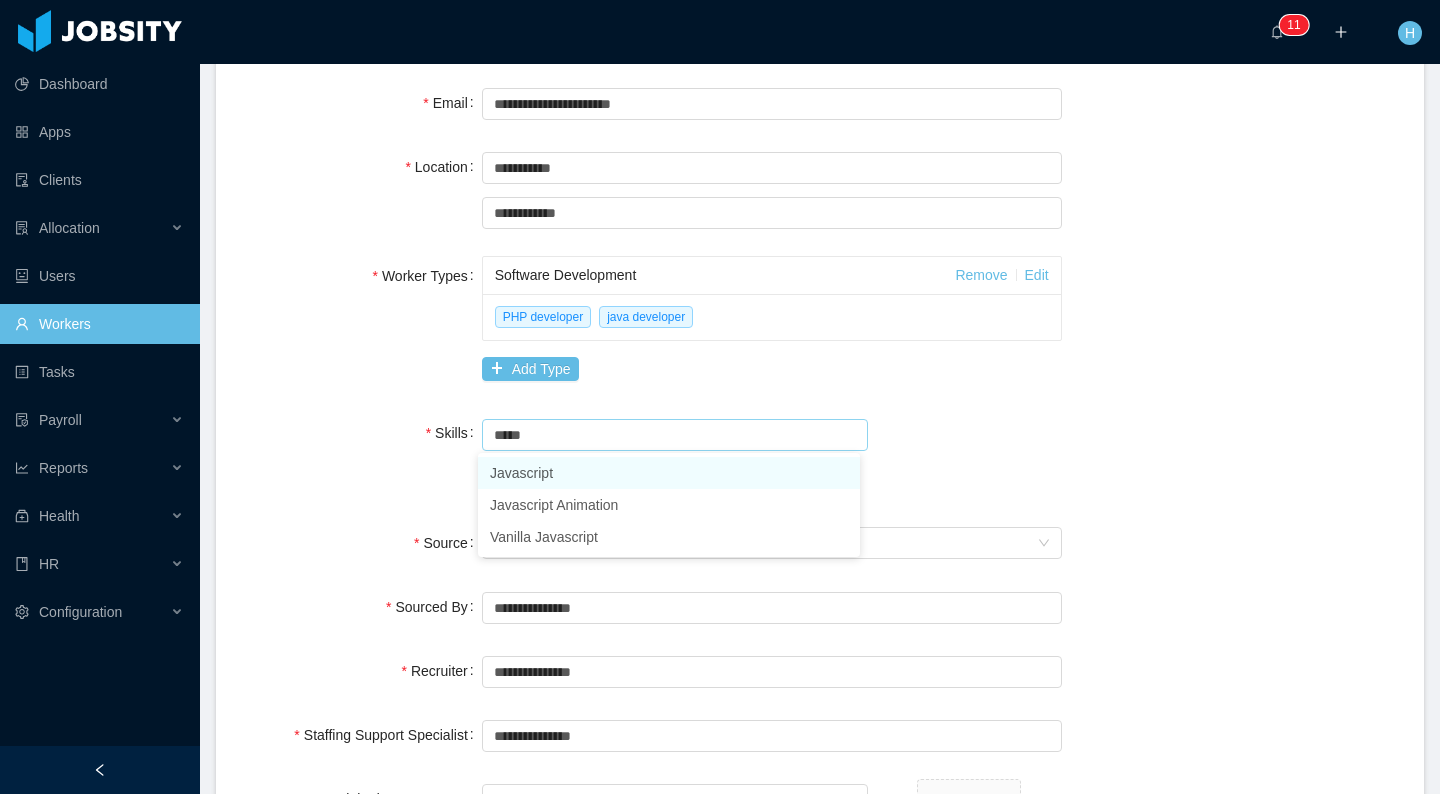 click on "Javascript" at bounding box center [669, 473] 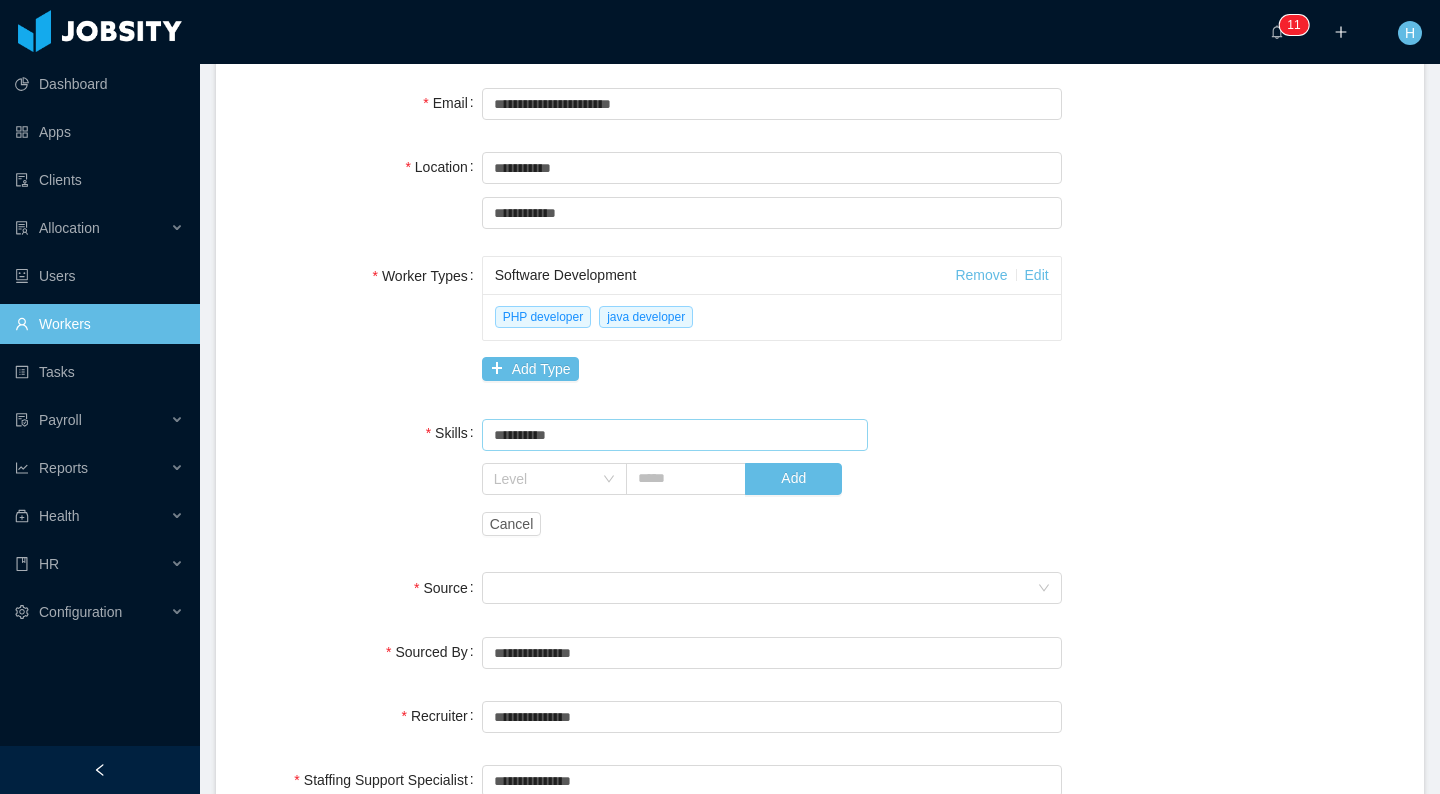 type on "**********" 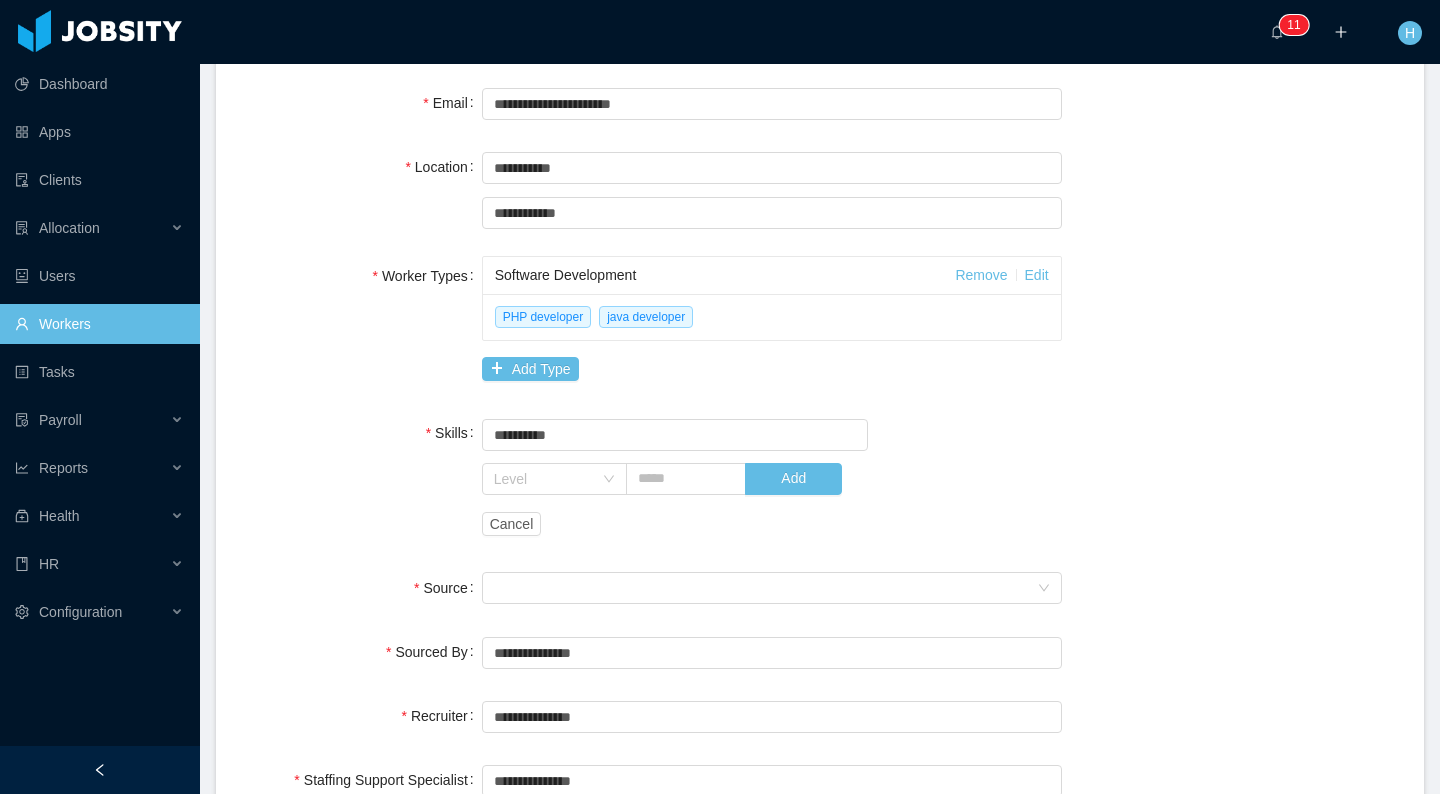 click on "Level Add" at bounding box center (723, 479) 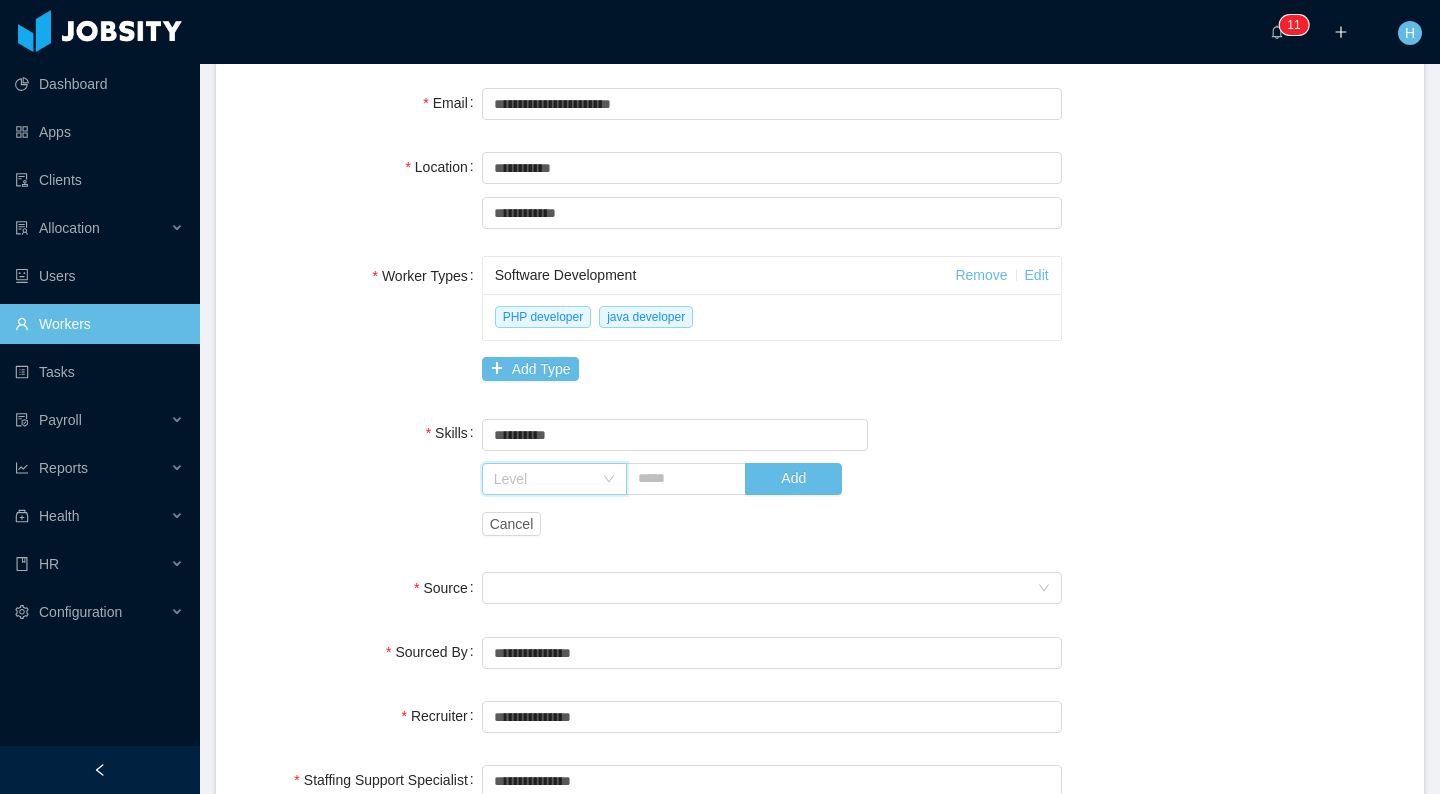 click on "Level" at bounding box center (548, 479) 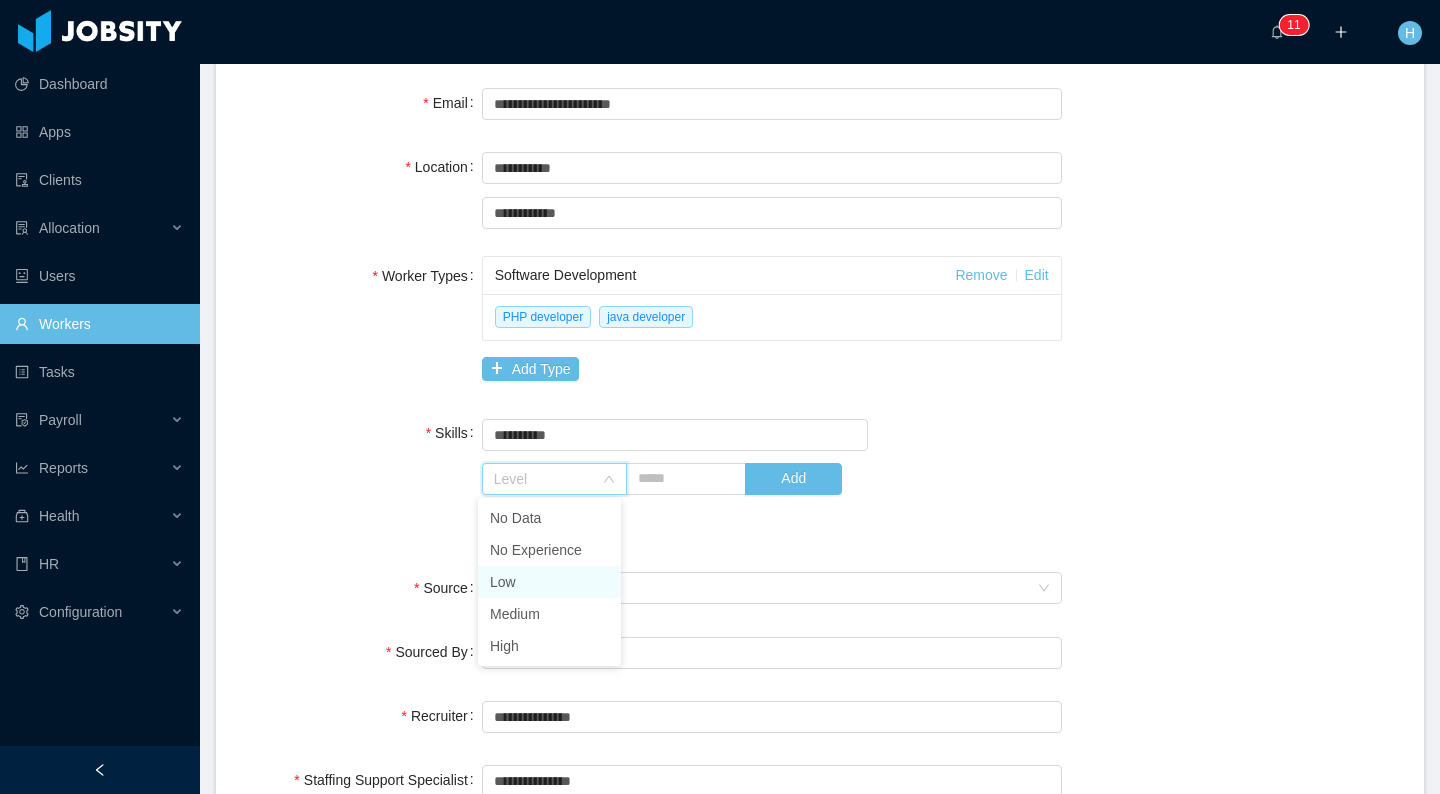 click on "Low" at bounding box center (549, 582) 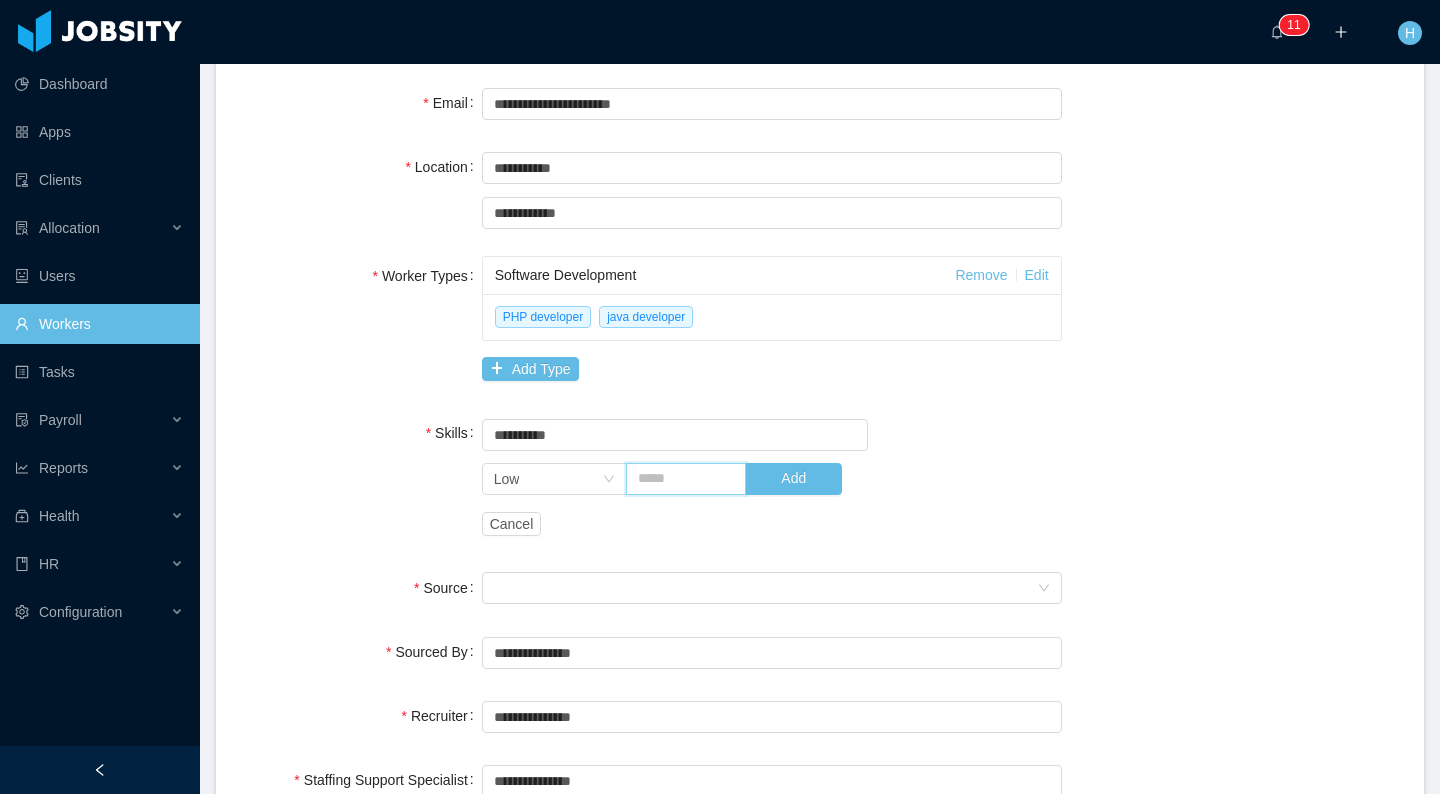 click at bounding box center (686, 479) 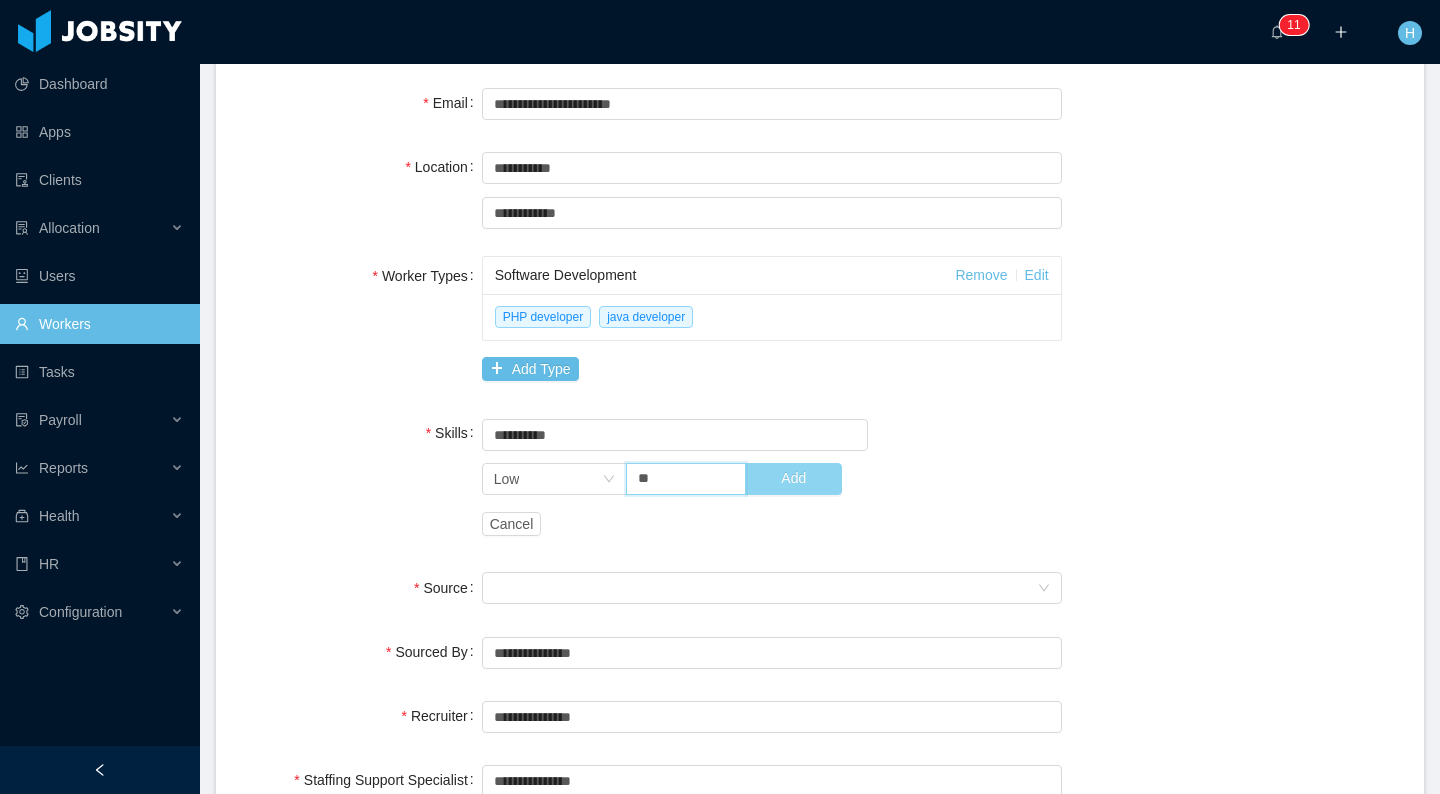 type on "**" 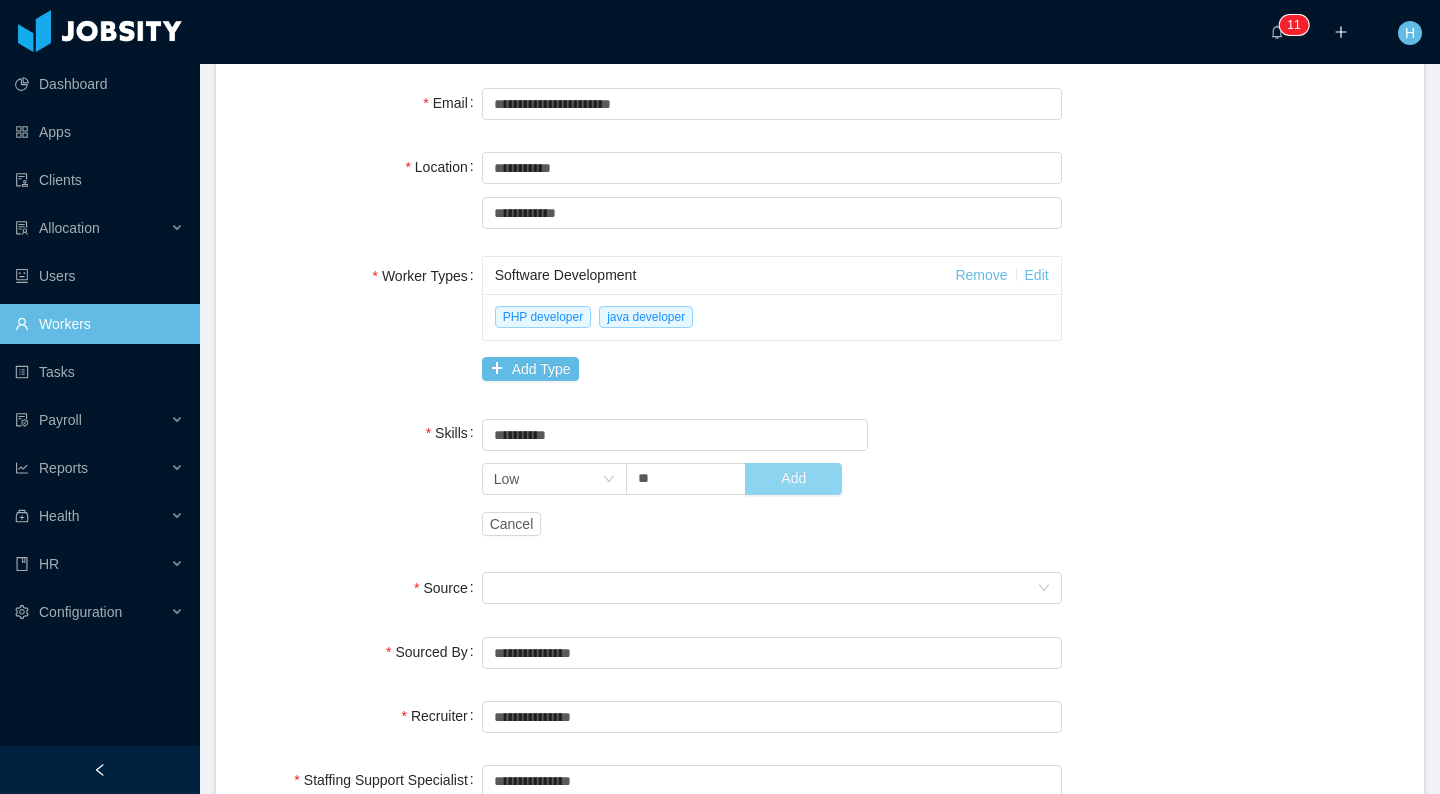 click on "Add" at bounding box center [793, 479] 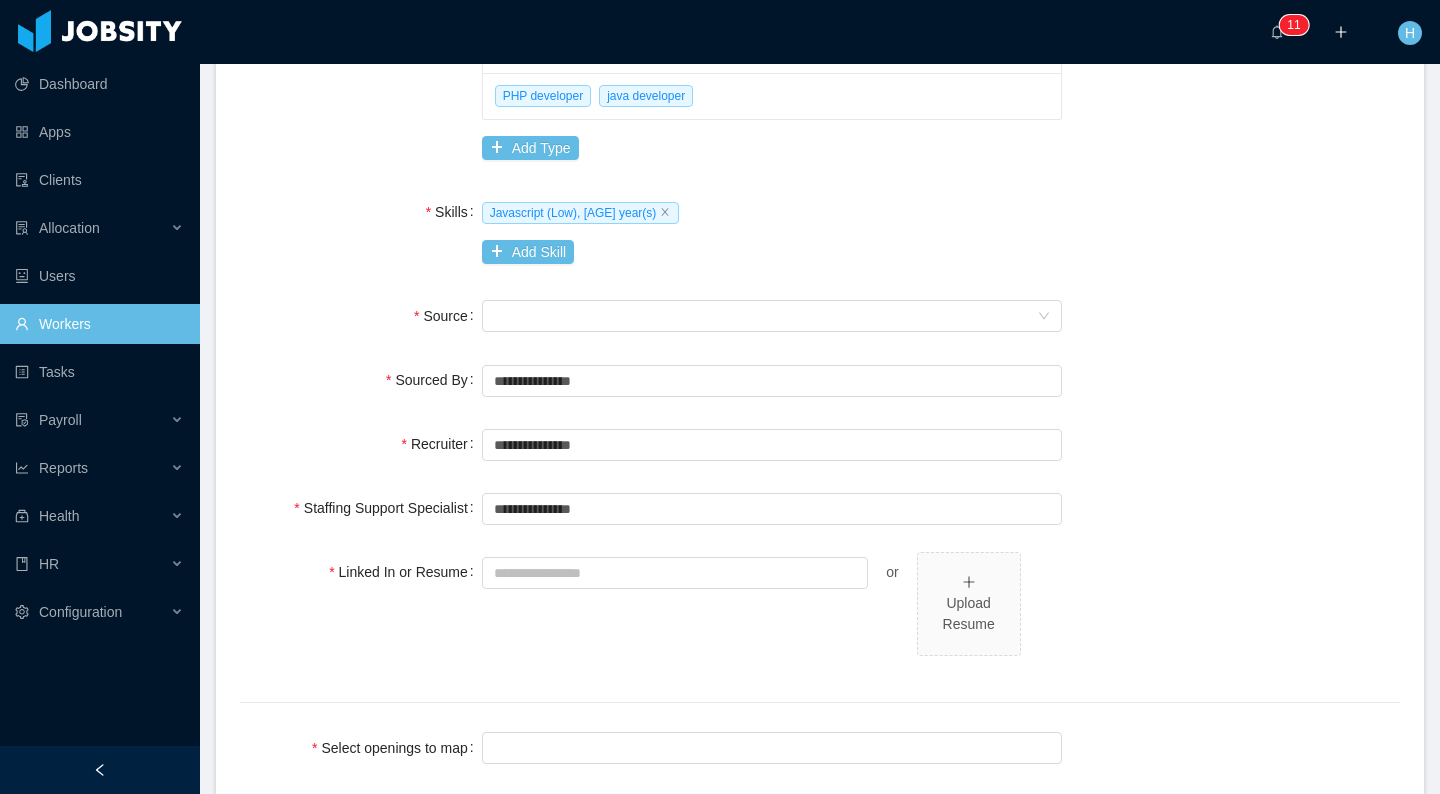 scroll, scrollTop: 627, scrollLeft: 0, axis: vertical 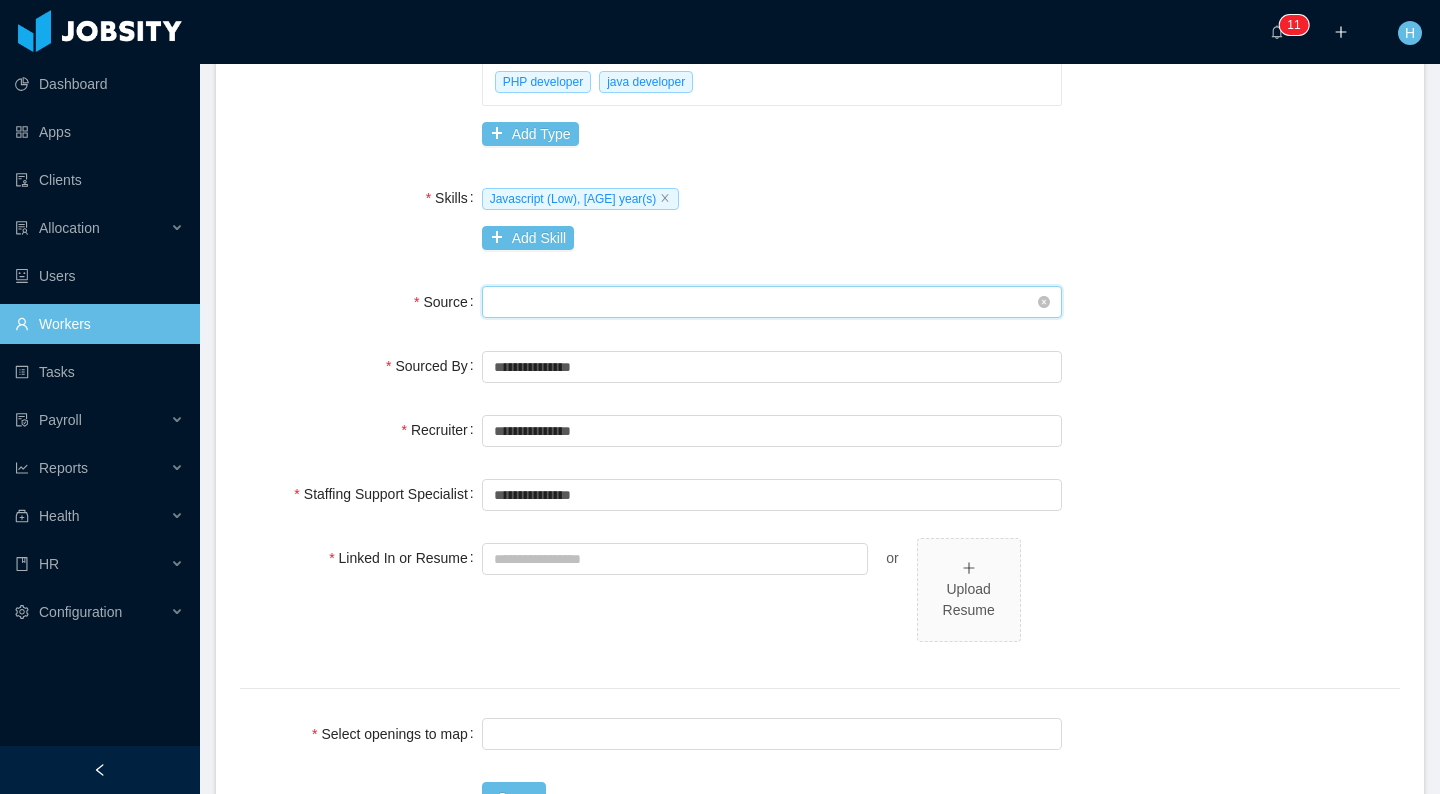 click on "Seniority" at bounding box center [765, 302] 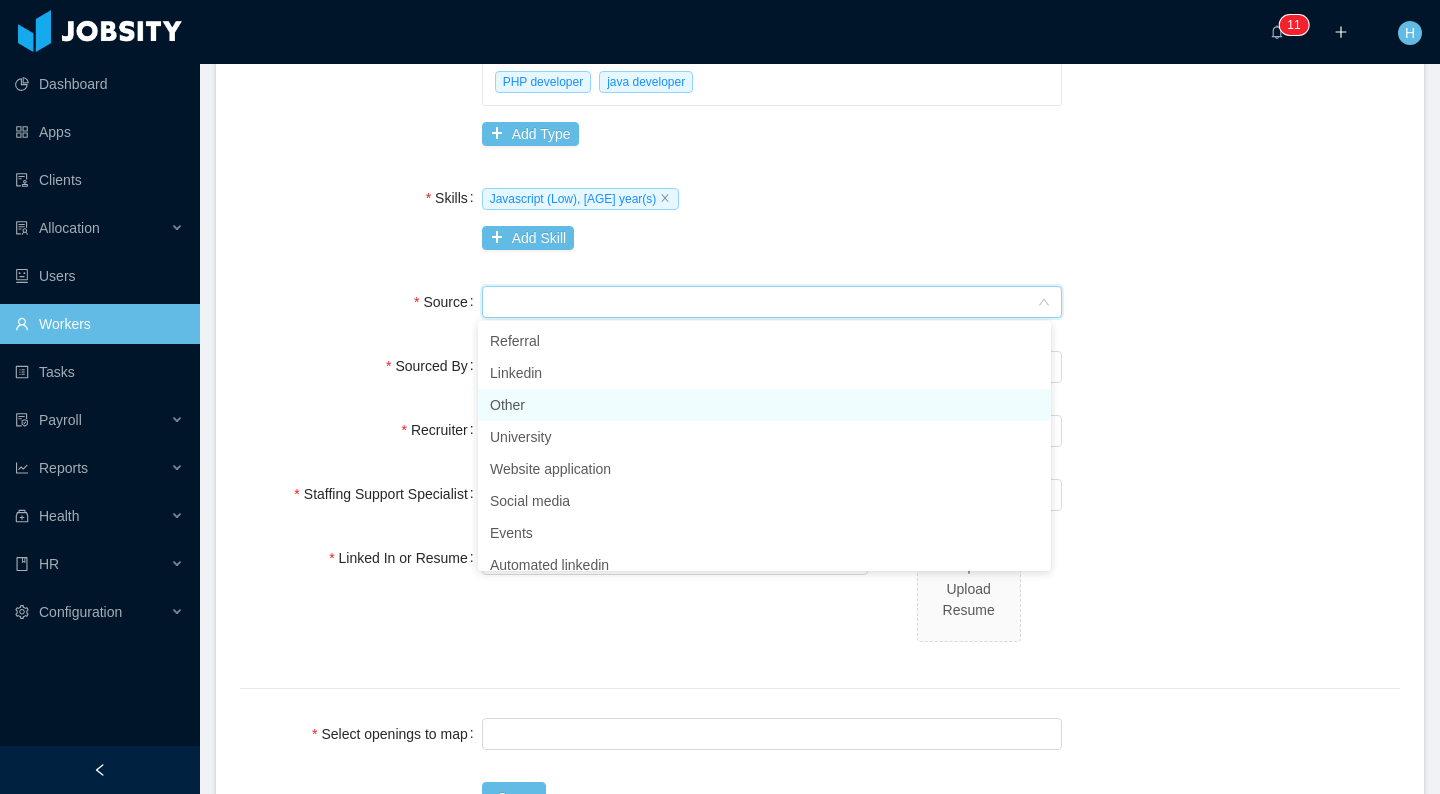 click on "Other" at bounding box center (764, 405) 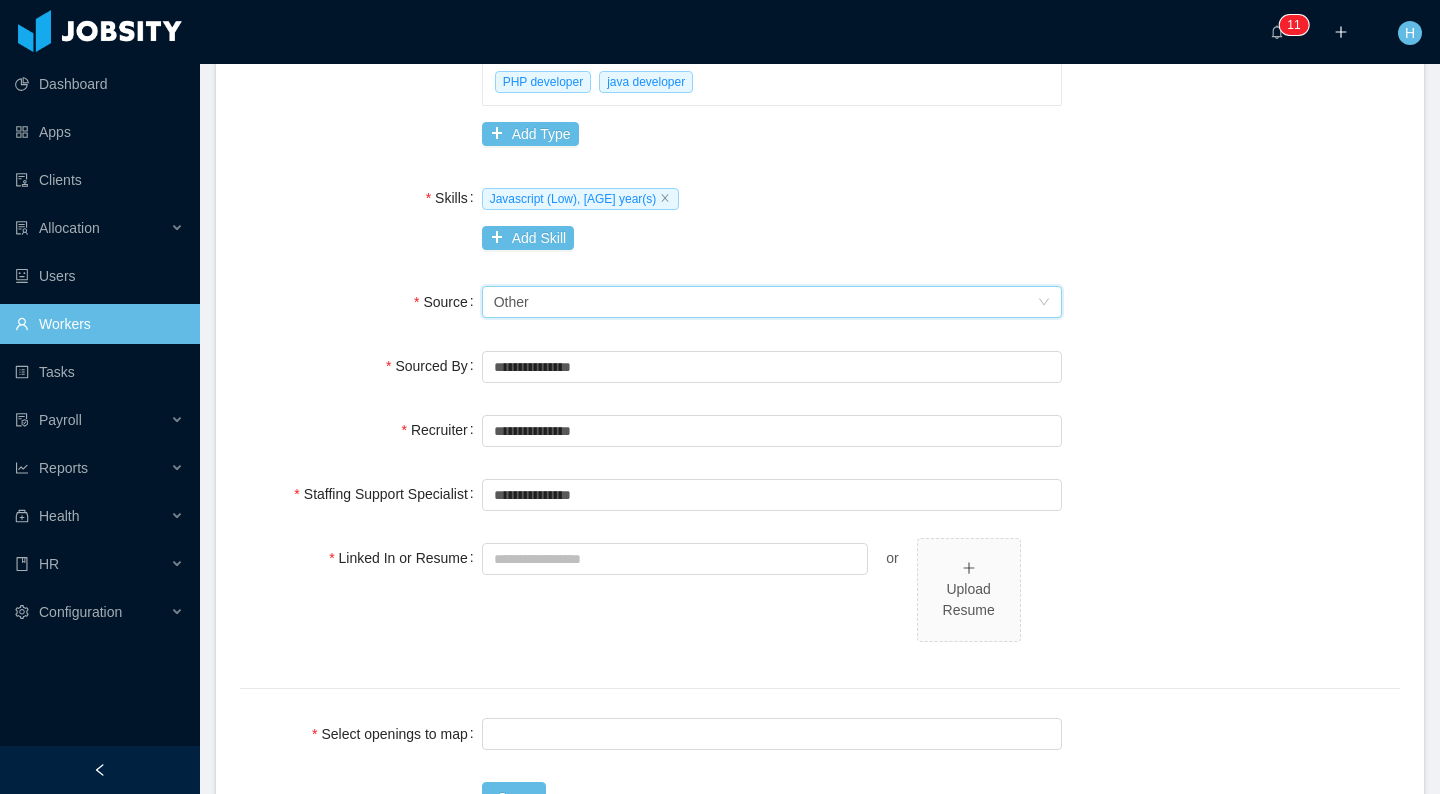 scroll, scrollTop: 783, scrollLeft: 0, axis: vertical 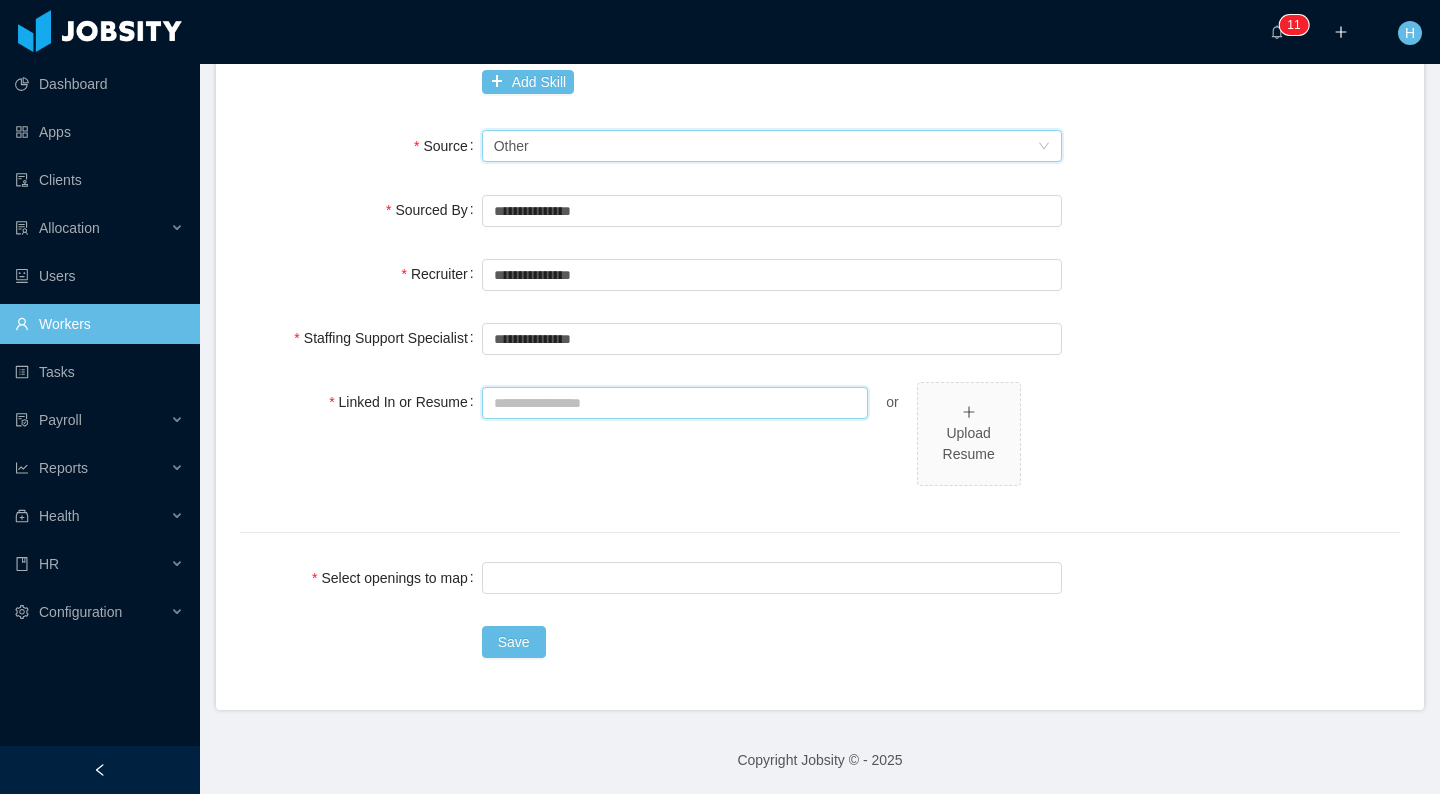 click on "Linked In or Resume" at bounding box center [675, 403] 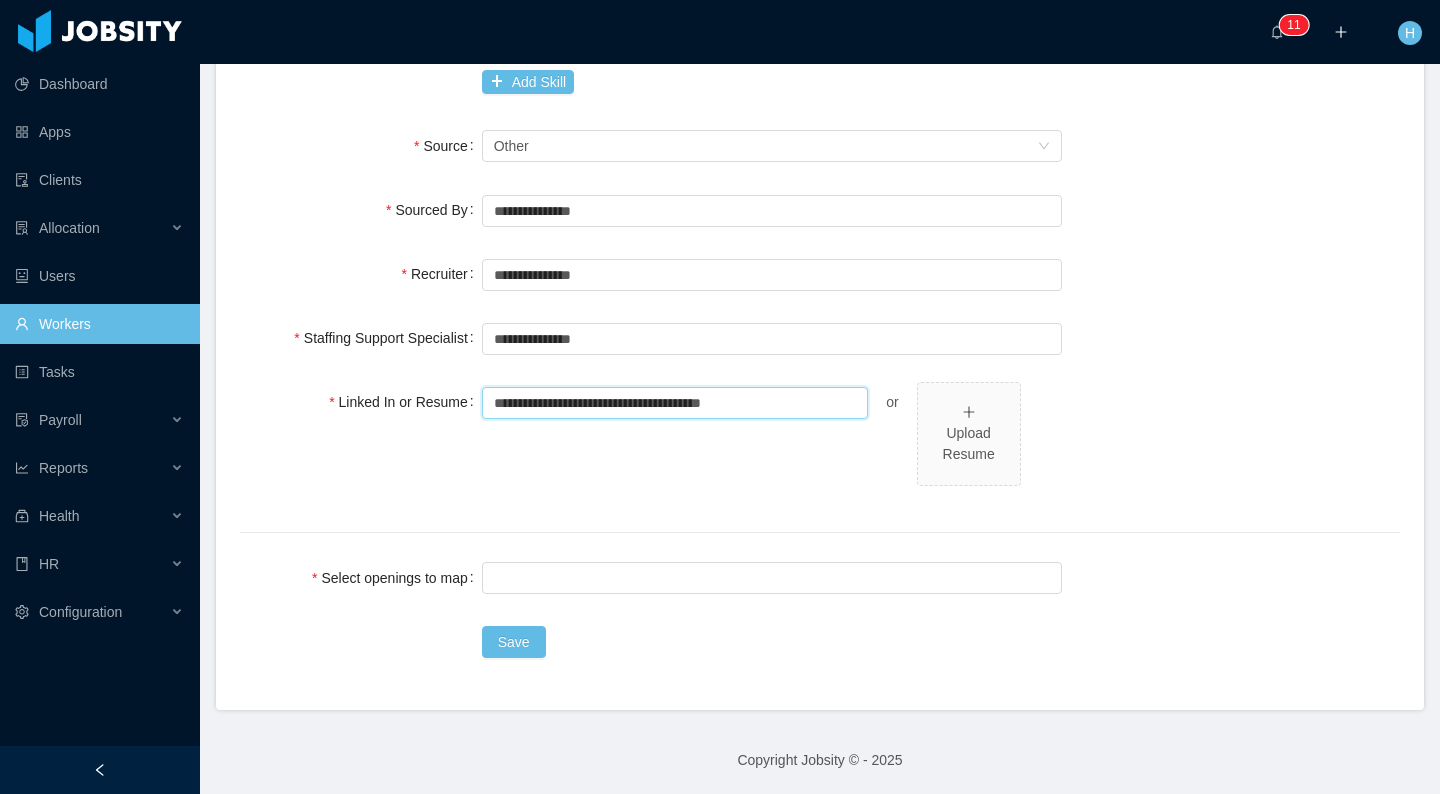 type on "**********" 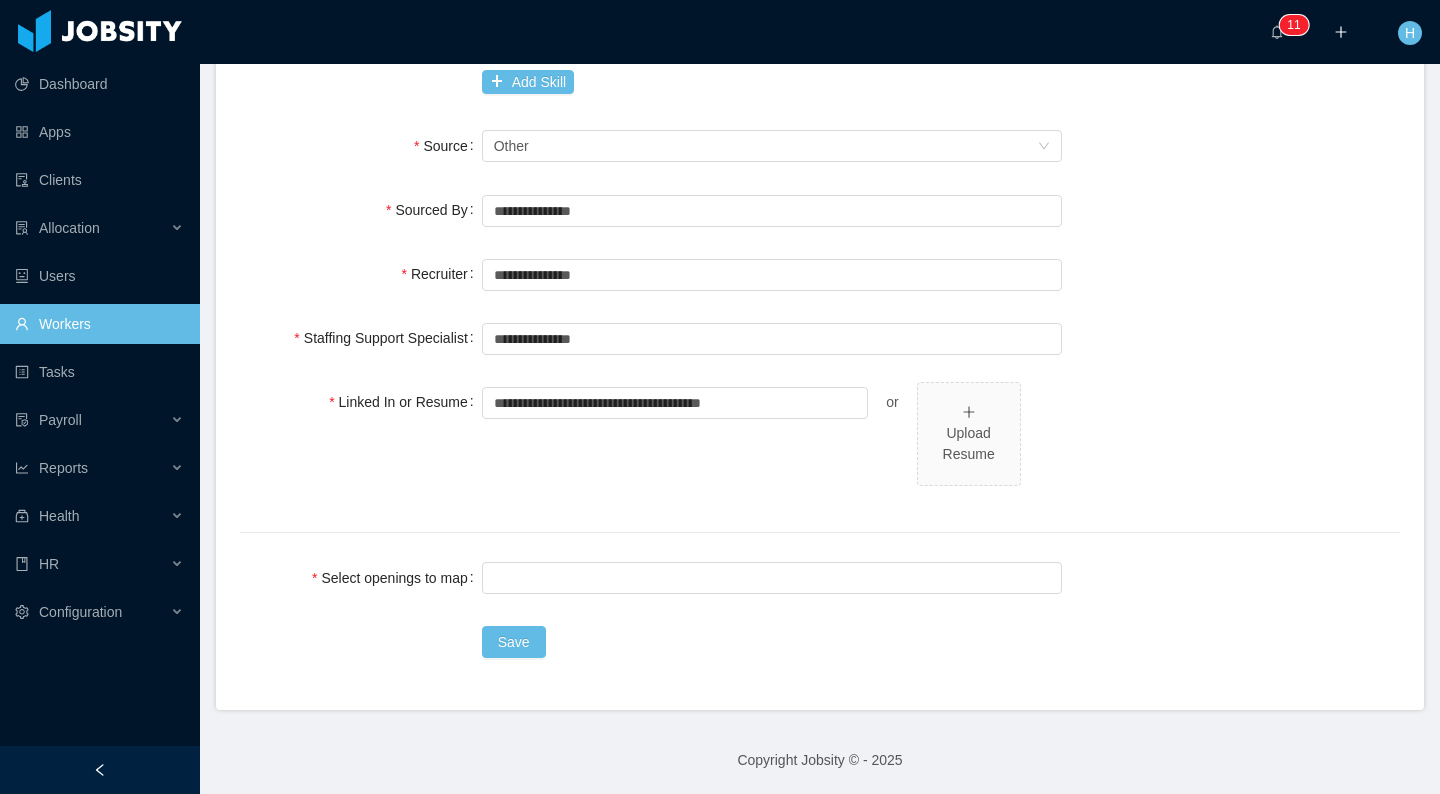 click on "Select openings to map" at bounding box center [820, 578] 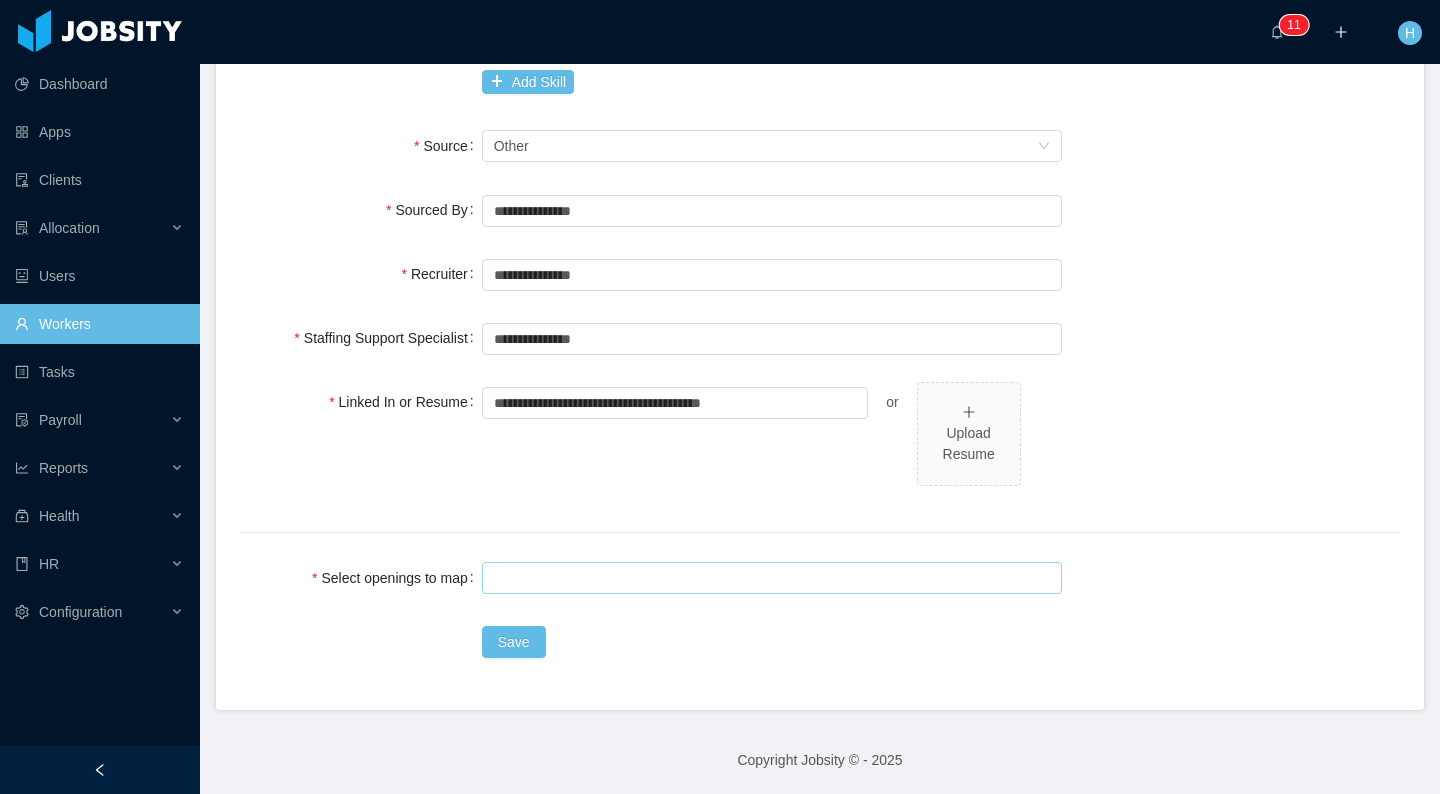 click at bounding box center (769, 578) 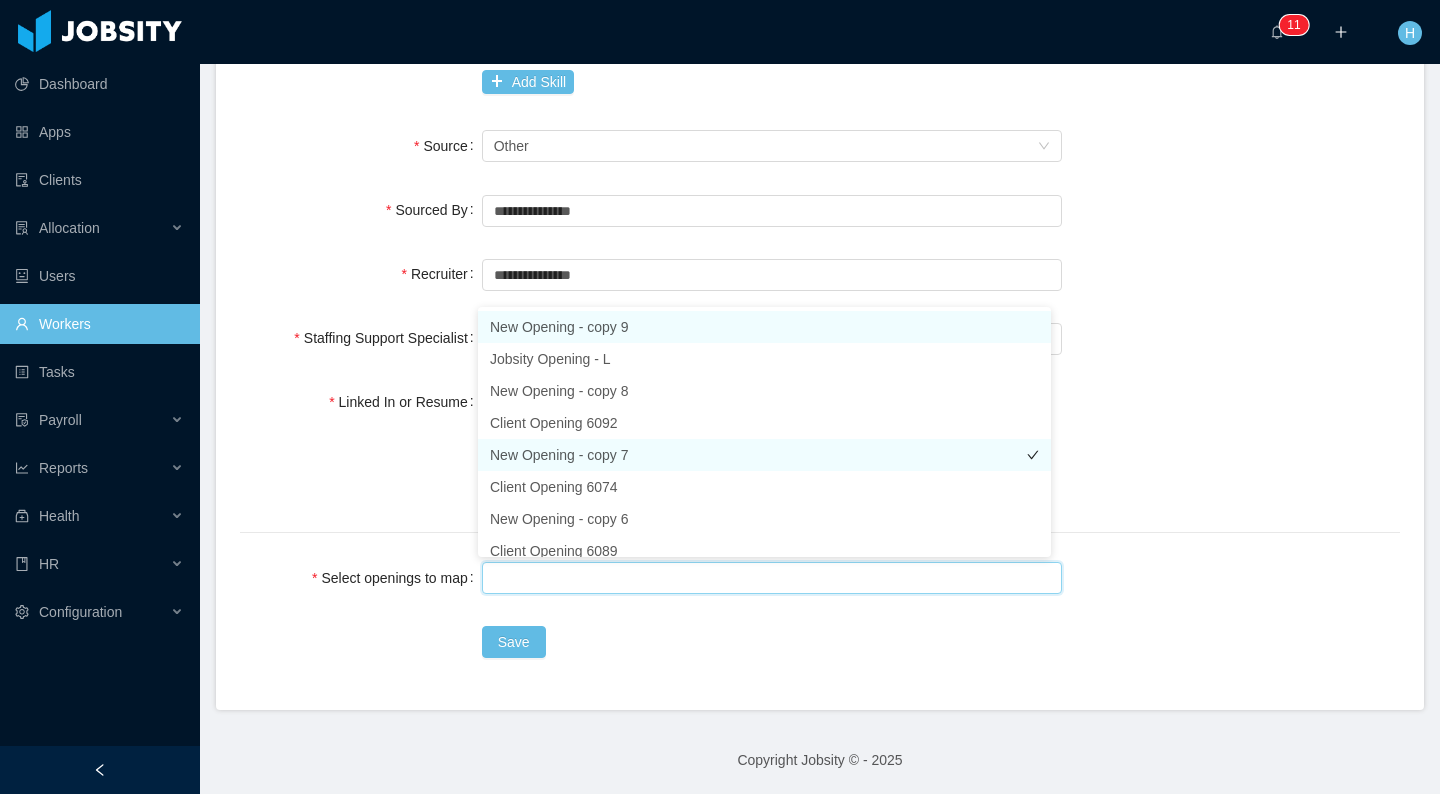 scroll, scrollTop: 10, scrollLeft: 0, axis: vertical 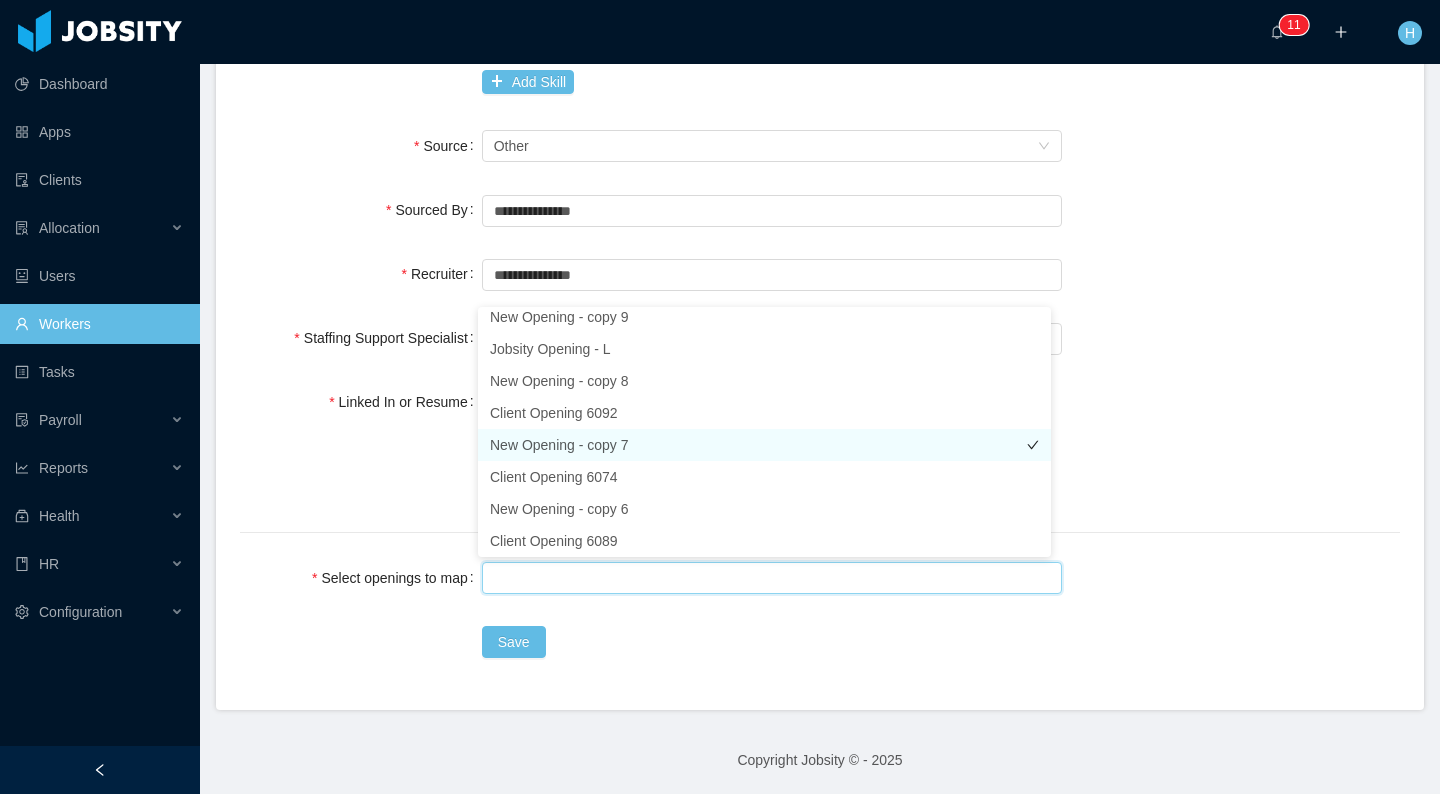 click on "New Opening - copy 7" at bounding box center [764, 445] 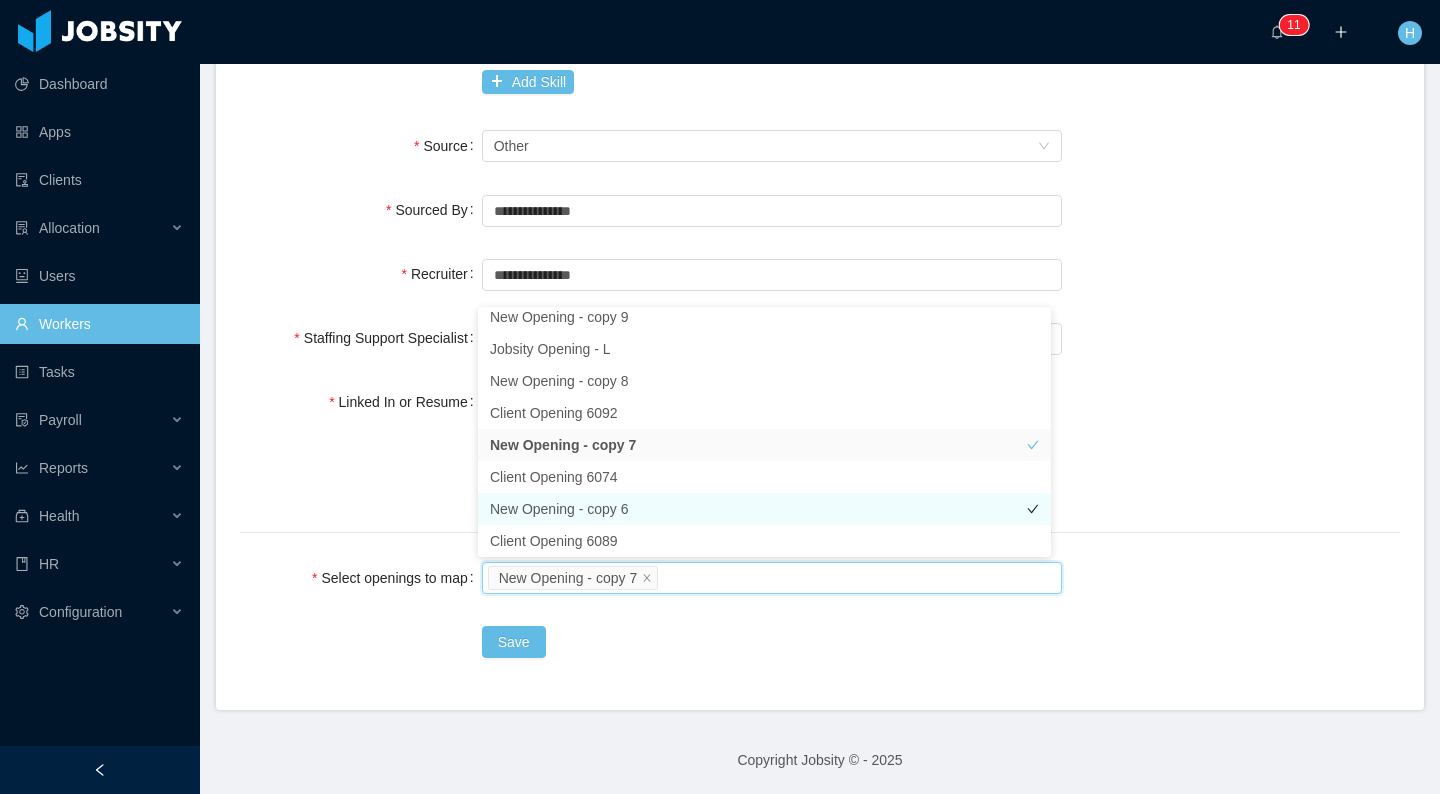 click on "New Opening - copy 6" at bounding box center [764, 509] 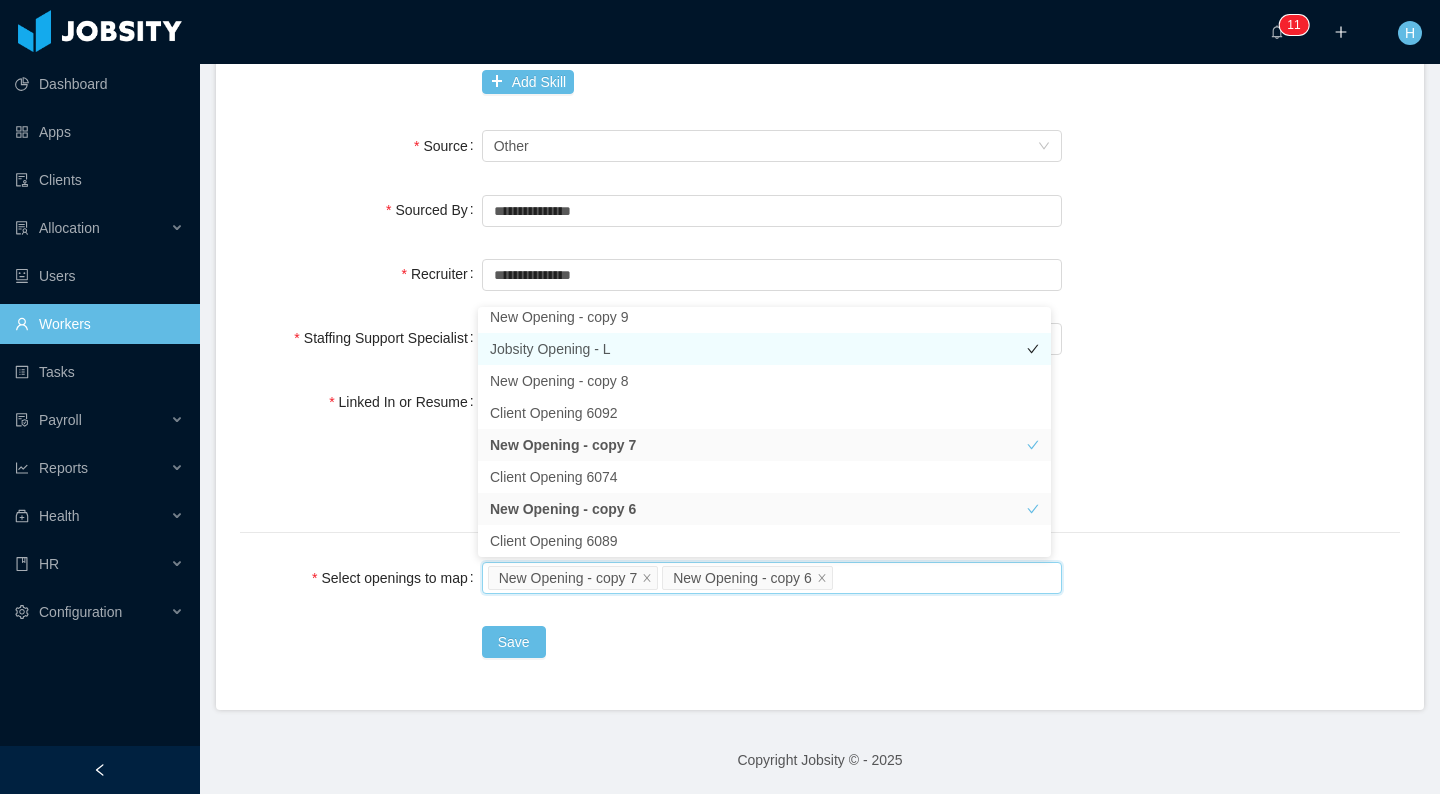 click on "Jobsity Opening - L" at bounding box center (764, 349) 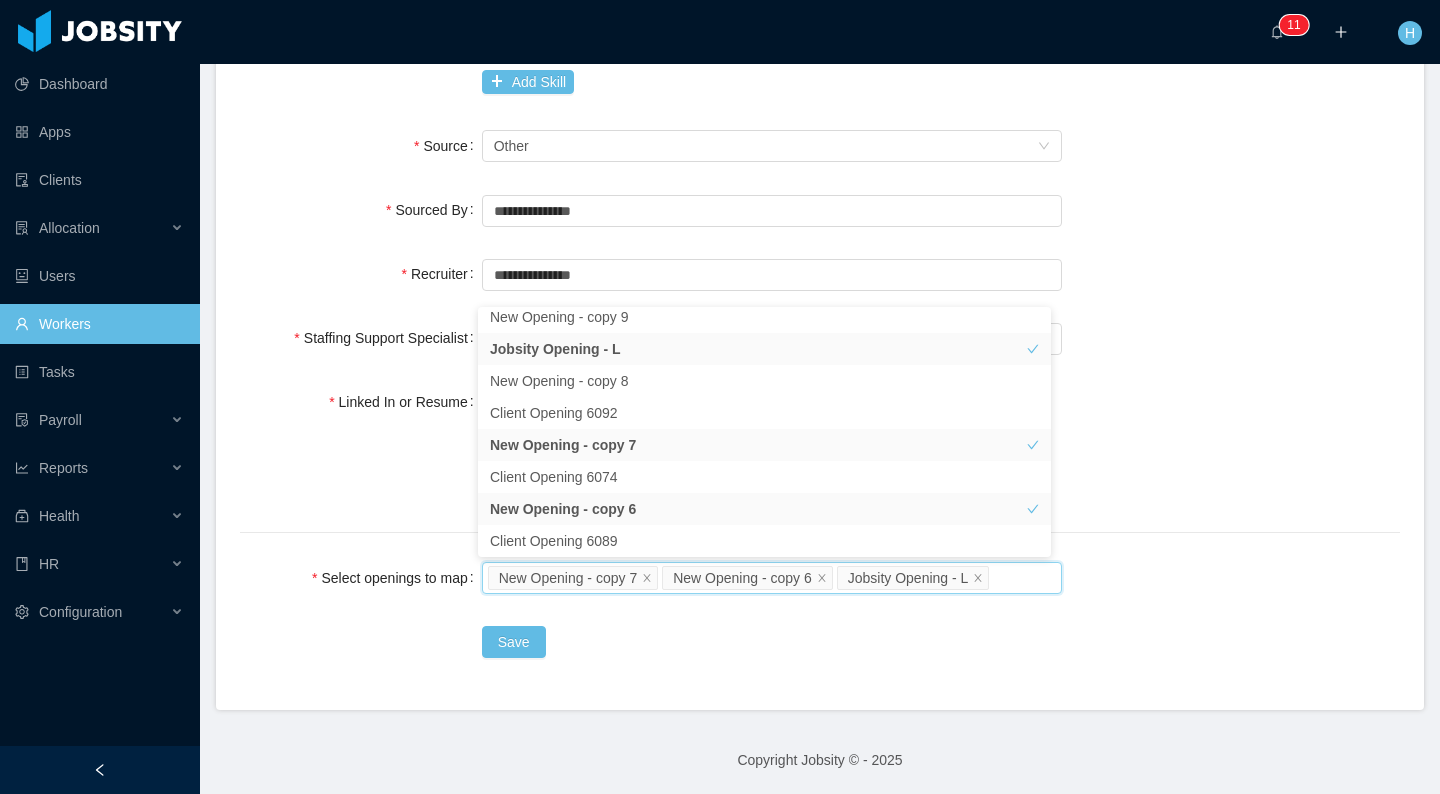 drag, startPoint x: 1182, startPoint y: 544, endPoint x: 1054, endPoint y: 579, distance: 132.69891 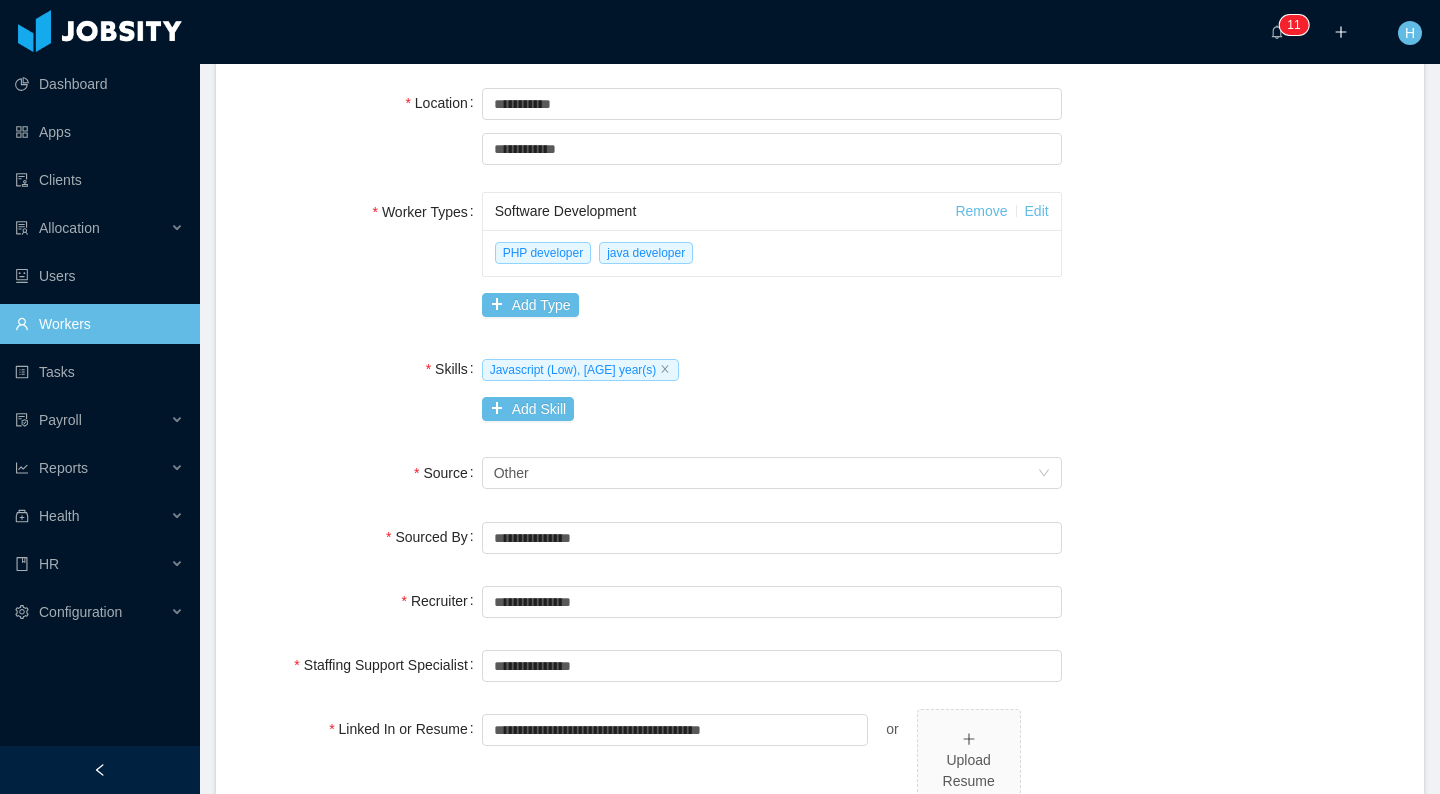 scroll, scrollTop: 783, scrollLeft: 0, axis: vertical 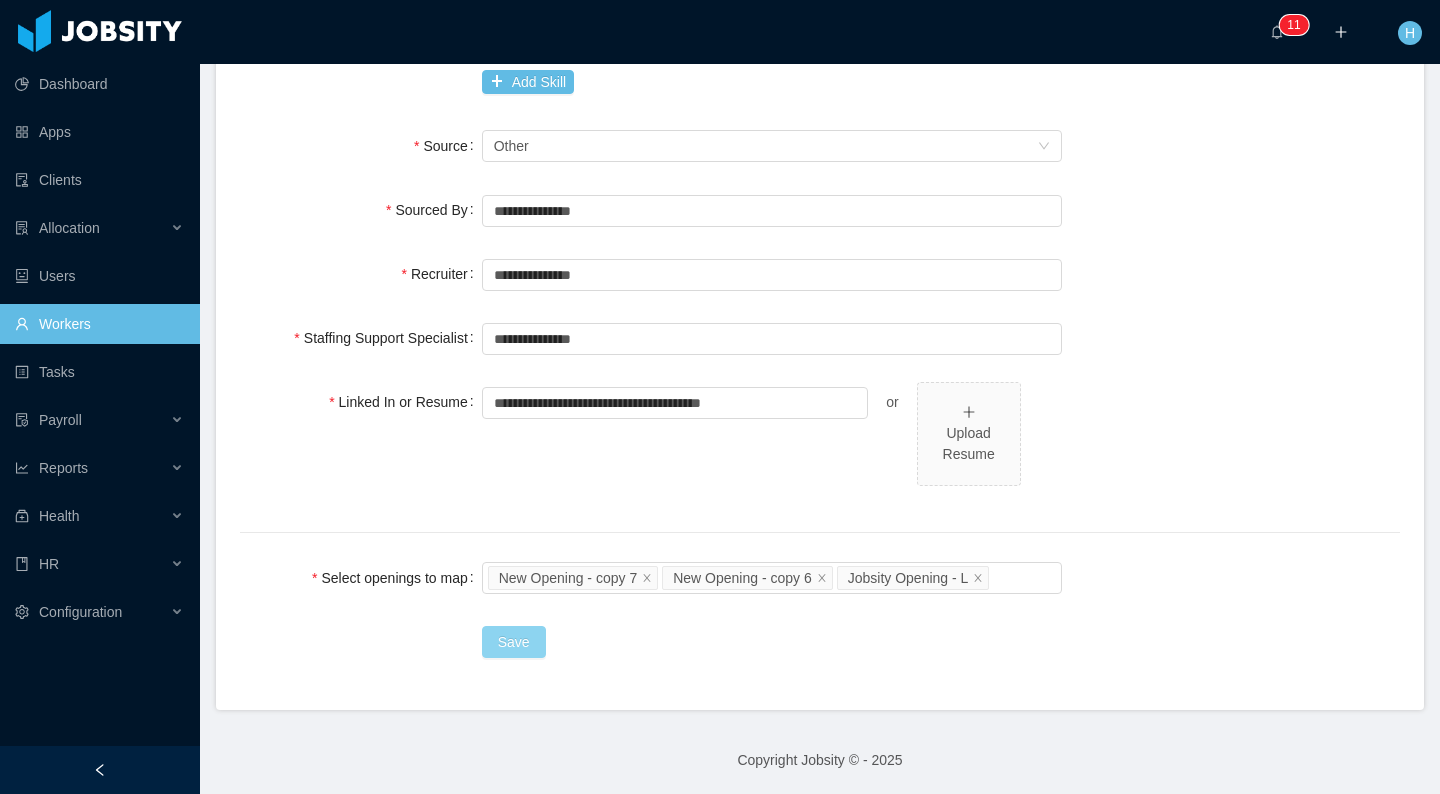 click on "Save" at bounding box center (514, 642) 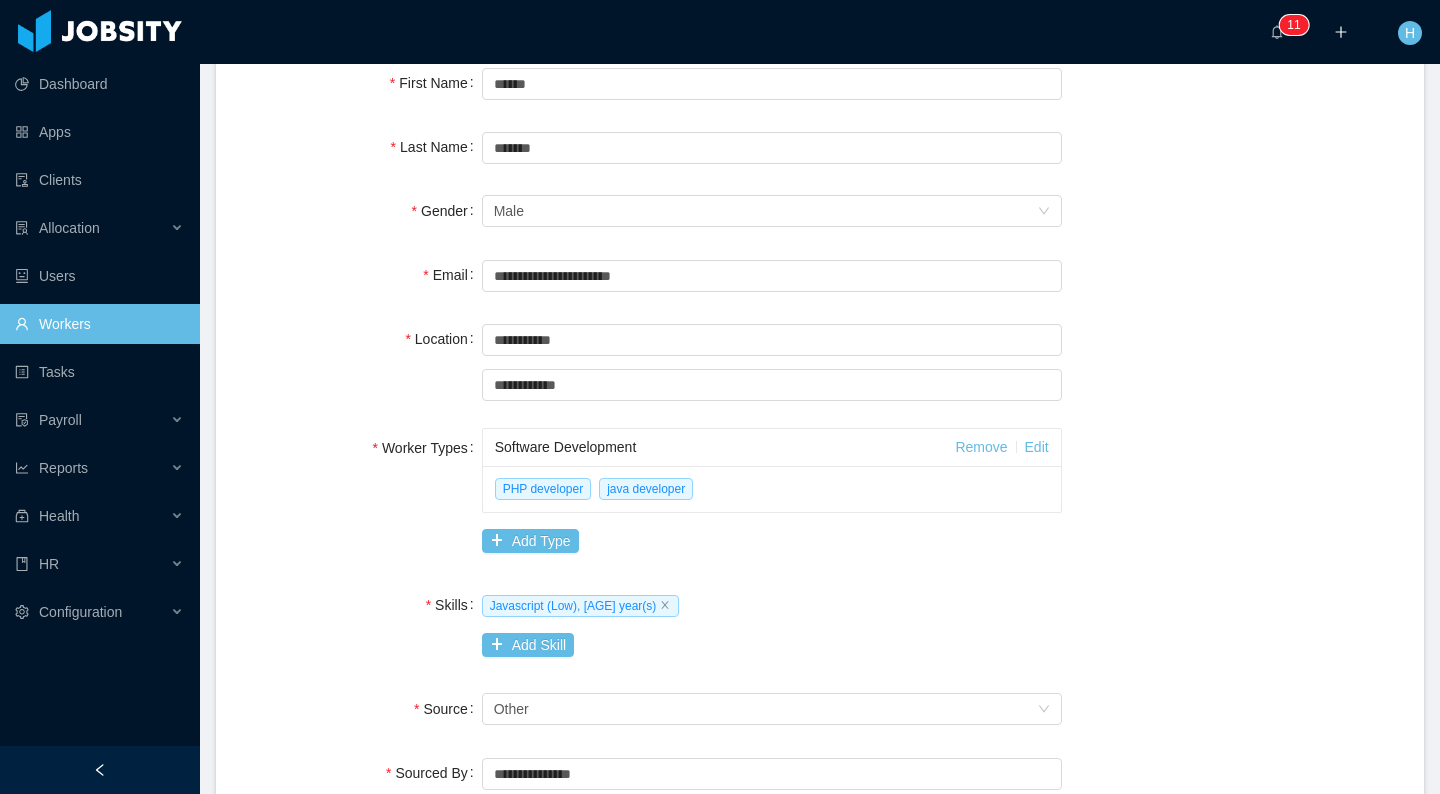 scroll, scrollTop: 229, scrollLeft: 0, axis: vertical 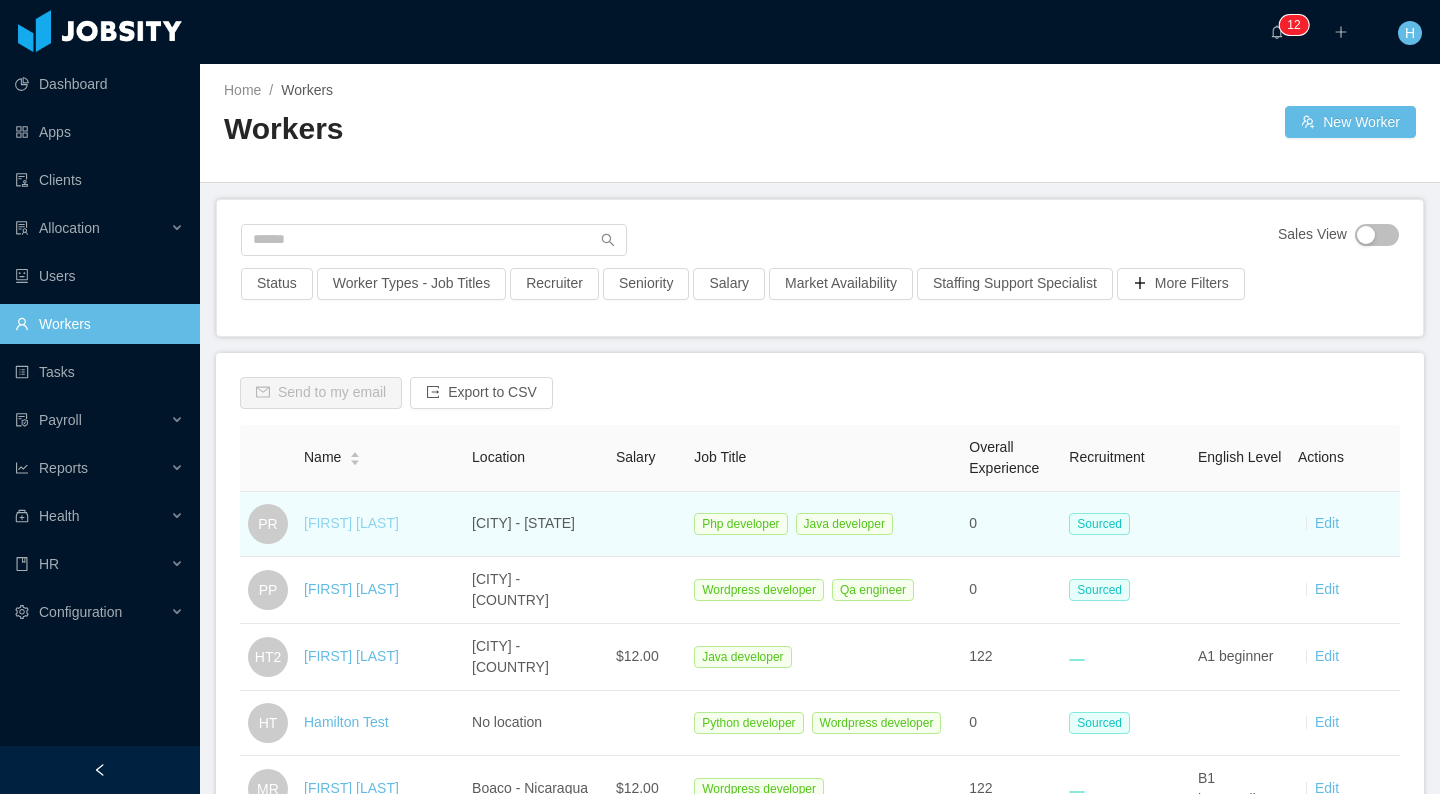 click on "[FIRST] [LAST]" at bounding box center [351, 523] 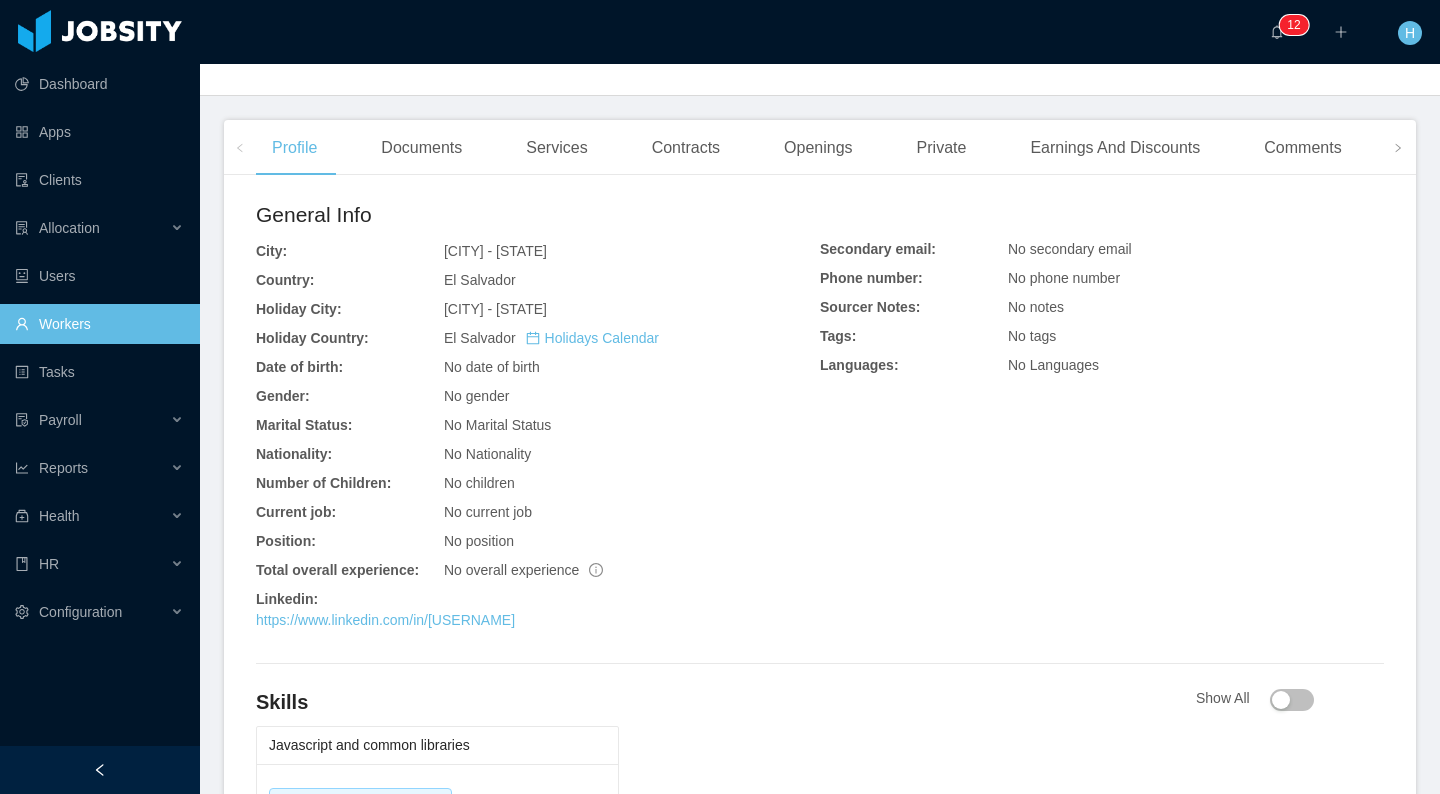 scroll, scrollTop: 631, scrollLeft: 0, axis: vertical 